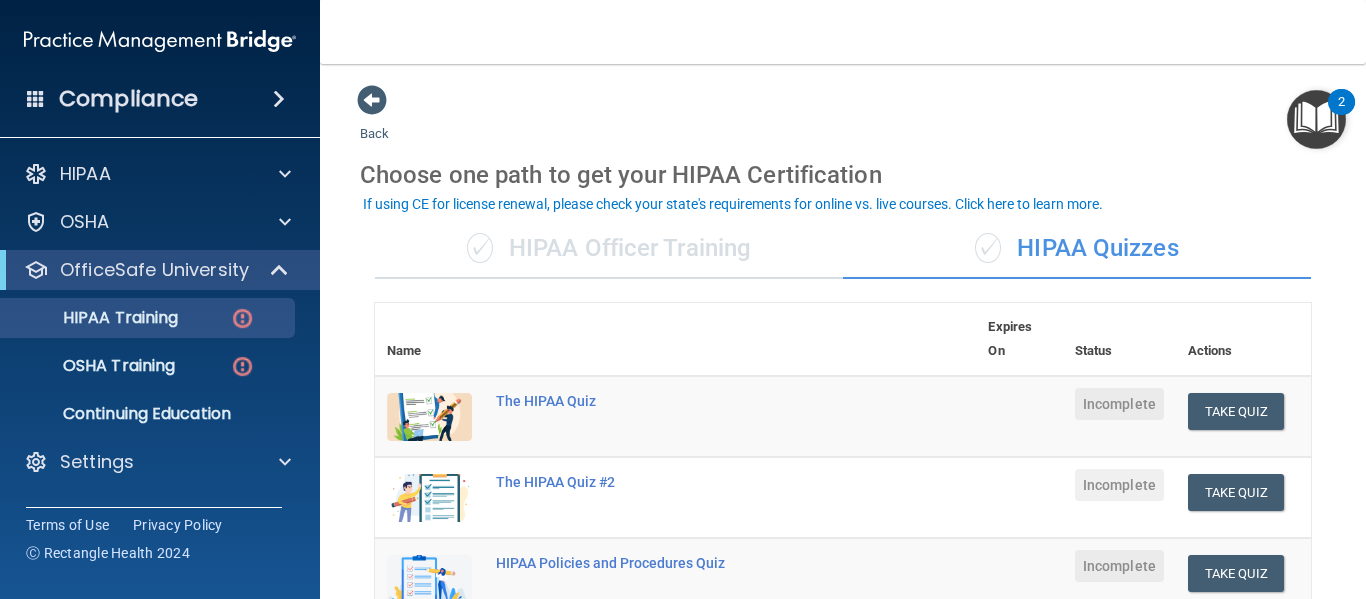 scroll, scrollTop: 0, scrollLeft: 0, axis: both 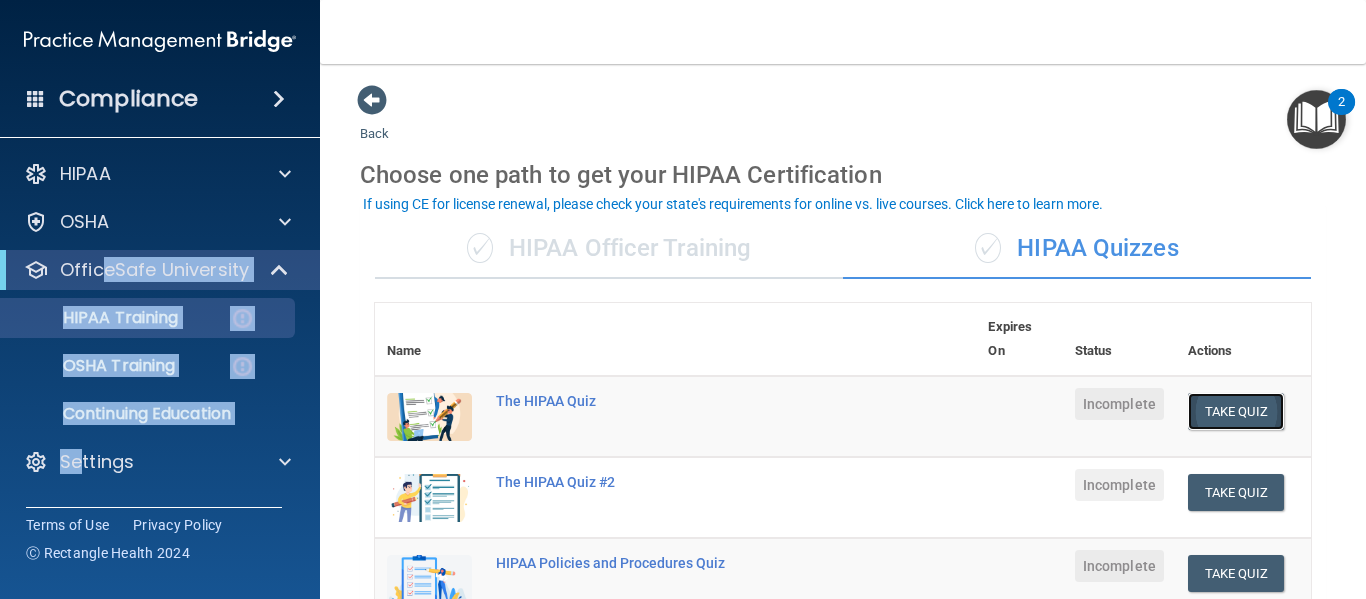 click on "Take Quiz" at bounding box center [1236, 411] 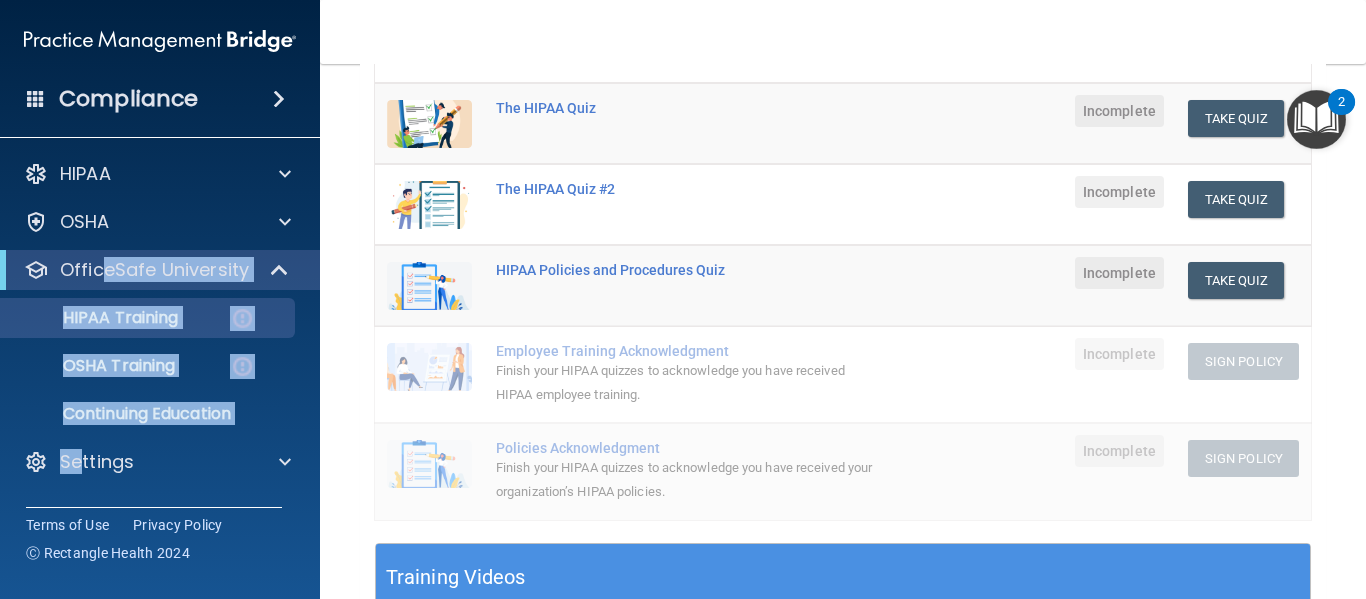 scroll, scrollTop: 0, scrollLeft: 0, axis: both 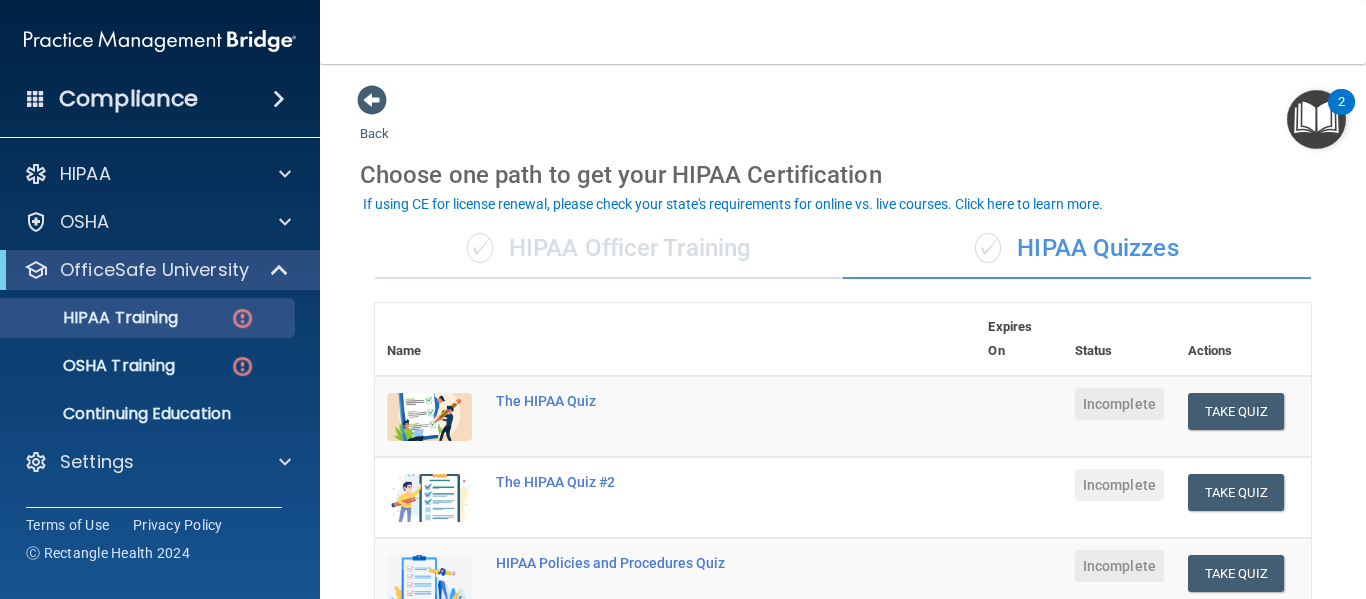 click on "✓   HIPAA Officer Training" at bounding box center (609, 249) 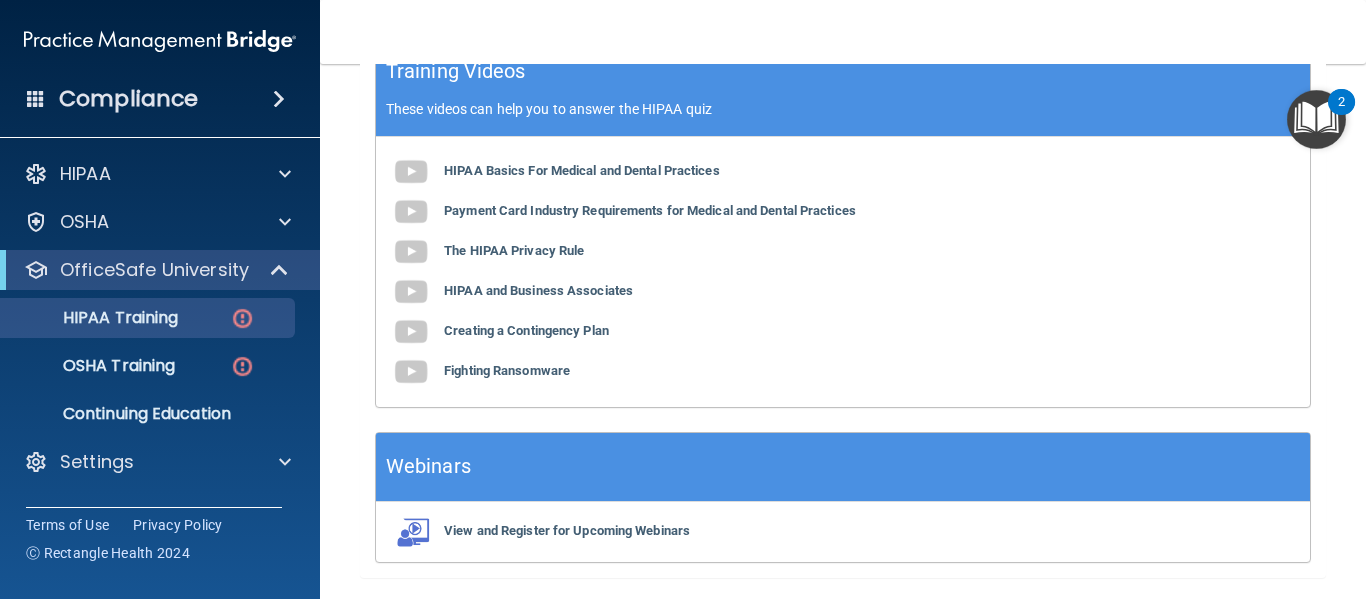 scroll, scrollTop: 726, scrollLeft: 0, axis: vertical 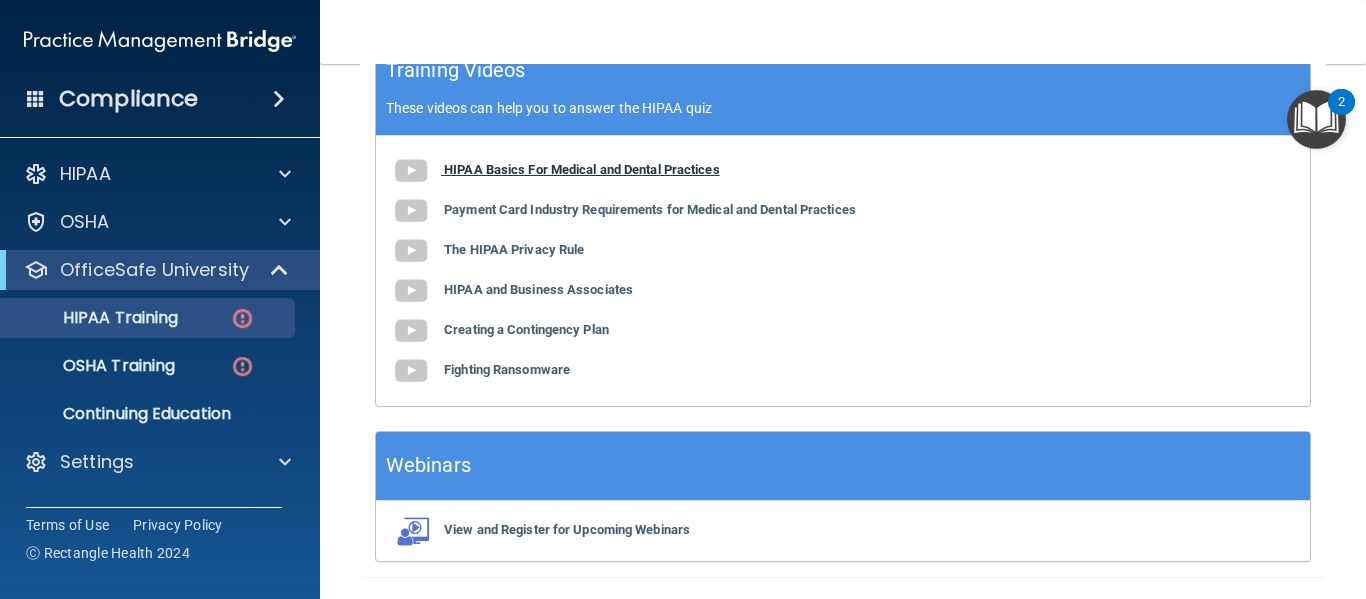 click on "HIPAA Basics For Medical and Dental Practices" at bounding box center [582, 169] 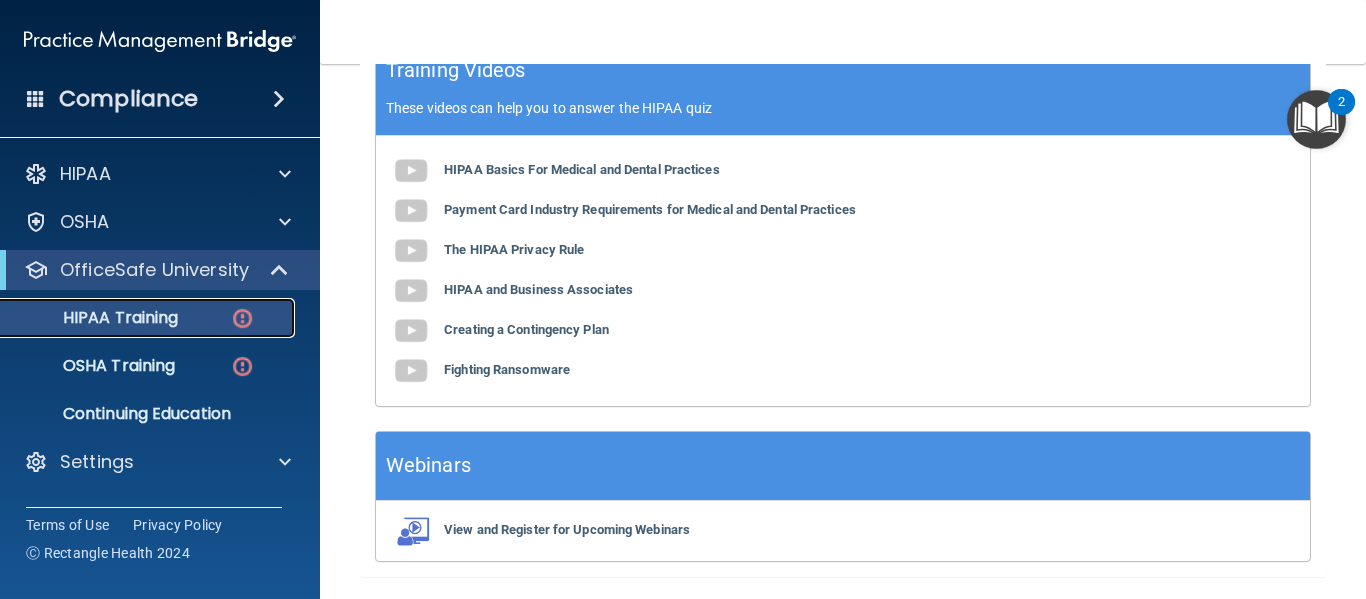 click on "HIPAA Training" at bounding box center [137, 318] 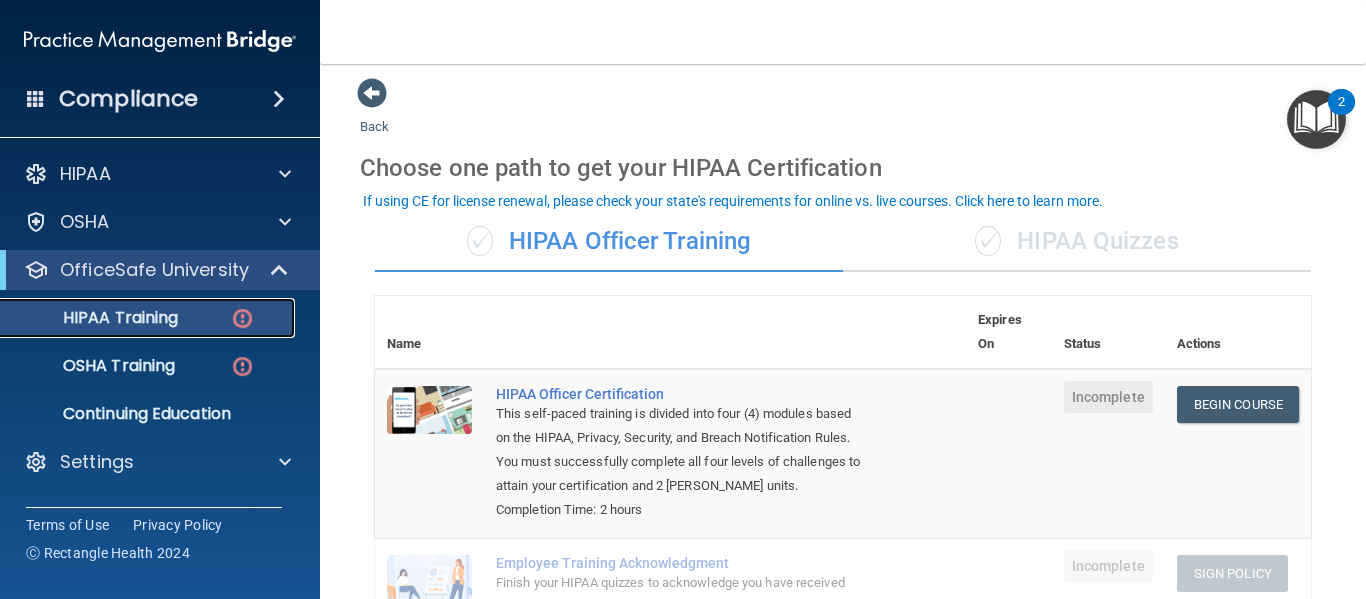 scroll, scrollTop: 0, scrollLeft: 0, axis: both 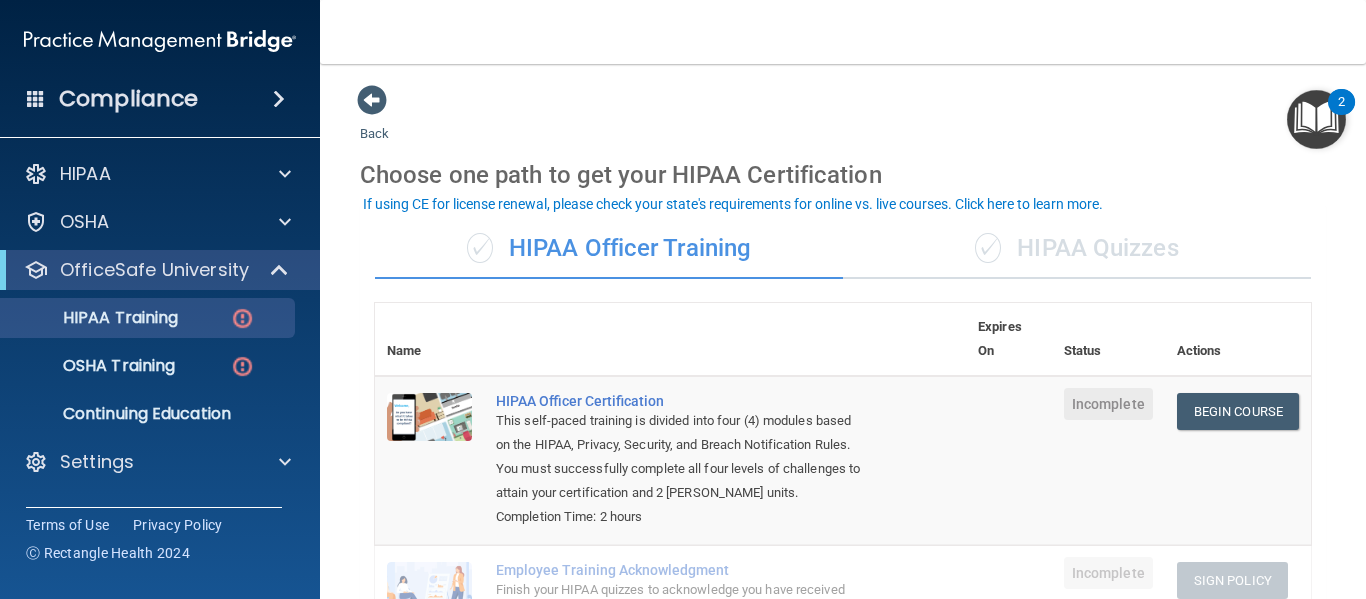 click on "✓   HIPAA Quizzes" at bounding box center [1077, 249] 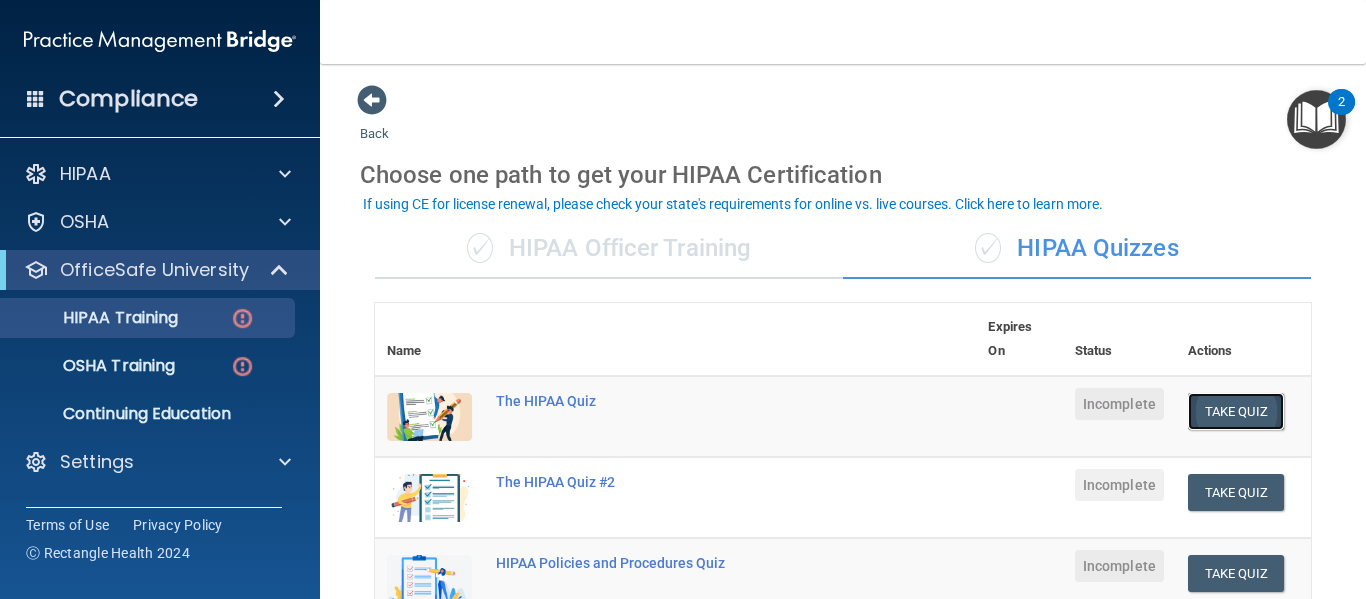 click on "Take Quiz" at bounding box center (1236, 411) 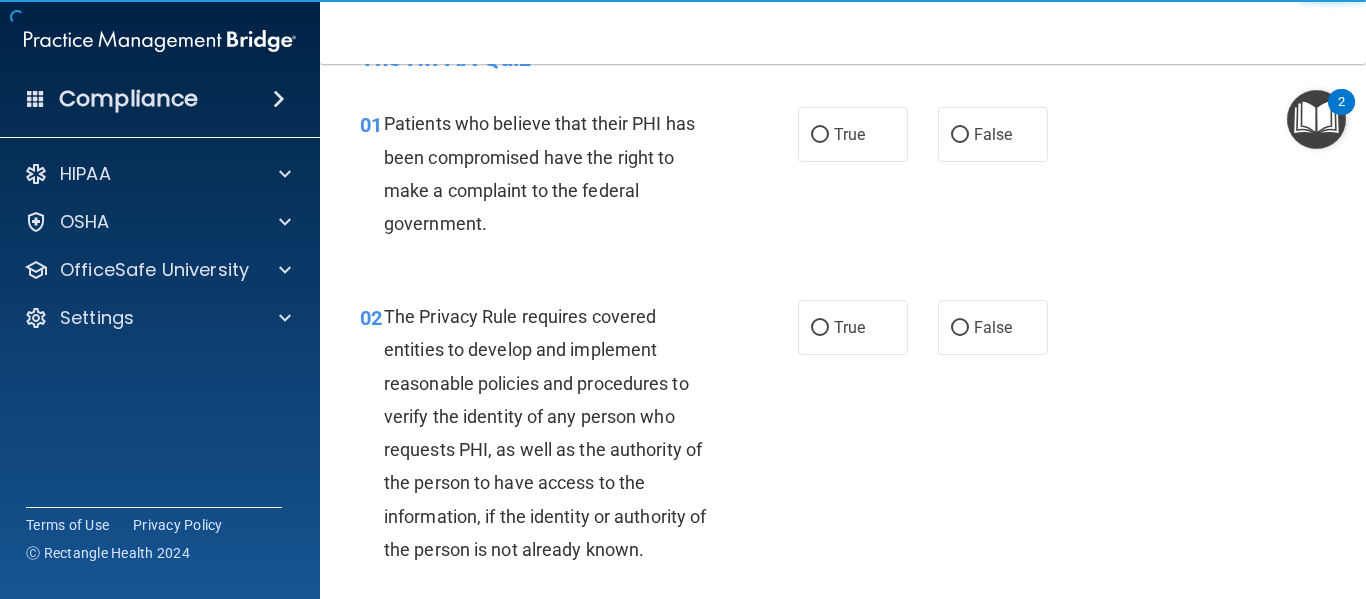 scroll, scrollTop: 49, scrollLeft: 0, axis: vertical 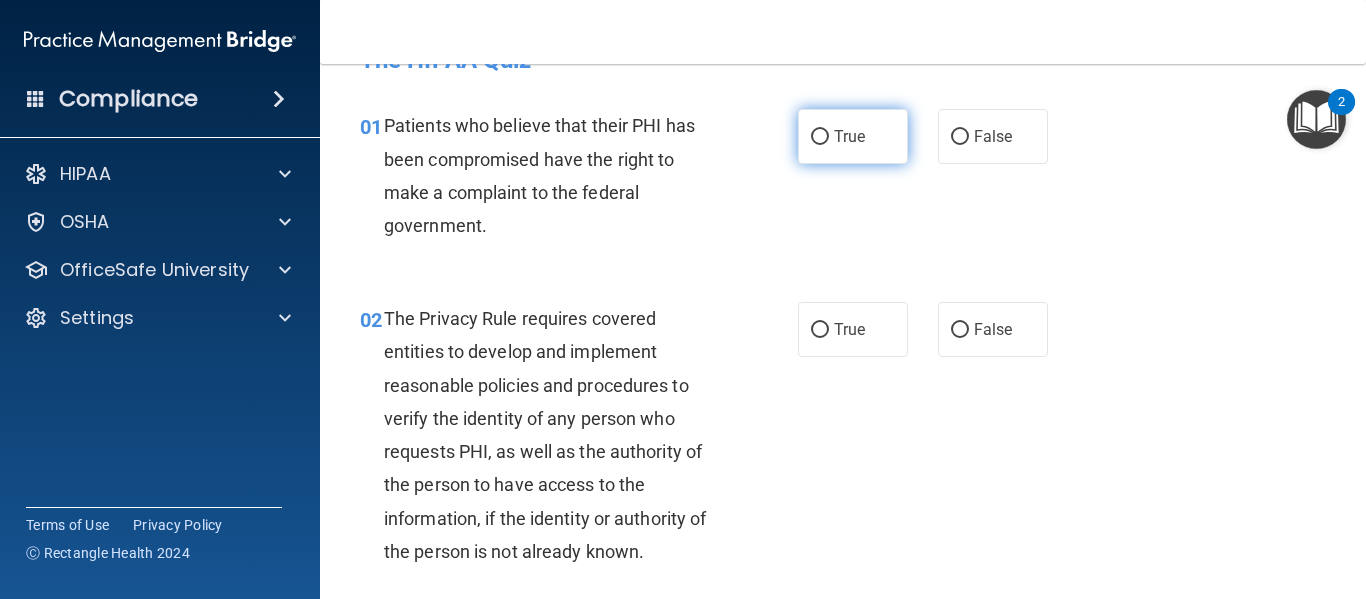click on "True" at bounding box center [849, 136] 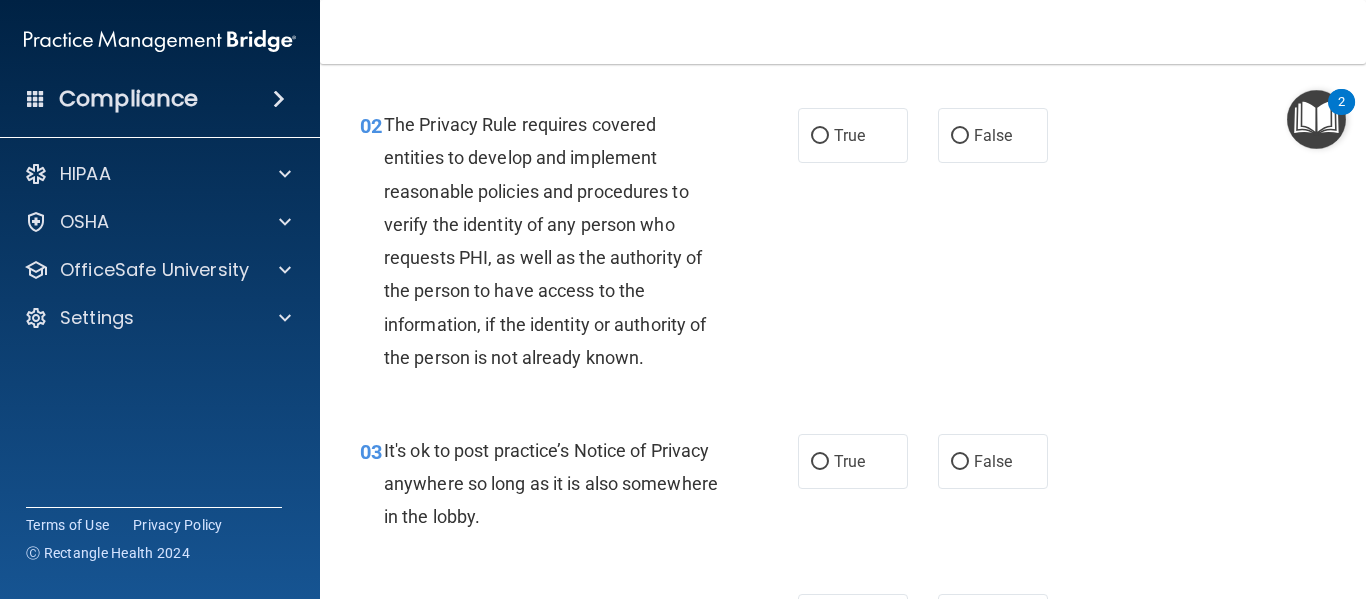 scroll, scrollTop: 244, scrollLeft: 0, axis: vertical 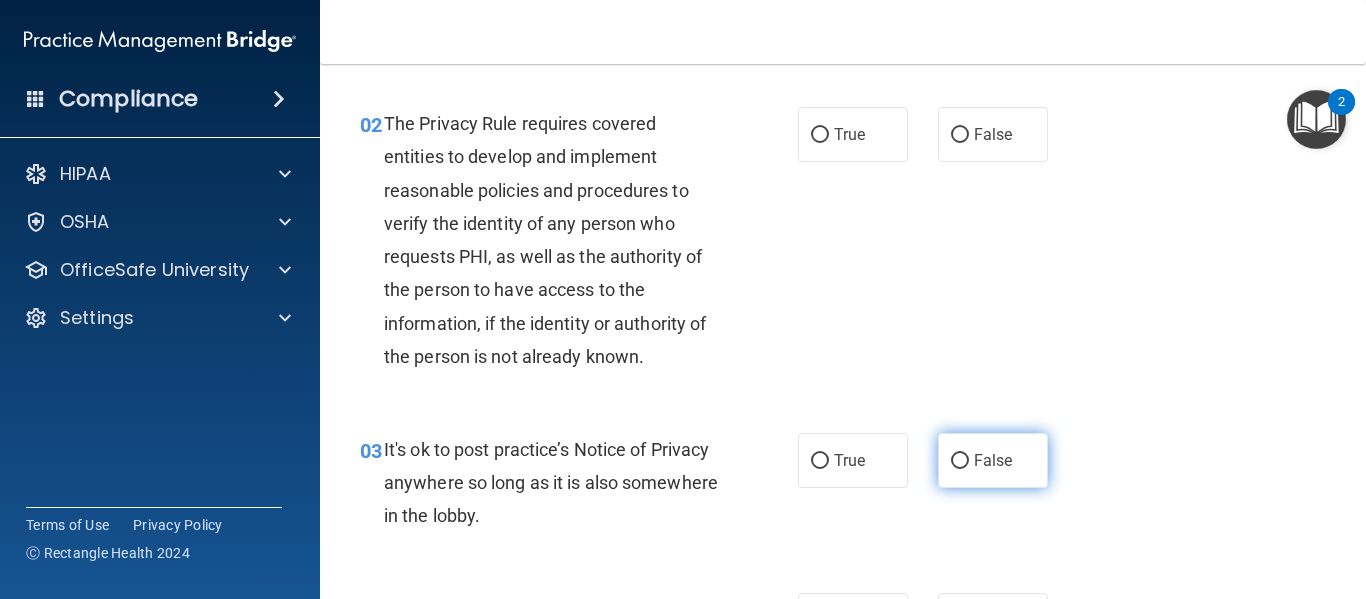 click on "False" at bounding box center (993, 460) 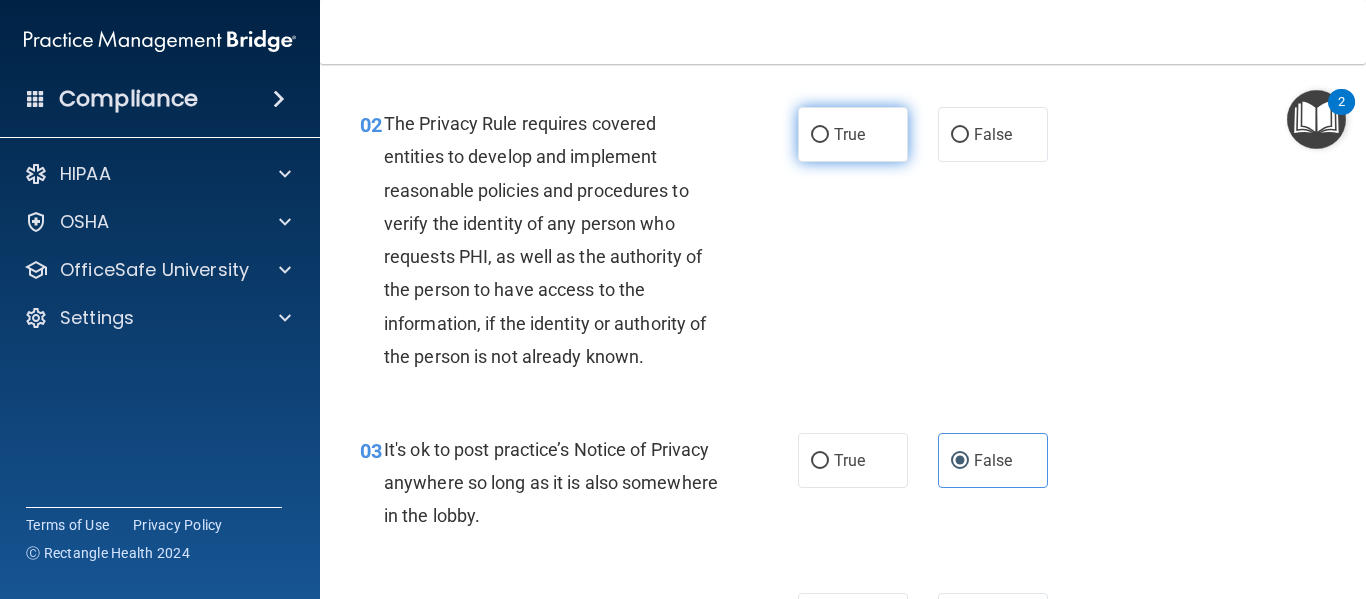 click on "True" at bounding box center [820, 135] 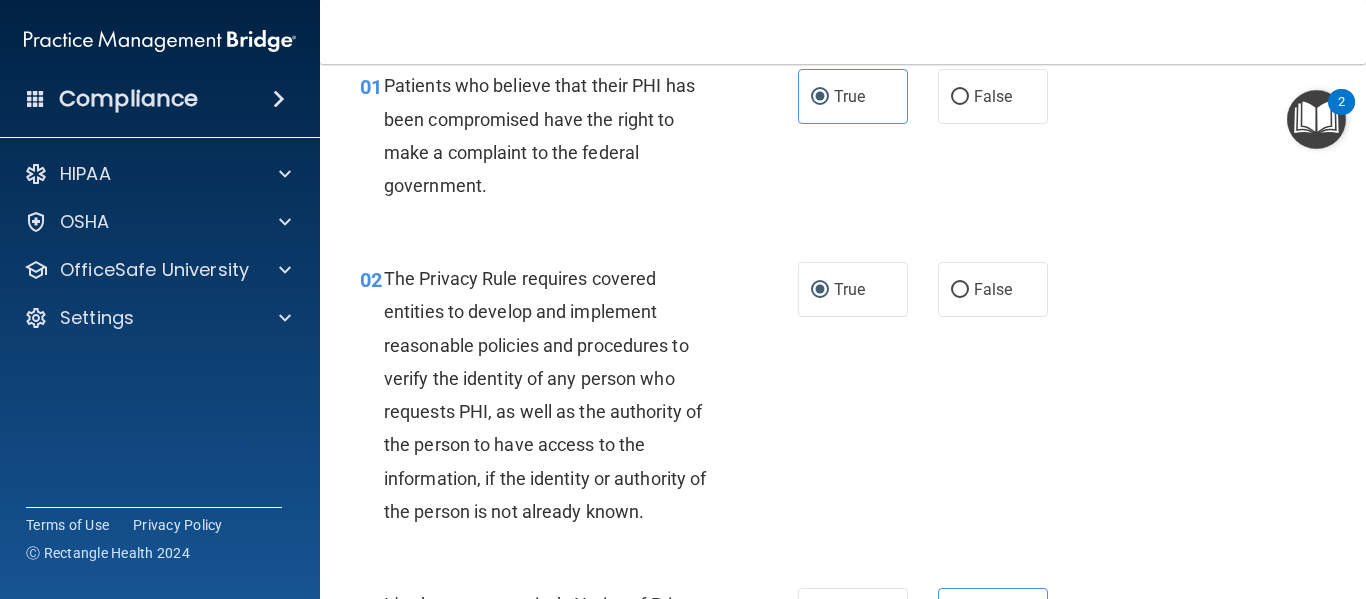 scroll, scrollTop: 90, scrollLeft: 0, axis: vertical 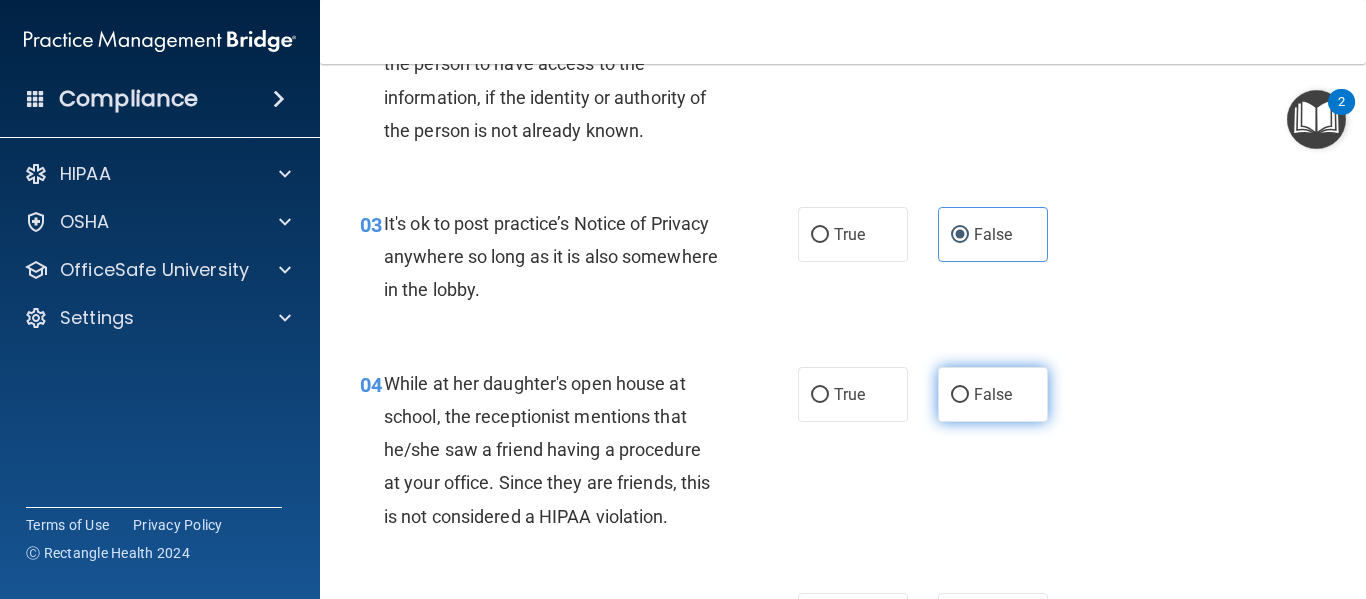click on "False" at bounding box center [960, 395] 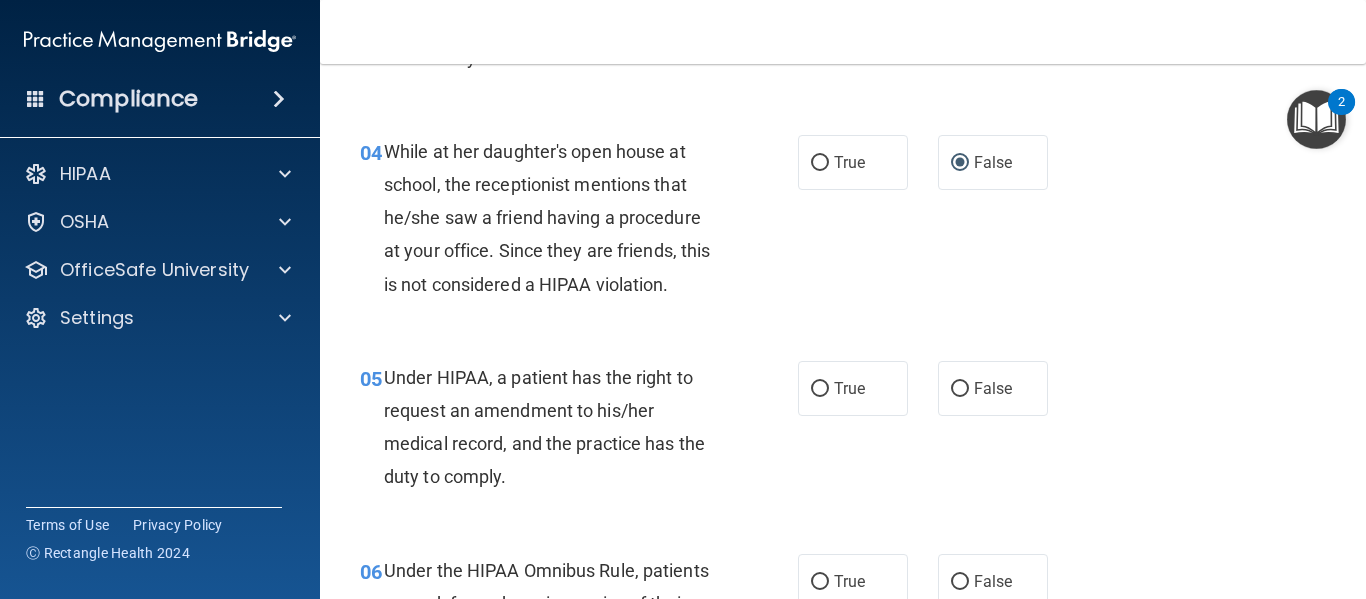 scroll, scrollTop: 704, scrollLeft: 0, axis: vertical 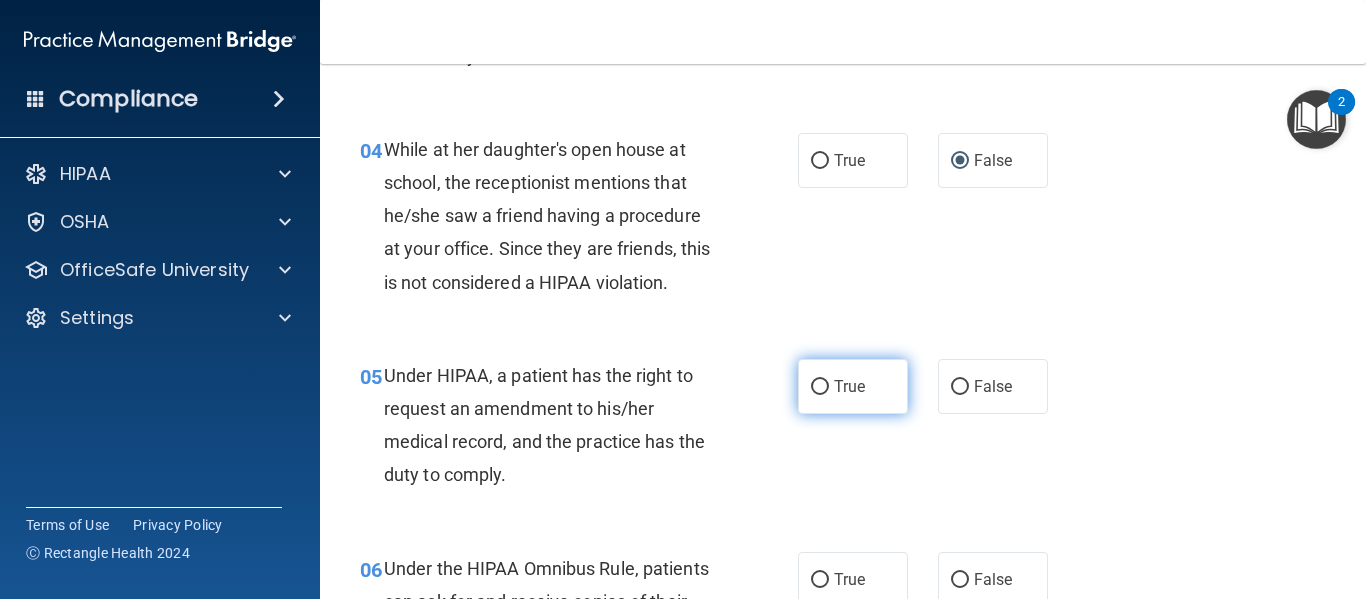 click on "True" at bounding box center (820, 387) 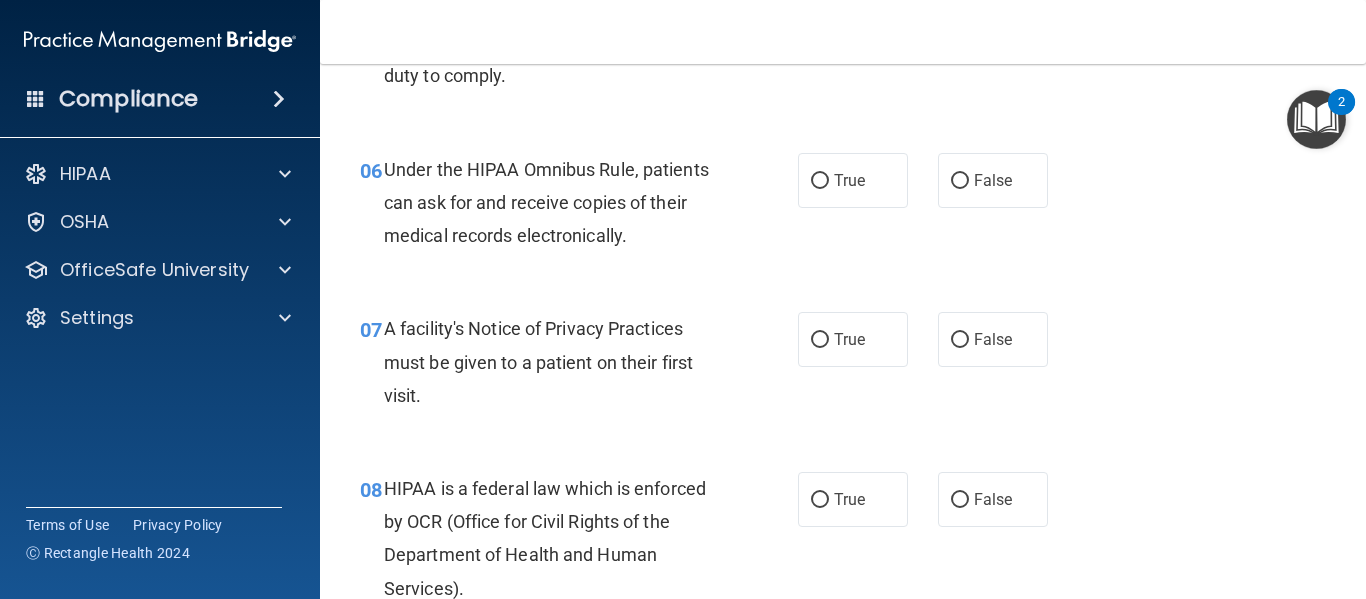 scroll, scrollTop: 1106, scrollLeft: 0, axis: vertical 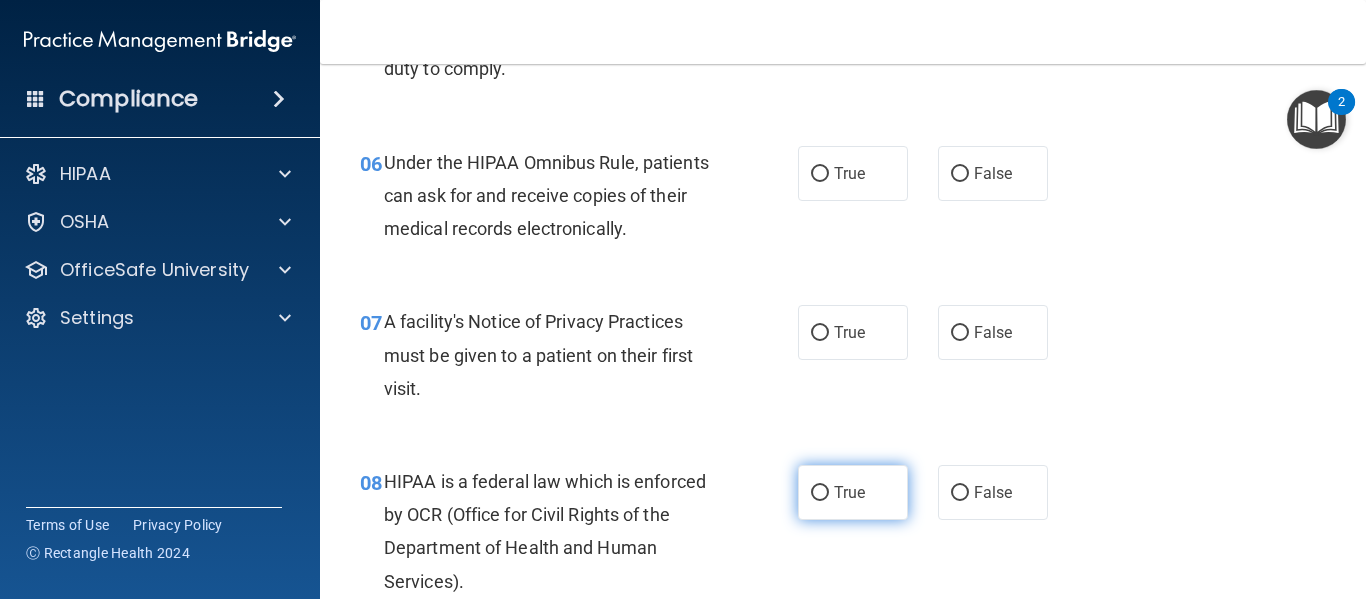 click on "True" at bounding box center (820, 493) 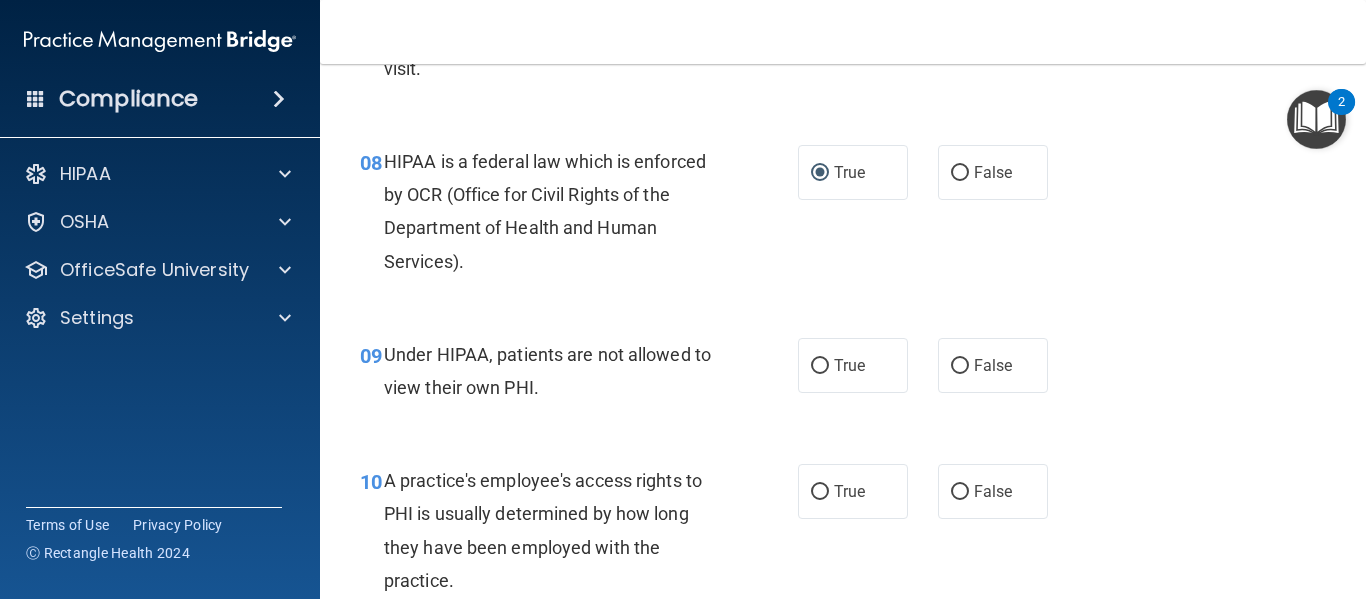 scroll, scrollTop: 1431, scrollLeft: 0, axis: vertical 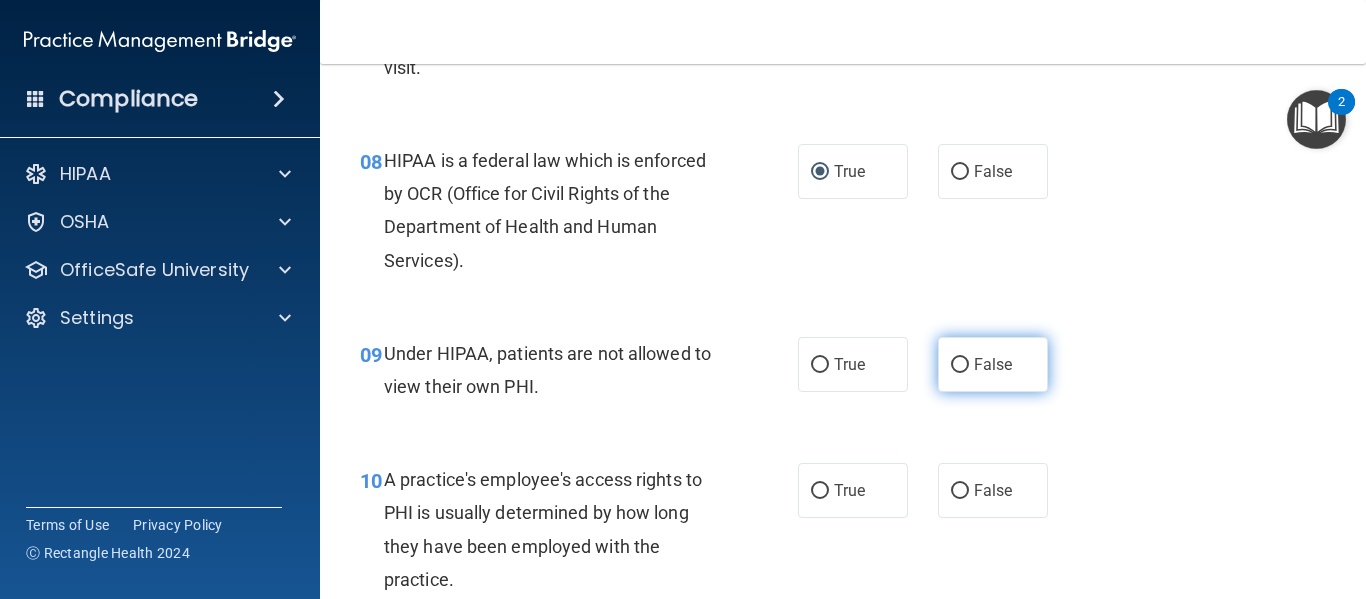 click on "False" at bounding box center [960, 365] 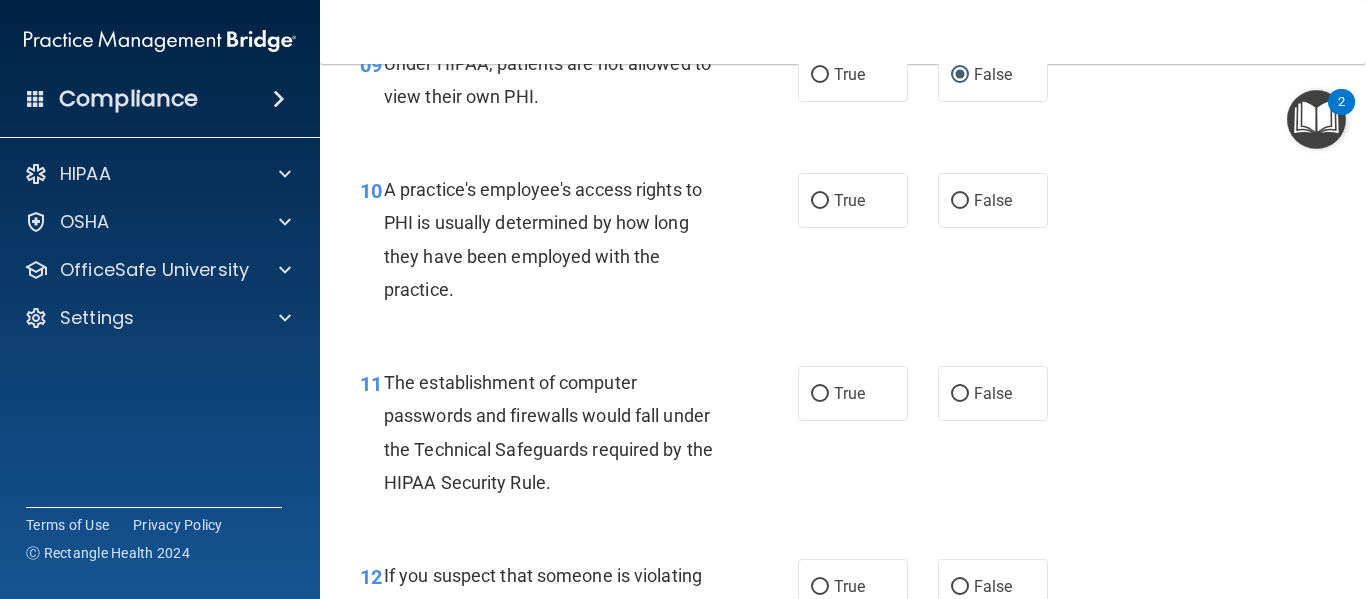 scroll, scrollTop: 1723, scrollLeft: 0, axis: vertical 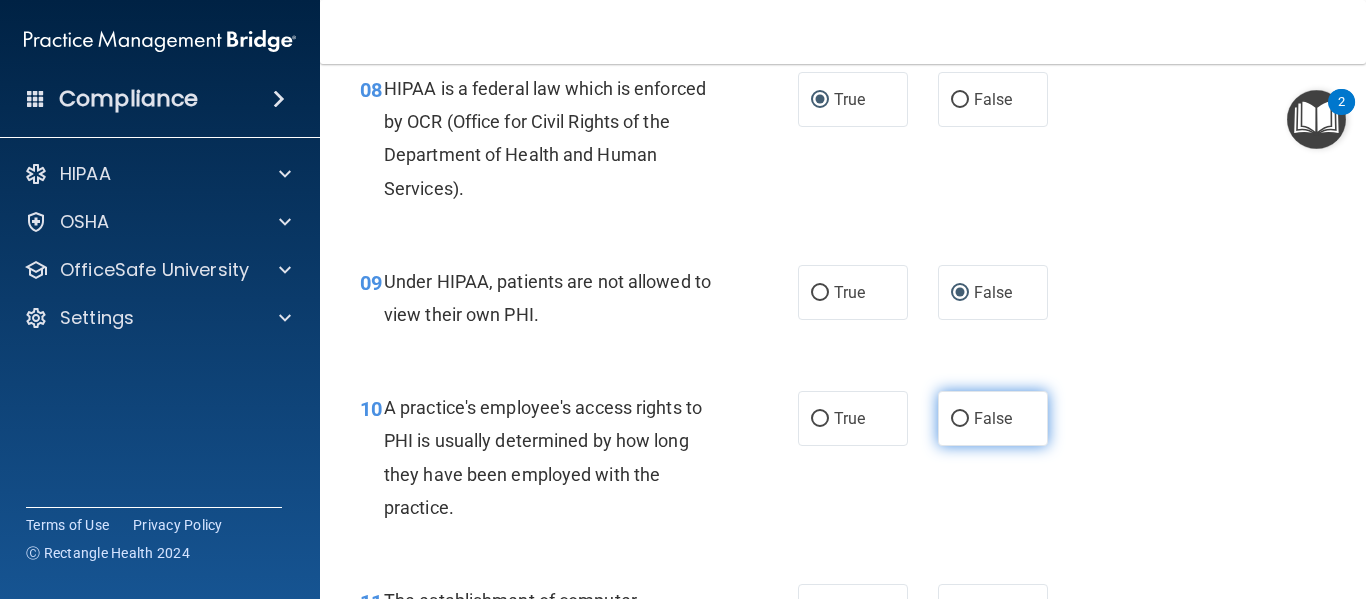 click on "False" at bounding box center (960, 419) 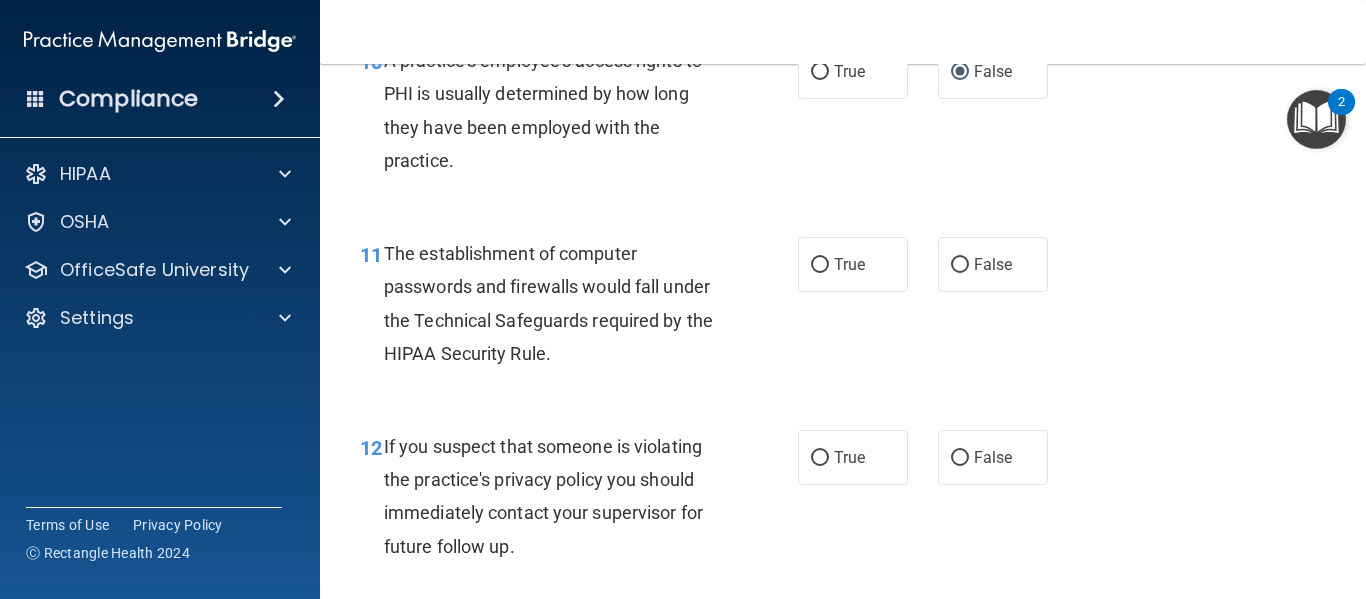 scroll, scrollTop: 1846, scrollLeft: 0, axis: vertical 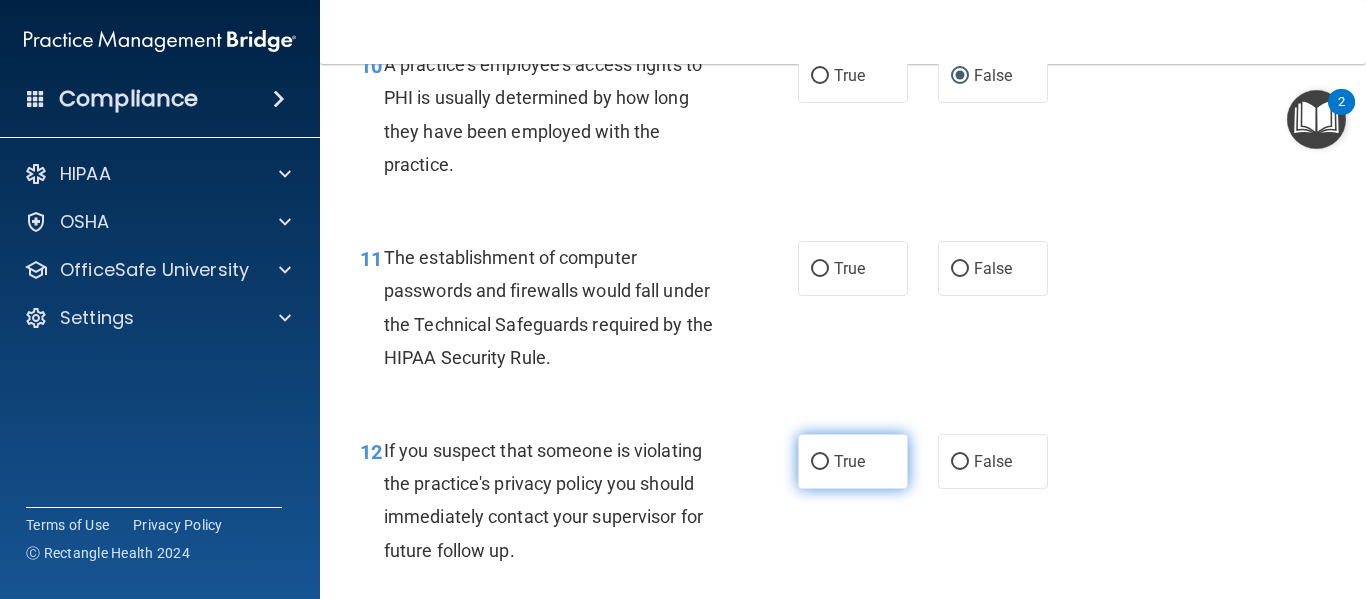 click on "True" at bounding box center [849, 461] 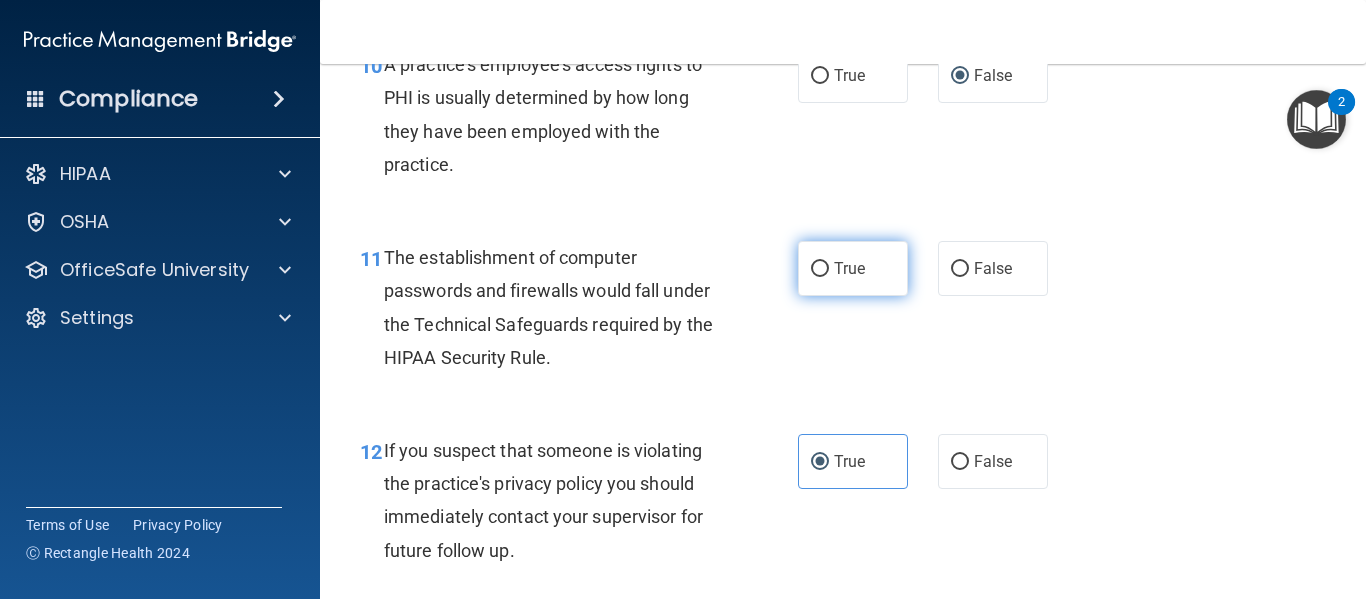 click on "True" at bounding box center [820, 269] 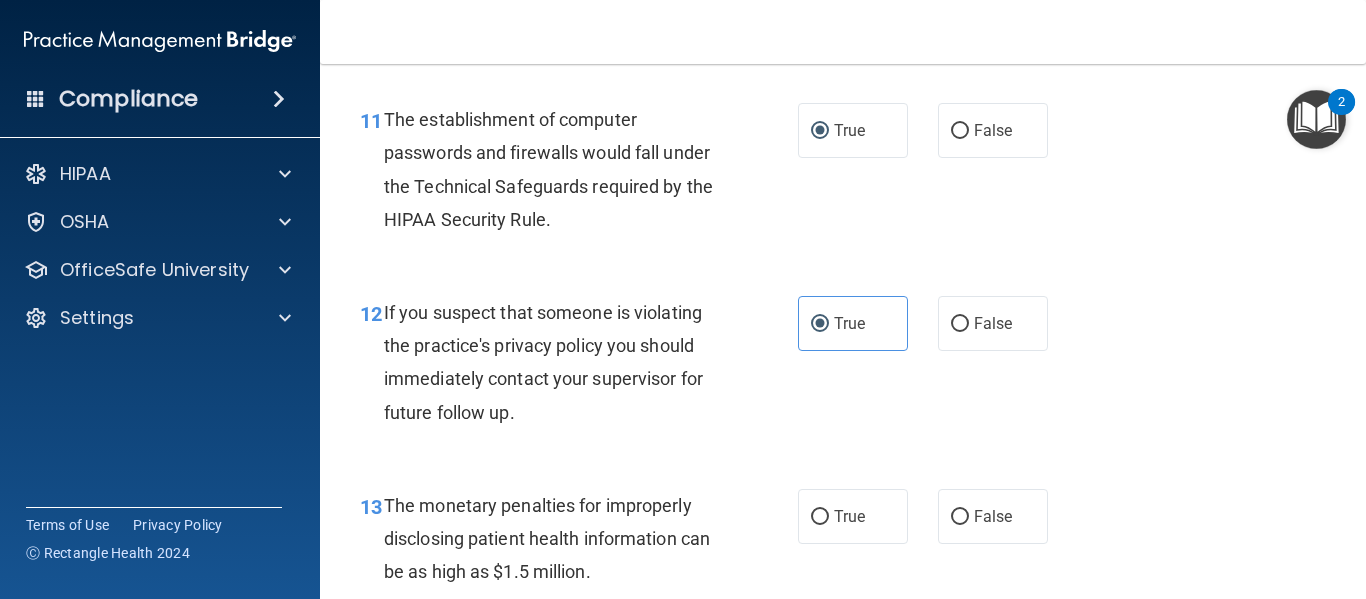 scroll, scrollTop: 2086, scrollLeft: 0, axis: vertical 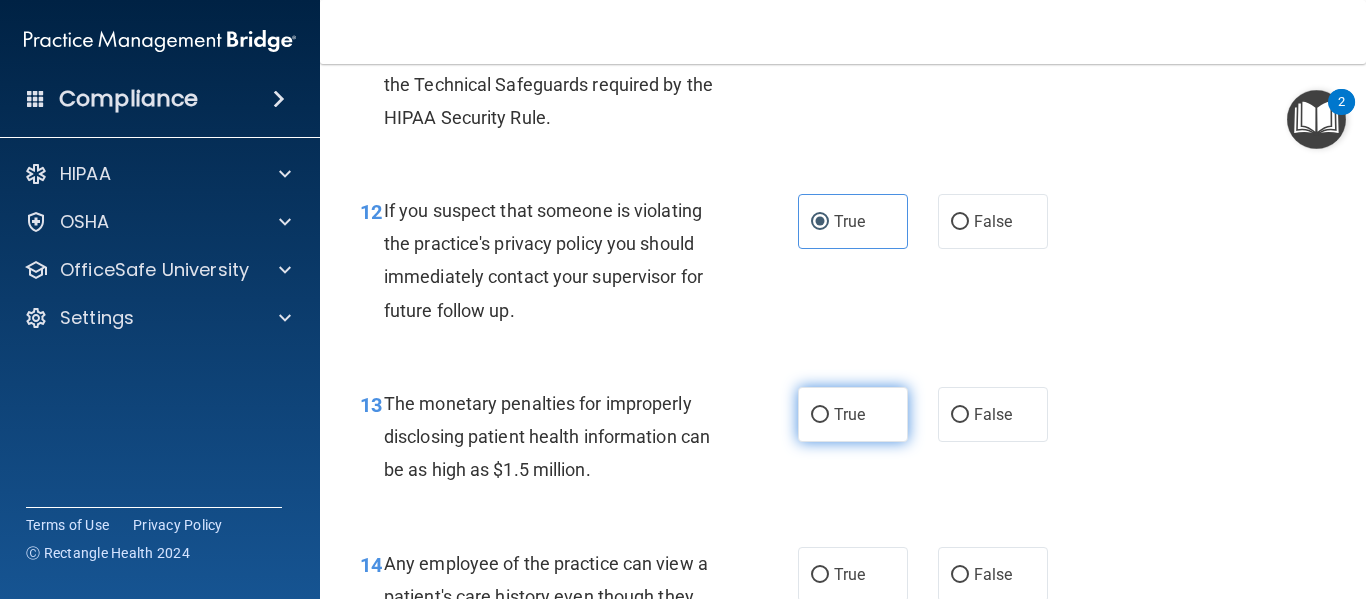 click on "True" at bounding box center (853, 414) 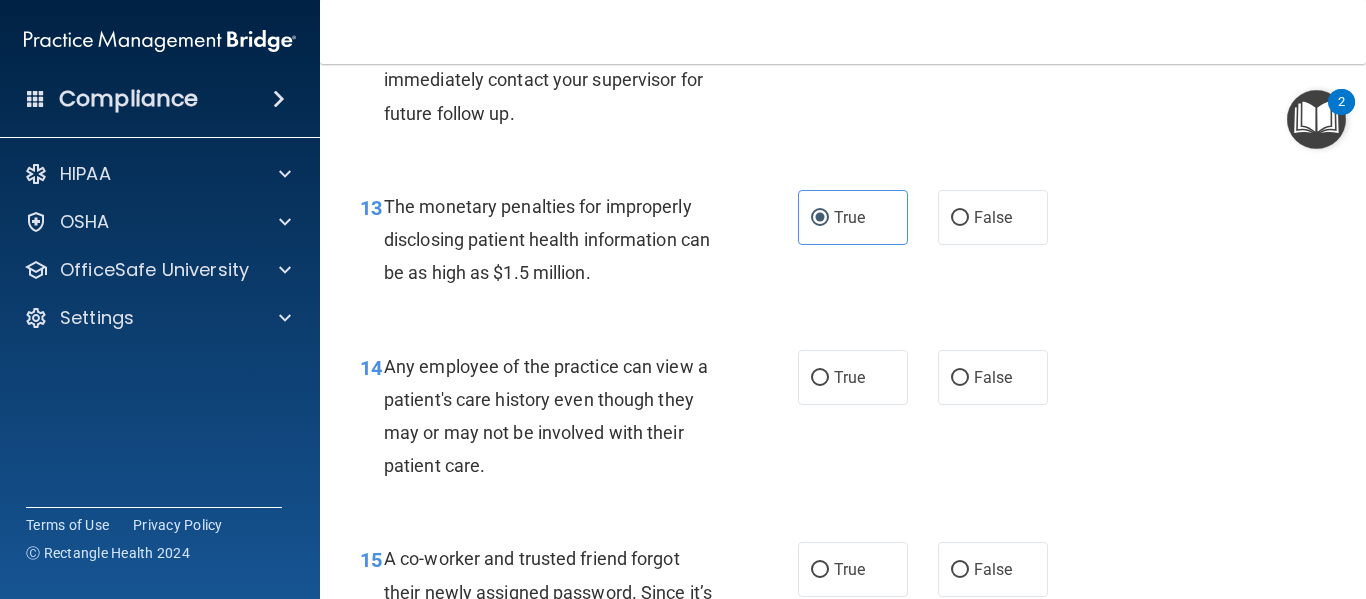 scroll, scrollTop: 2299, scrollLeft: 0, axis: vertical 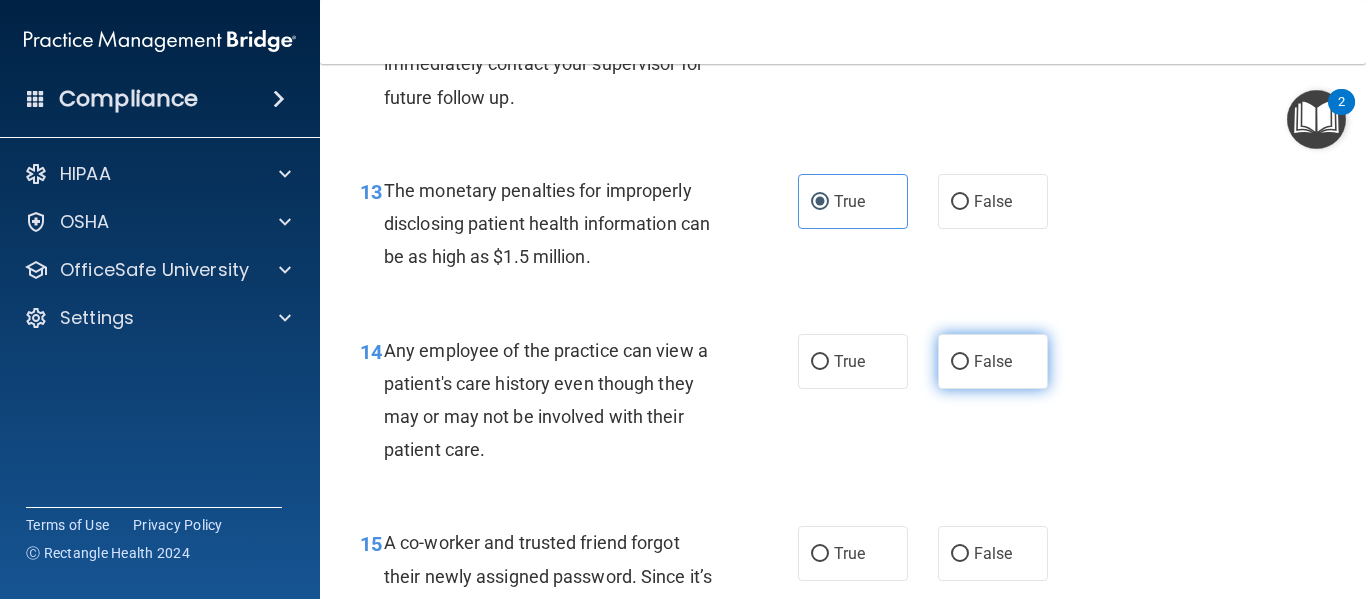click on "False" at bounding box center (960, 362) 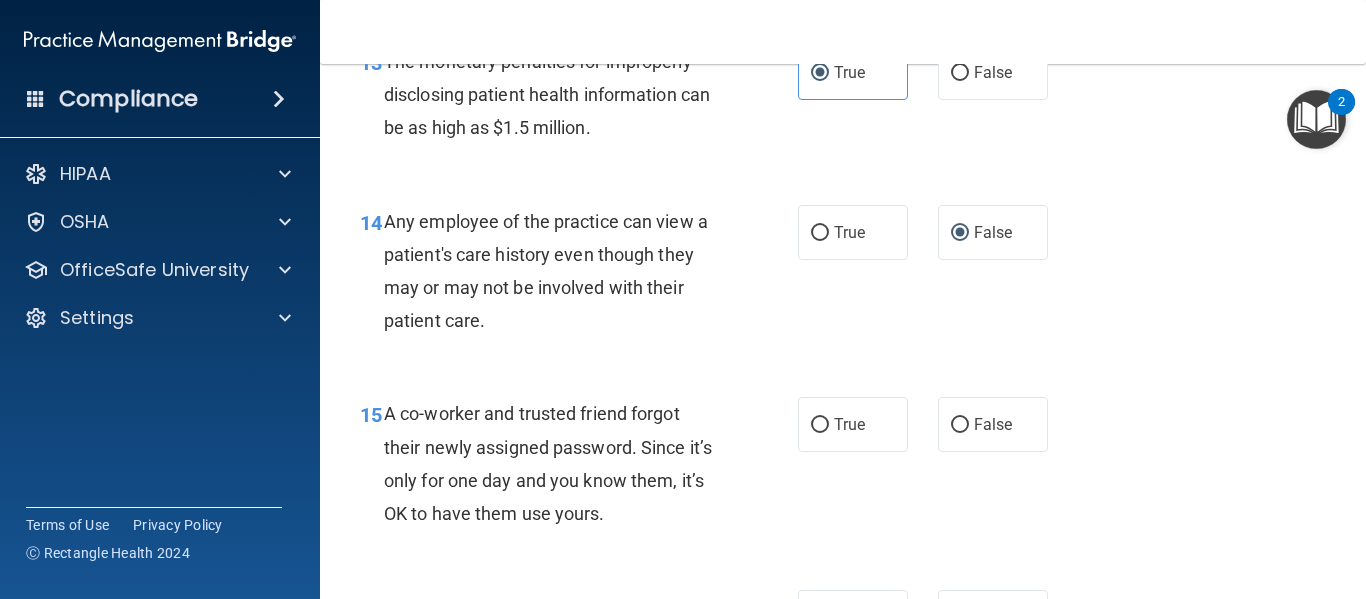 scroll, scrollTop: 2432, scrollLeft: 0, axis: vertical 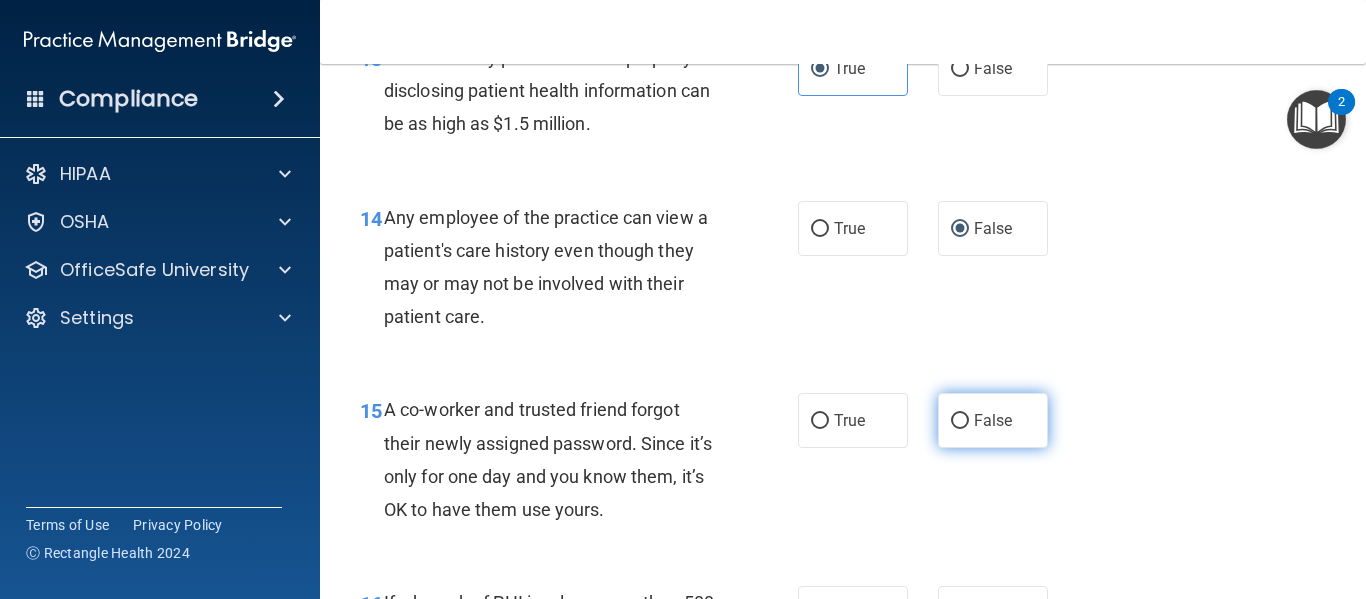 click on "False" at bounding box center [993, 420] 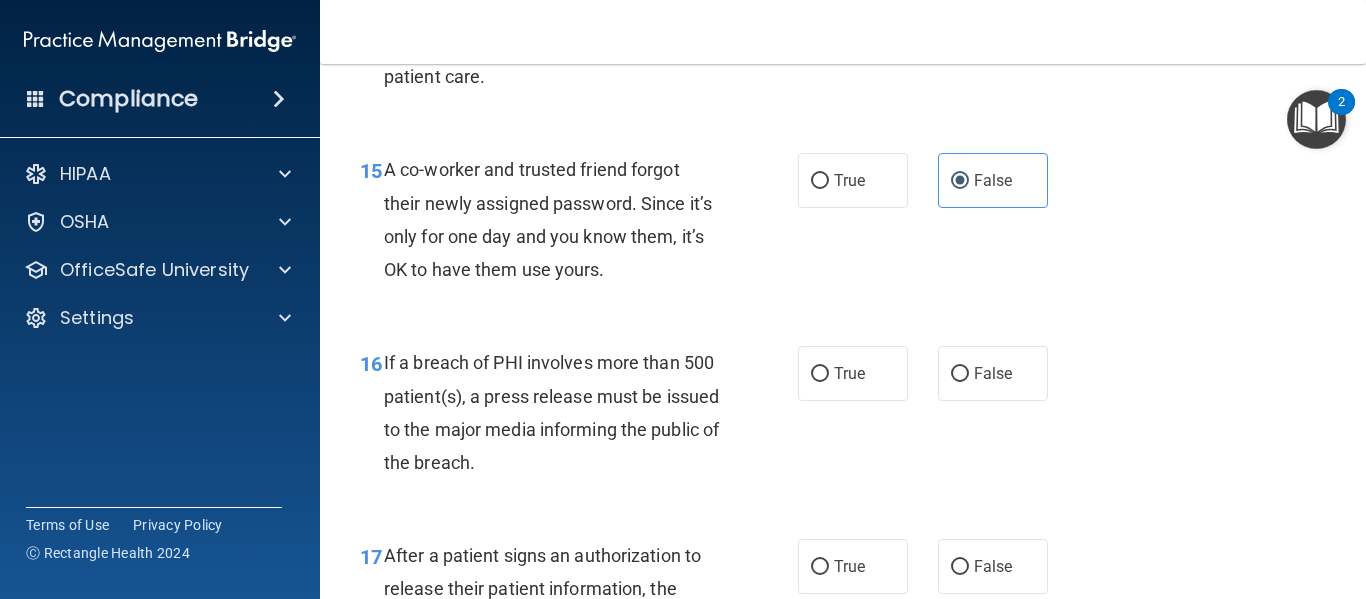 scroll, scrollTop: 2695, scrollLeft: 0, axis: vertical 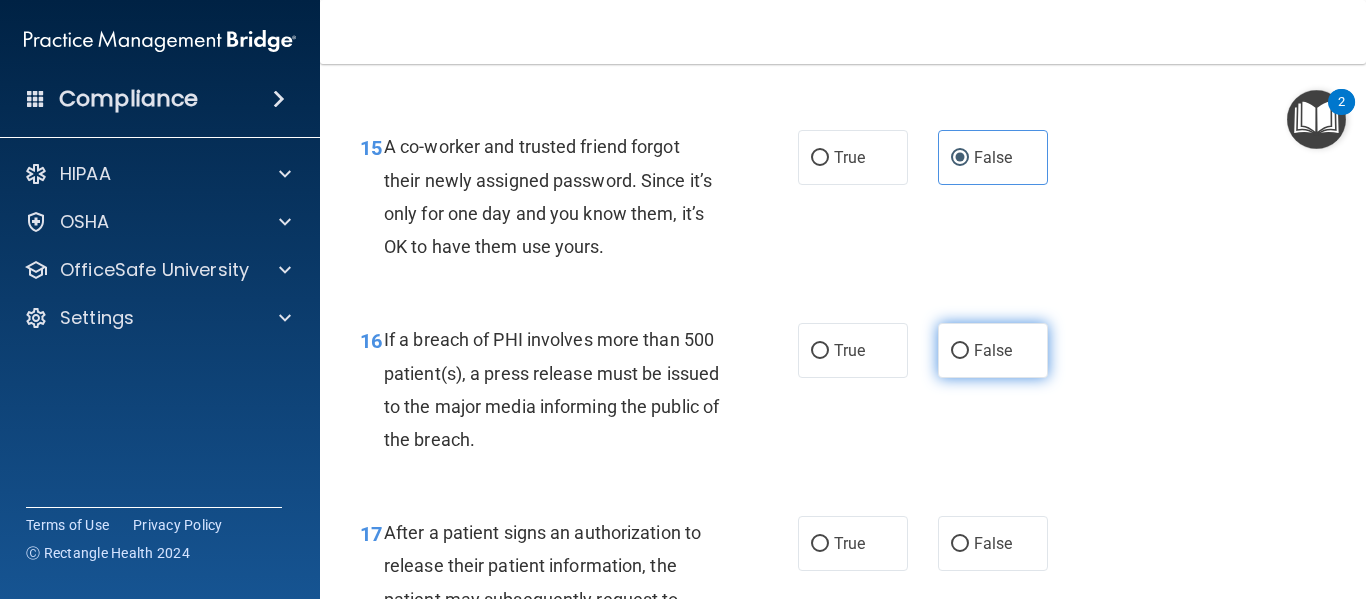 click on "False" at bounding box center [960, 351] 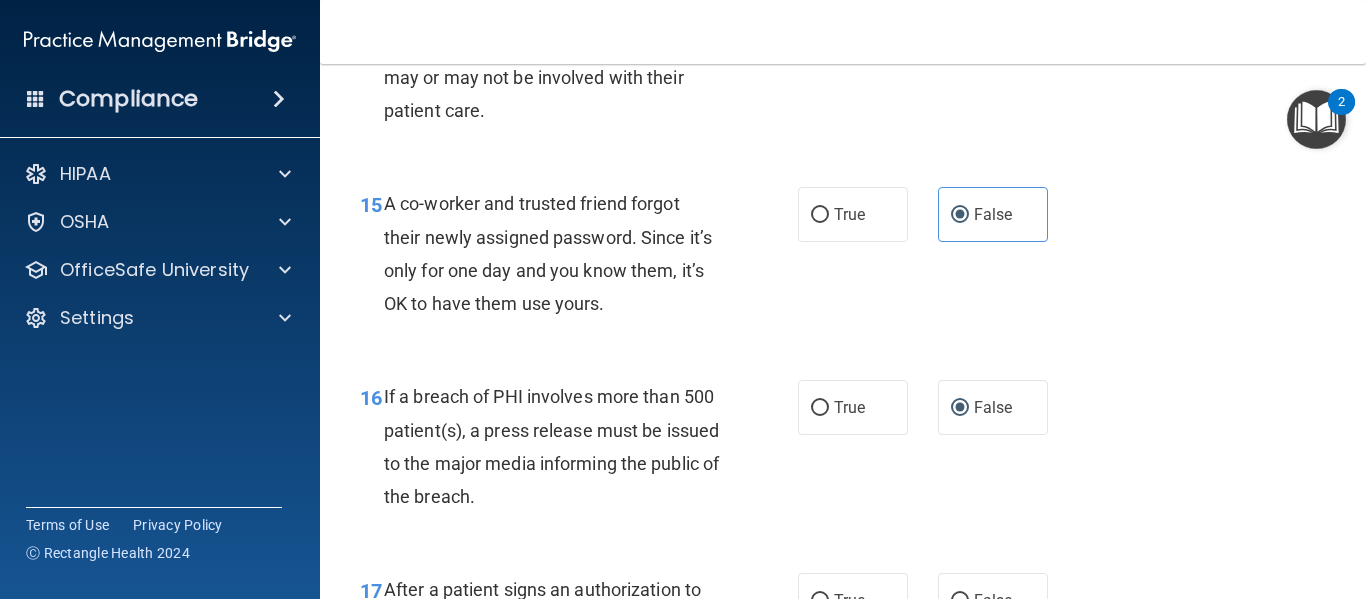 scroll, scrollTop: 2925, scrollLeft: 0, axis: vertical 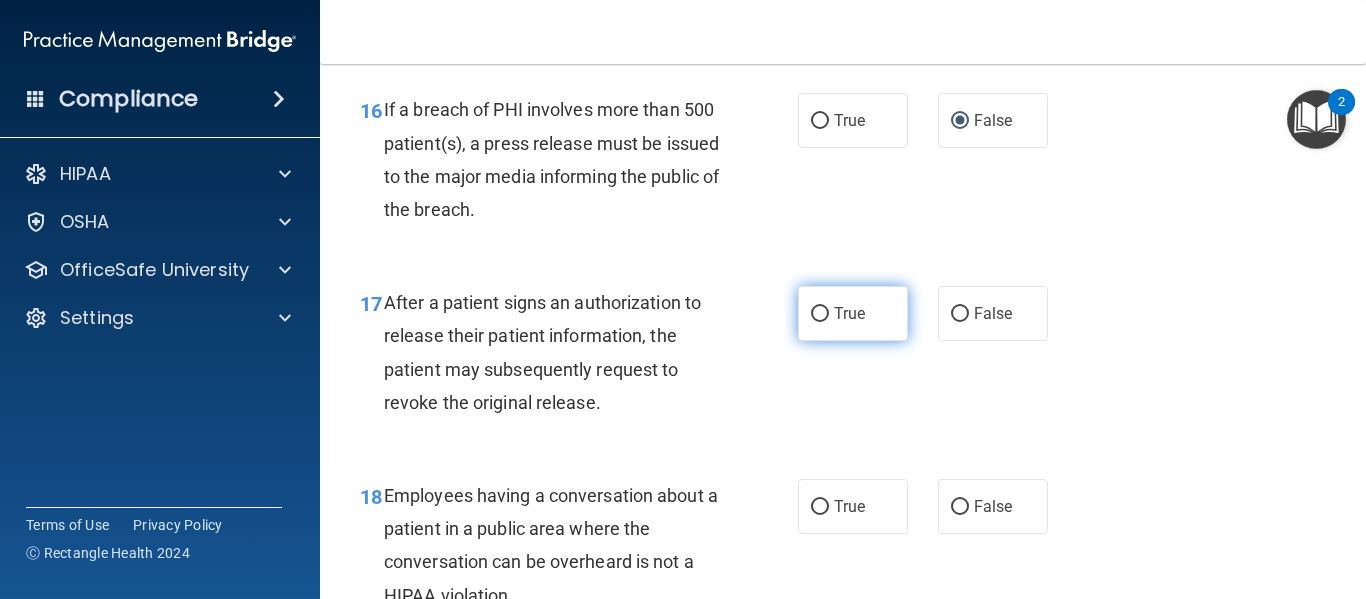 click on "True" at bounding box center [820, 314] 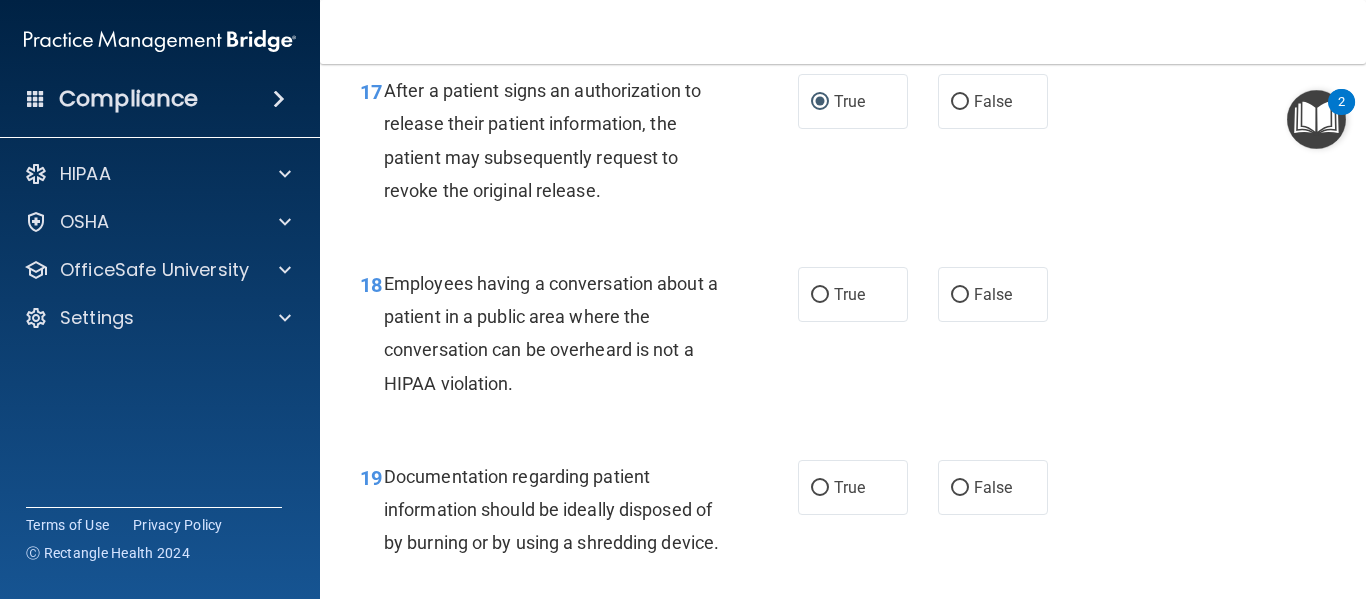 scroll, scrollTop: 3136, scrollLeft: 0, axis: vertical 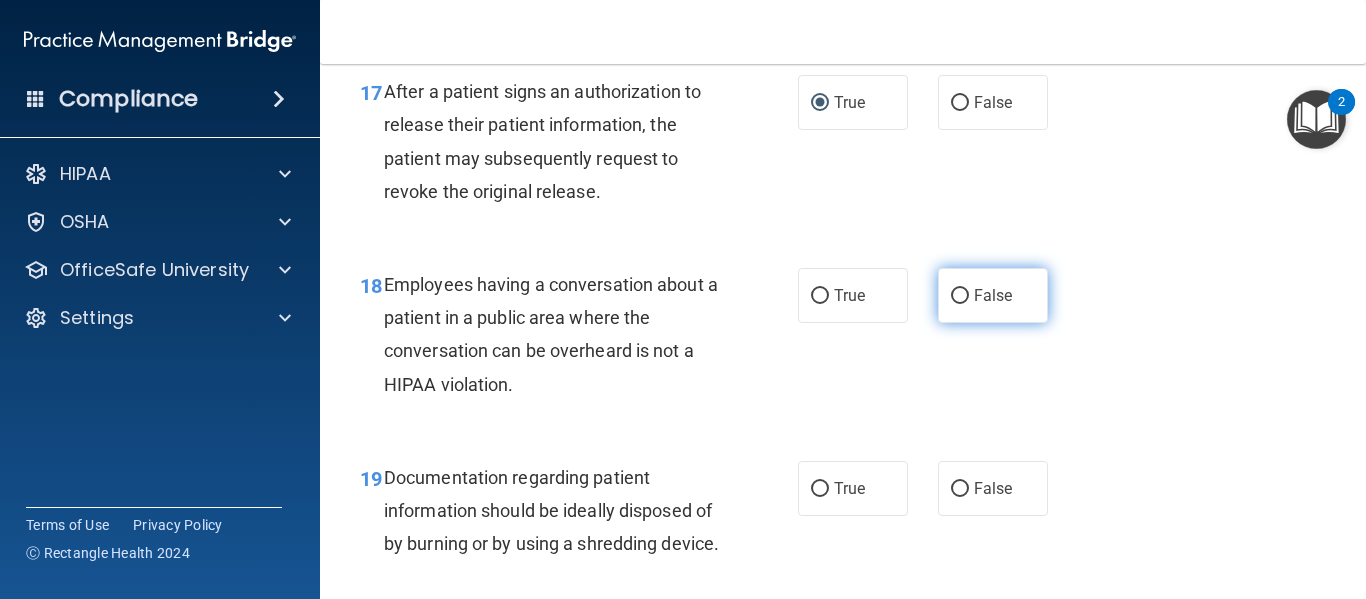 click on "False" at bounding box center [993, 295] 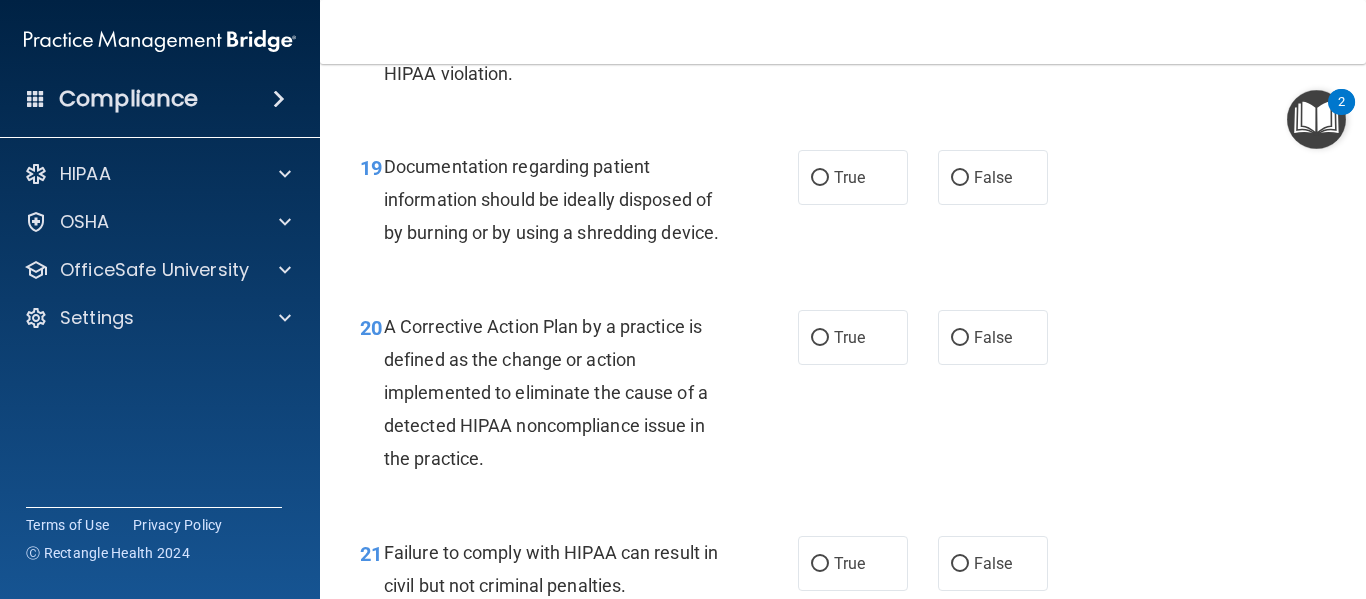 scroll, scrollTop: 3457, scrollLeft: 0, axis: vertical 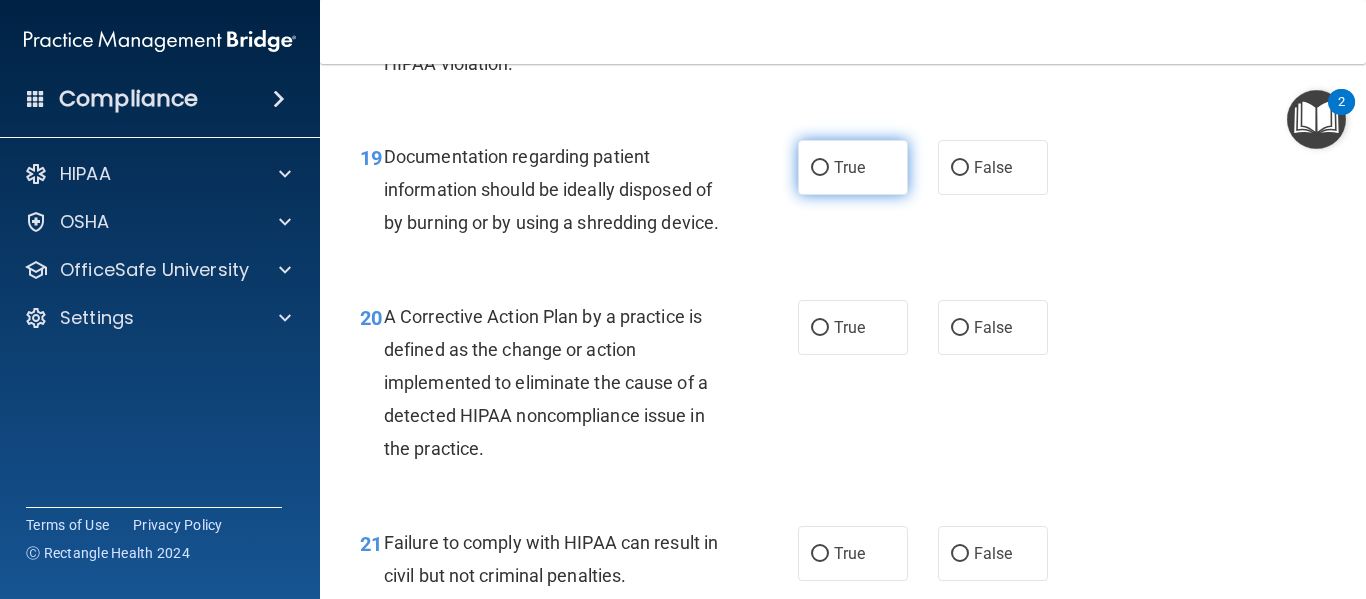click on "True" at bounding box center [820, 168] 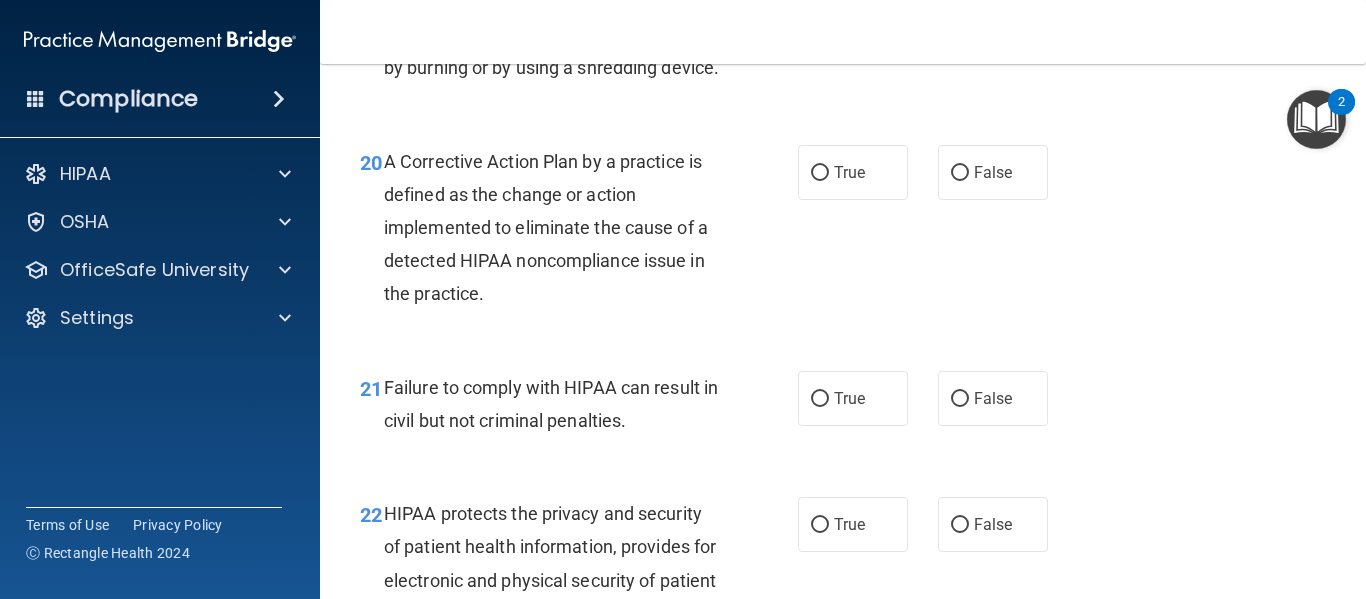 scroll, scrollTop: 3616, scrollLeft: 0, axis: vertical 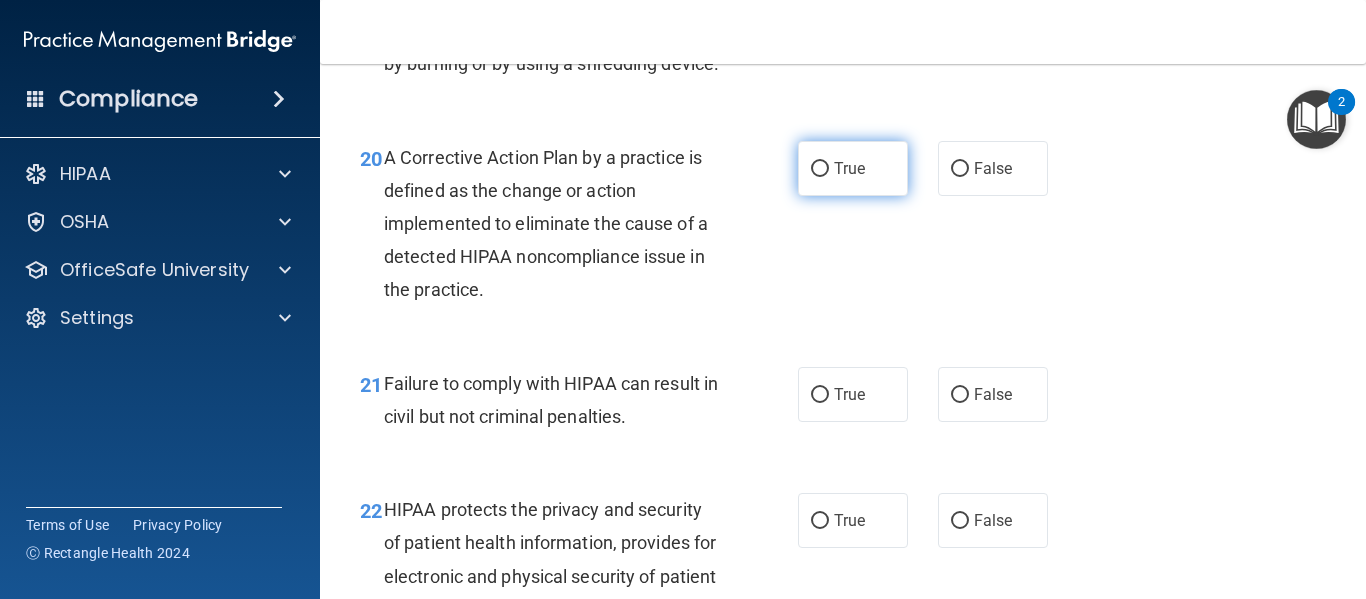 click on "True" at bounding box center (853, 168) 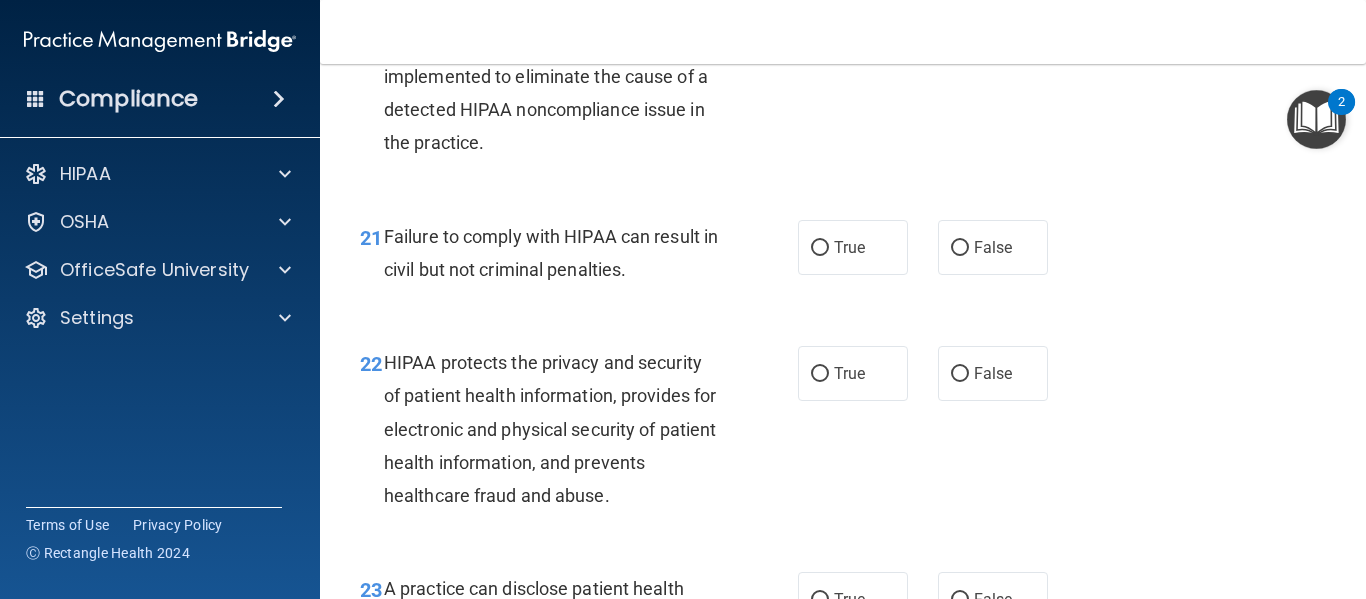 scroll, scrollTop: 3765, scrollLeft: 0, axis: vertical 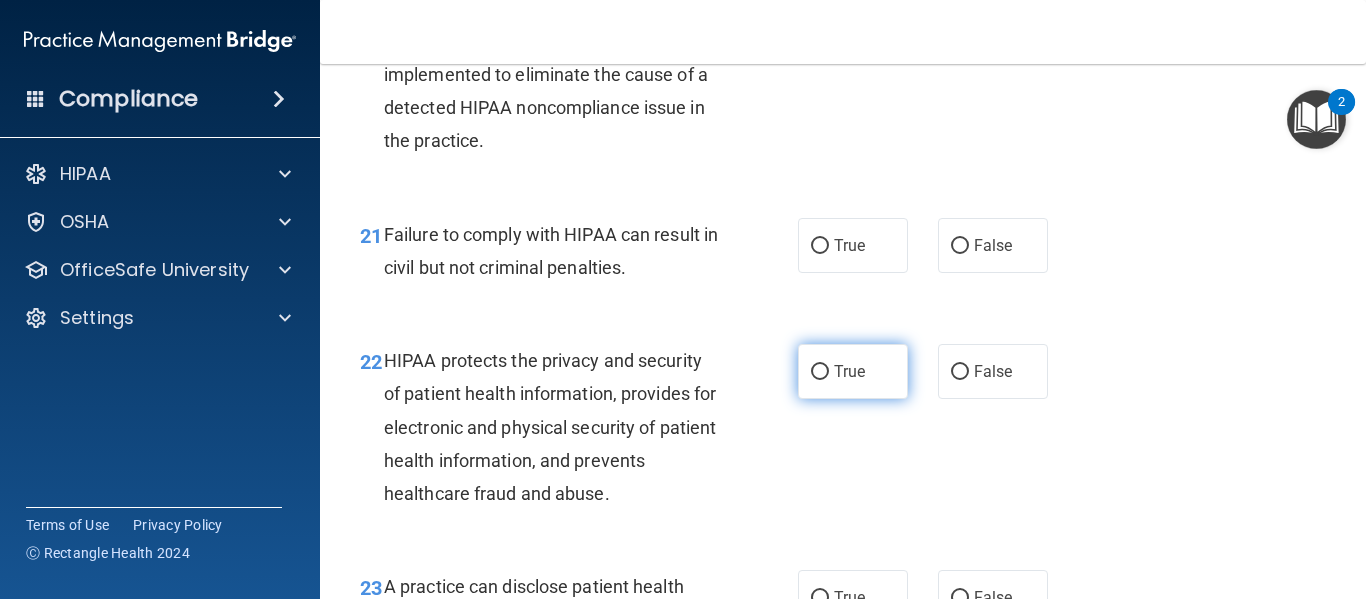 click on "True" at bounding box center [853, 371] 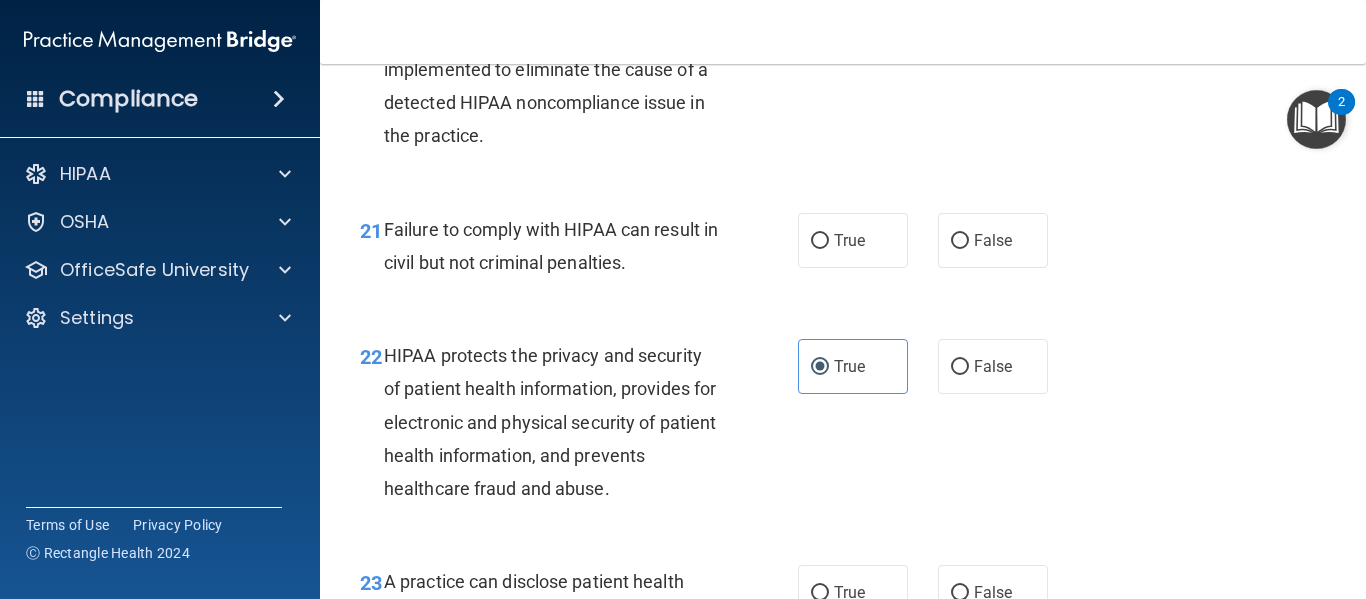 scroll, scrollTop: 3729, scrollLeft: 0, axis: vertical 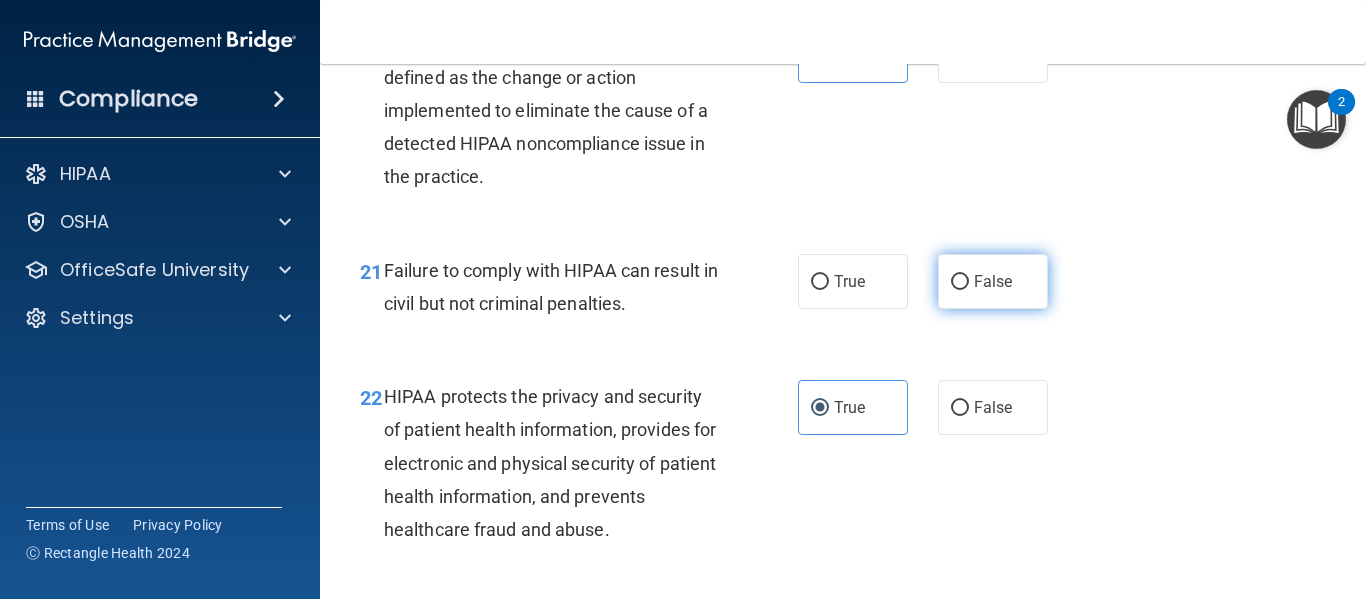 click on "False" at bounding box center (993, 281) 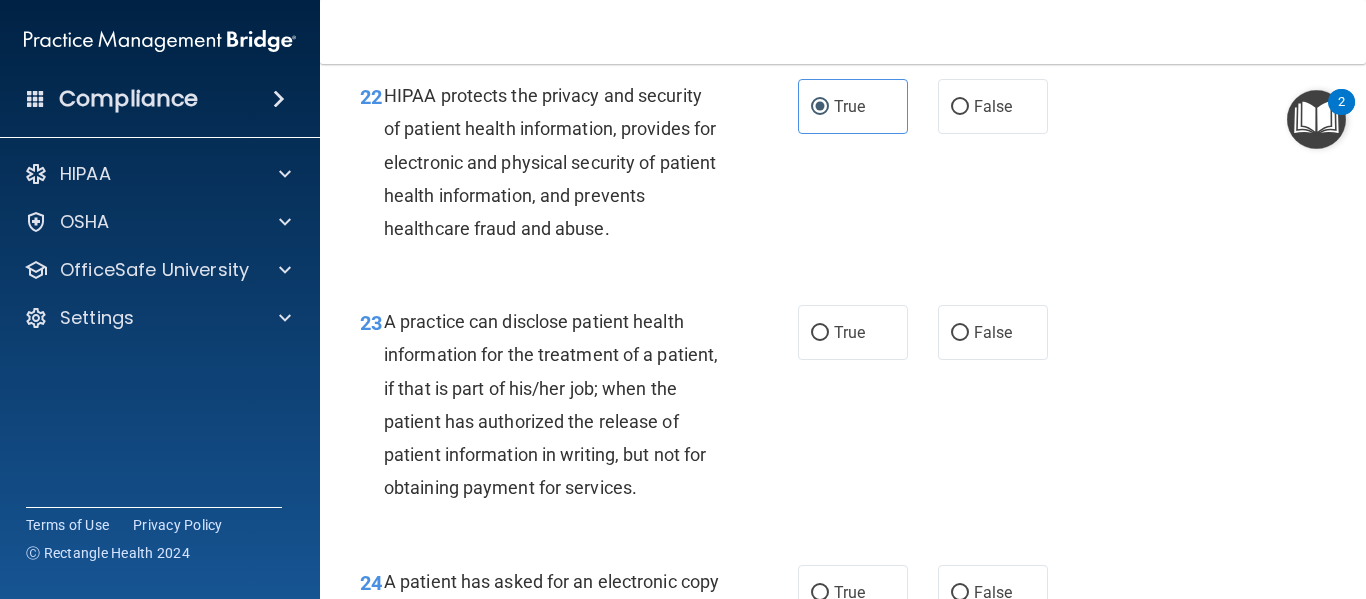 scroll, scrollTop: 4031, scrollLeft: 0, axis: vertical 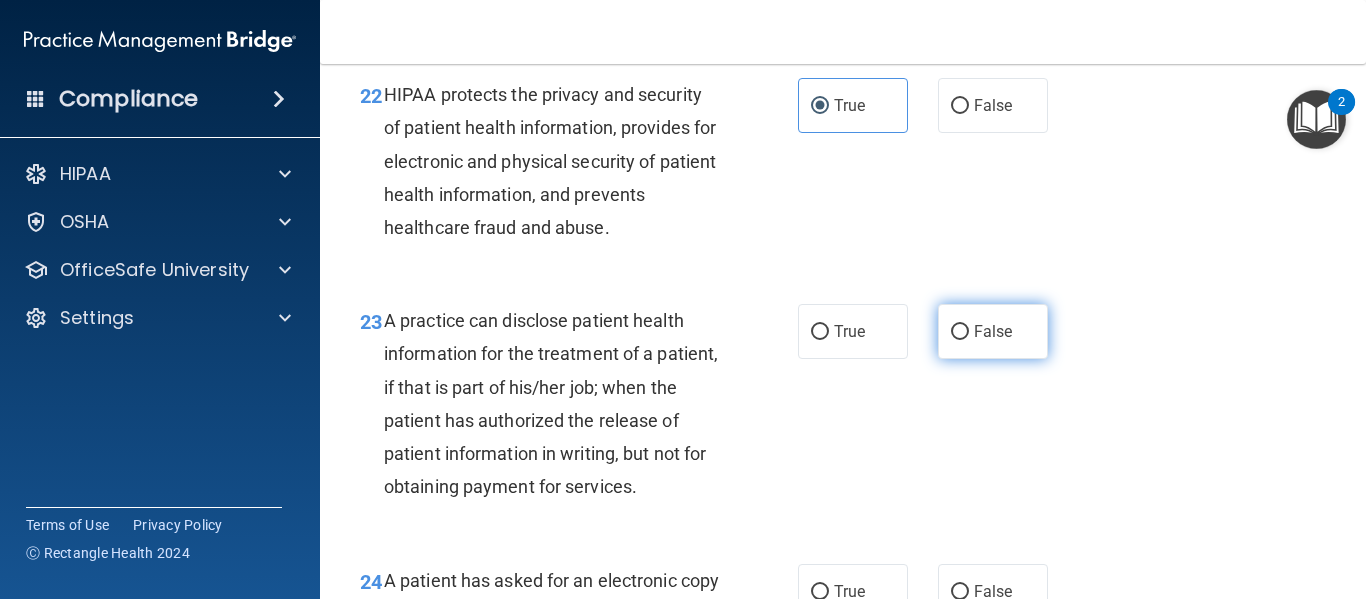 click on "False" at bounding box center [993, 331] 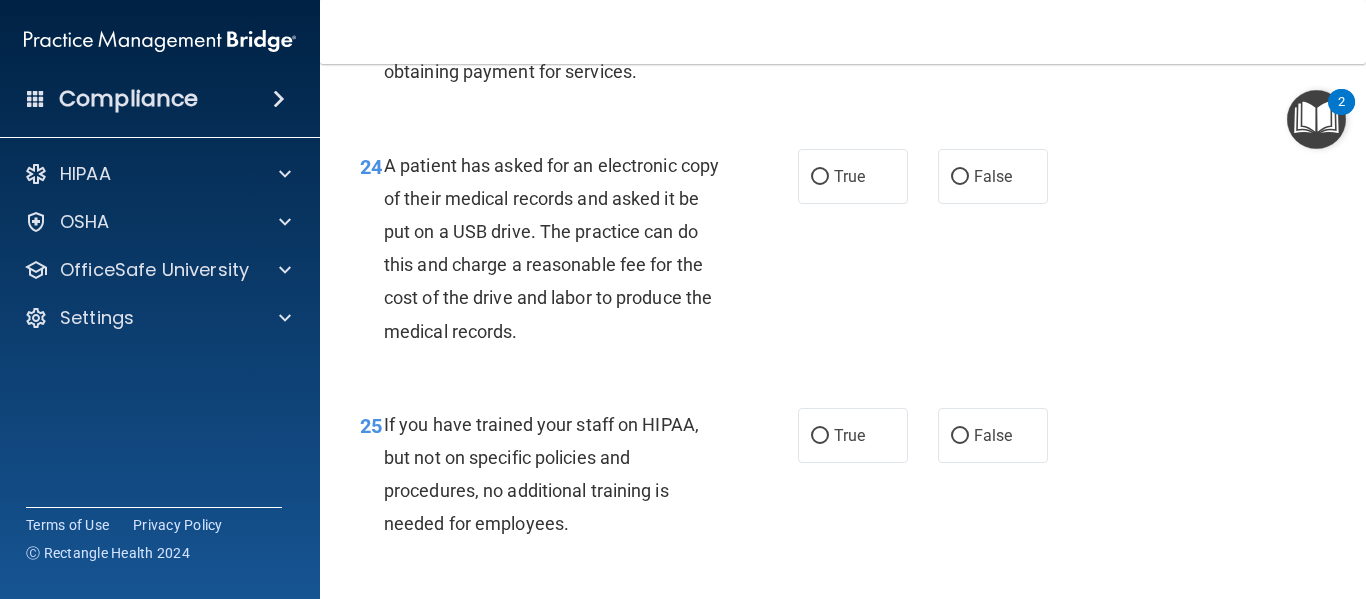 scroll, scrollTop: 4464, scrollLeft: 0, axis: vertical 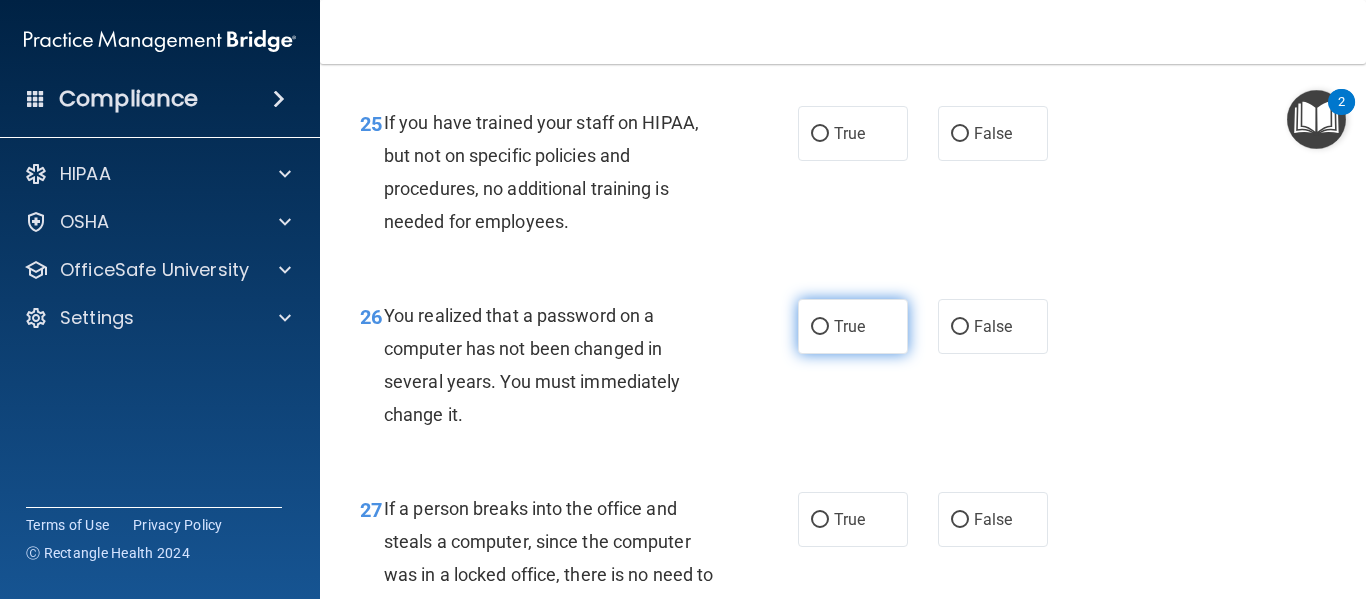 click on "True" at bounding box center [853, 326] 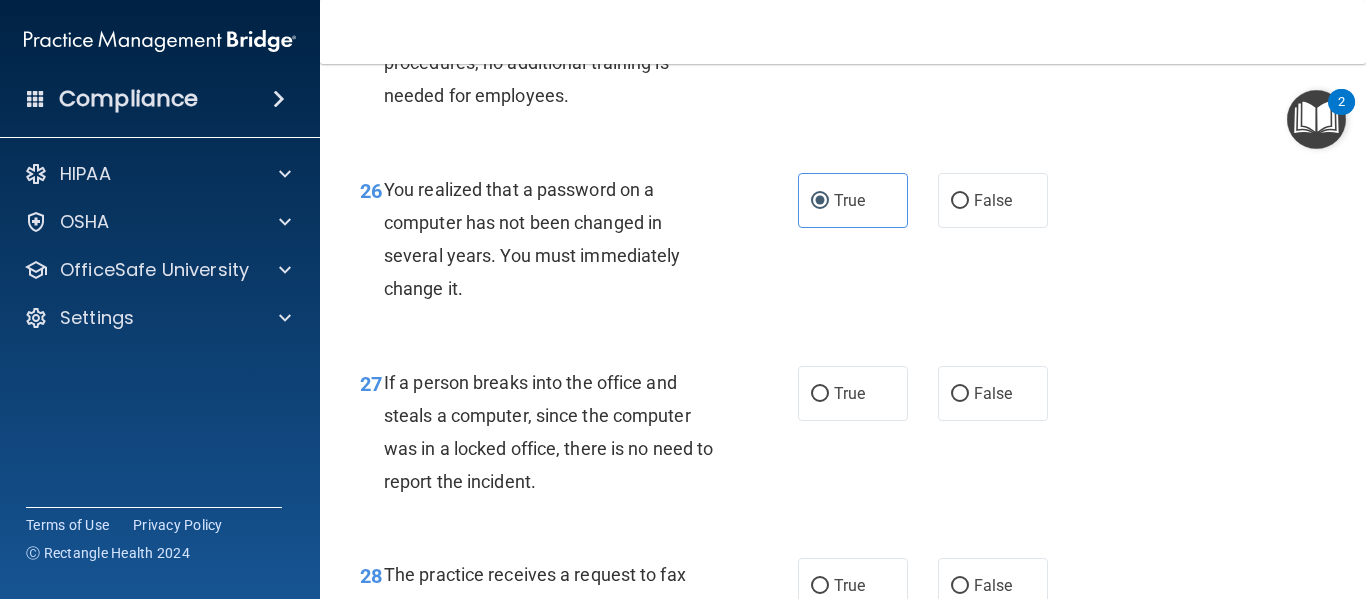 scroll, scrollTop: 4875, scrollLeft: 0, axis: vertical 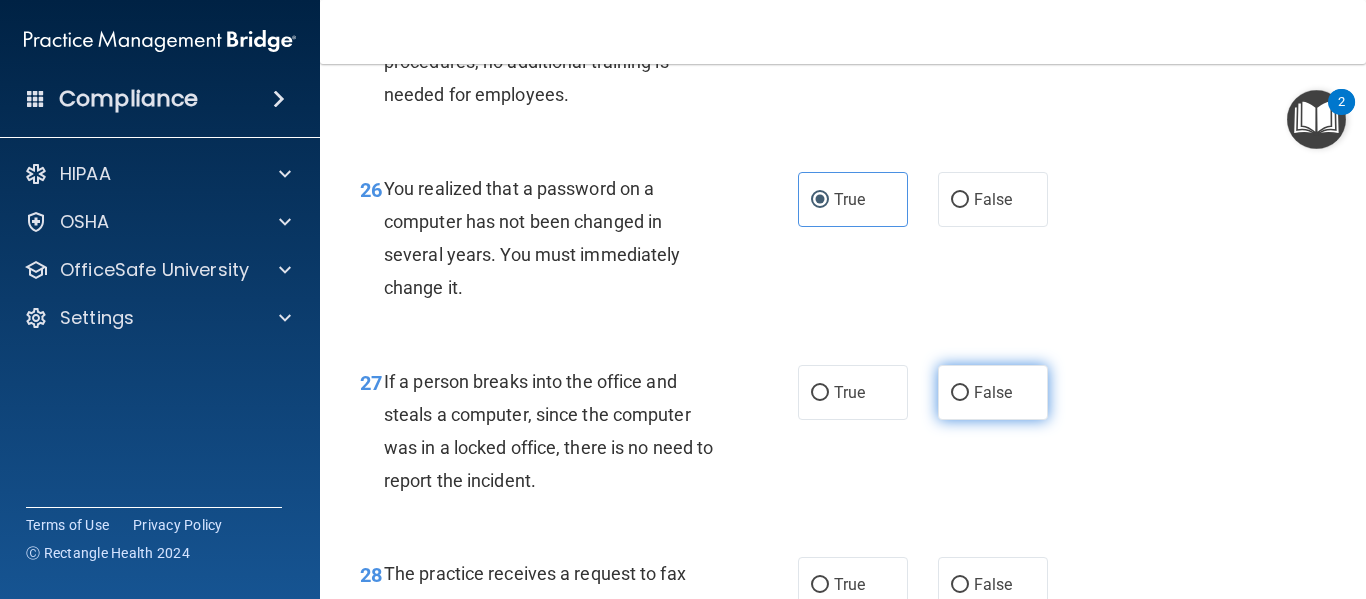 click on "False" at bounding box center (993, 392) 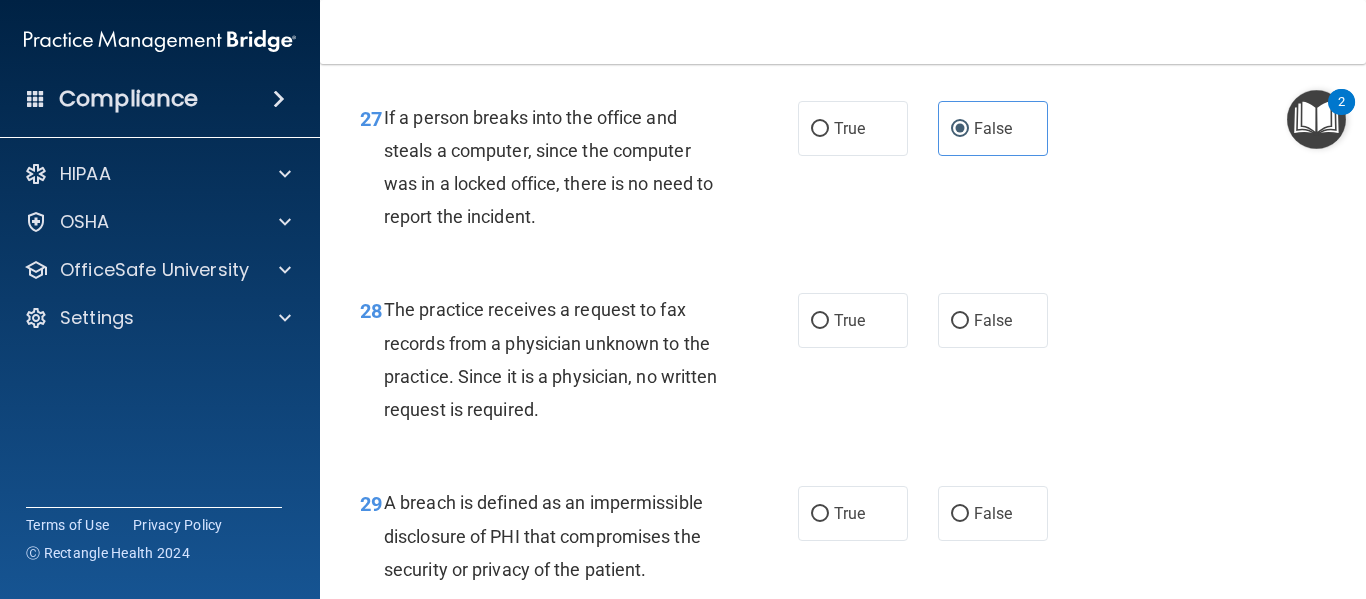 scroll, scrollTop: 5140, scrollLeft: 0, axis: vertical 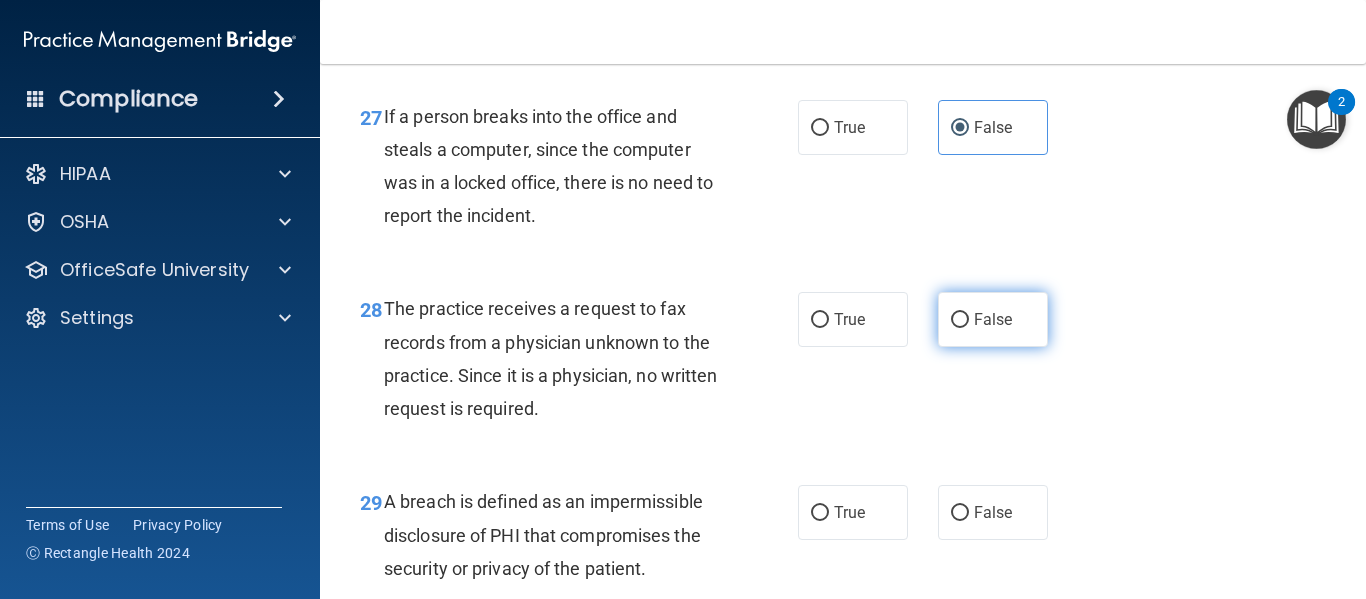 click on "False" at bounding box center [993, 319] 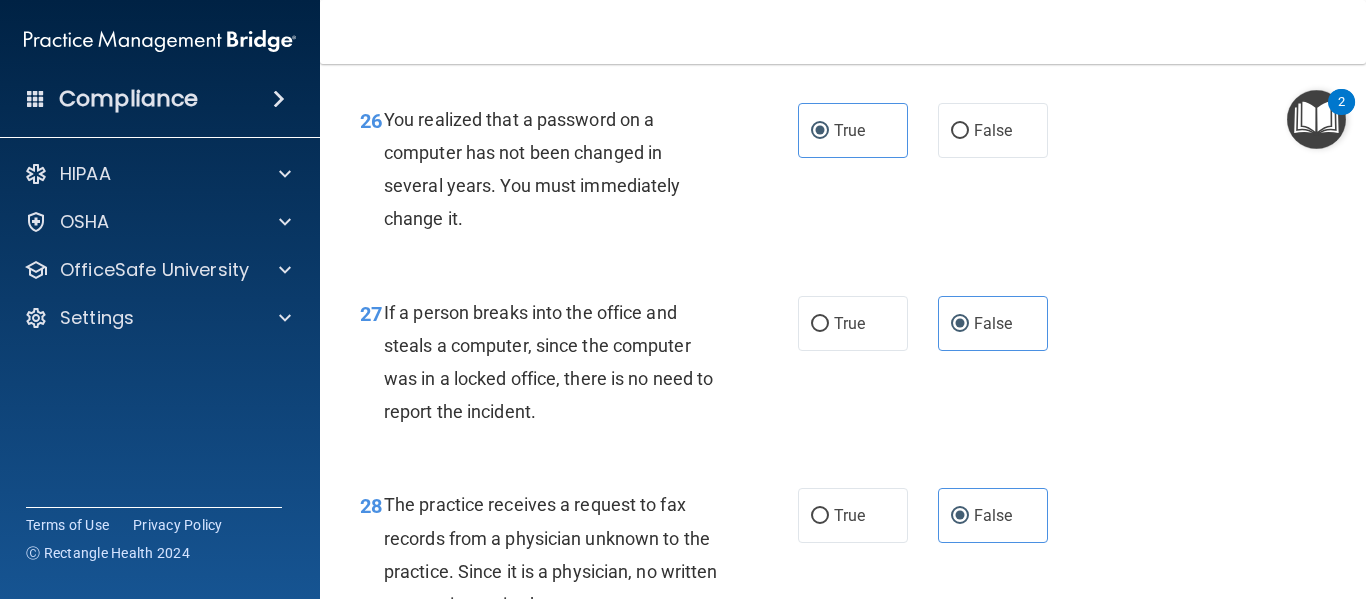 scroll, scrollTop: 4943, scrollLeft: 0, axis: vertical 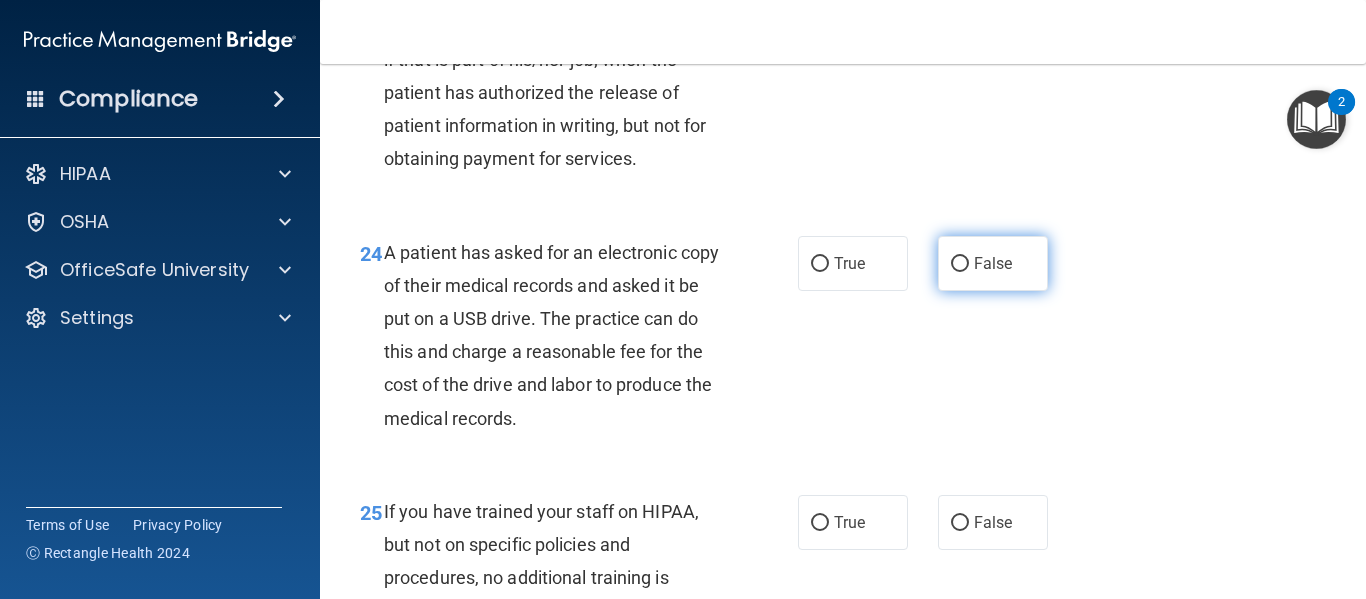 click on "False" at bounding box center (993, 263) 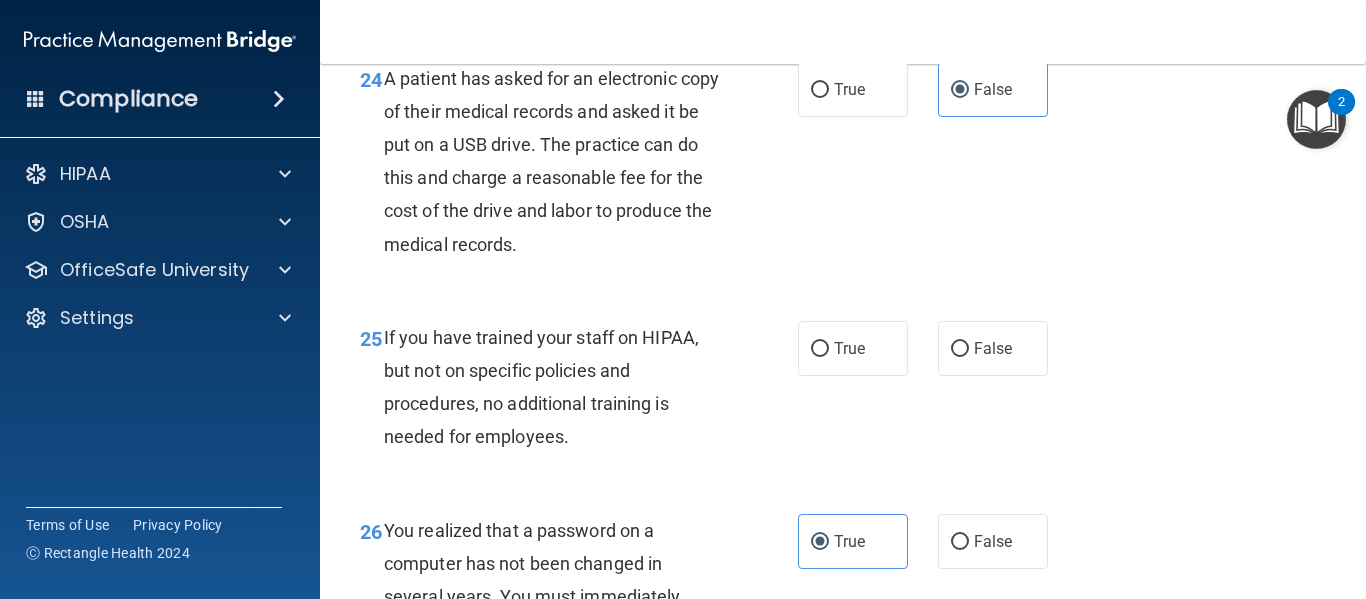 scroll, scrollTop: 4541, scrollLeft: 0, axis: vertical 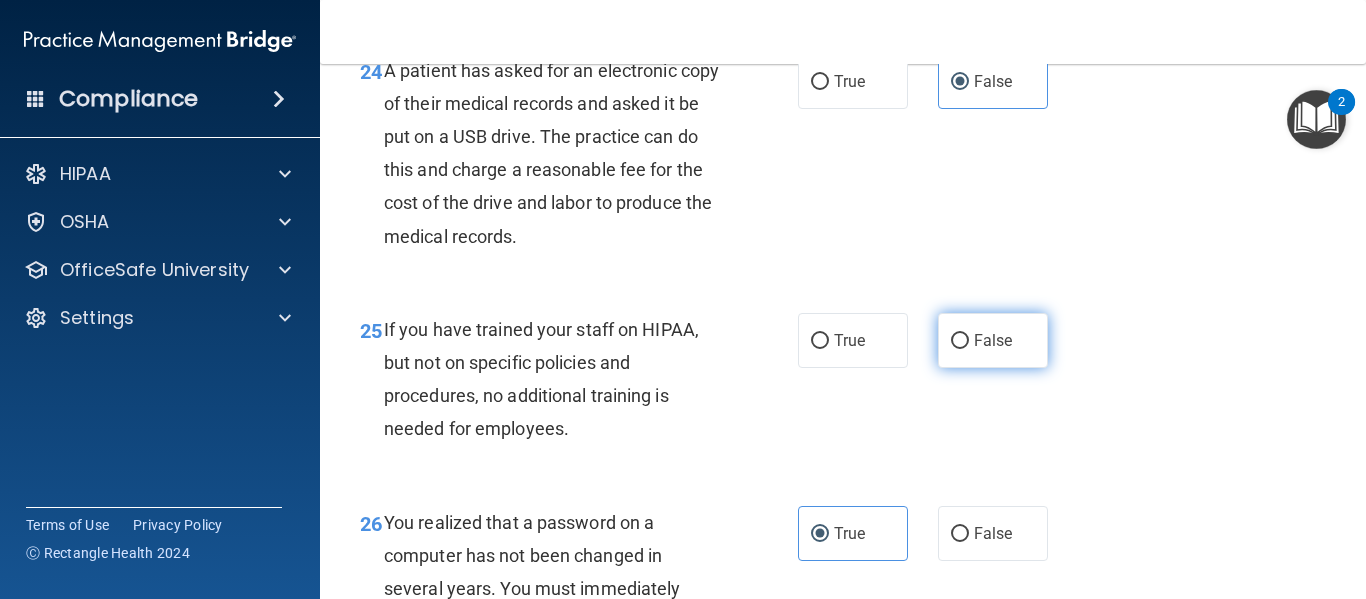 click on "False" at bounding box center (993, 340) 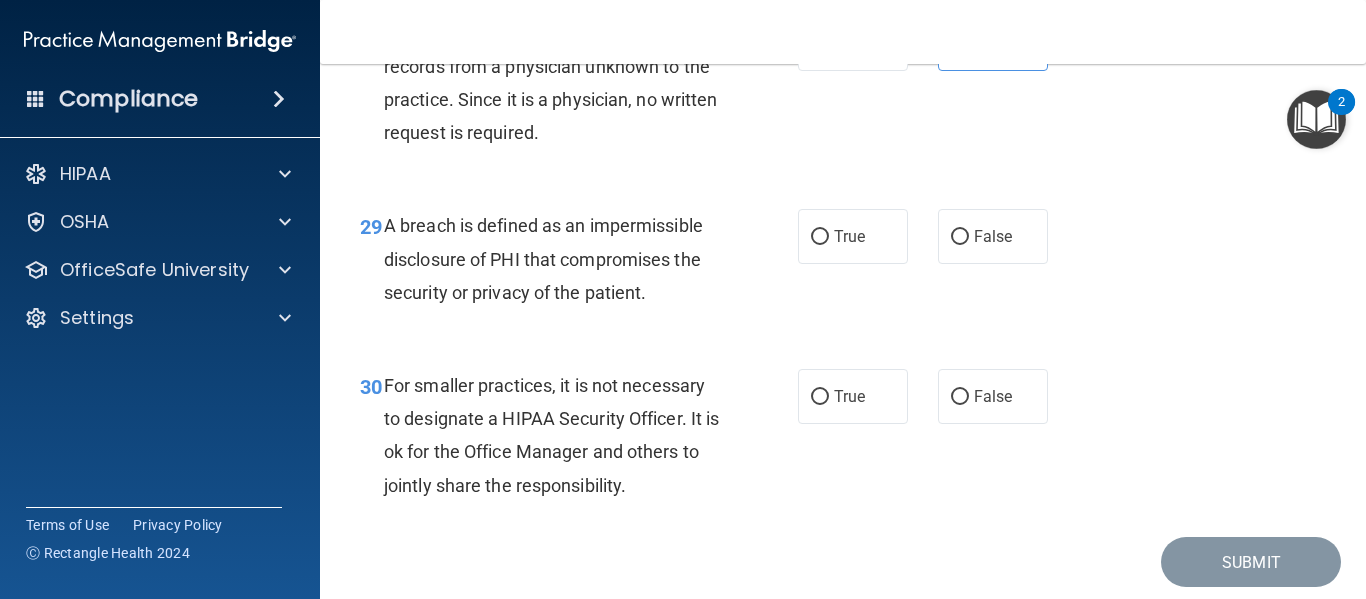 scroll, scrollTop: 5422, scrollLeft: 0, axis: vertical 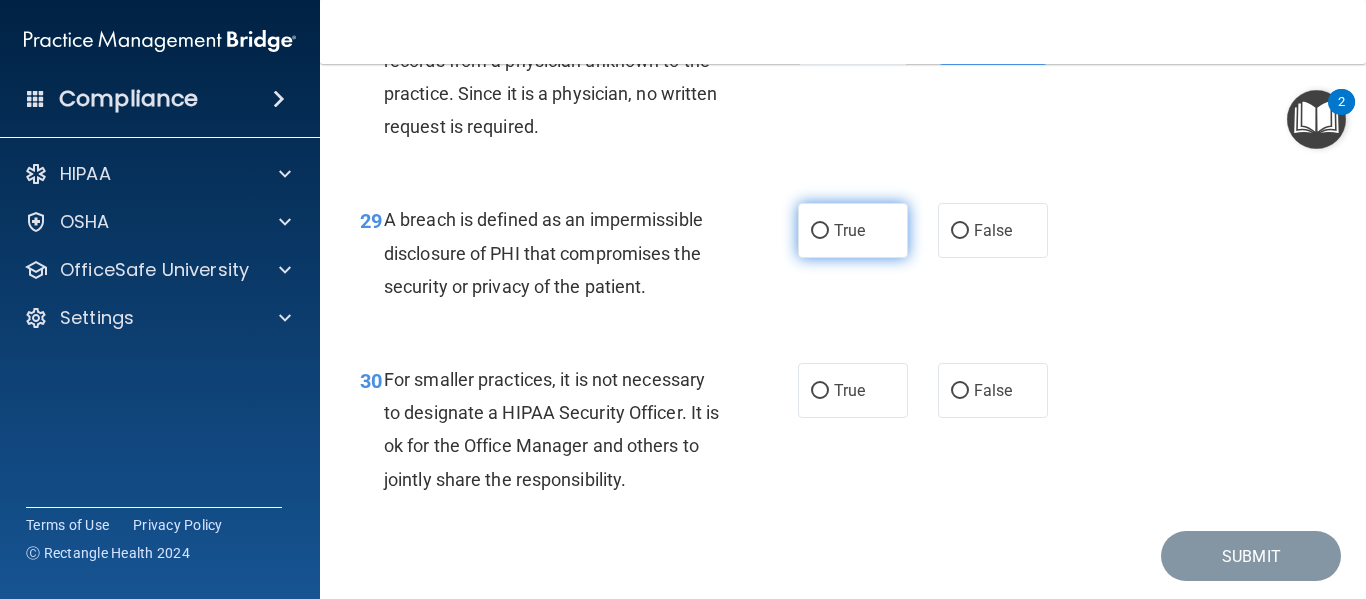 click on "True" at bounding box center (853, 230) 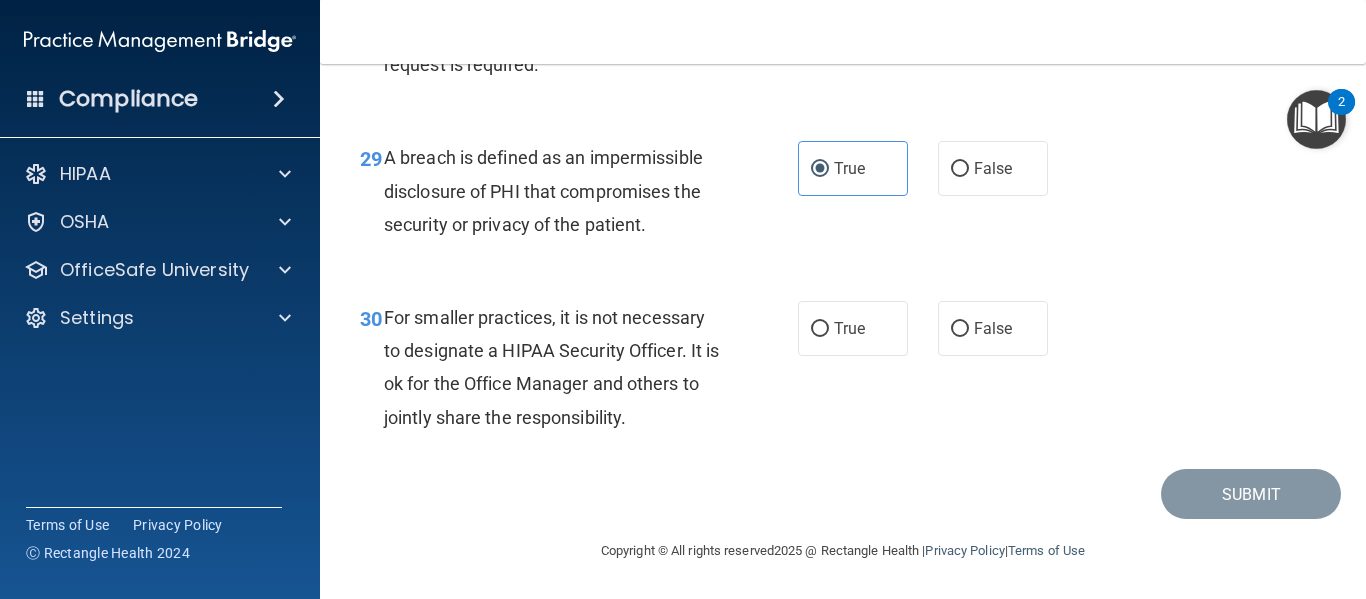 scroll, scrollTop: 5528, scrollLeft: 0, axis: vertical 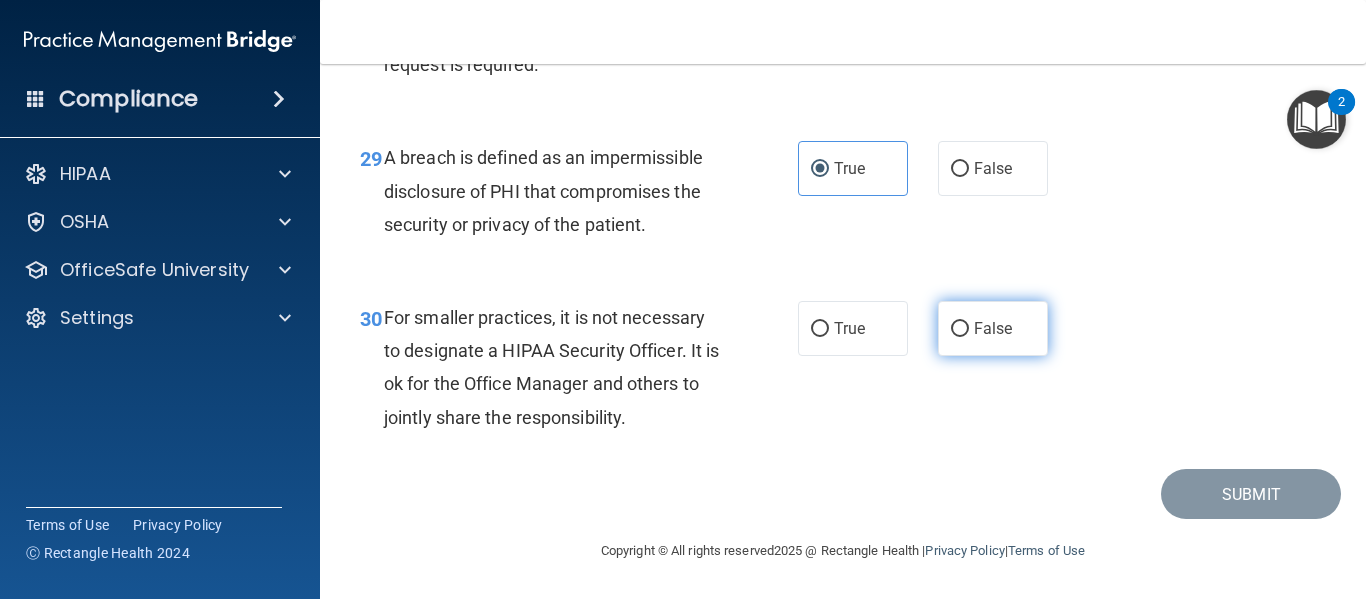 click on "False" at bounding box center (993, 328) 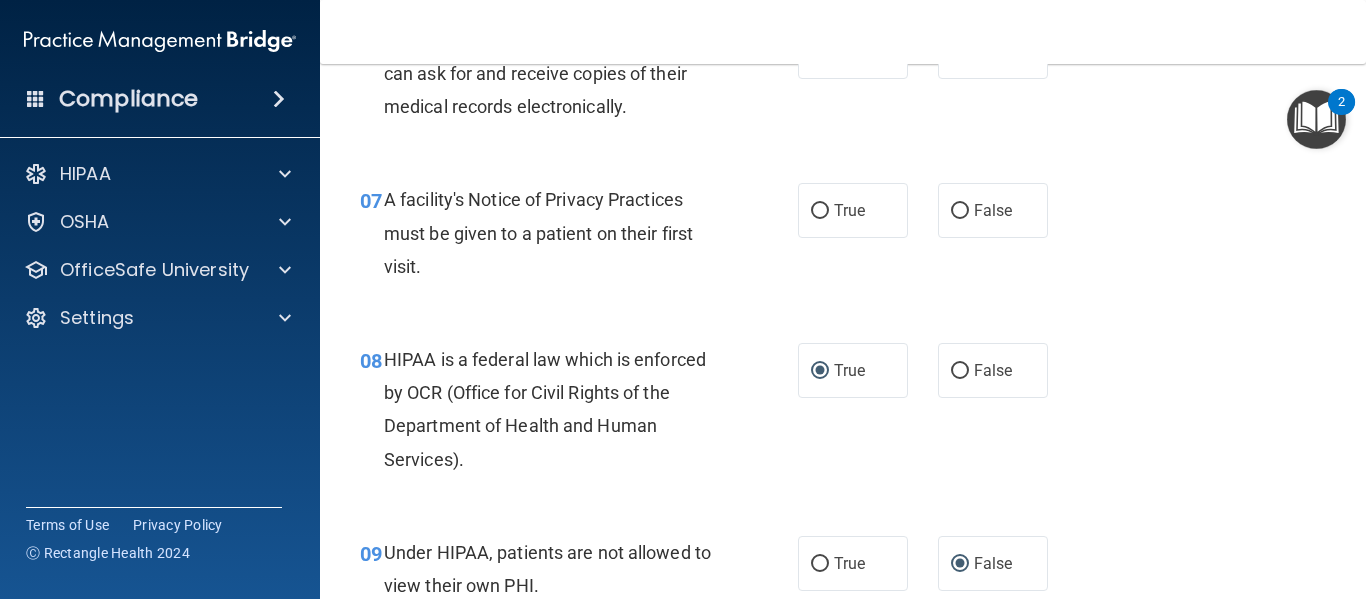 scroll, scrollTop: 1231, scrollLeft: 0, axis: vertical 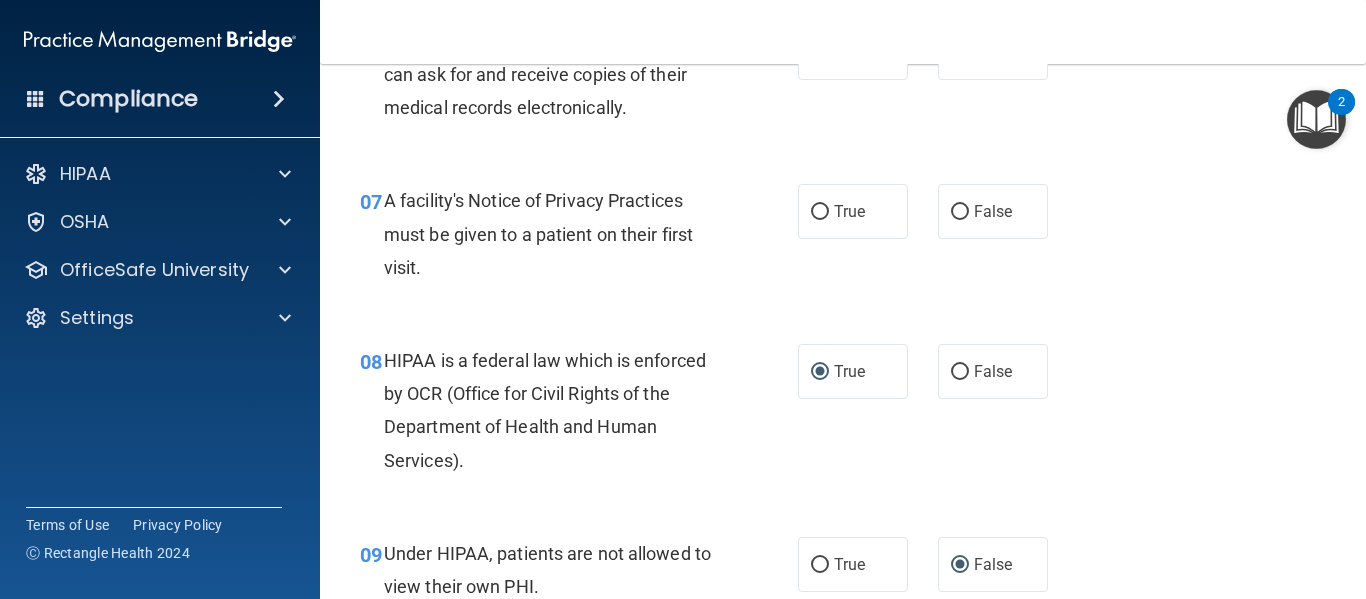 click on "False" at bounding box center (960, 372) 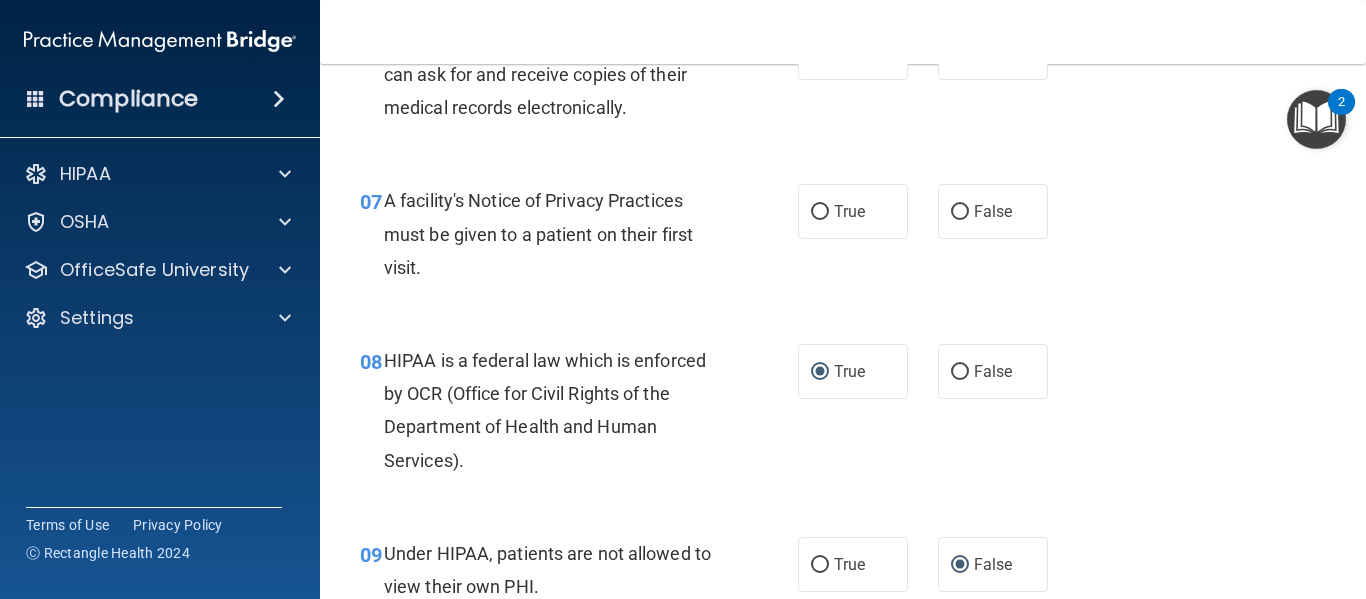 radio on "true" 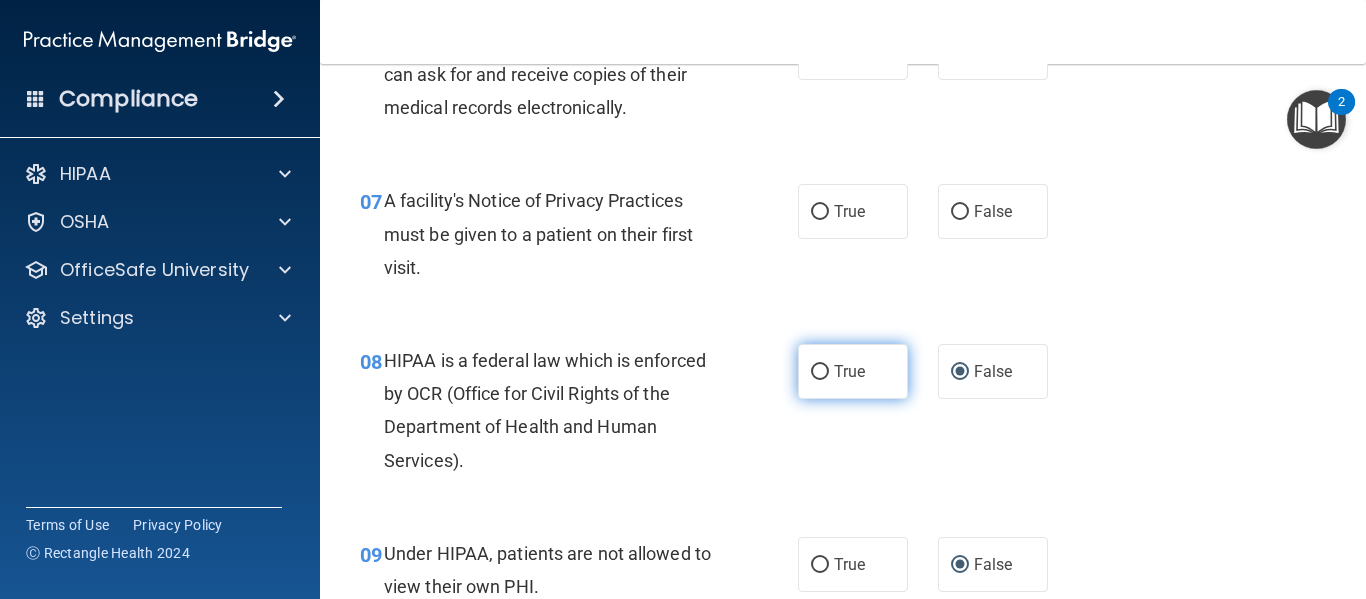 click on "True" at bounding box center (853, 371) 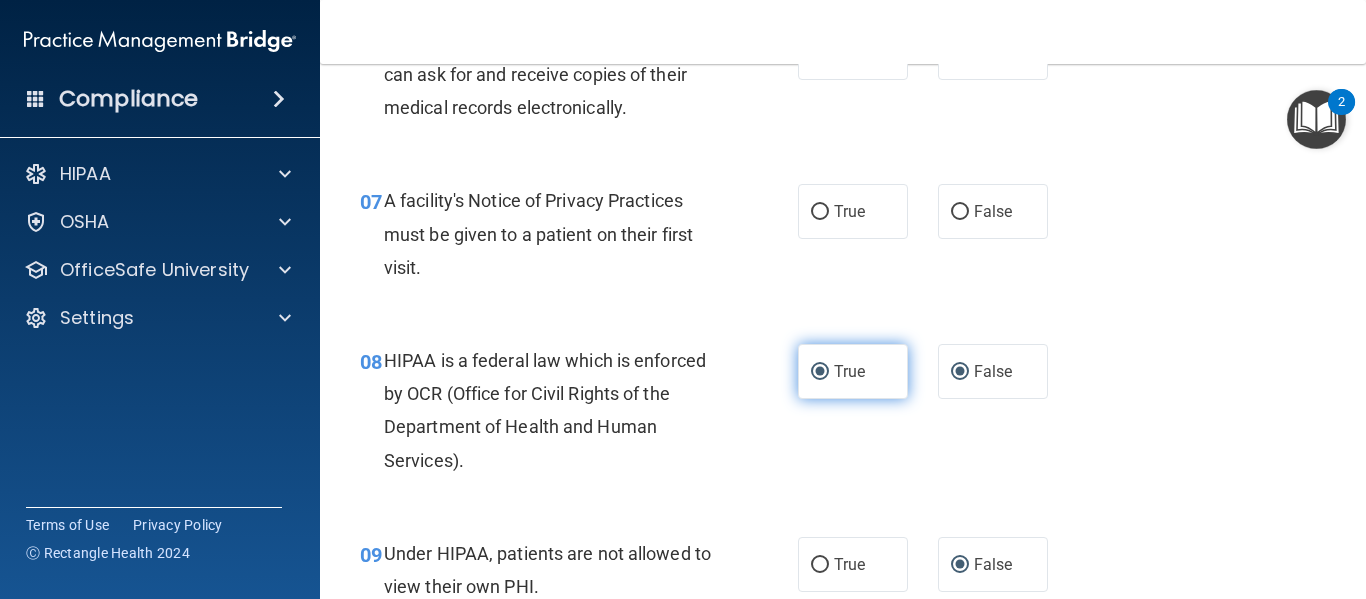 radio on "false" 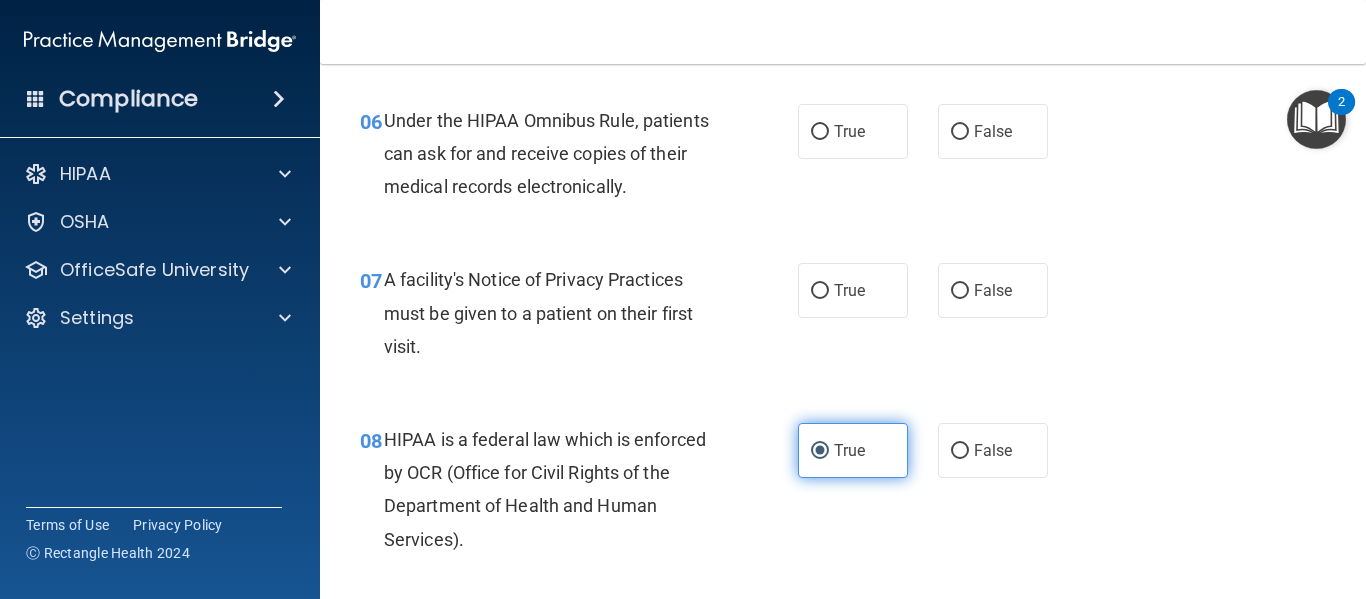 scroll, scrollTop: 1151, scrollLeft: 0, axis: vertical 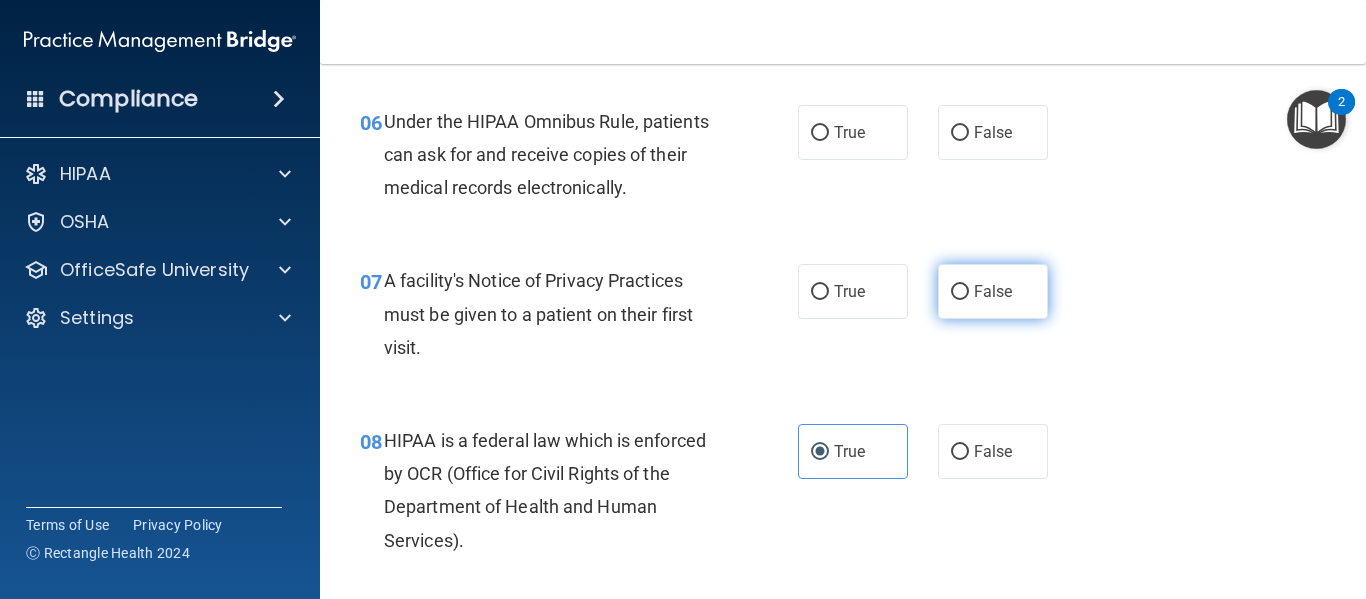 click on "False" at bounding box center (960, 292) 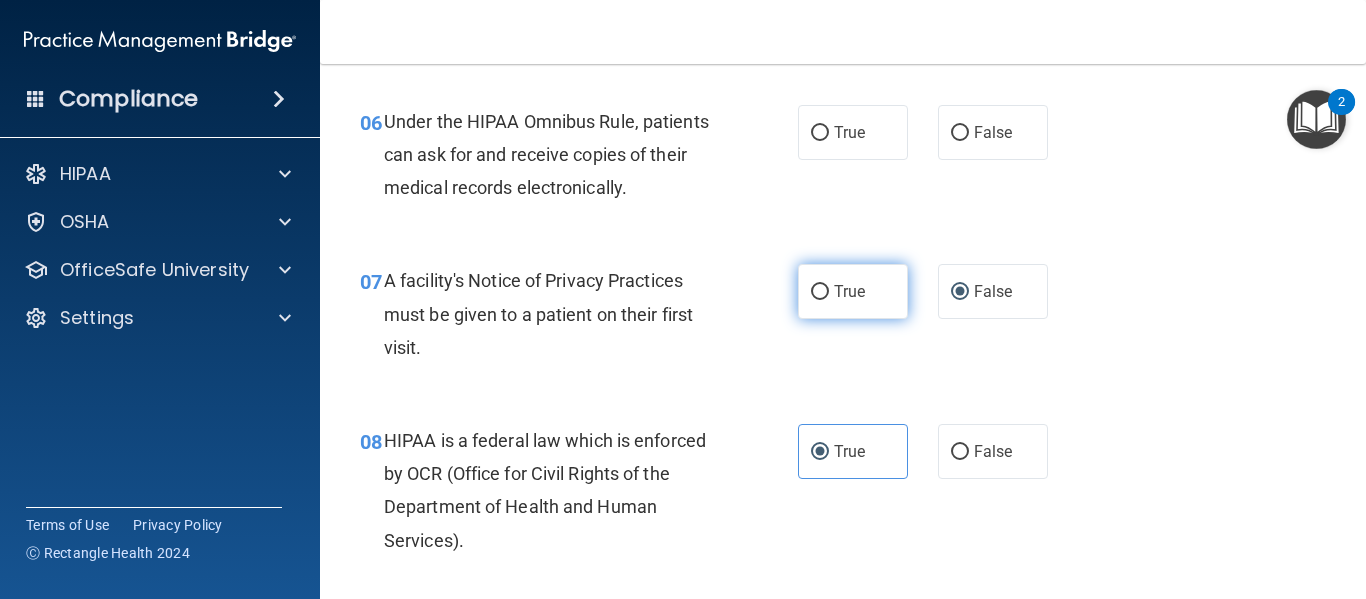 click on "True" at bounding box center (820, 292) 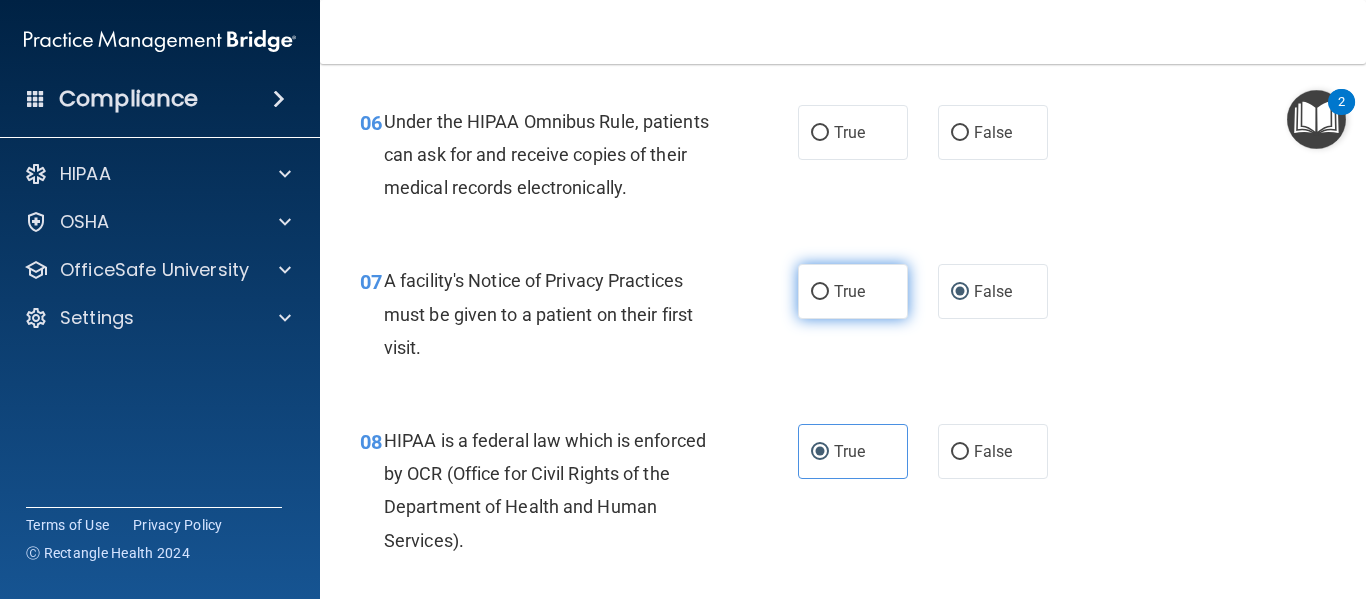 radio on "true" 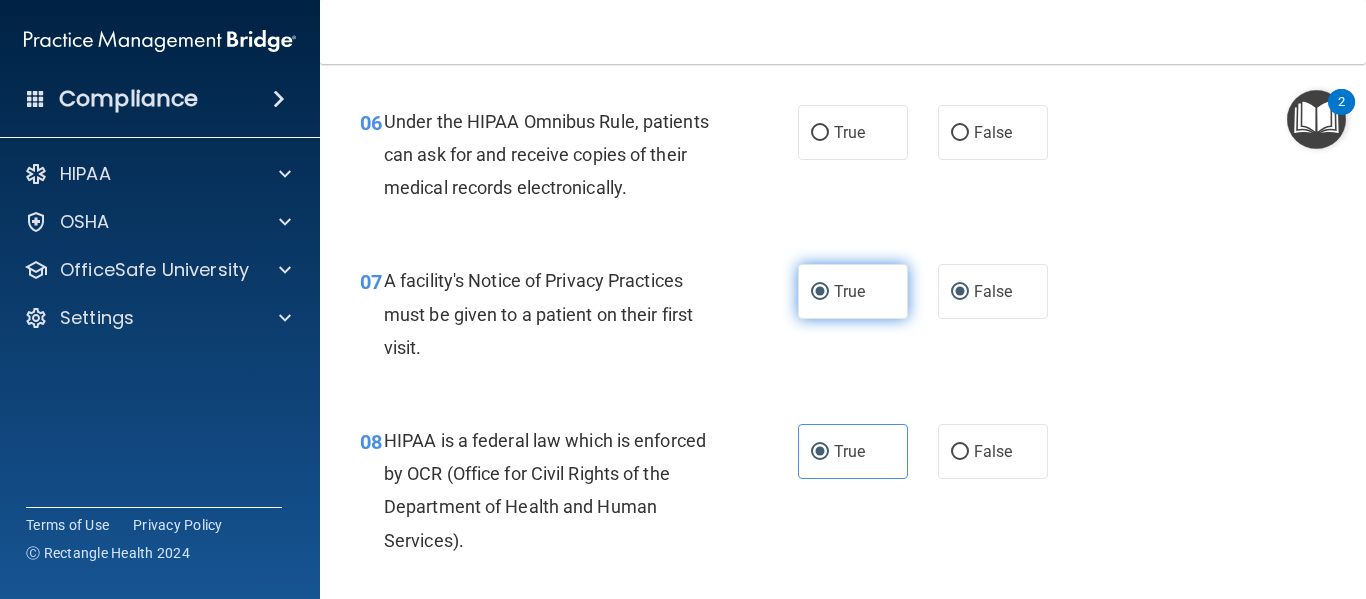 radio on "false" 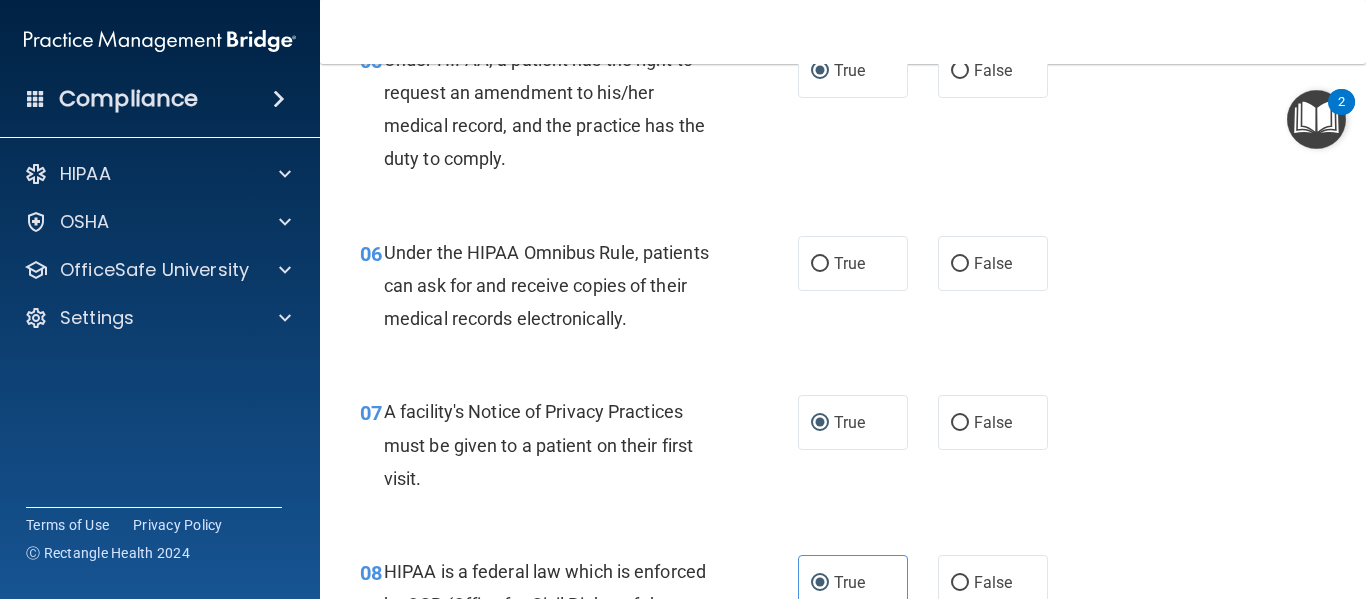 scroll, scrollTop: 1018, scrollLeft: 0, axis: vertical 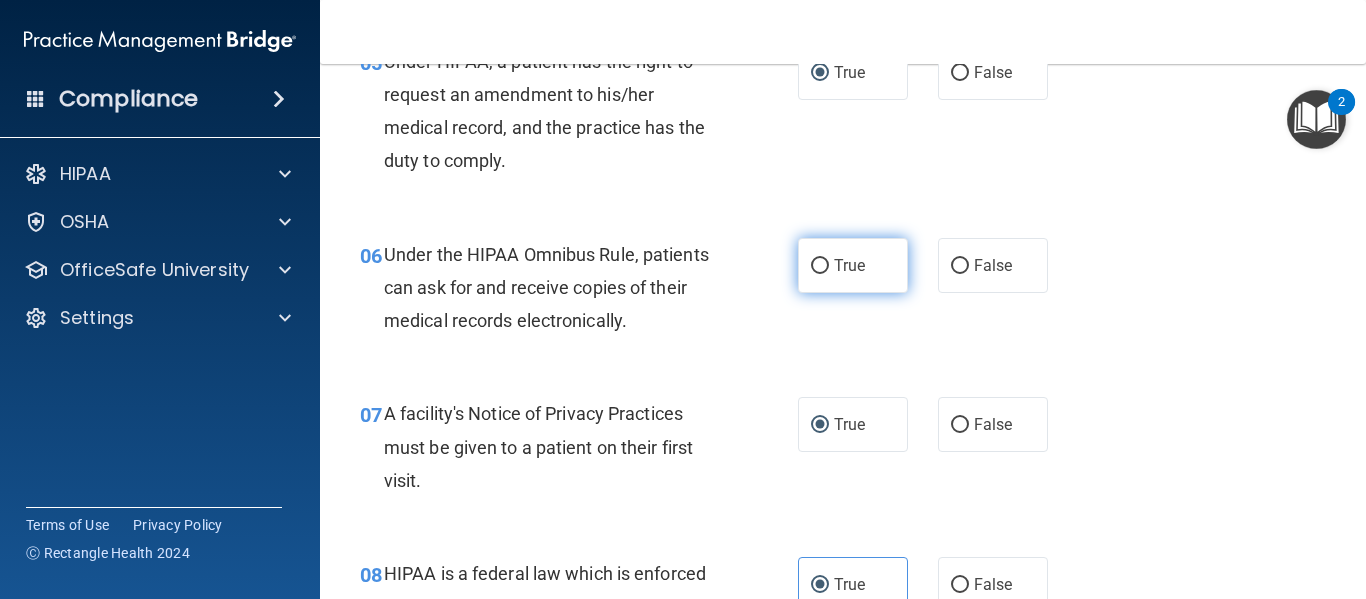 click on "True" at bounding box center [853, 265] 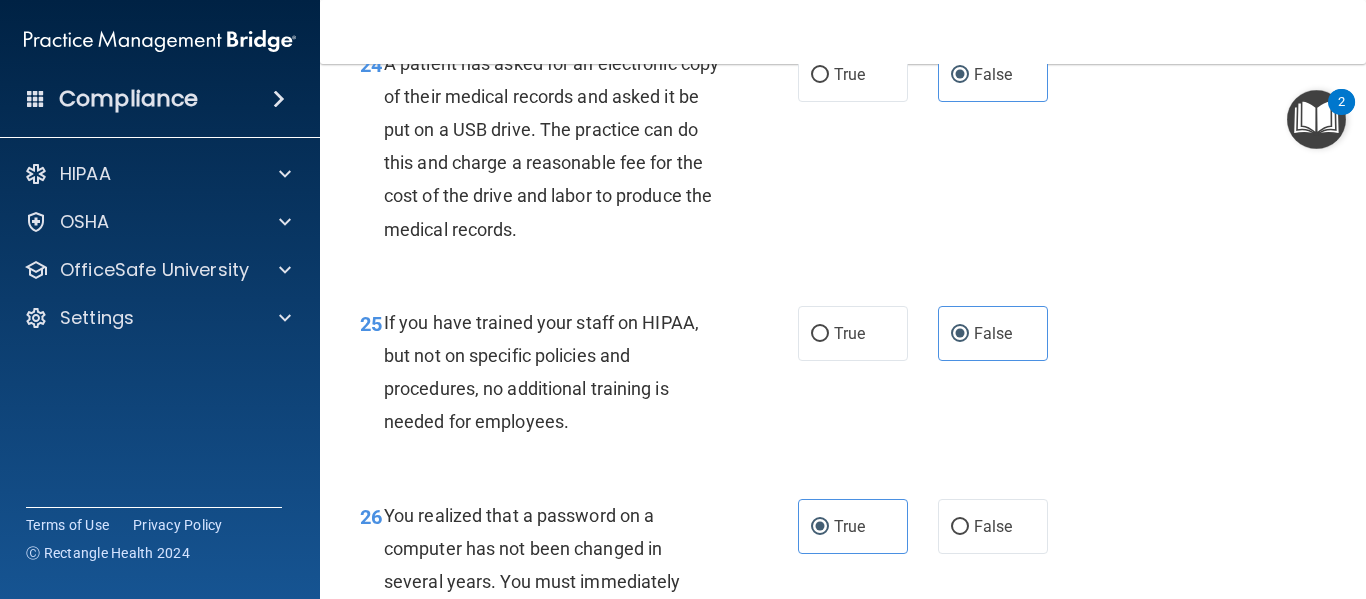 scroll, scrollTop: 4549, scrollLeft: 0, axis: vertical 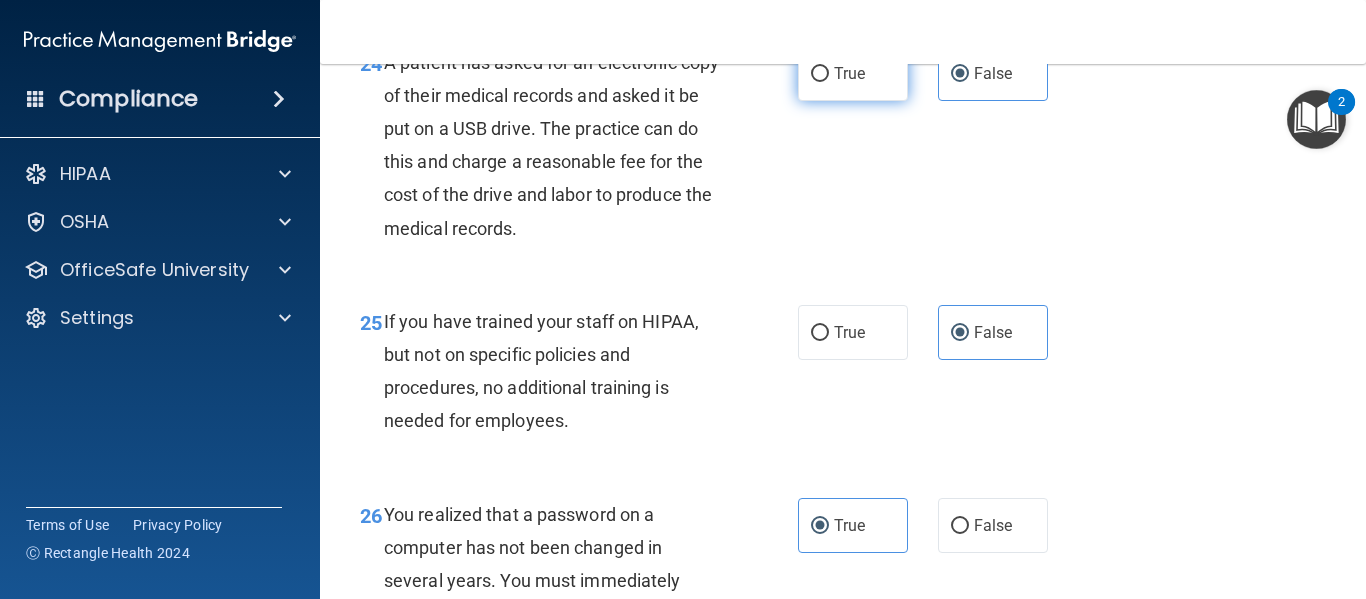 click on "True" at bounding box center (849, 73) 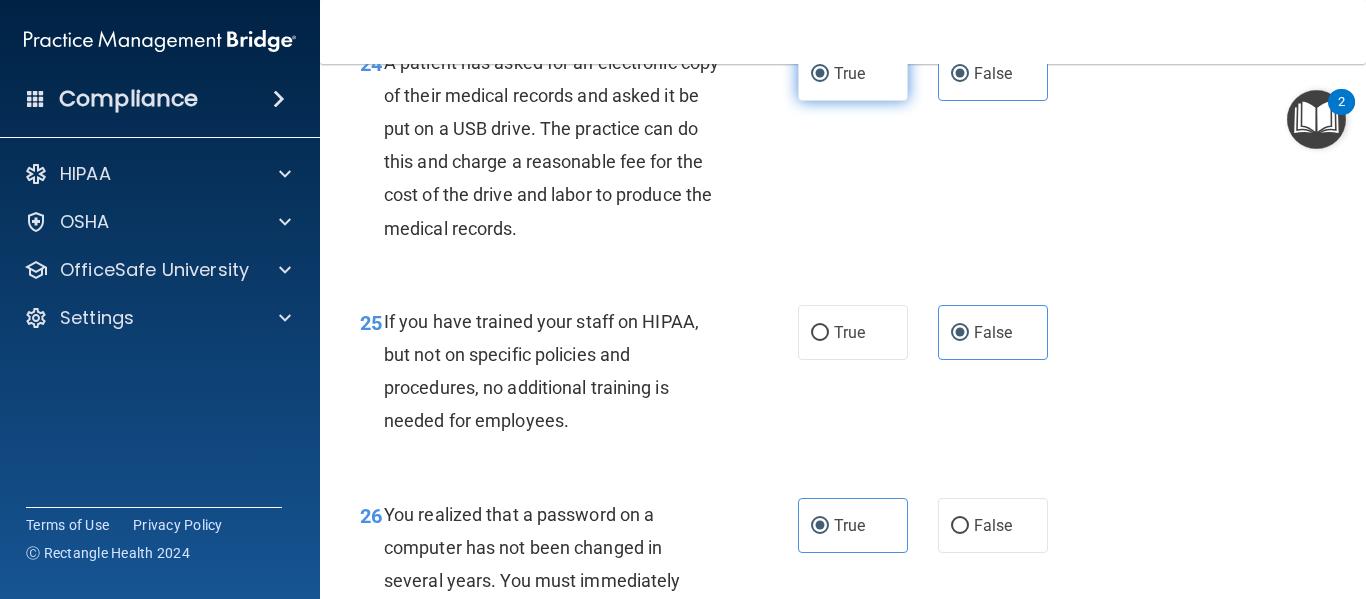 radio on "false" 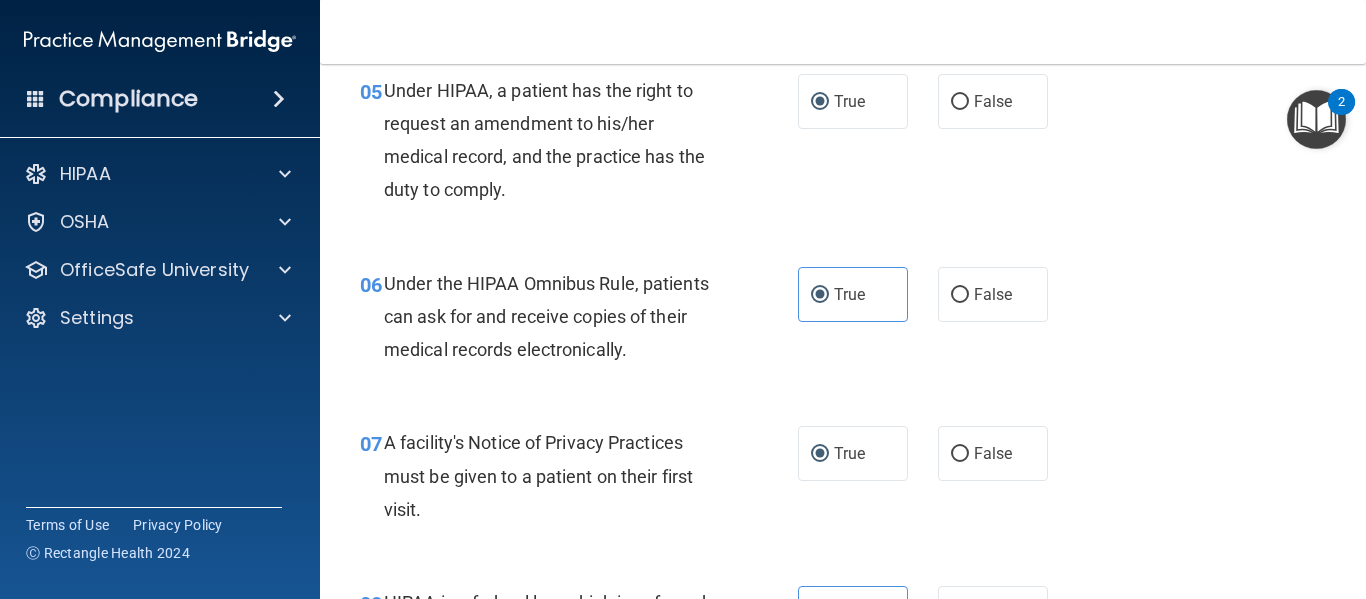 scroll, scrollTop: 988, scrollLeft: 0, axis: vertical 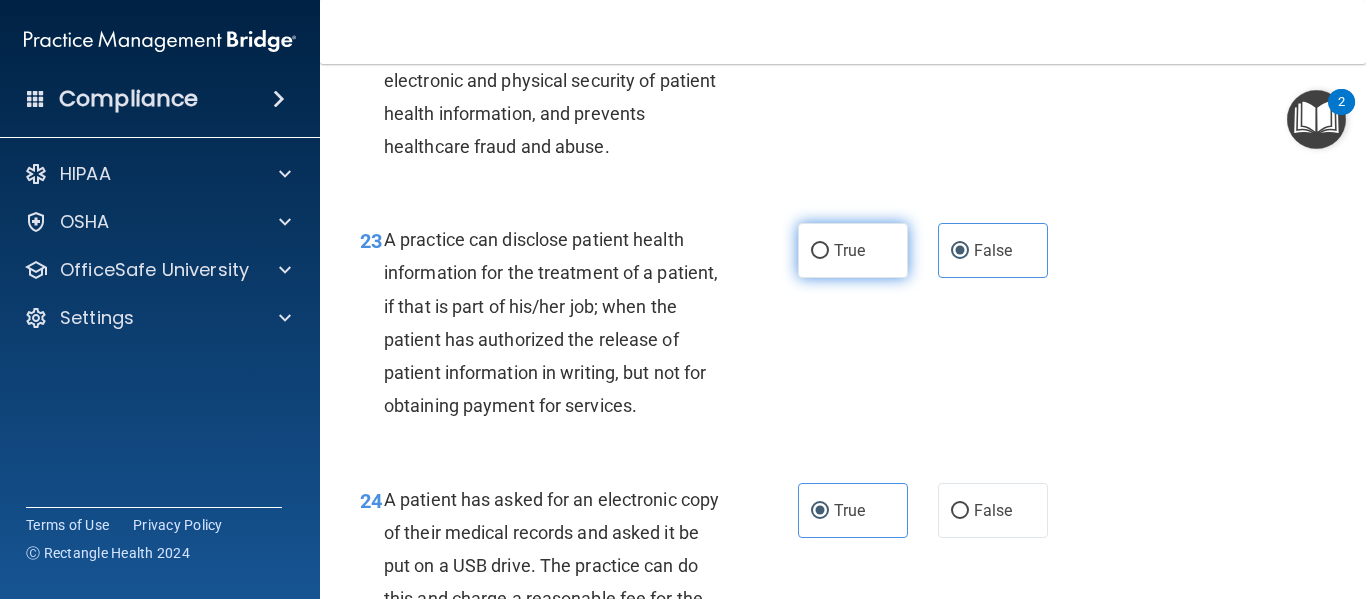 click on "True" at bounding box center [853, 250] 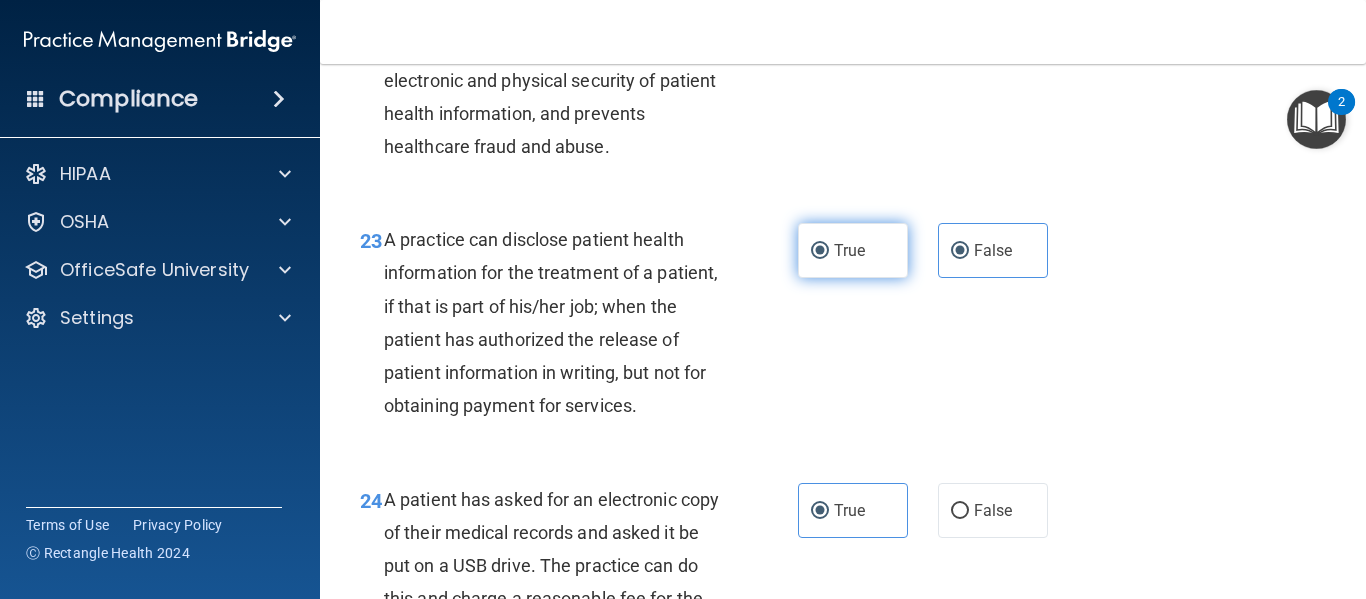 radio on "false" 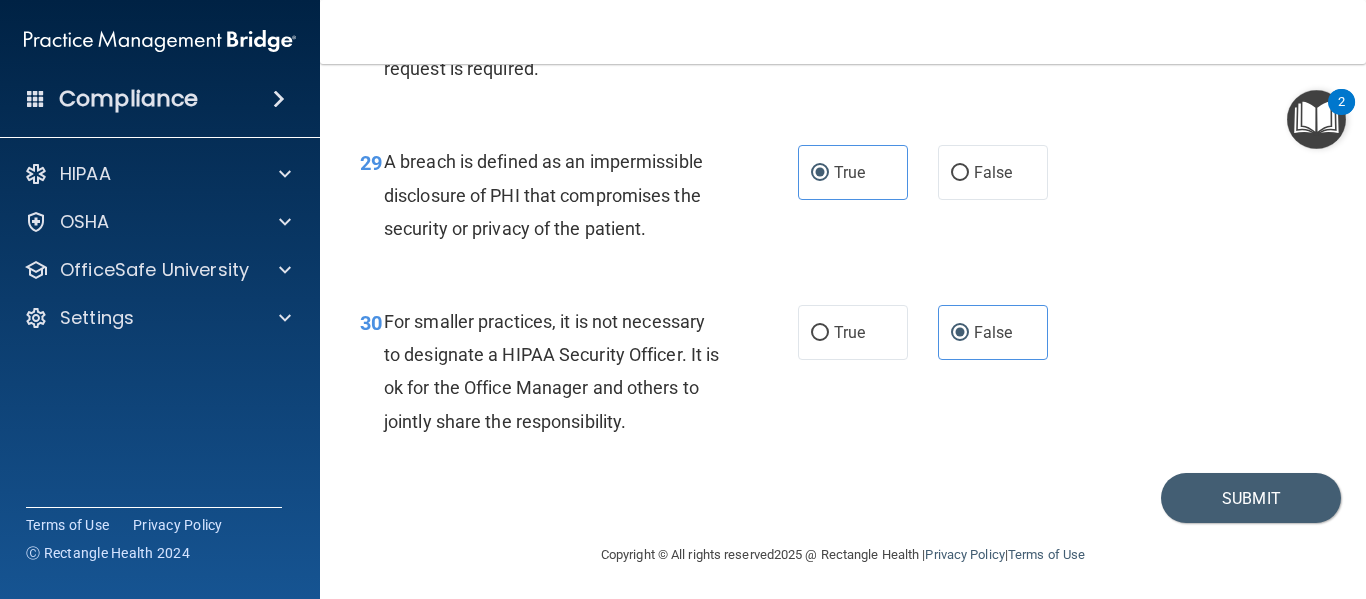 scroll, scrollTop: 5479, scrollLeft: 0, axis: vertical 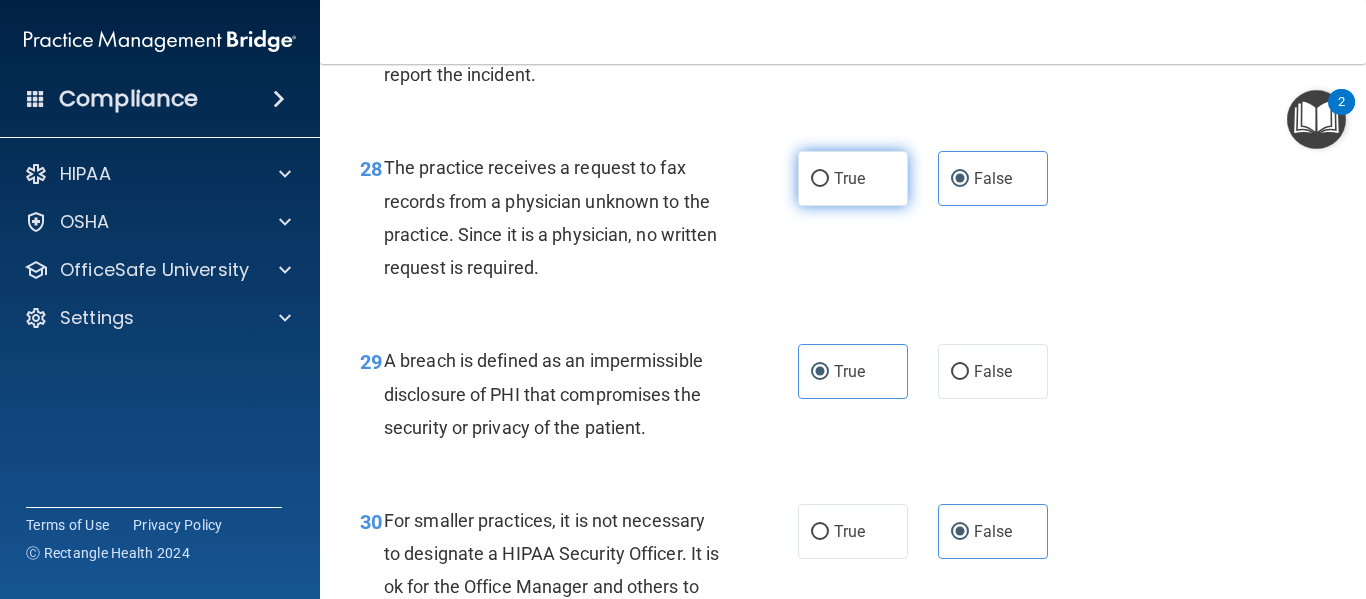 click on "True" at bounding box center (853, 178) 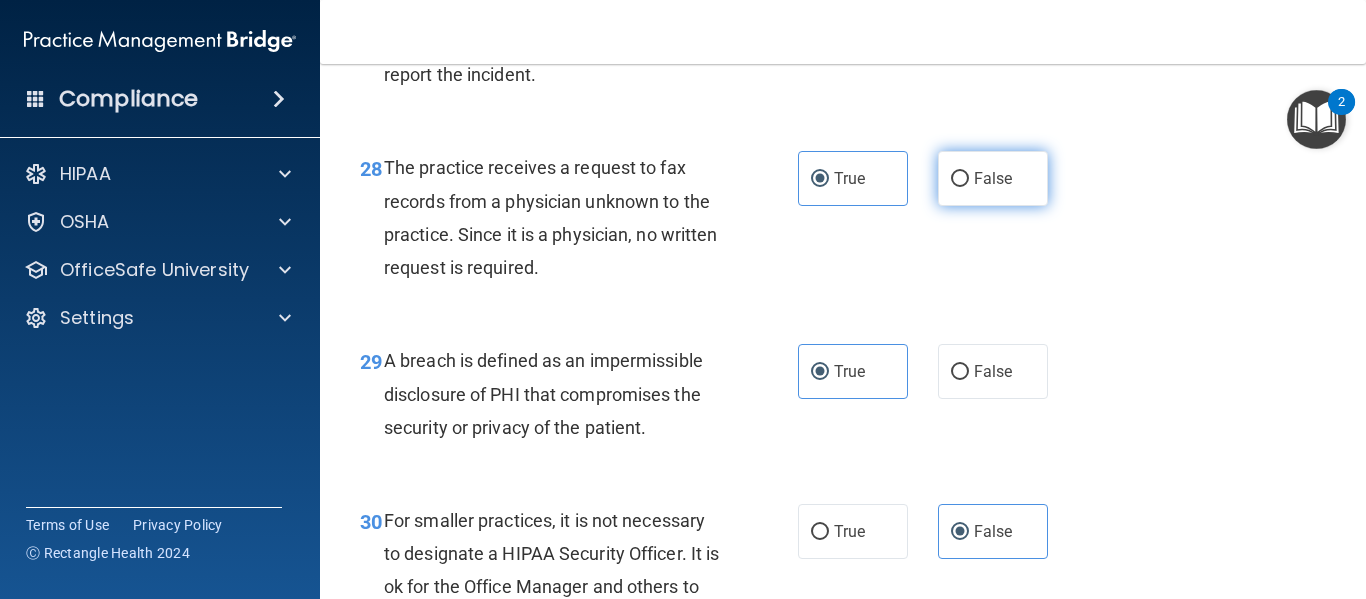 click on "False" at bounding box center [960, 179] 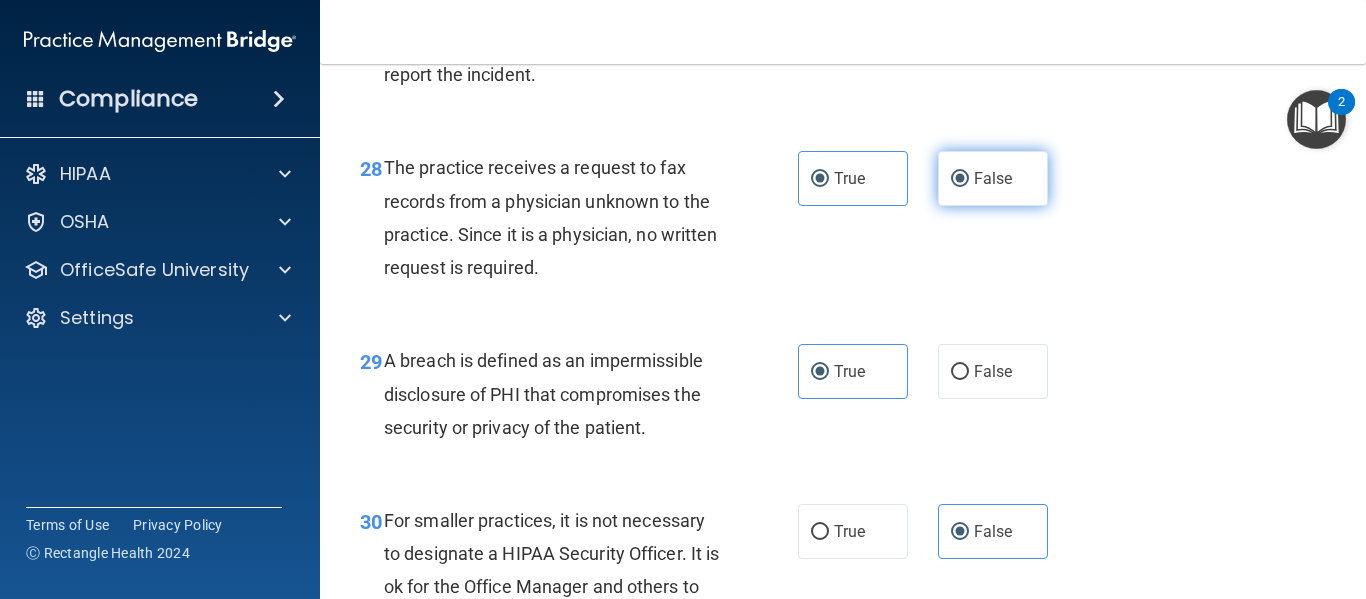radio on "false" 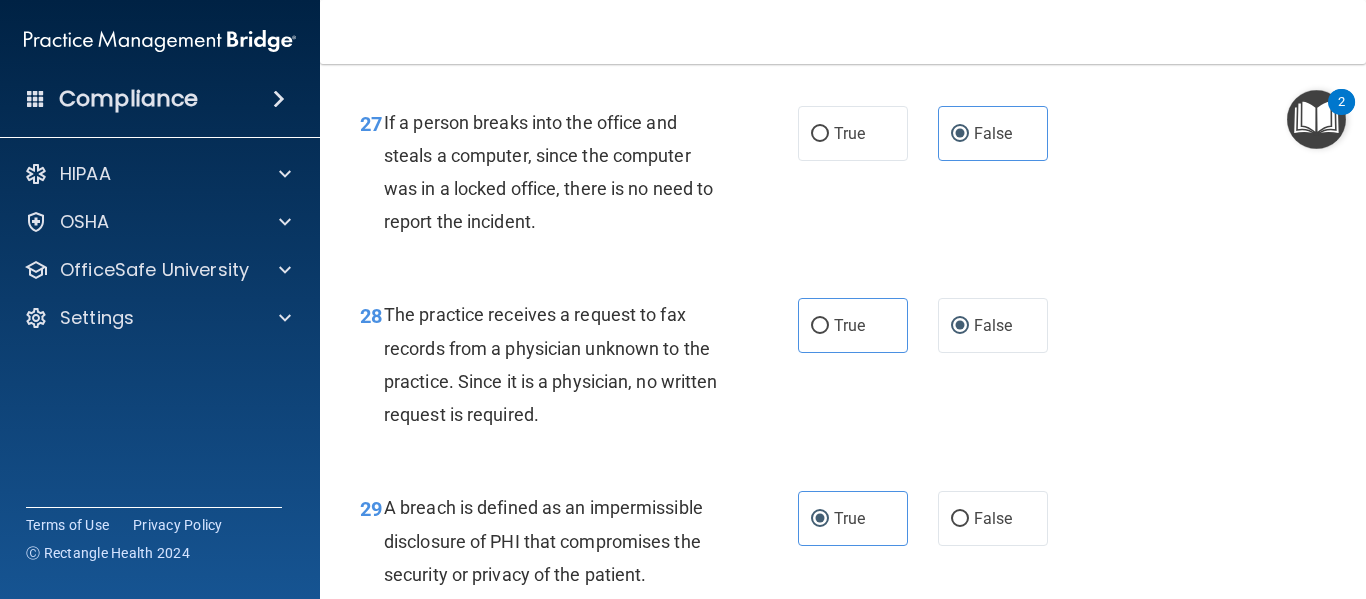 scroll, scrollTop: 5132, scrollLeft: 0, axis: vertical 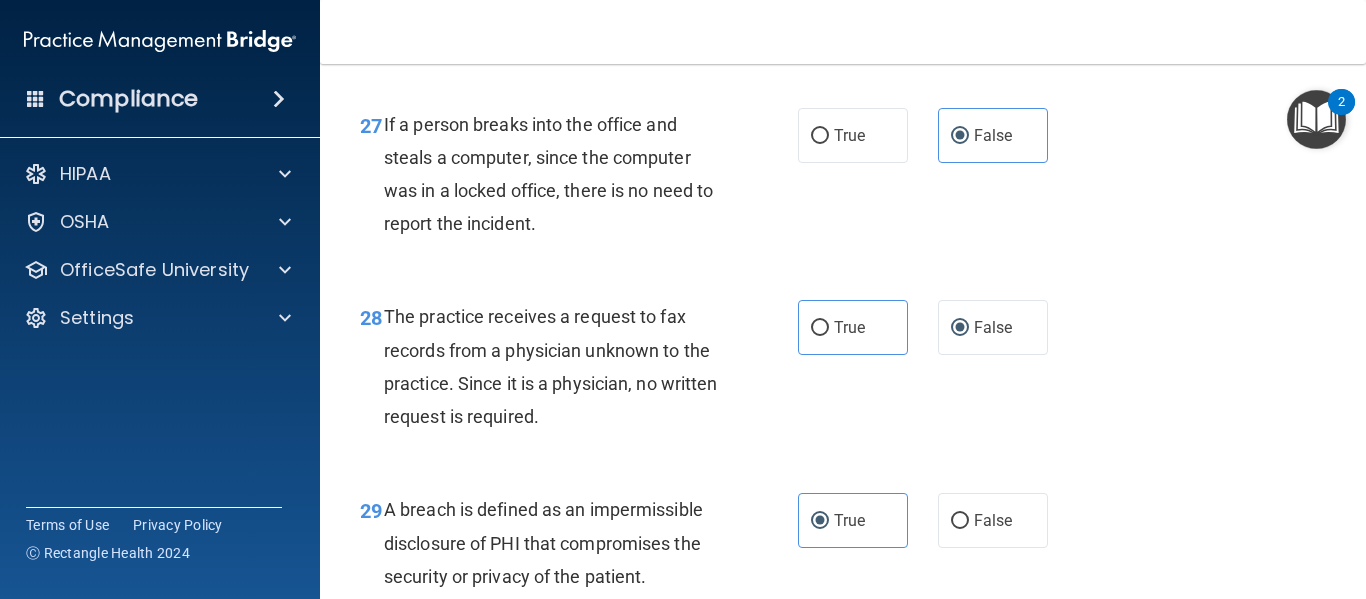 click on "2" at bounding box center [1341, 115] 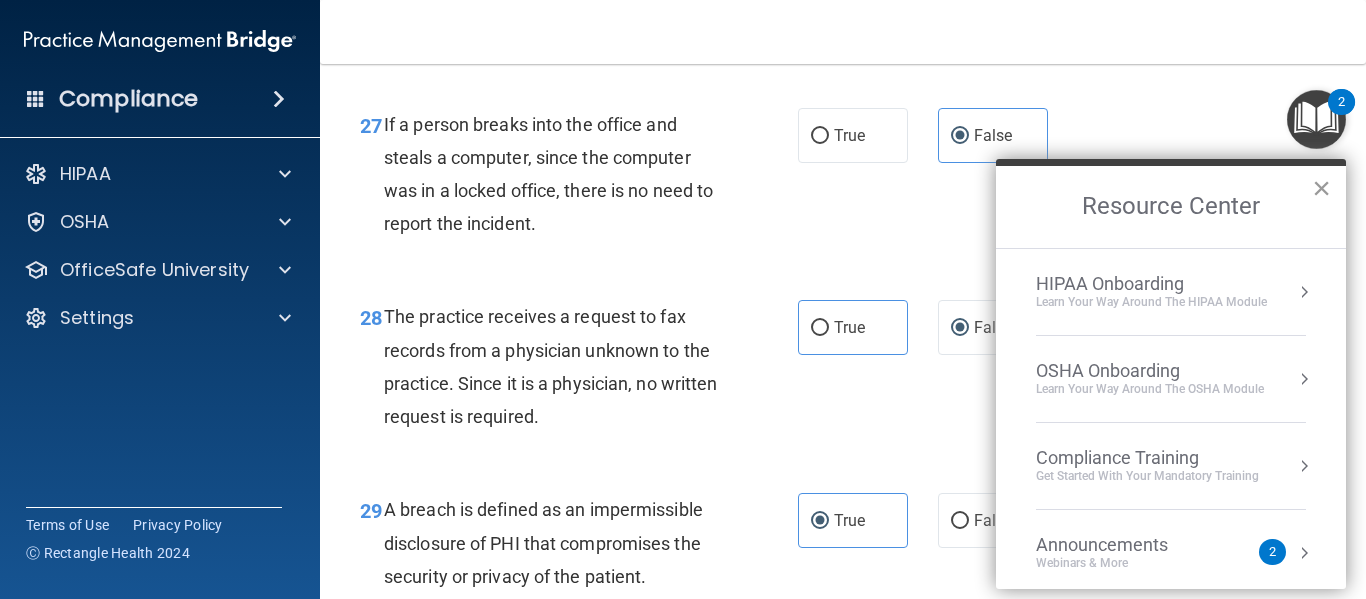 click on "×" at bounding box center [1321, 188] 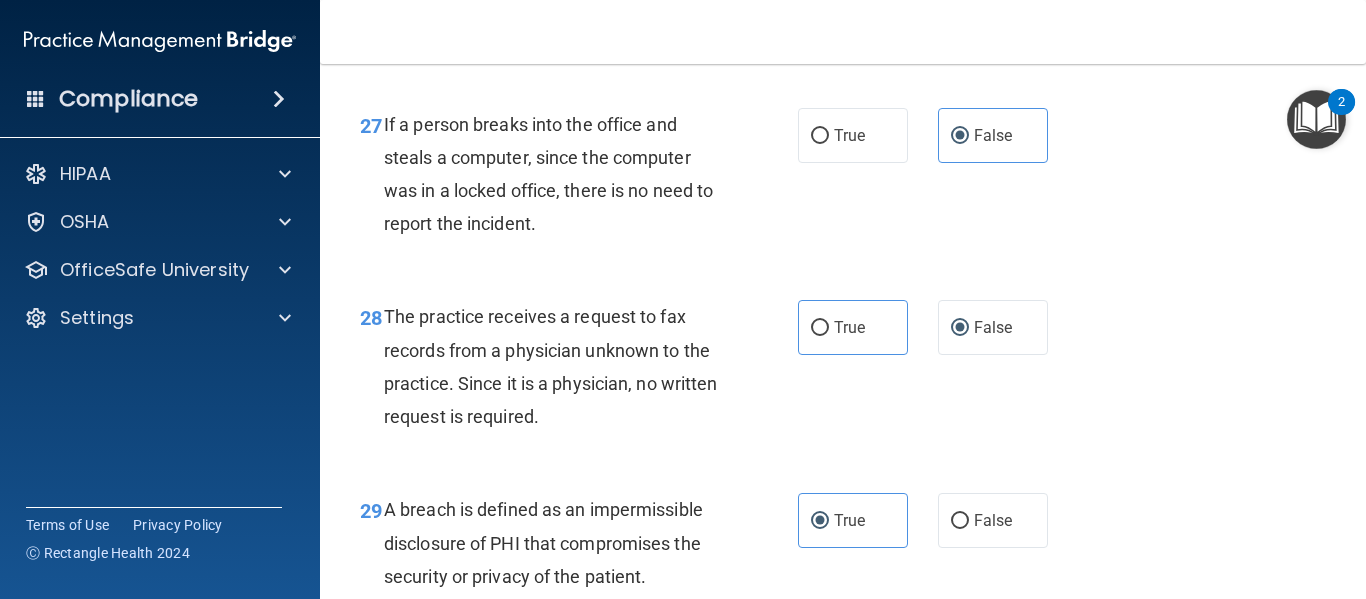 click at bounding box center (1316, 119) 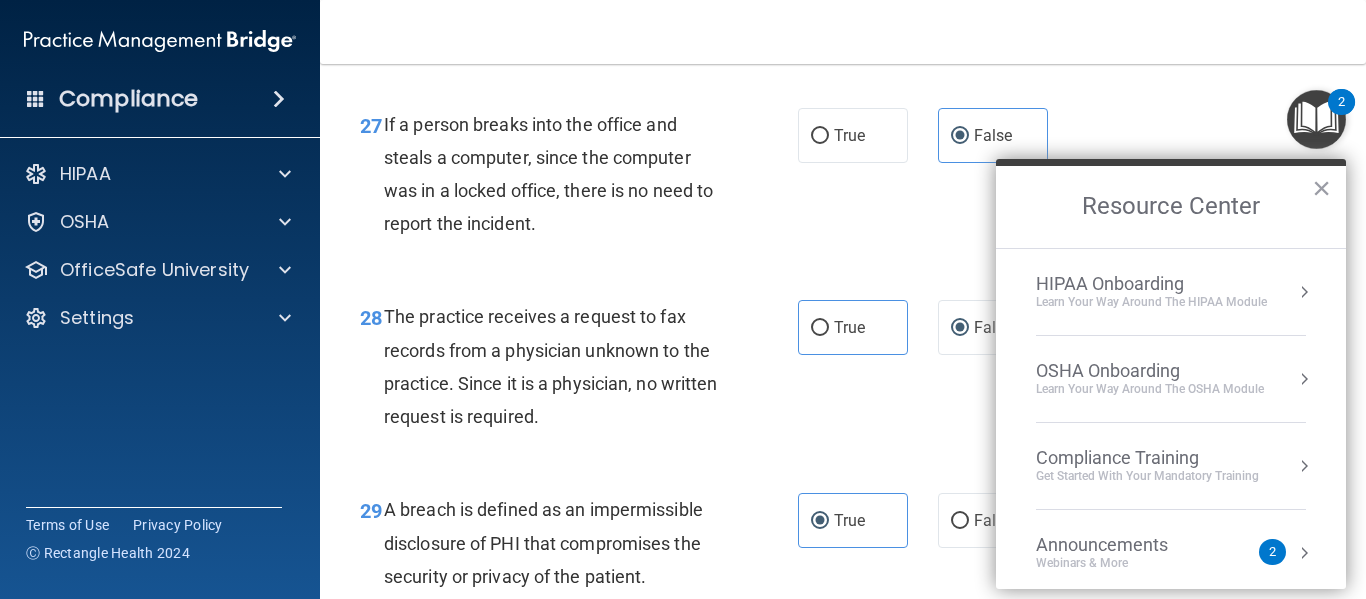 click on "HIPAA Onboarding" at bounding box center [1151, 284] 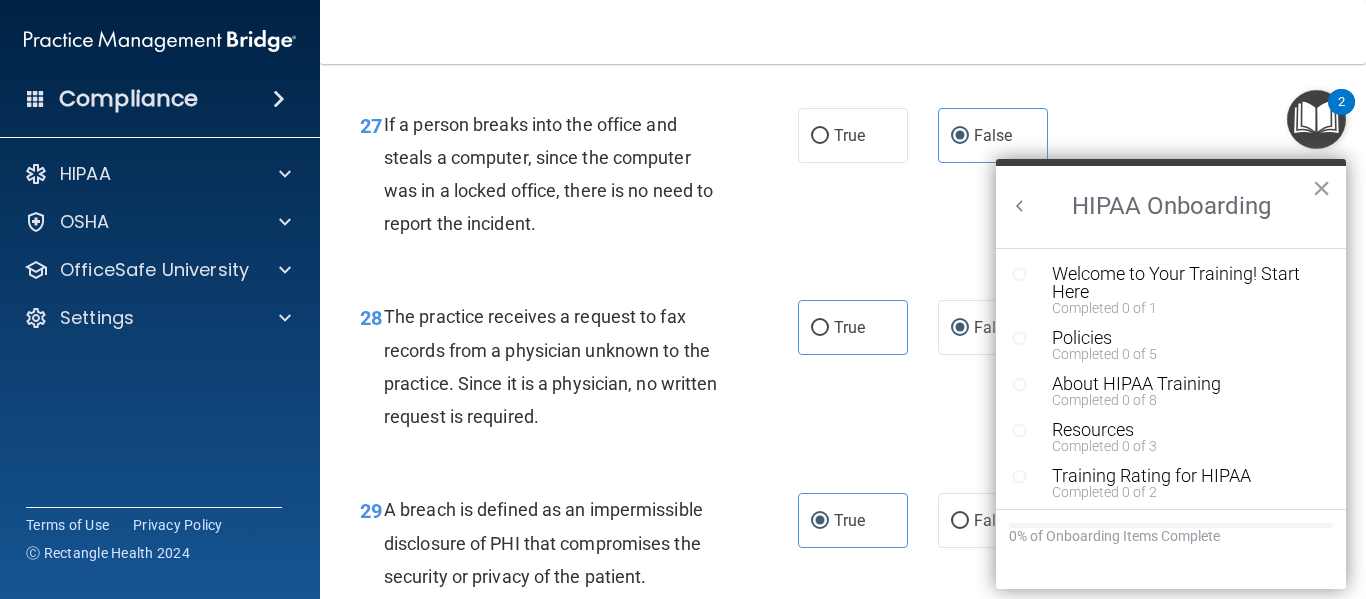 scroll, scrollTop: 0, scrollLeft: 0, axis: both 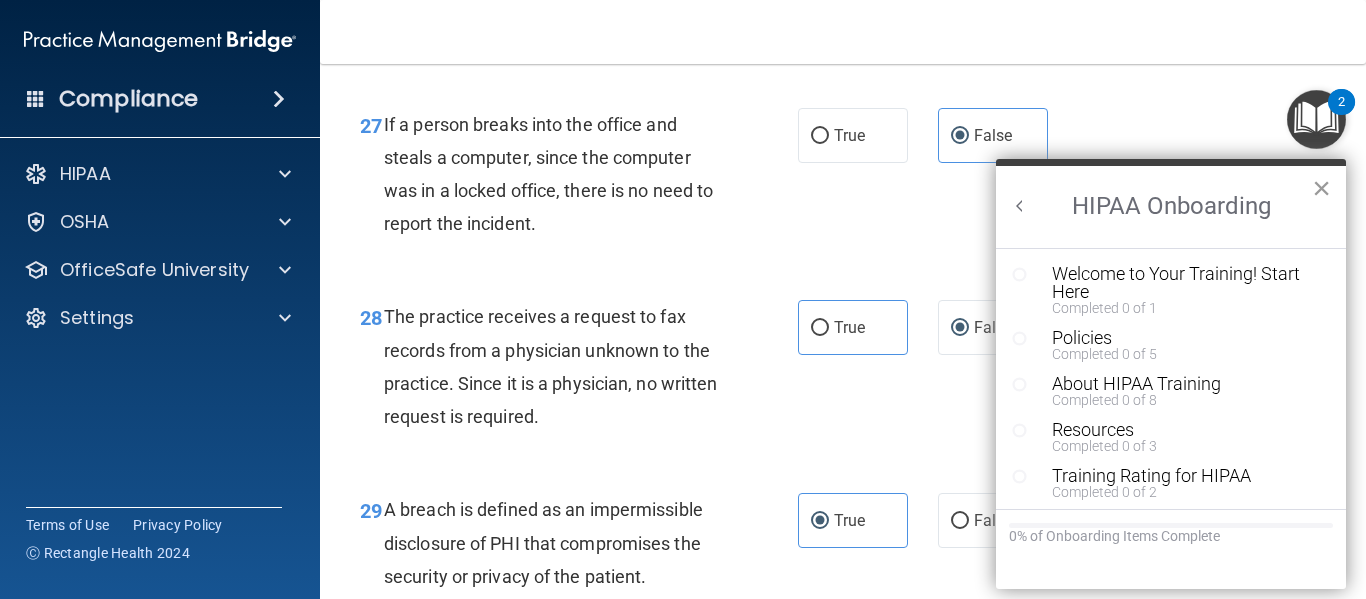 click on "×" at bounding box center [1321, 188] 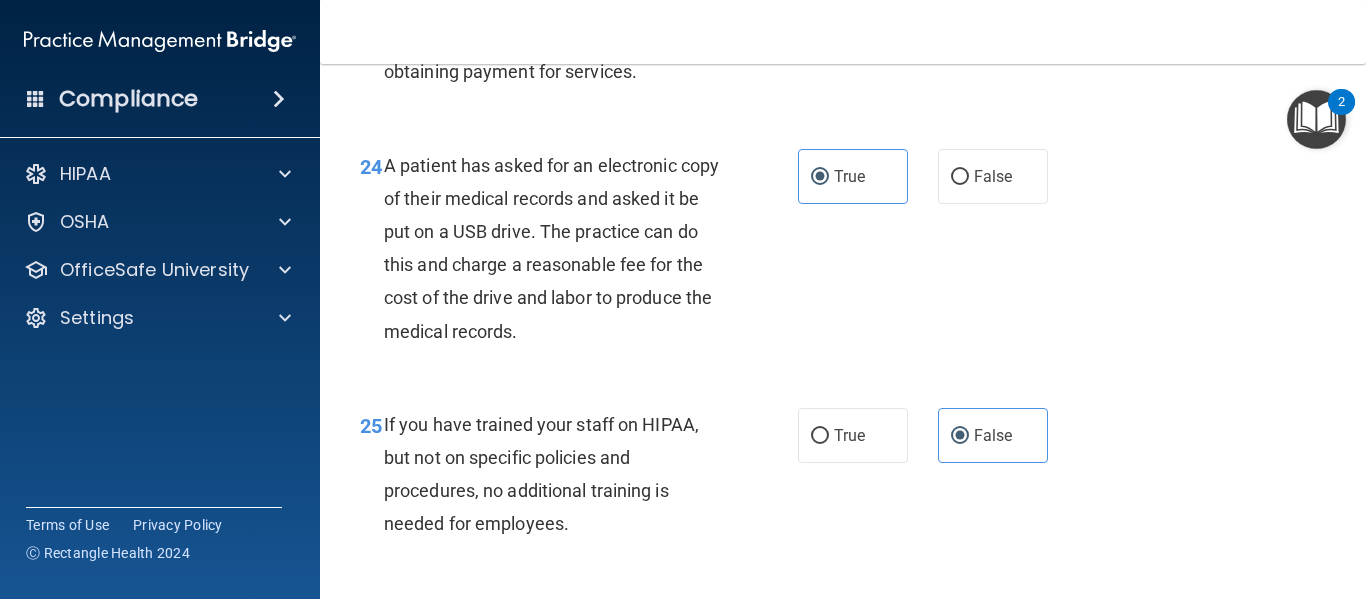 scroll, scrollTop: 4444, scrollLeft: 0, axis: vertical 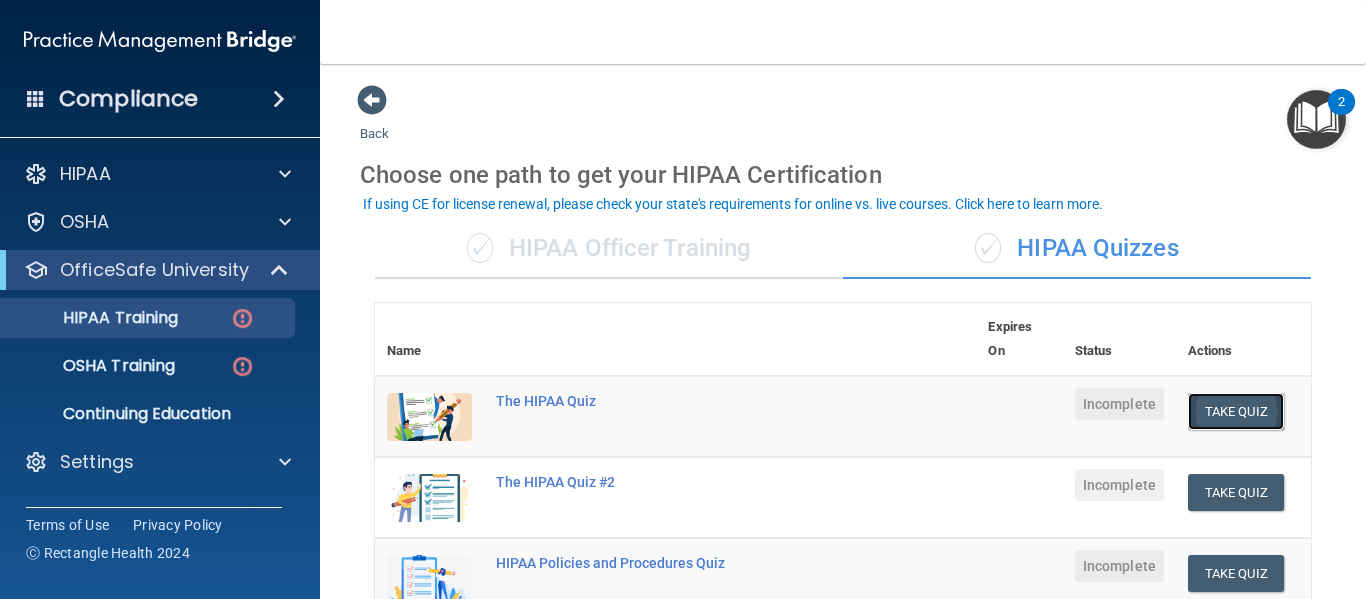 click on "Take Quiz" at bounding box center (1236, 411) 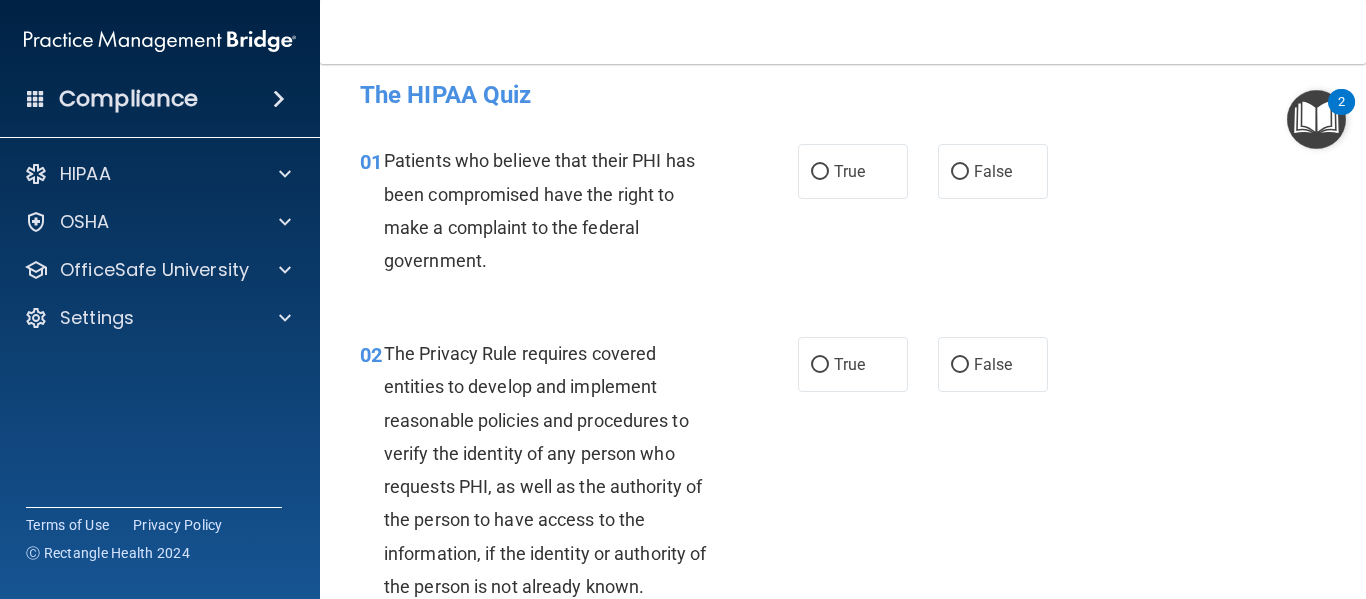 scroll, scrollTop: 0, scrollLeft: 0, axis: both 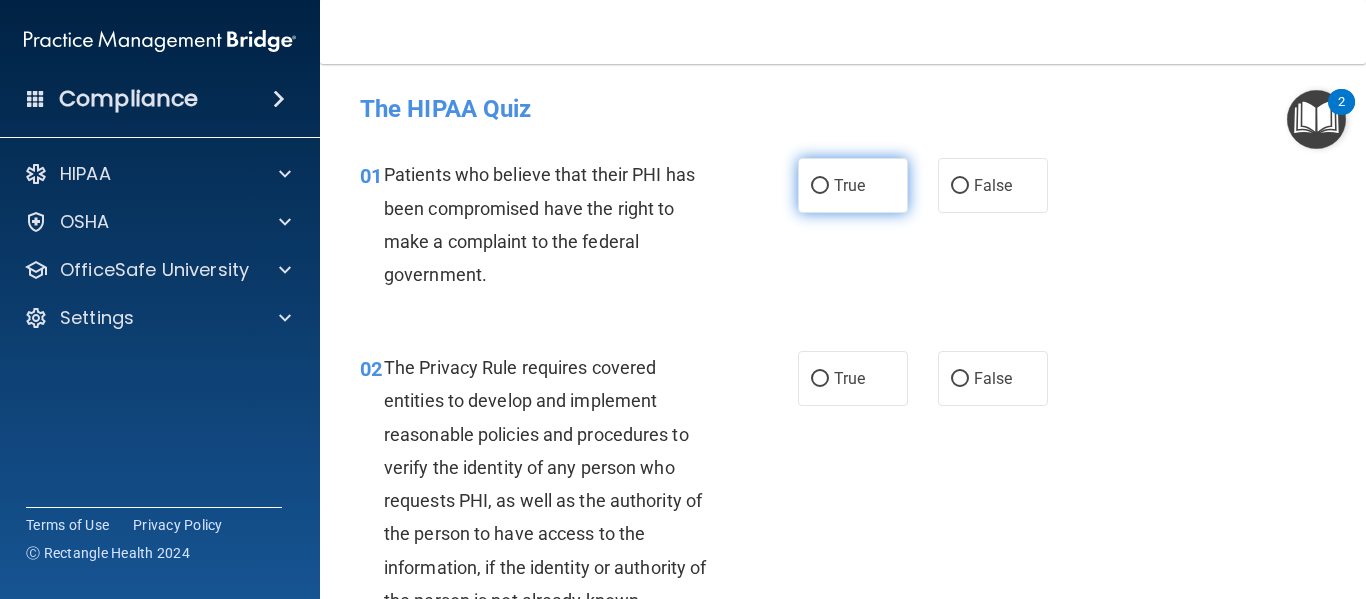 click on "True" at bounding box center [820, 186] 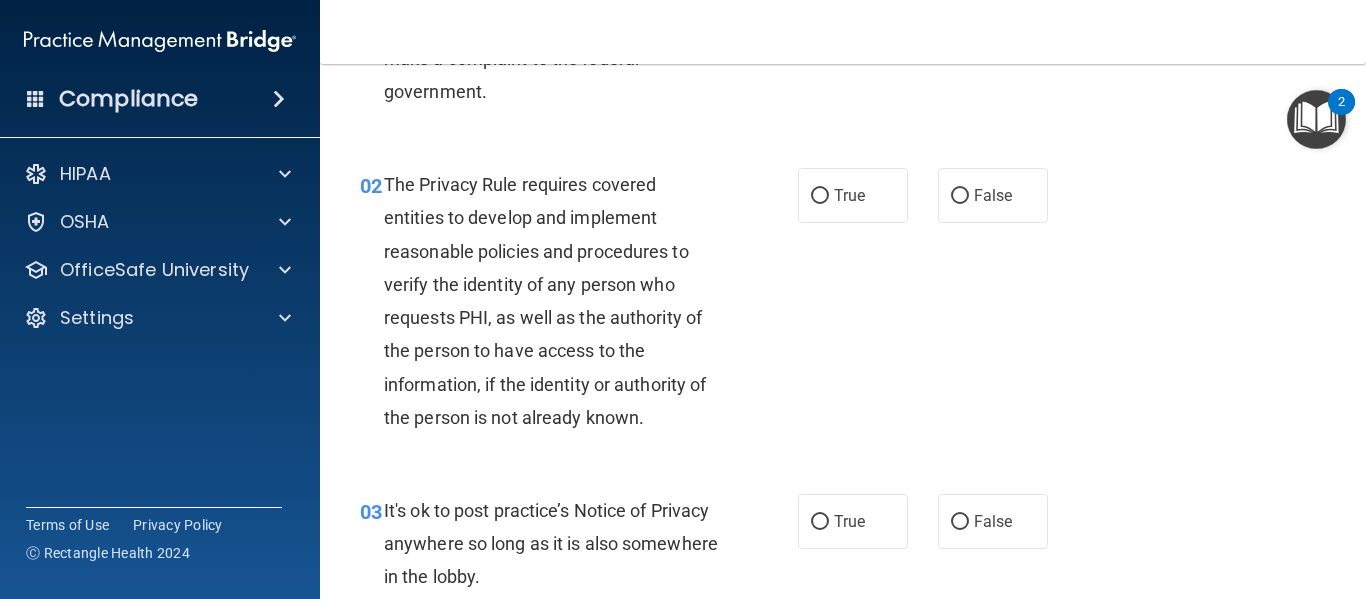 scroll, scrollTop: 184, scrollLeft: 0, axis: vertical 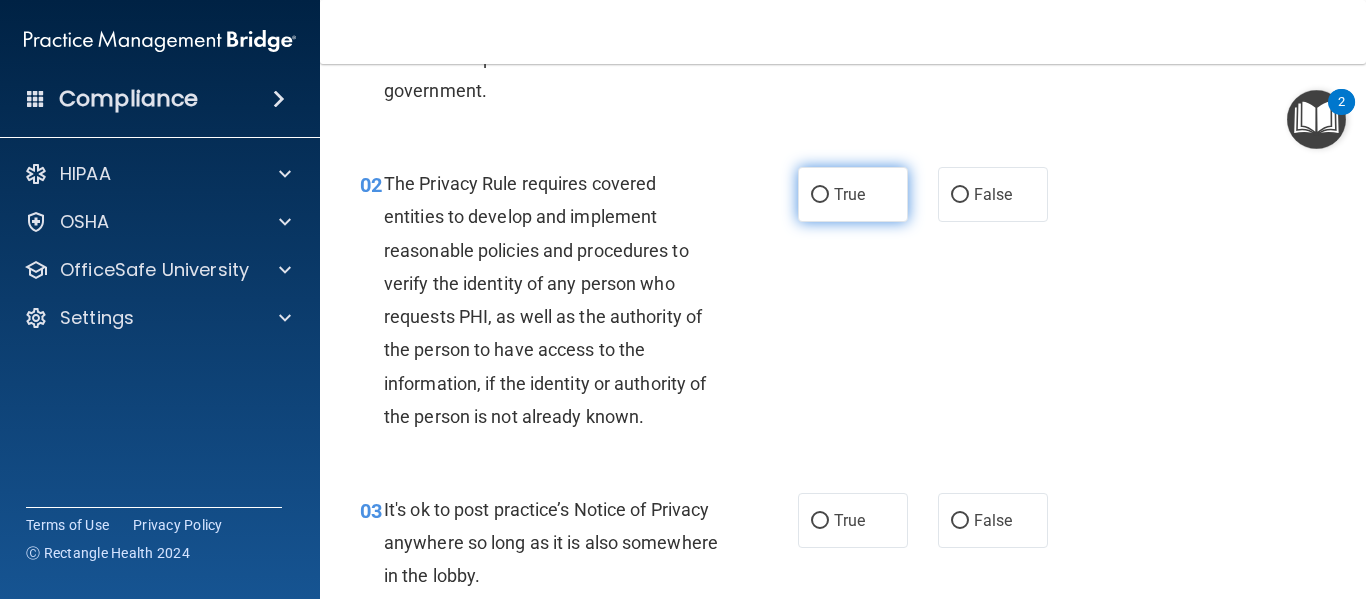 click on "True" at bounding box center [853, 194] 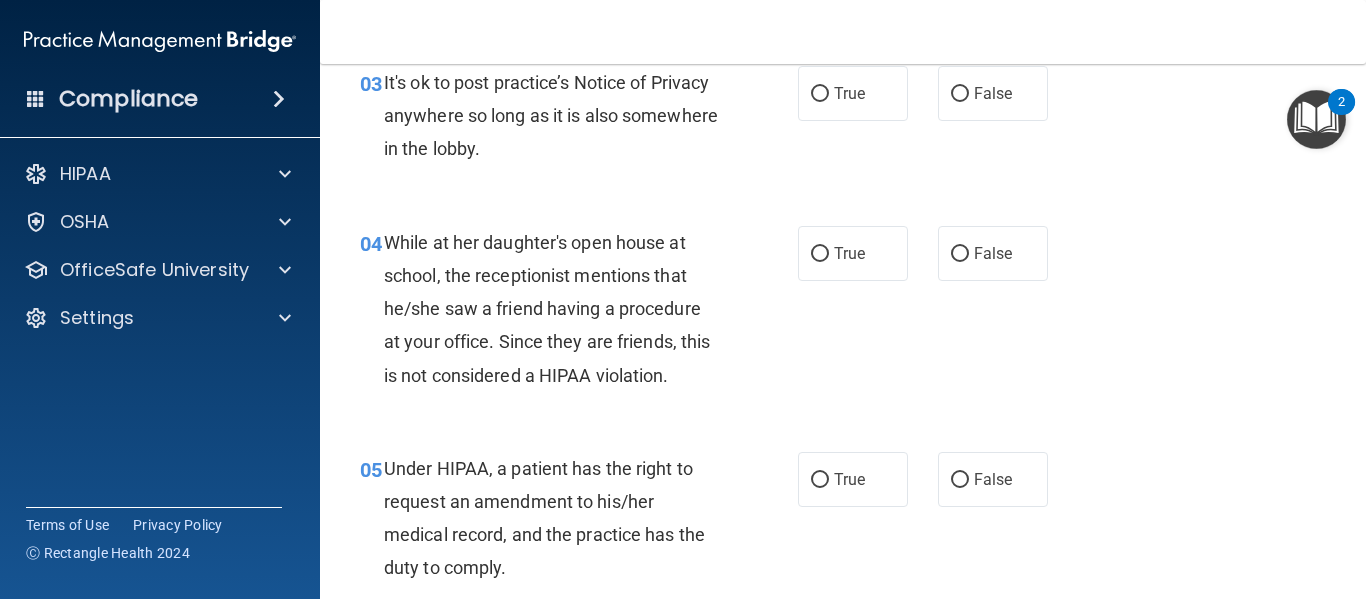 scroll, scrollTop: 612, scrollLeft: 0, axis: vertical 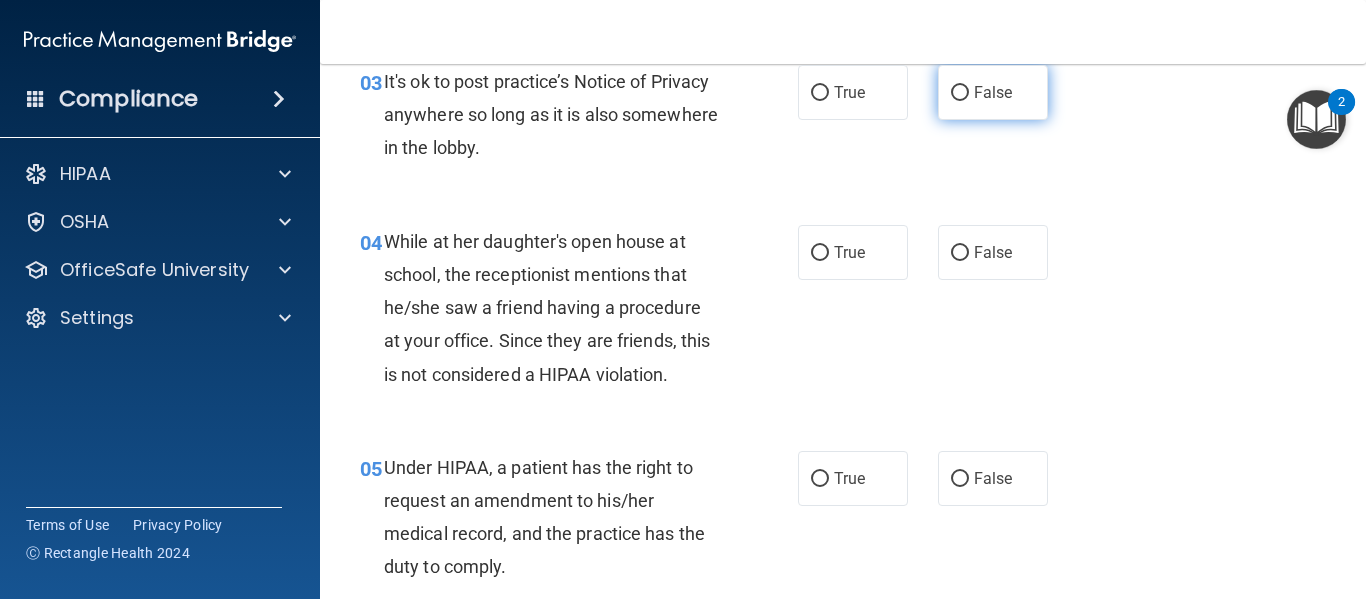 click on "False" at bounding box center (993, 92) 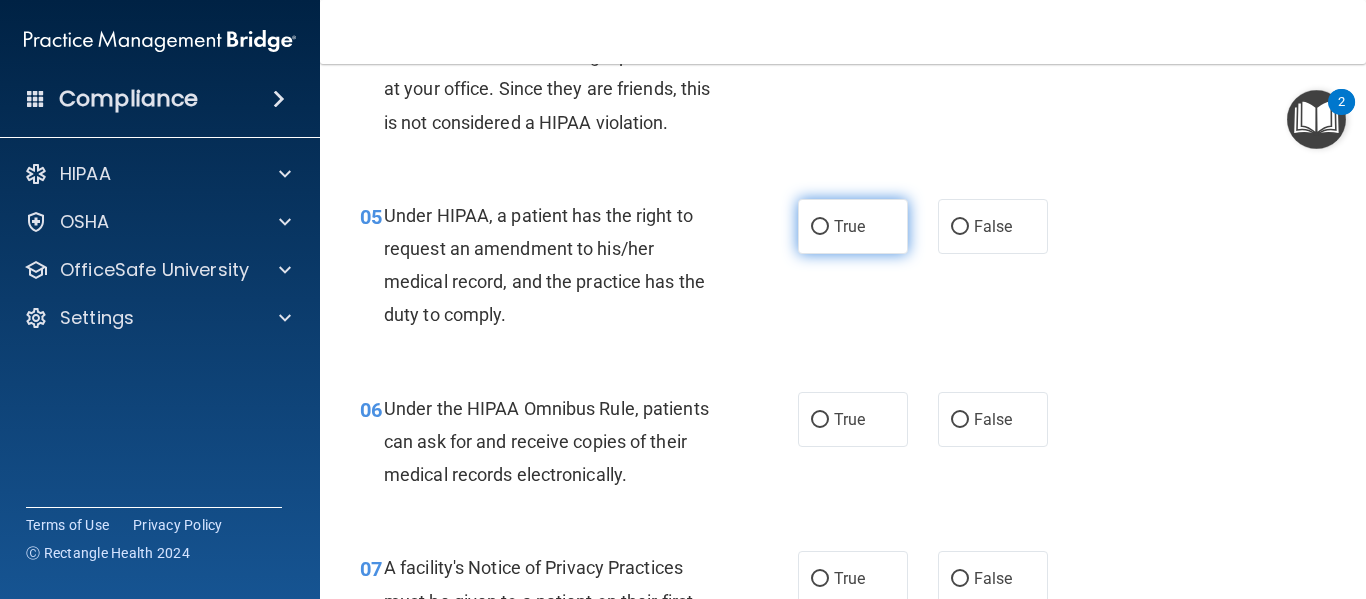 scroll, scrollTop: 865, scrollLeft: 0, axis: vertical 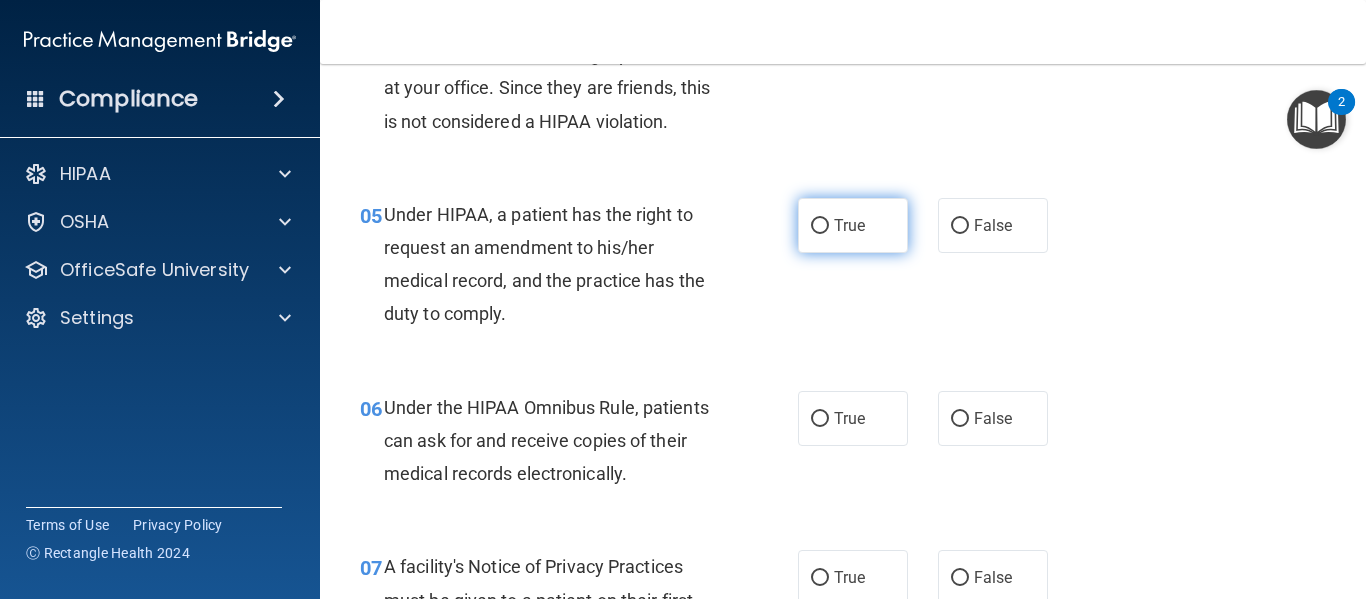 click on "True" at bounding box center [853, 225] 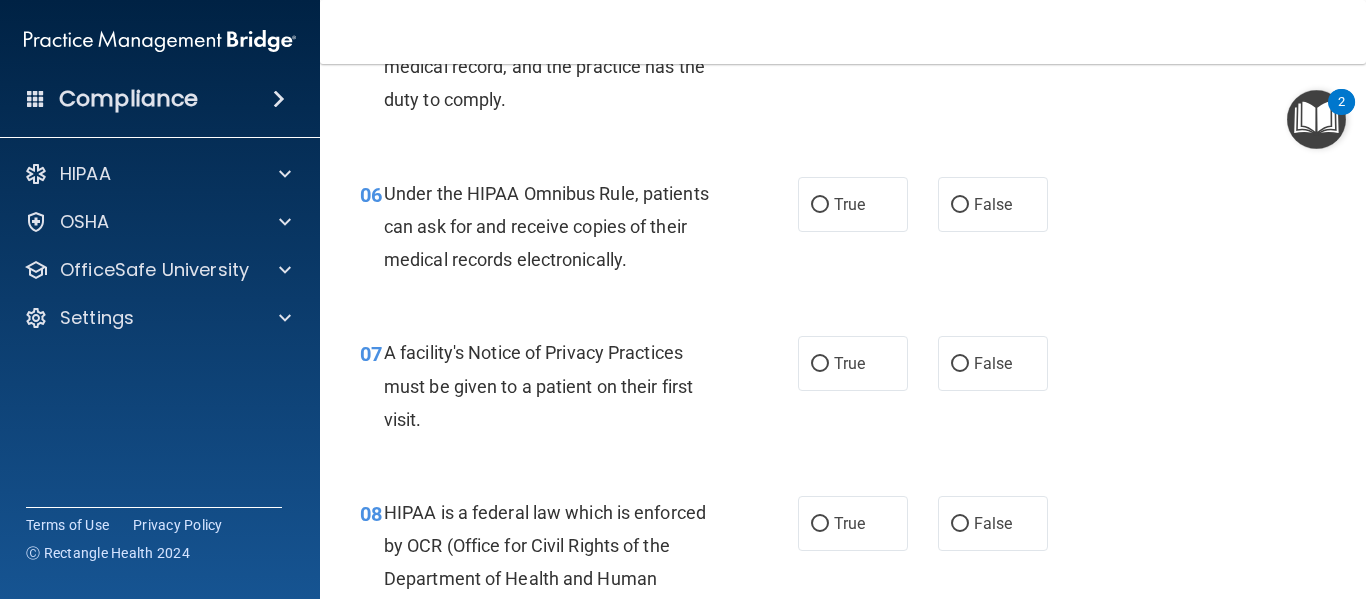 scroll, scrollTop: 1095, scrollLeft: 0, axis: vertical 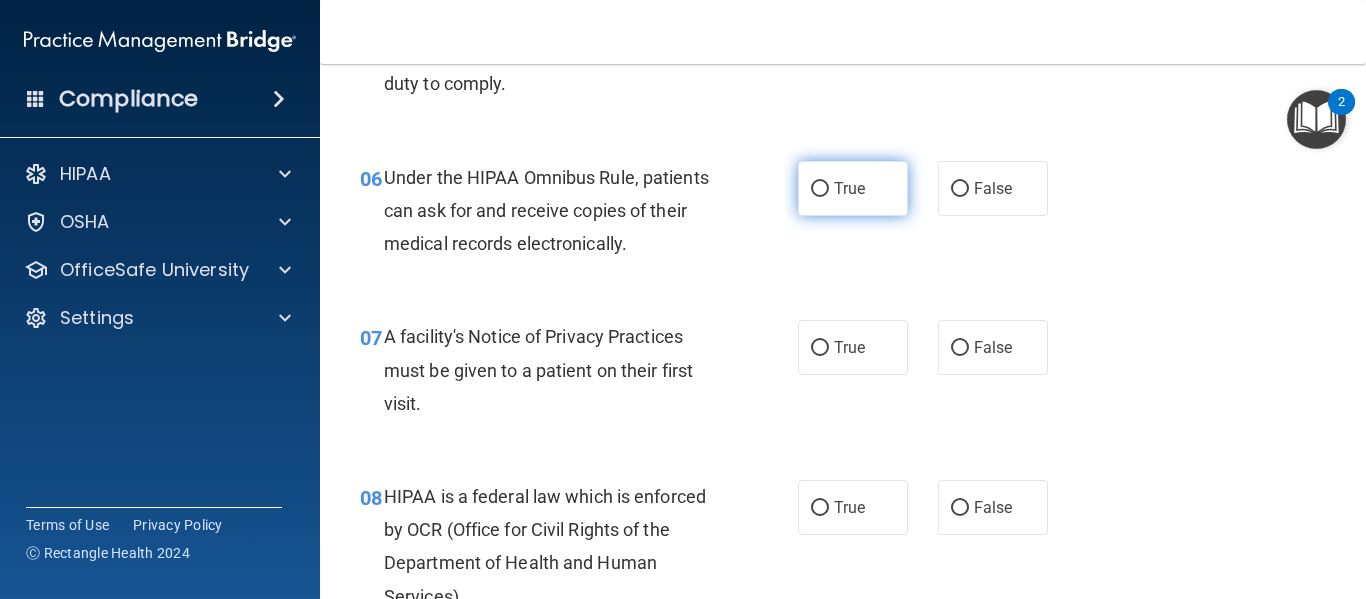 click on "True" at bounding box center [849, 188] 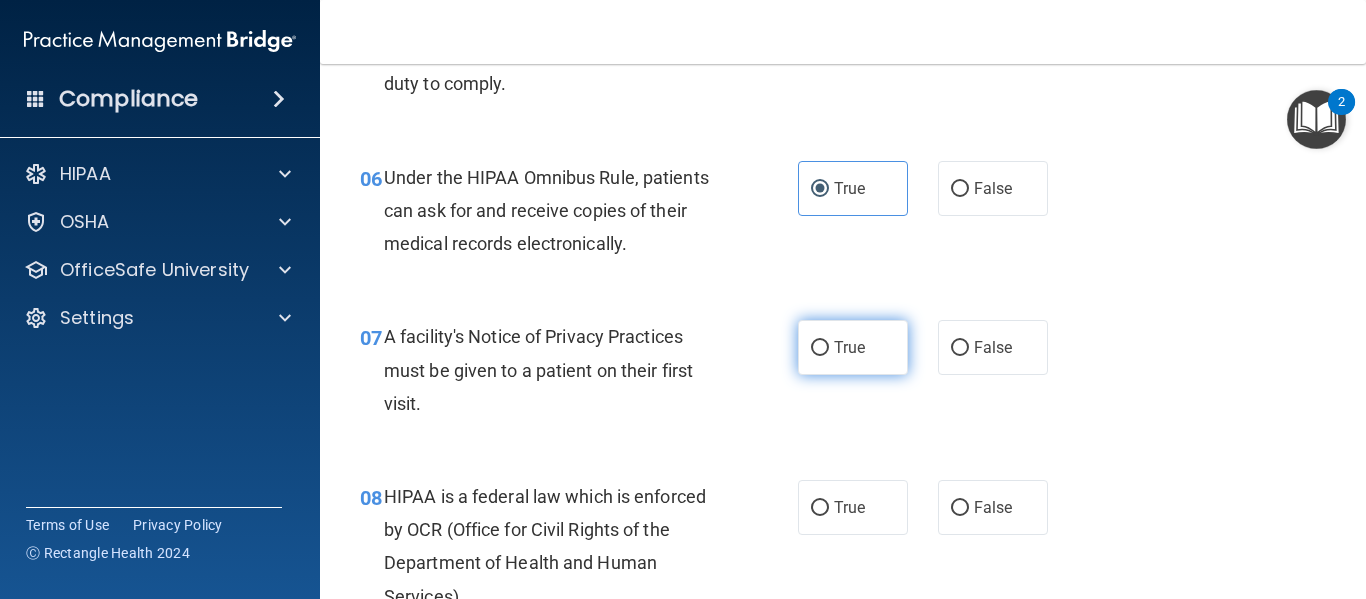 click on "True" at bounding box center (853, 347) 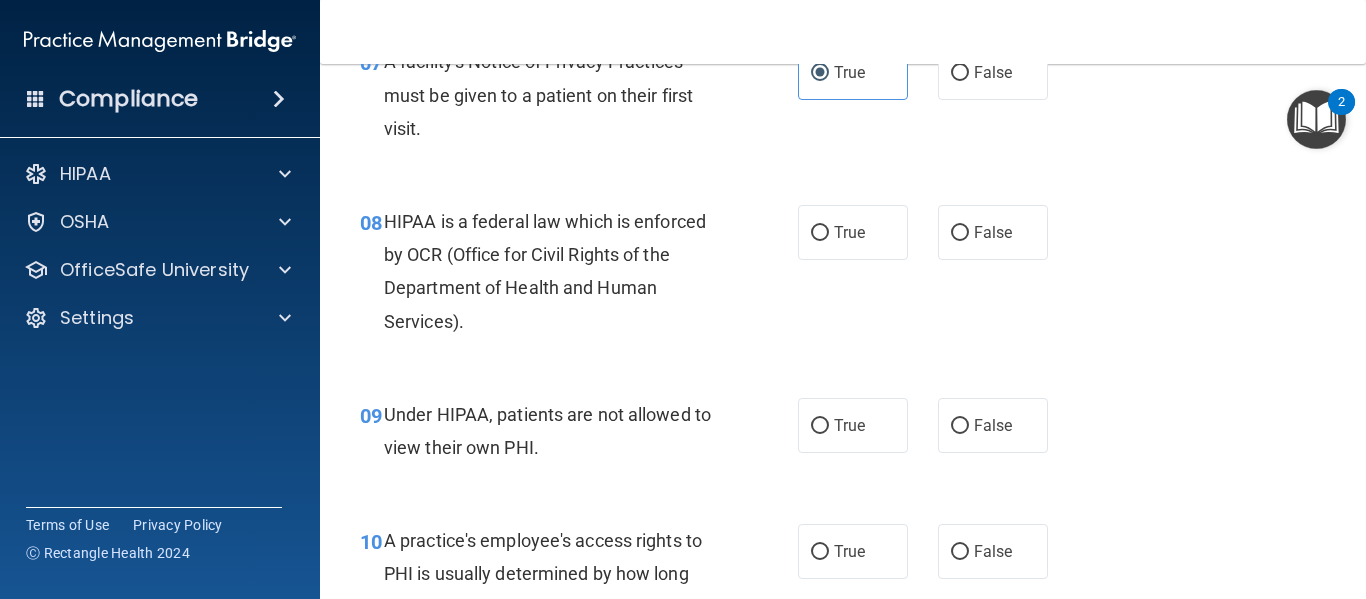 scroll, scrollTop: 1373, scrollLeft: 0, axis: vertical 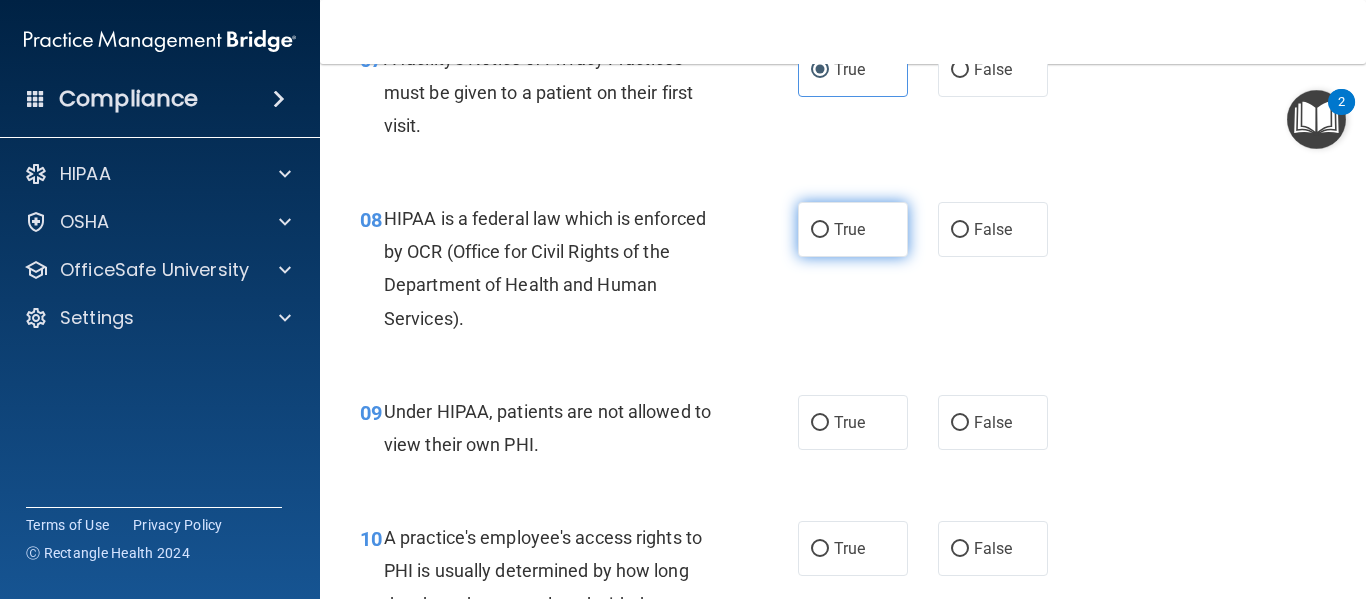 click on "True" at bounding box center (853, 229) 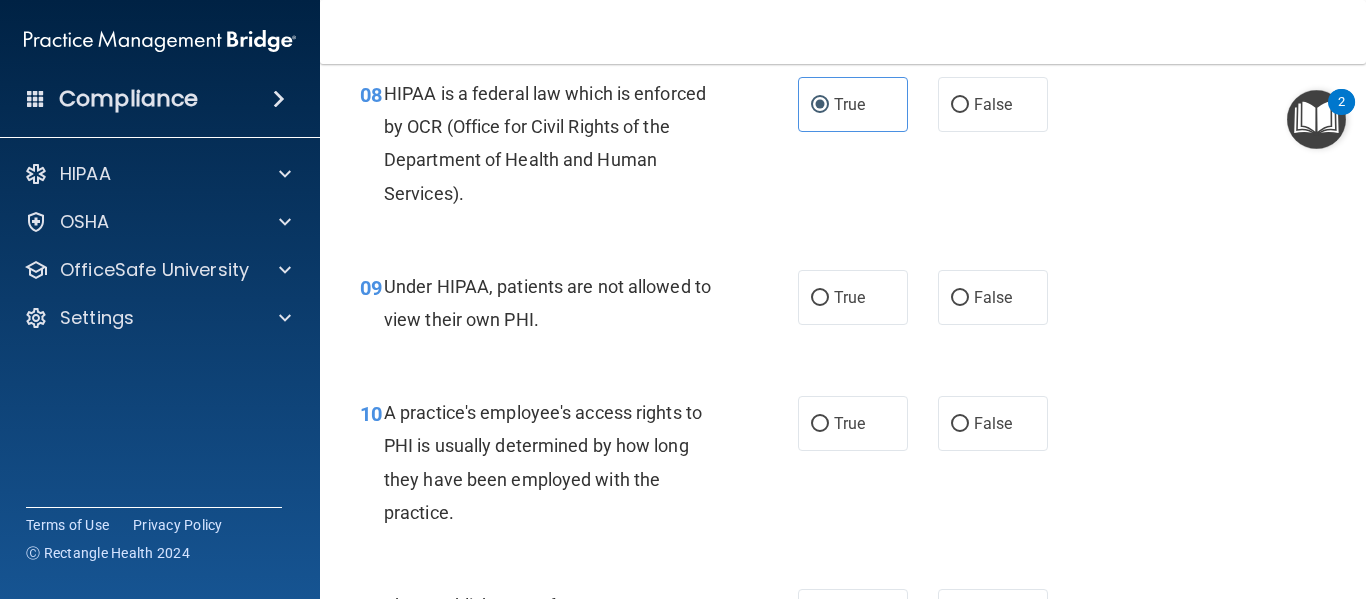scroll, scrollTop: 1515, scrollLeft: 0, axis: vertical 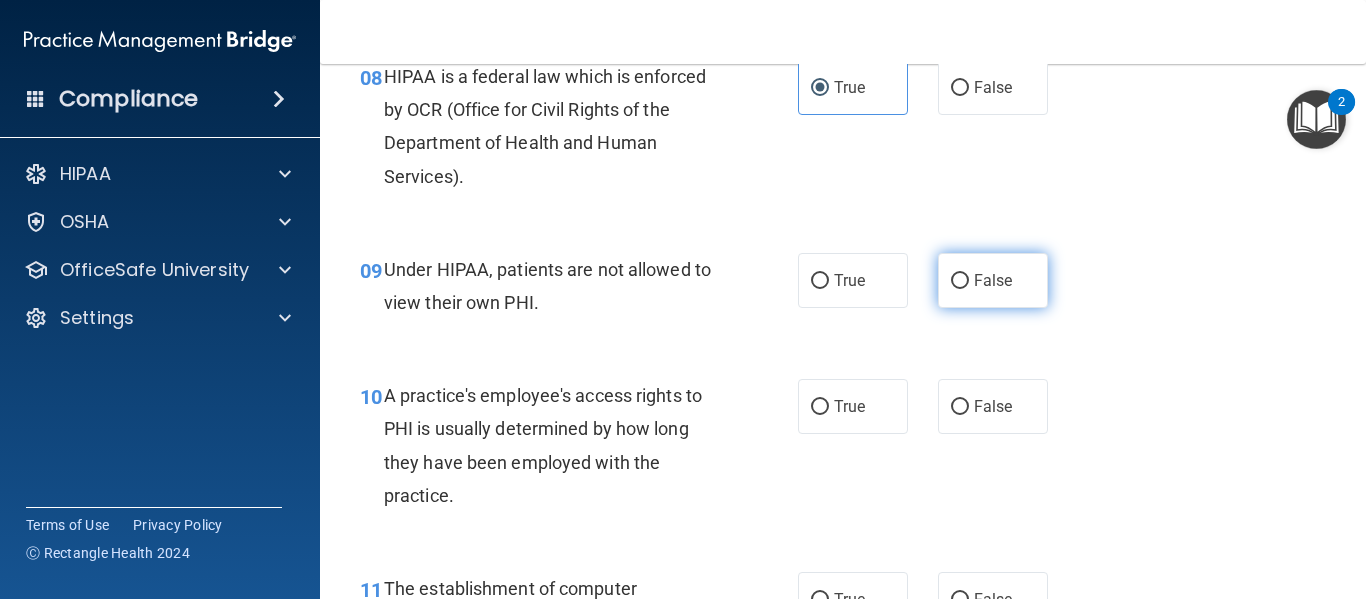 click on "False" at bounding box center [993, 280] 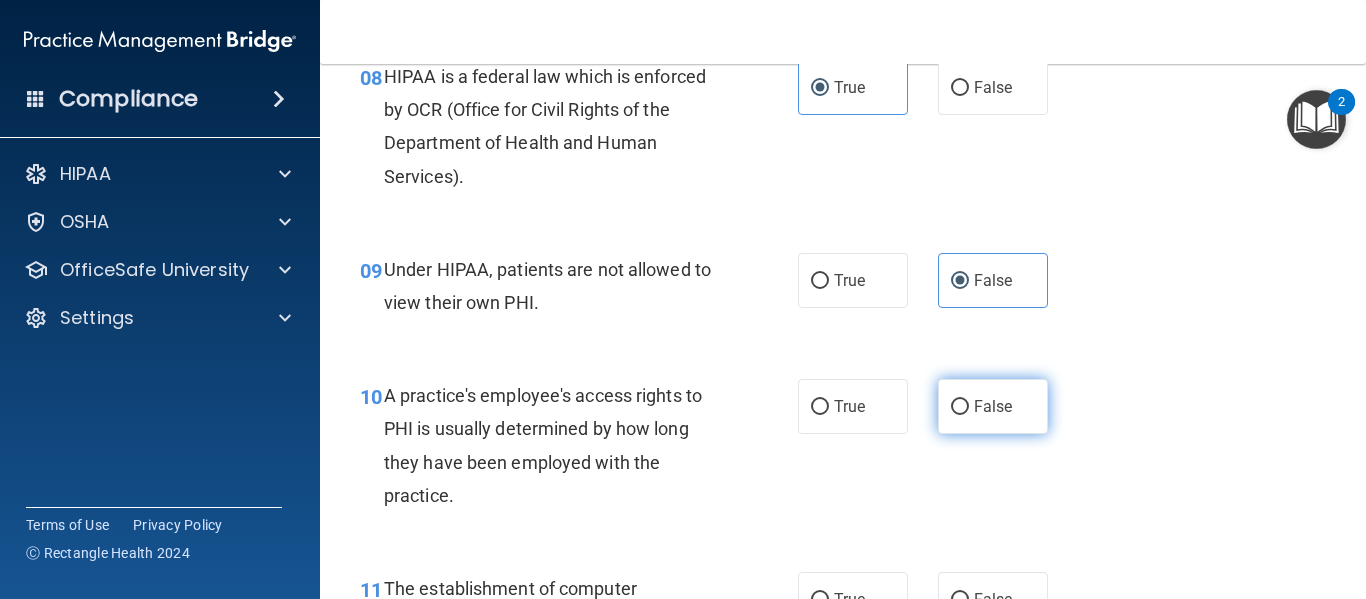 click on "False" at bounding box center [993, 406] 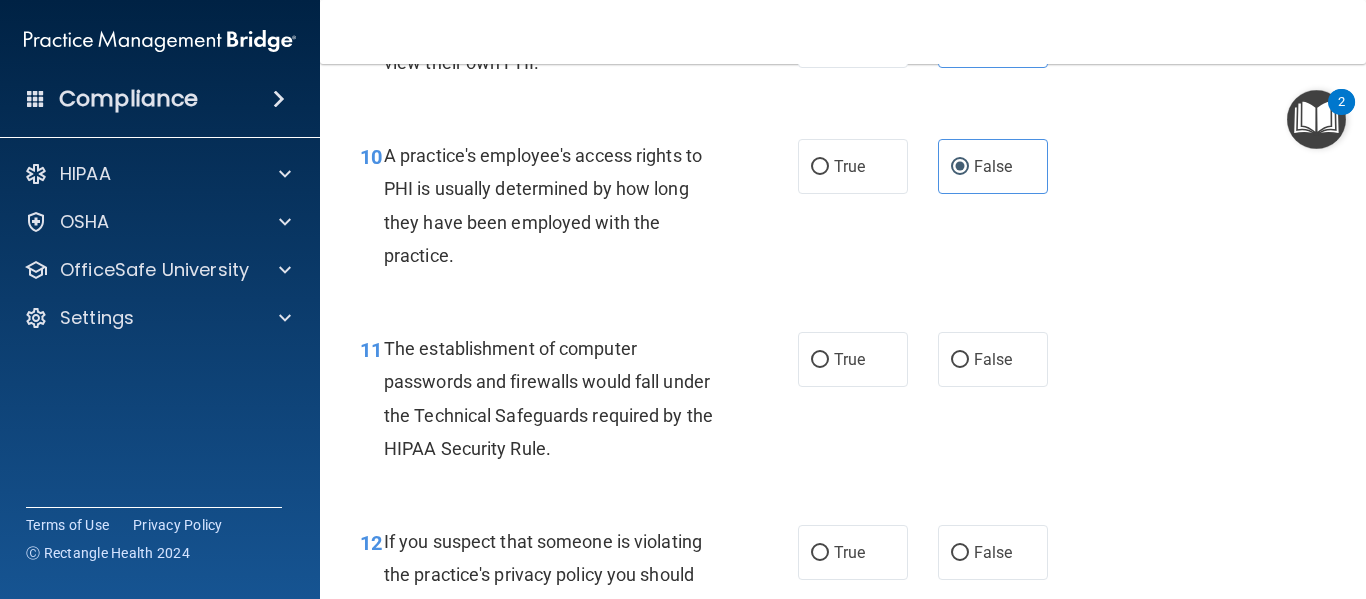 scroll, scrollTop: 1763, scrollLeft: 0, axis: vertical 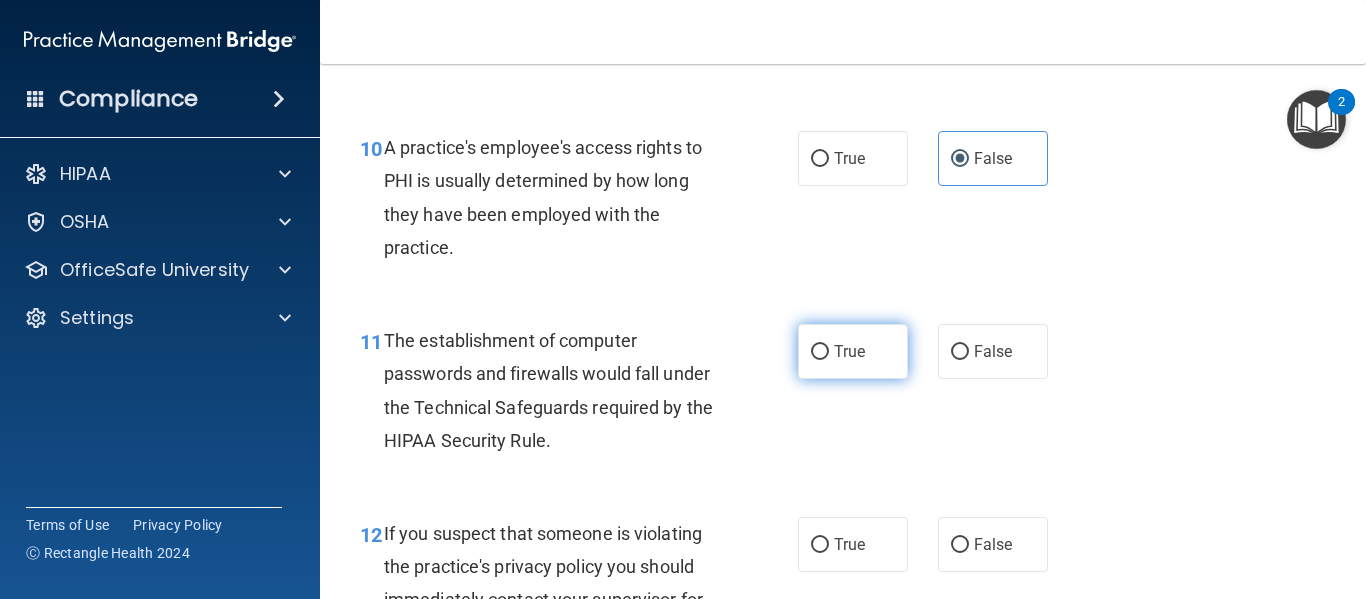 click on "True" at bounding box center (853, 351) 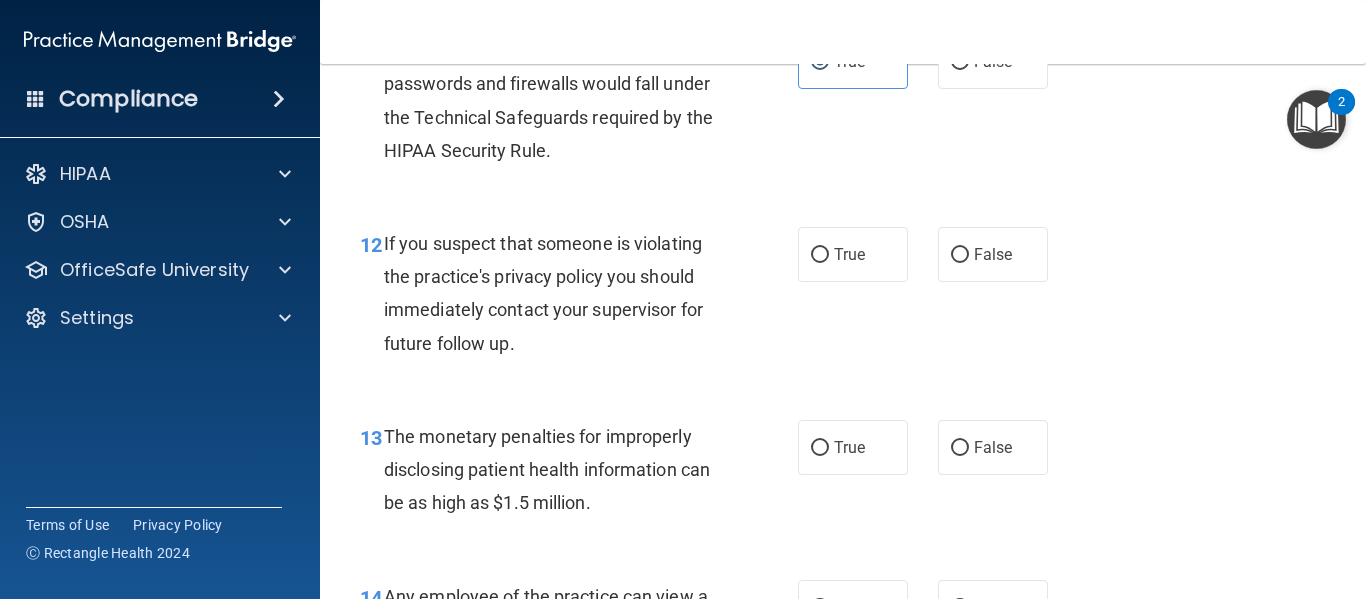 scroll, scrollTop: 2081, scrollLeft: 0, axis: vertical 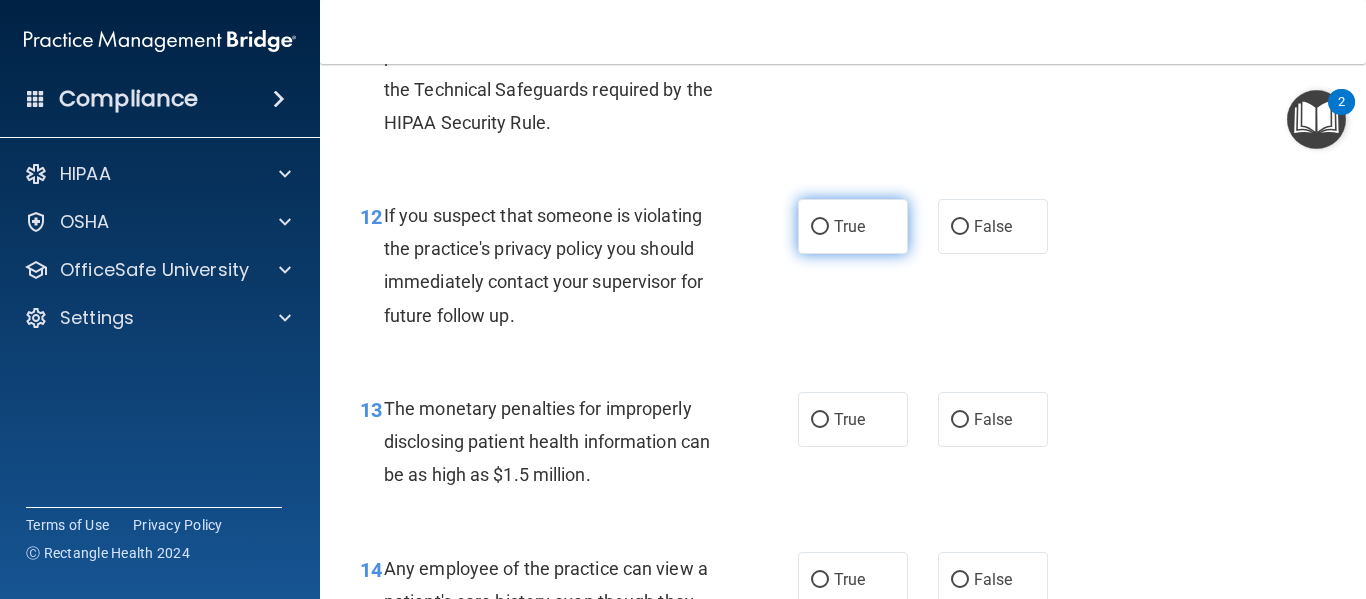 click on "True" at bounding box center [853, 226] 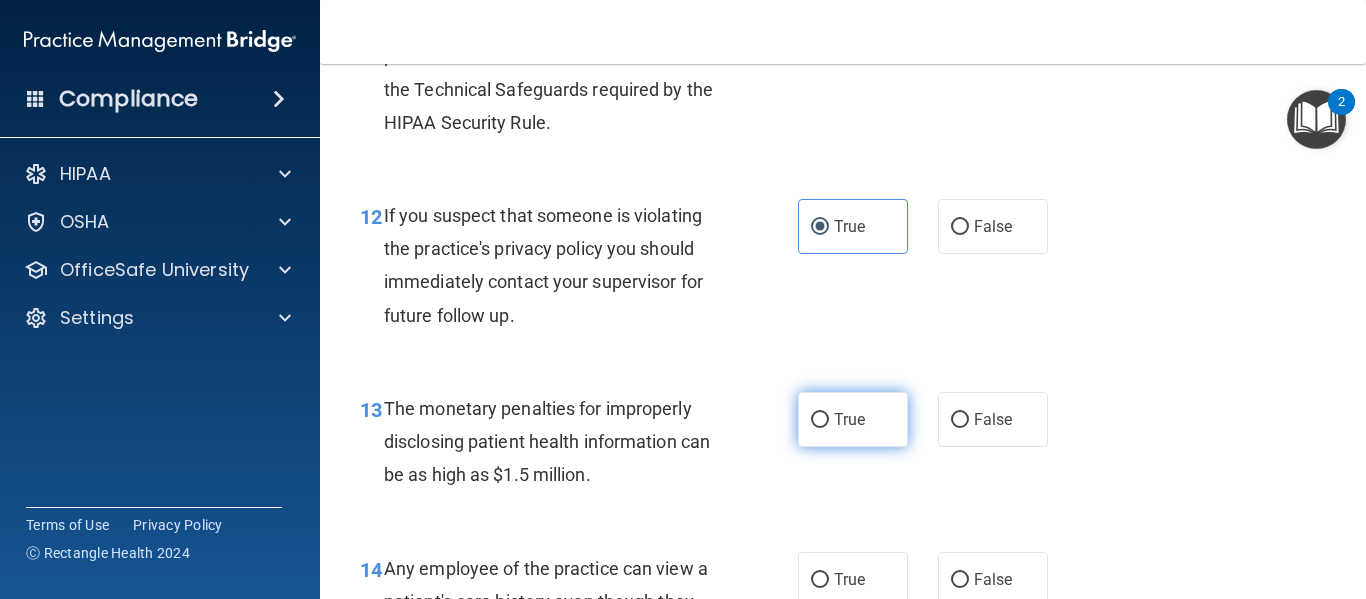 click on "True" at bounding box center [820, 420] 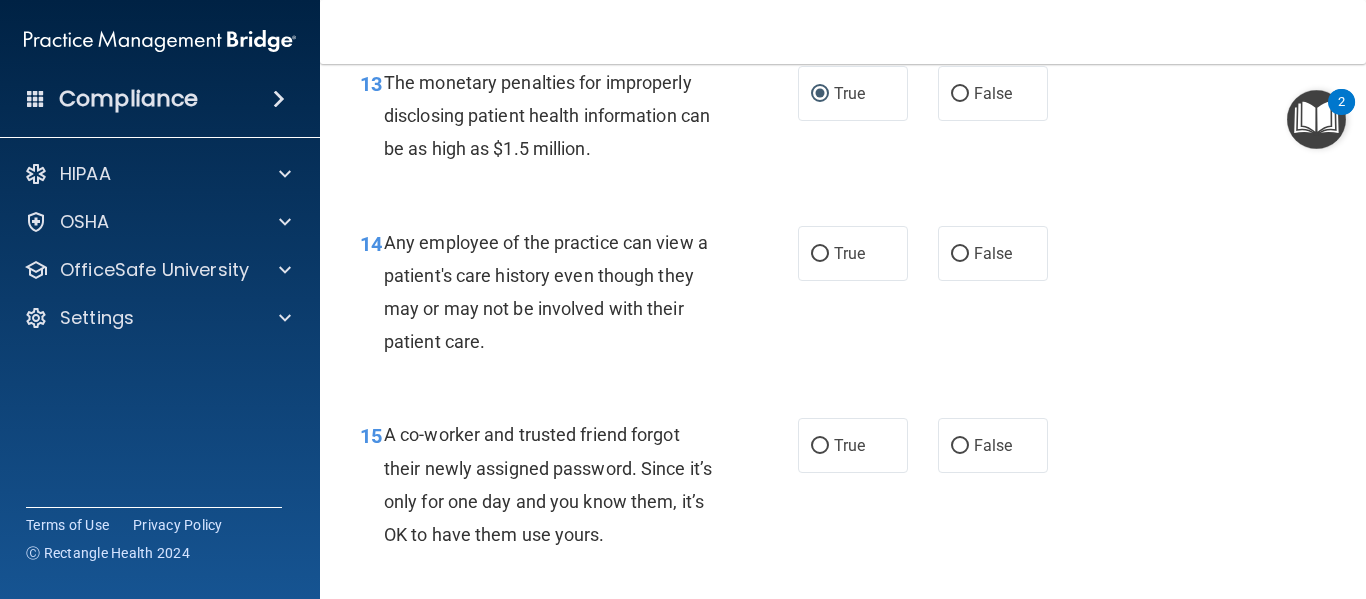 scroll, scrollTop: 2408, scrollLeft: 0, axis: vertical 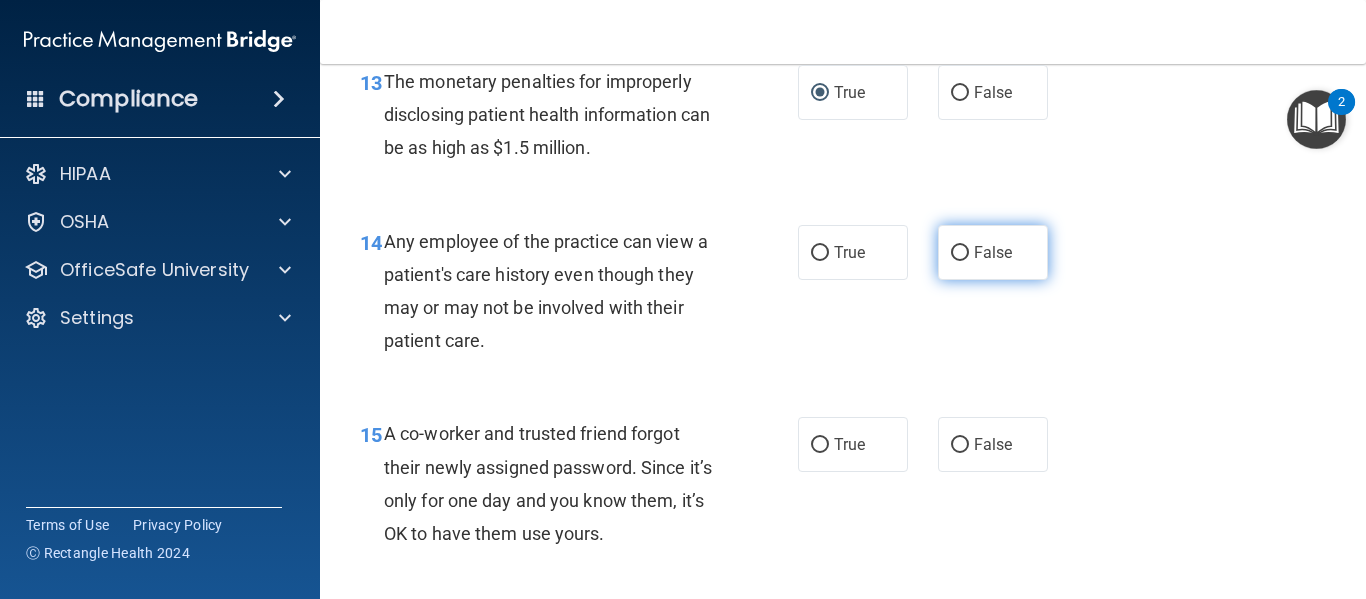 click on "False" at bounding box center [993, 252] 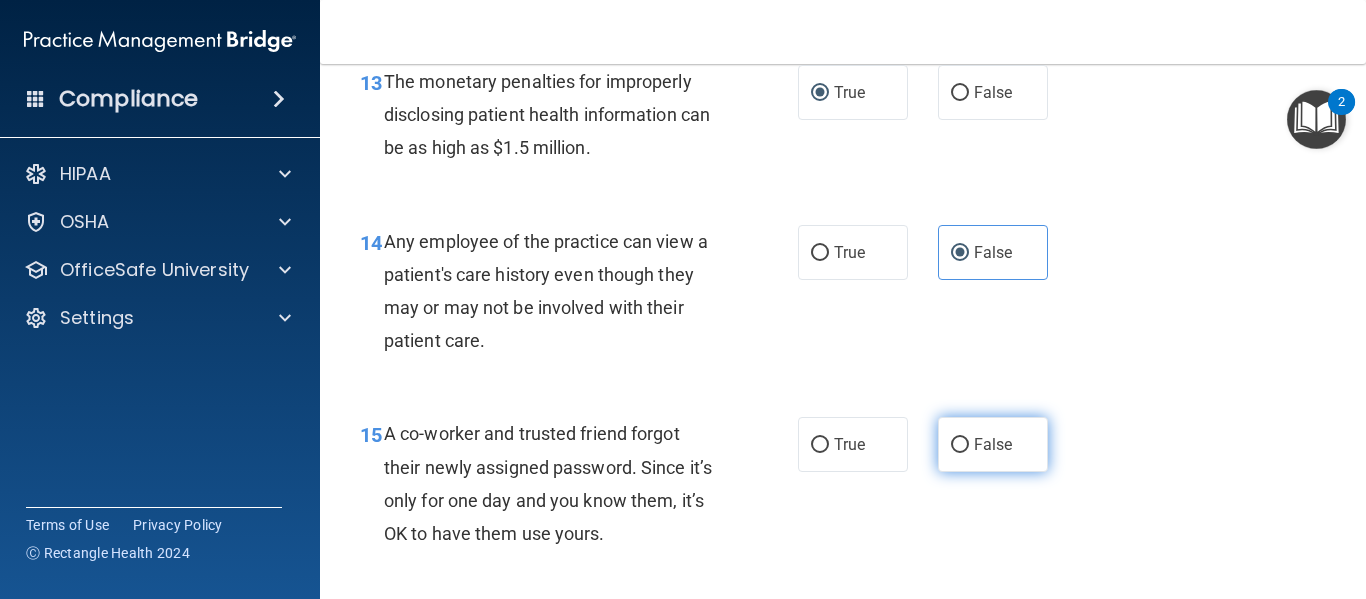 click on "False" at bounding box center (993, 444) 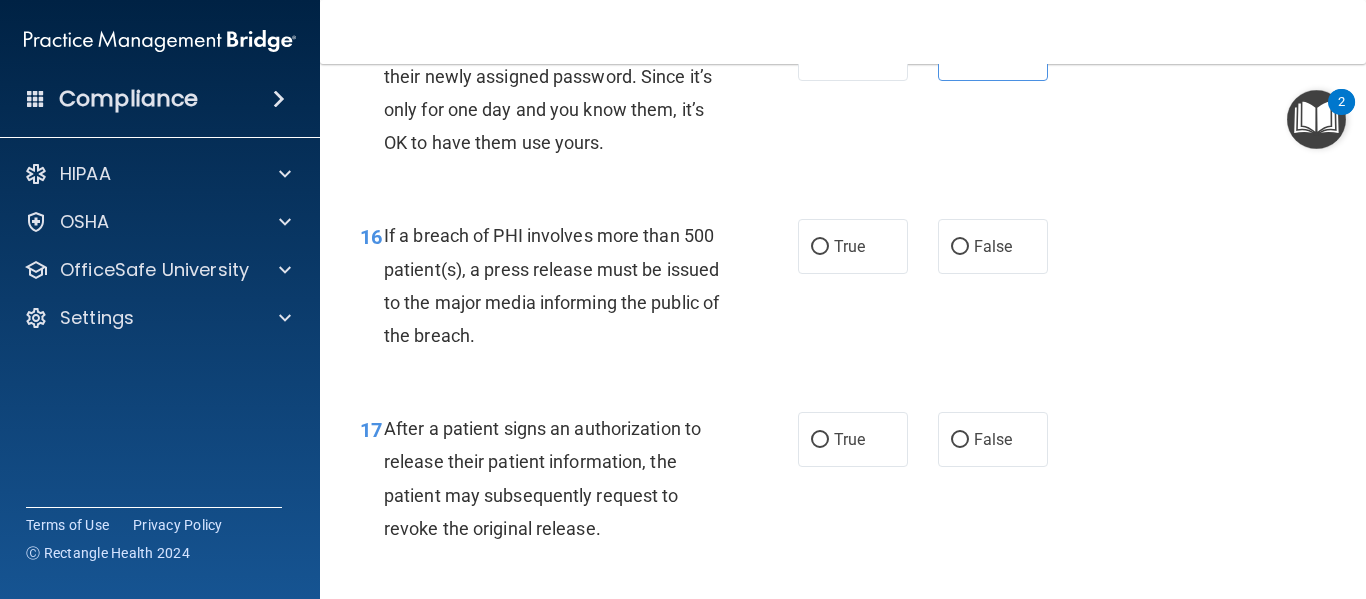 scroll, scrollTop: 2801, scrollLeft: 0, axis: vertical 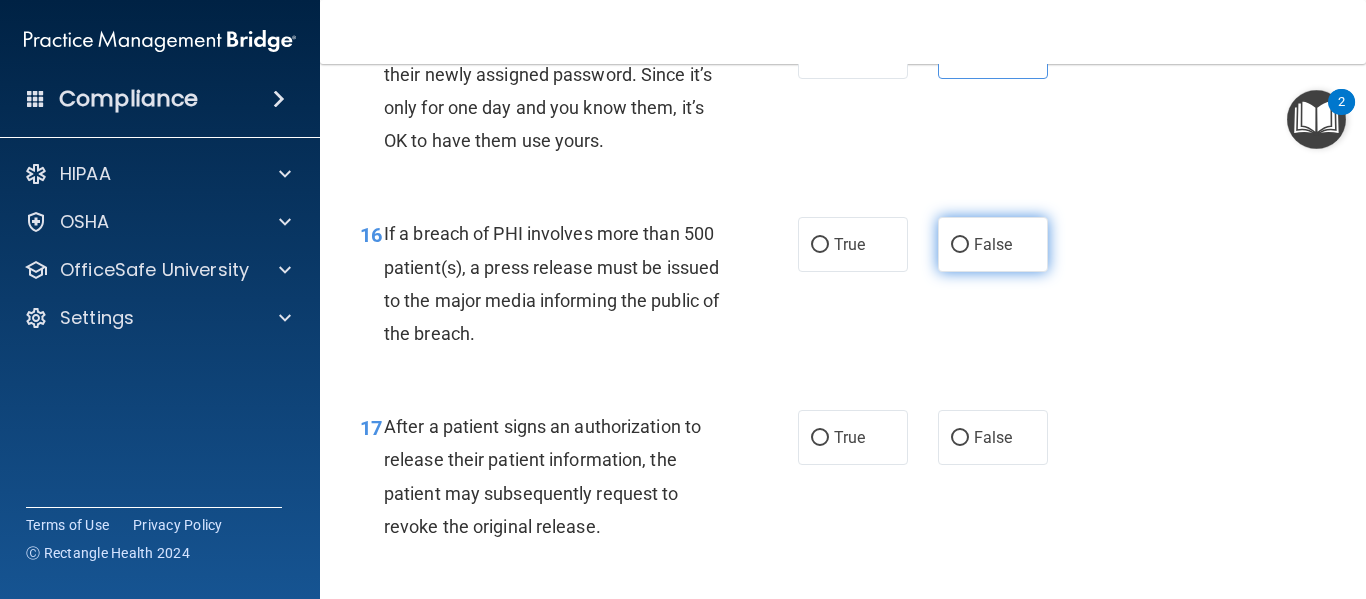 click on "False" at bounding box center [993, 244] 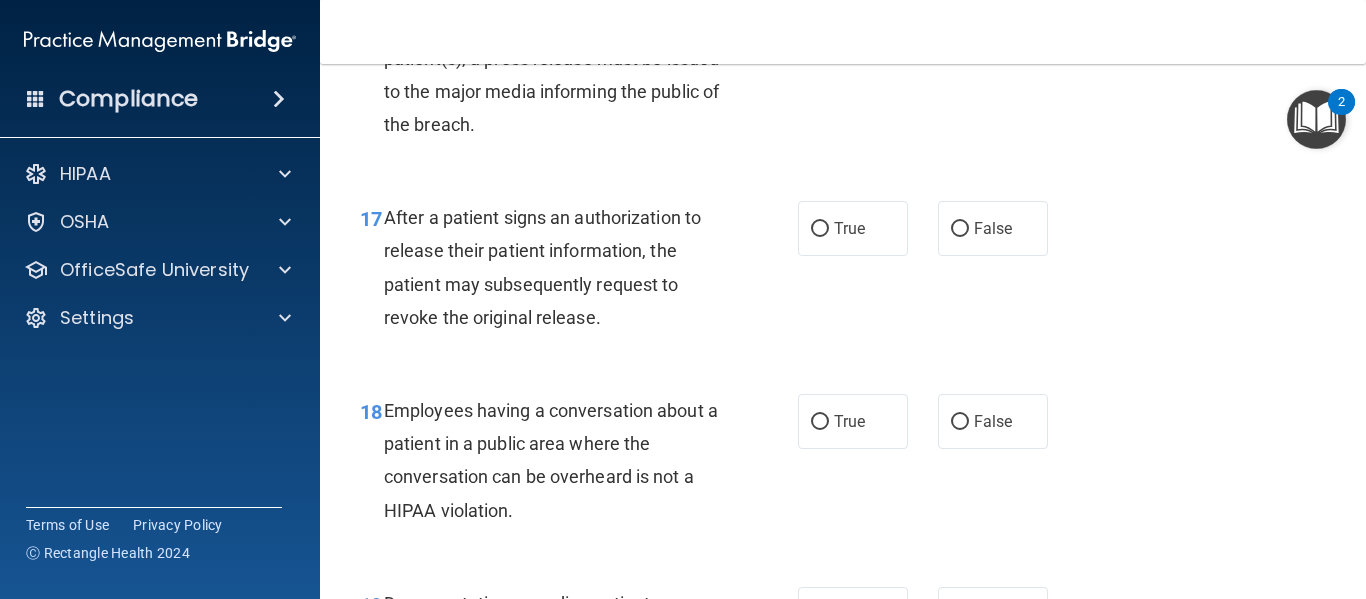 scroll, scrollTop: 3013, scrollLeft: 0, axis: vertical 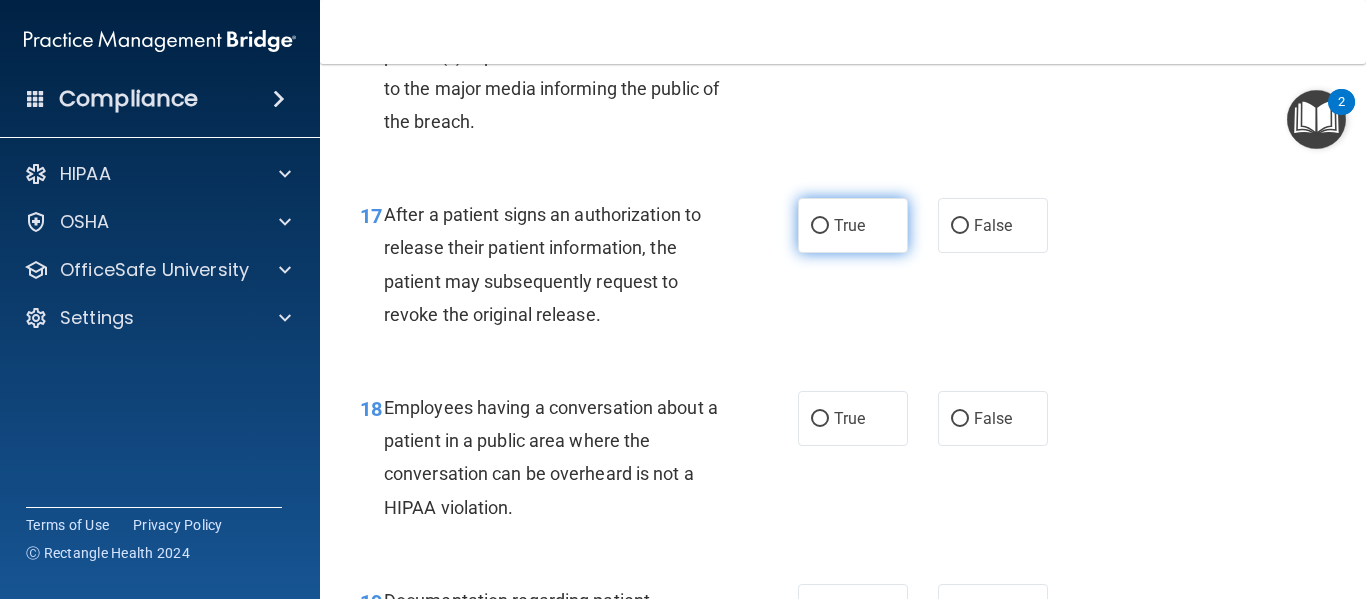 click on "True" at bounding box center (853, 225) 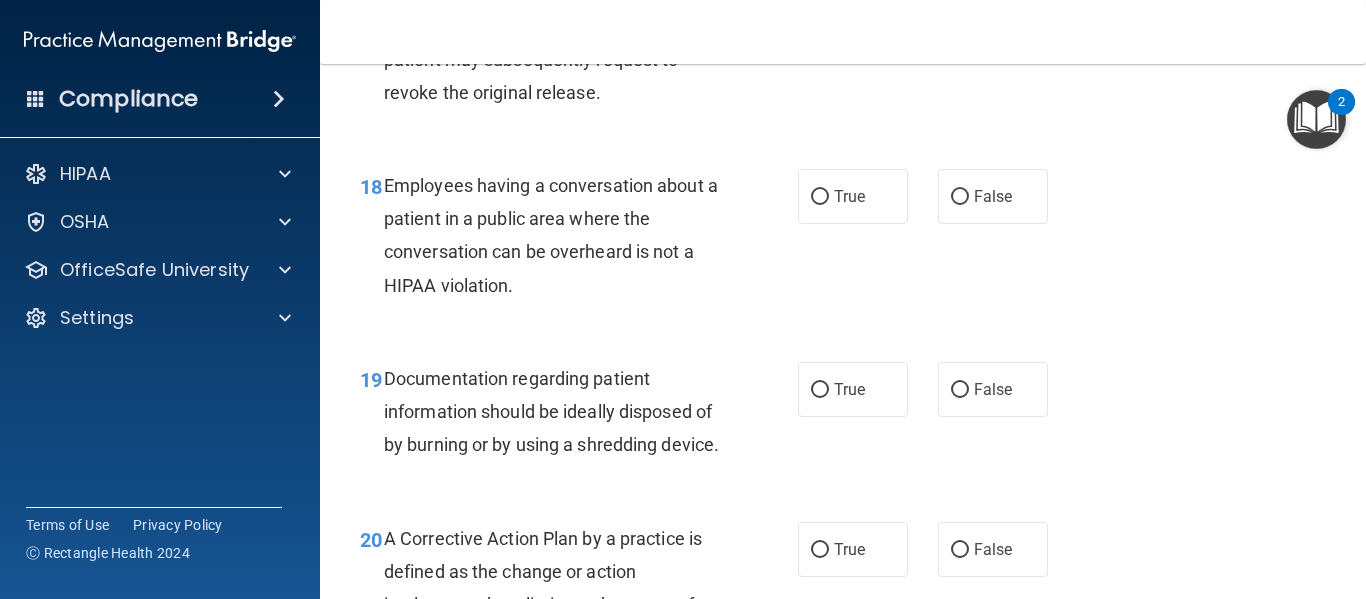 scroll, scrollTop: 3236, scrollLeft: 0, axis: vertical 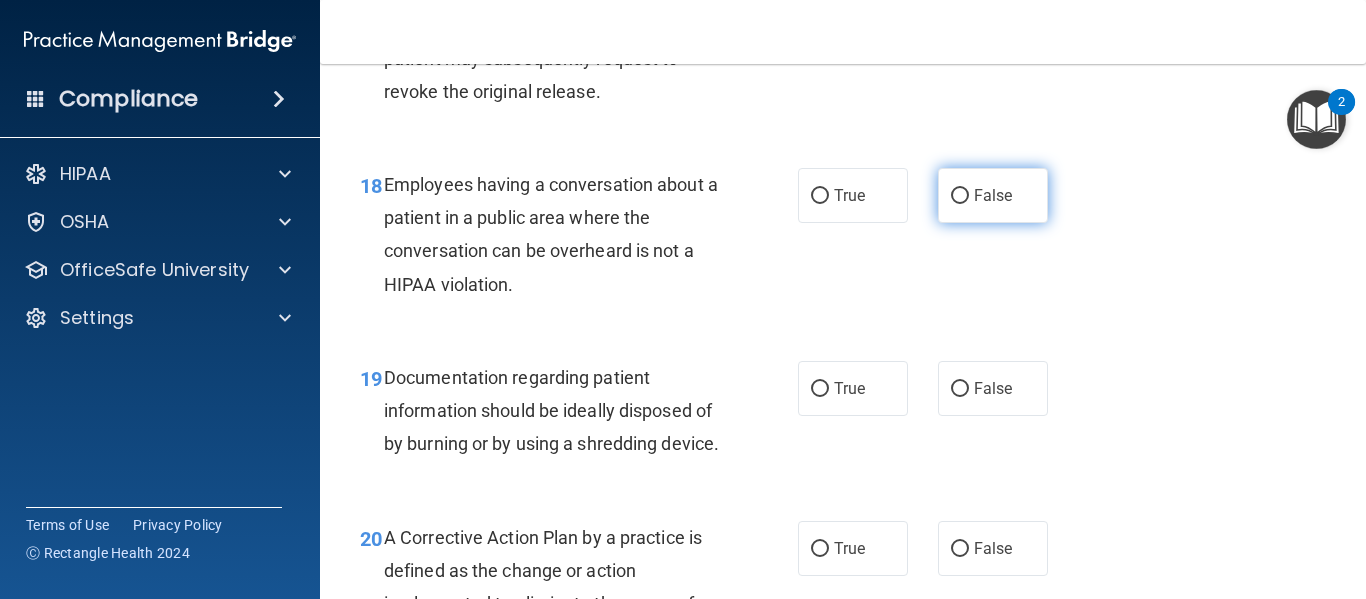 click on "False" at bounding box center (993, 195) 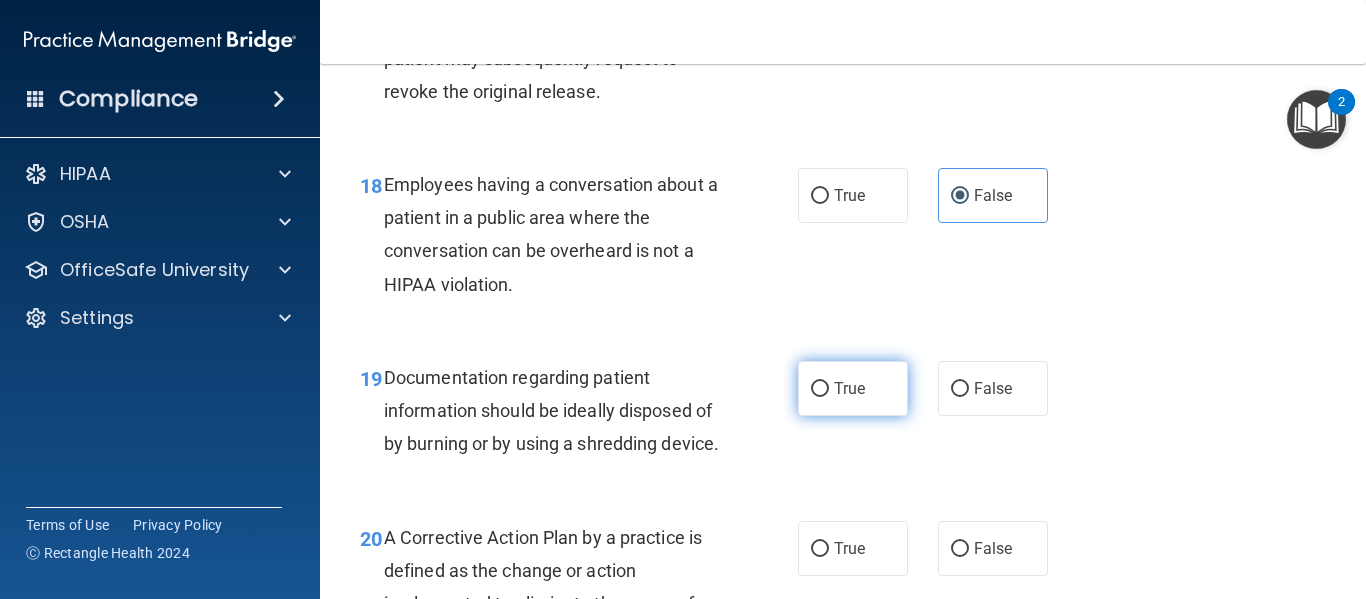 click on "True" at bounding box center [849, 388] 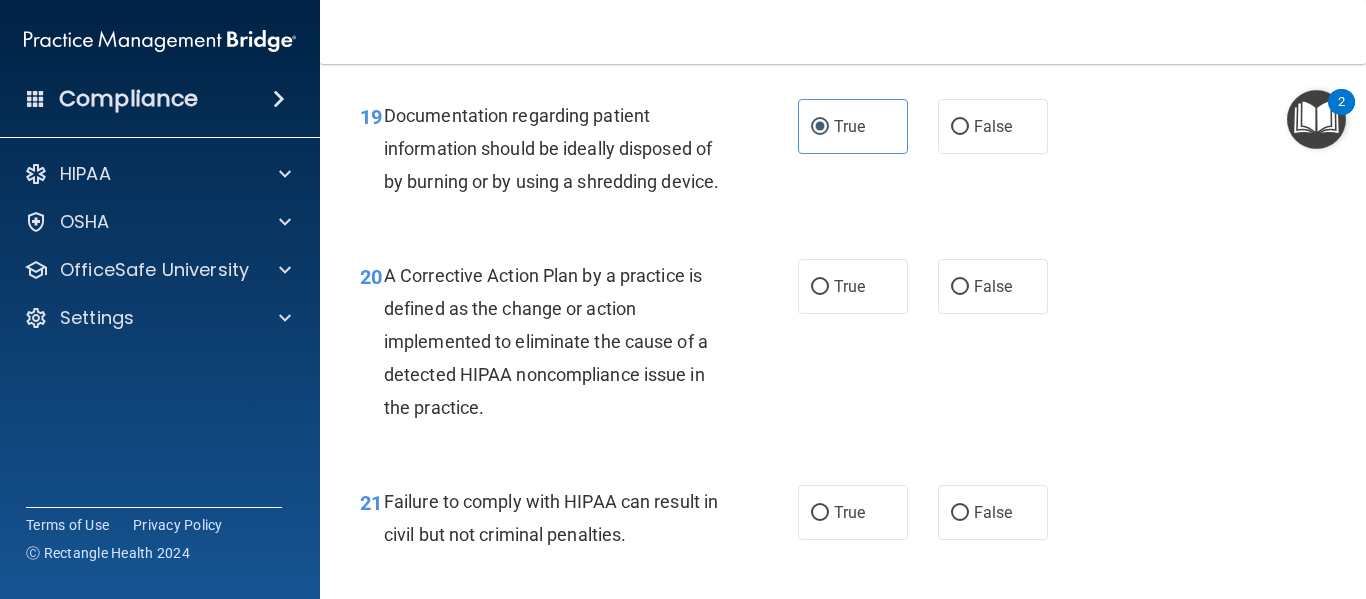 scroll, scrollTop: 3499, scrollLeft: 0, axis: vertical 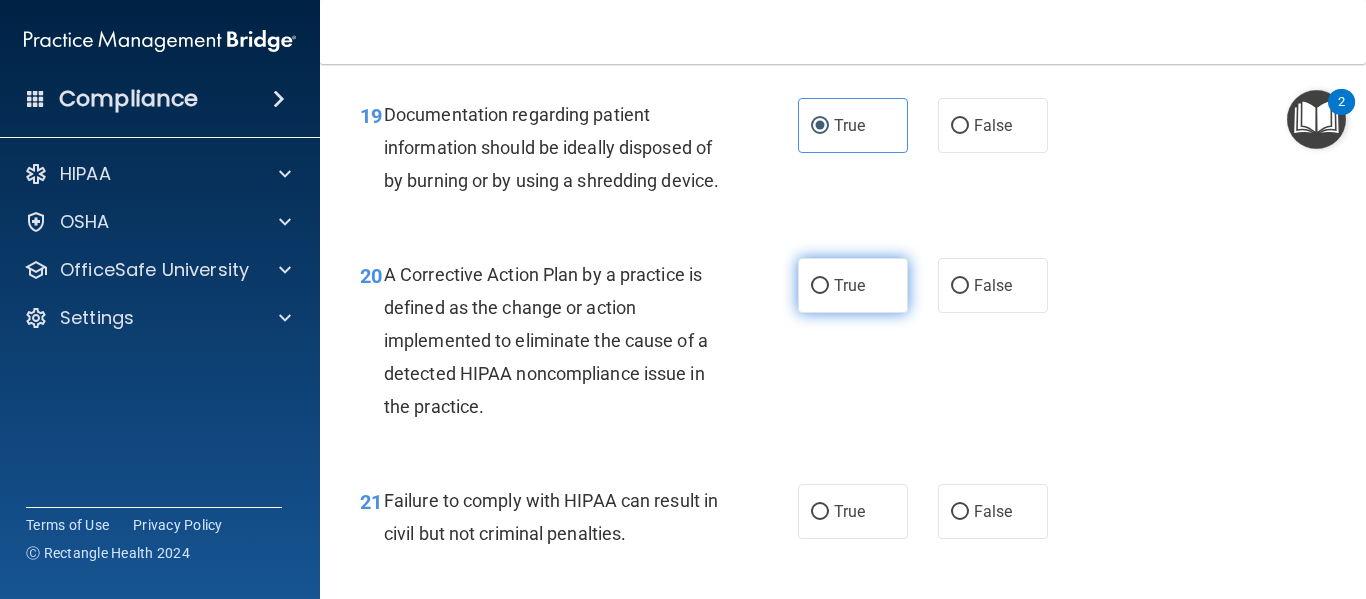 click on "True" at bounding box center (853, 285) 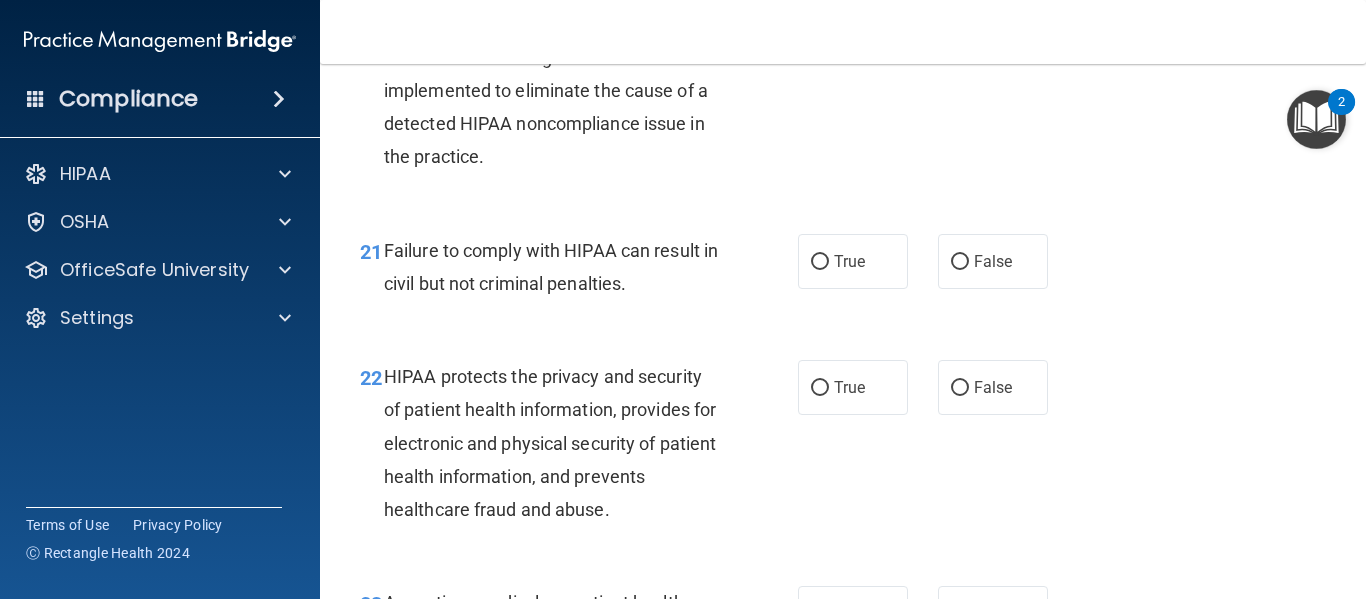scroll, scrollTop: 3763, scrollLeft: 0, axis: vertical 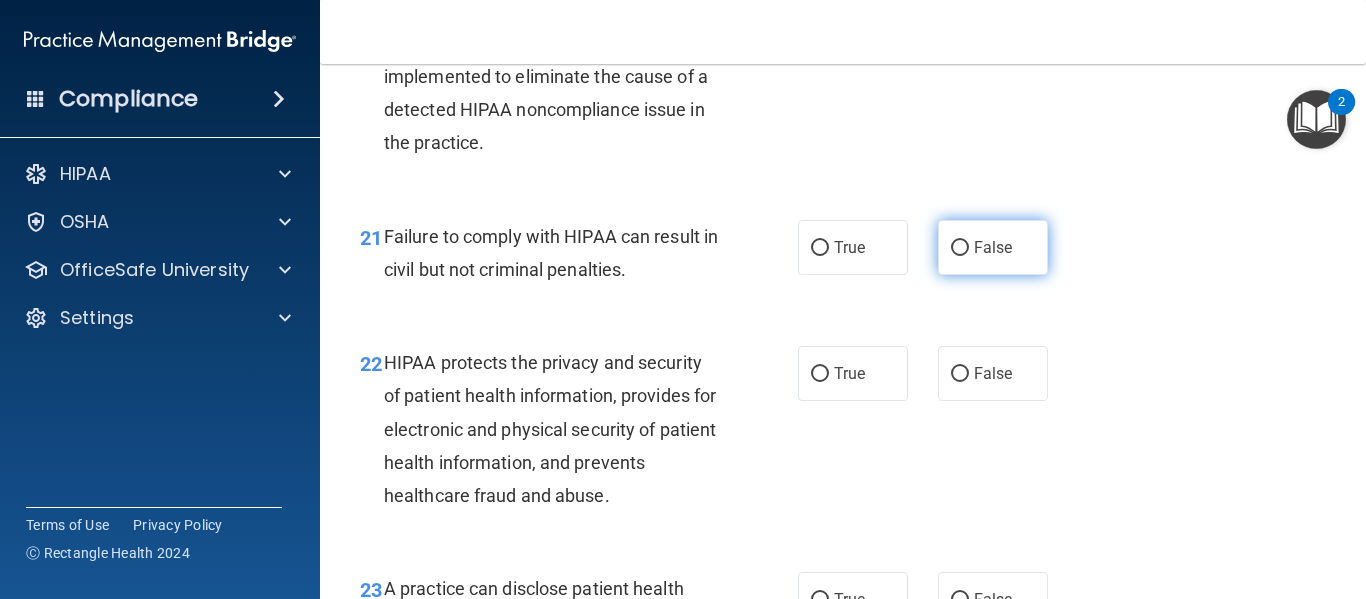 click on "False" at bounding box center [993, 247] 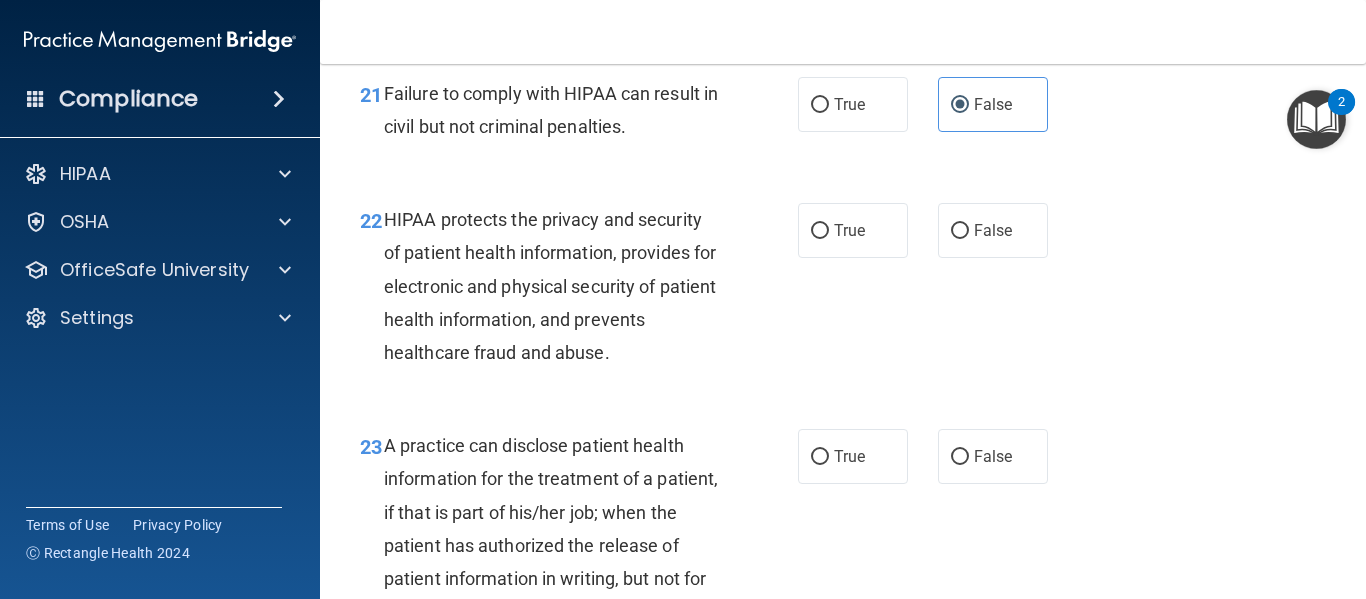 scroll, scrollTop: 3907, scrollLeft: 0, axis: vertical 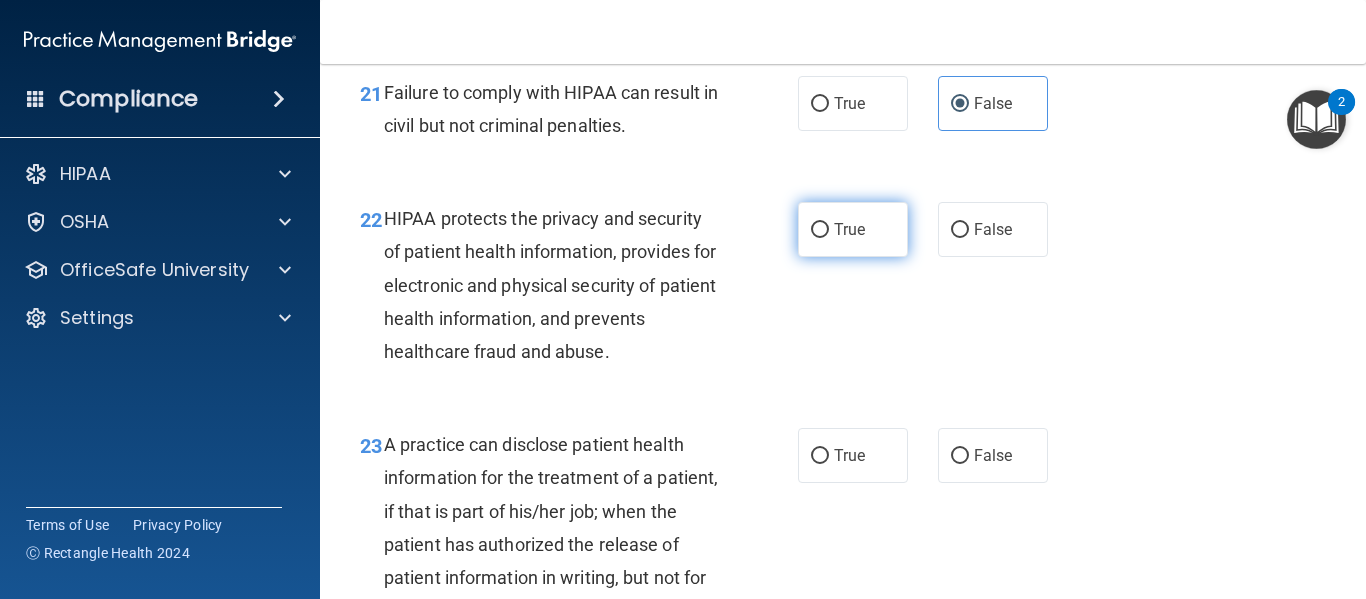click on "True" at bounding box center [853, 229] 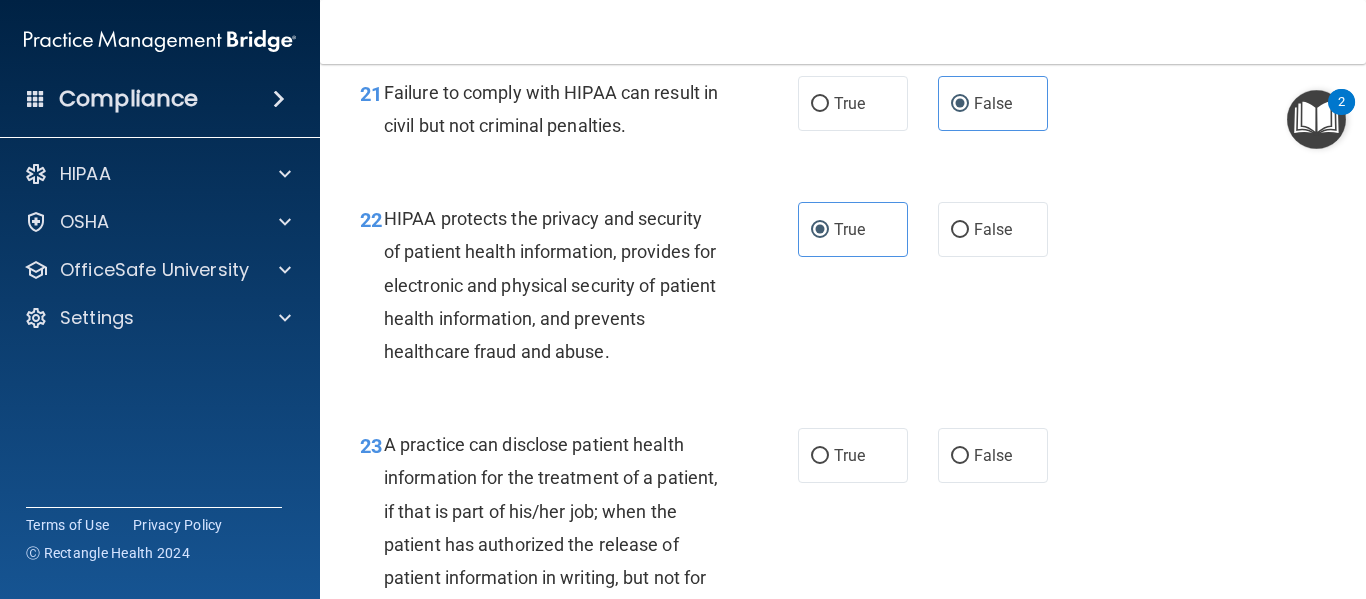 scroll, scrollTop: 4060, scrollLeft: 0, axis: vertical 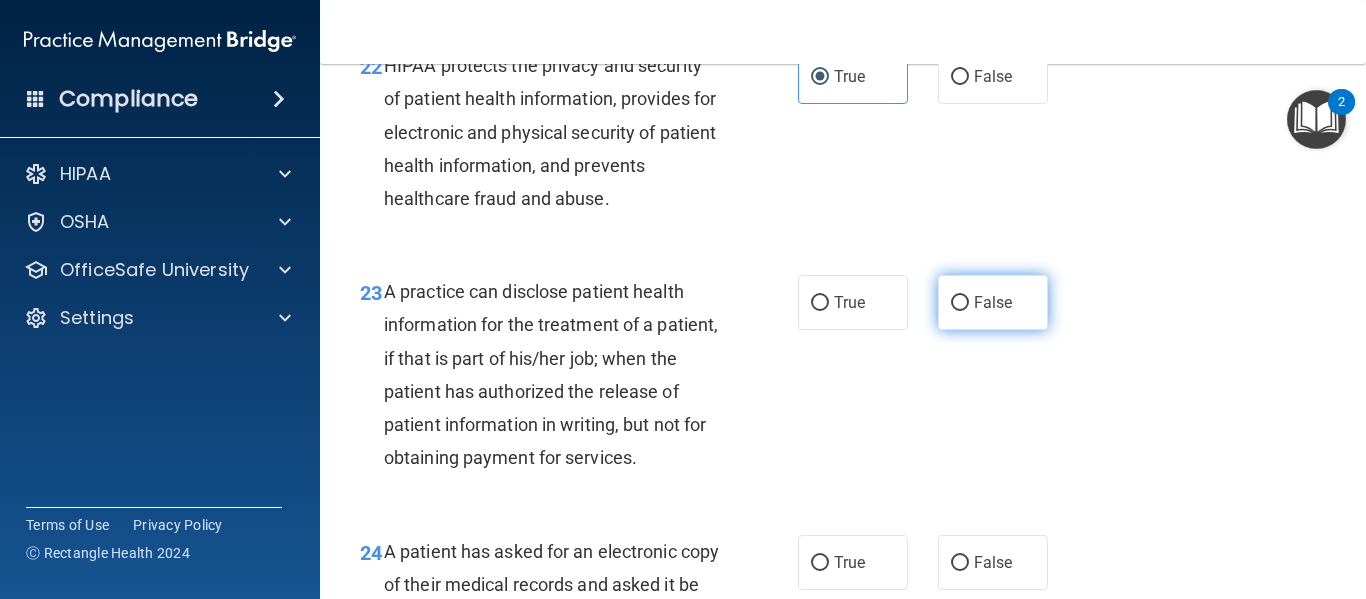 click on "False" at bounding box center (993, 302) 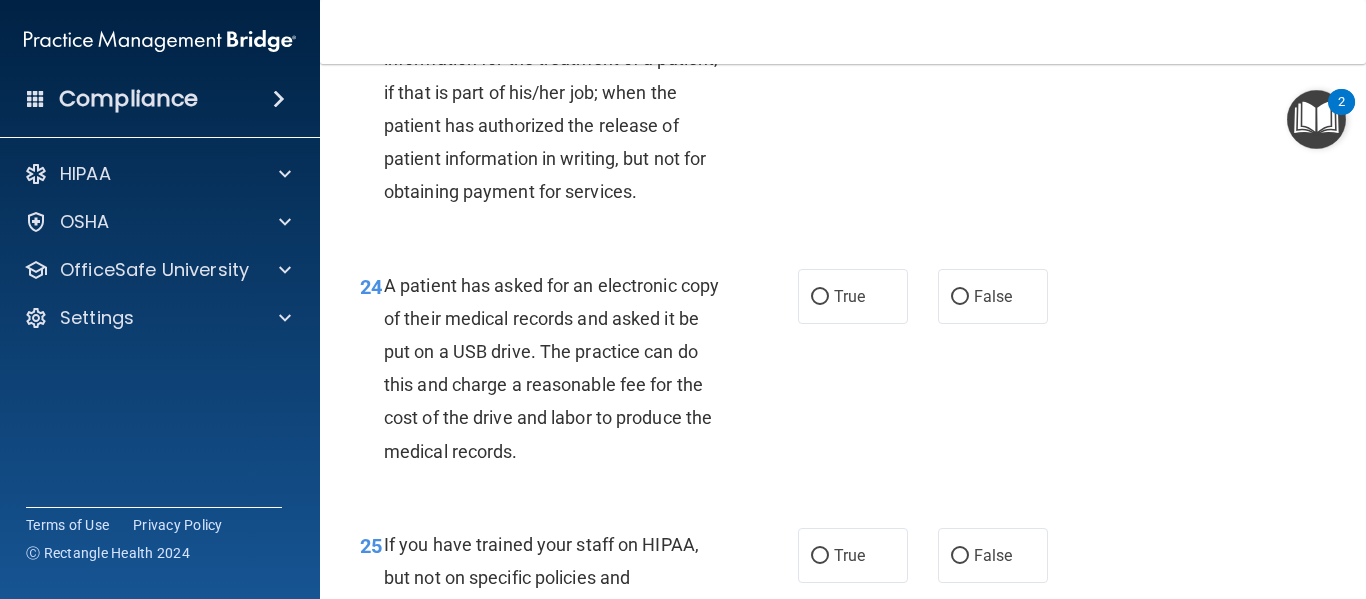 scroll, scrollTop: 4466, scrollLeft: 0, axis: vertical 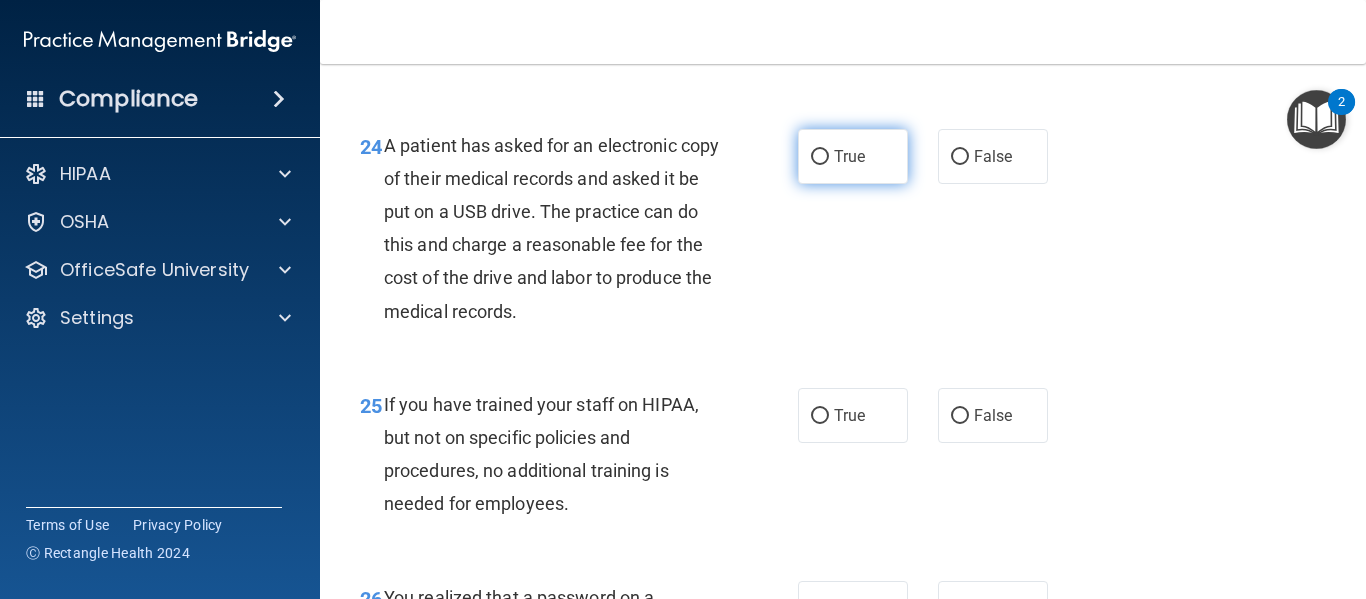 click on "True" at bounding box center (853, 156) 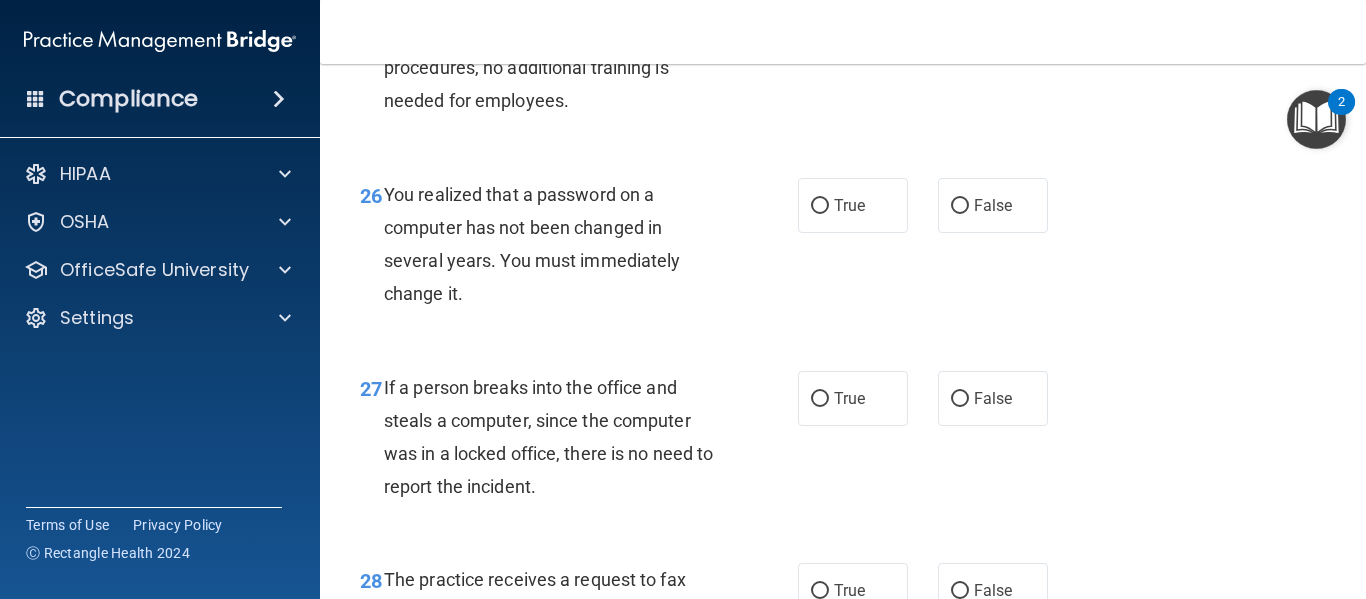 scroll, scrollTop: 4851, scrollLeft: 0, axis: vertical 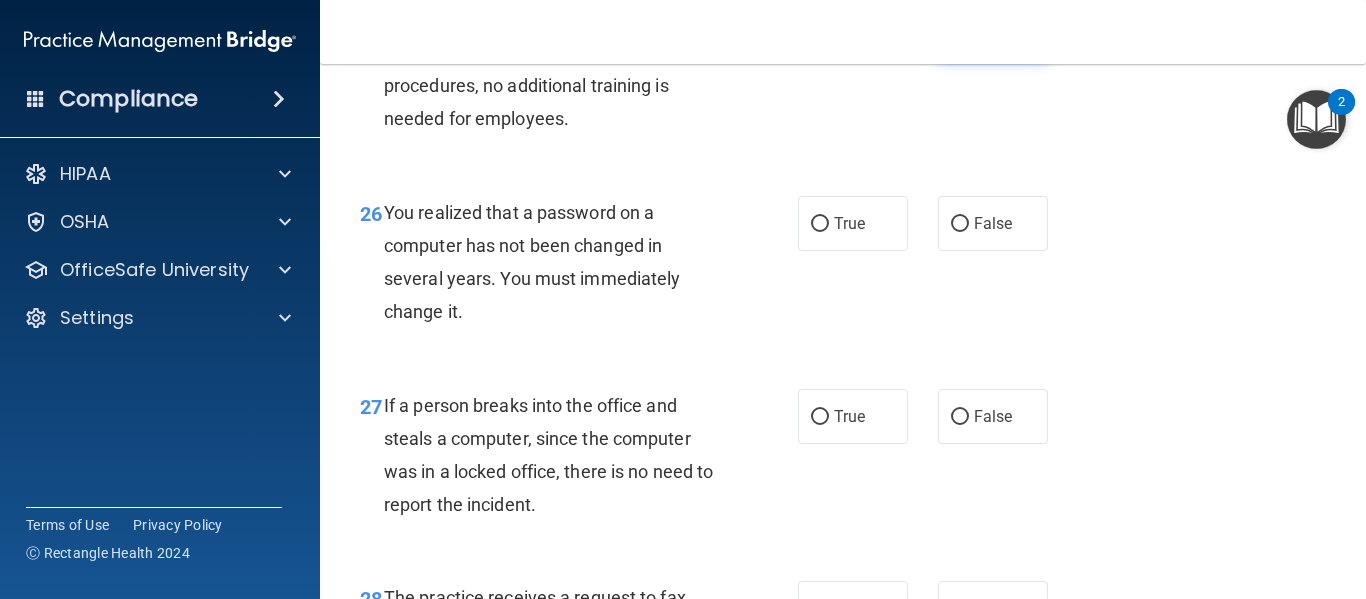 click on "False" at bounding box center (993, 30) 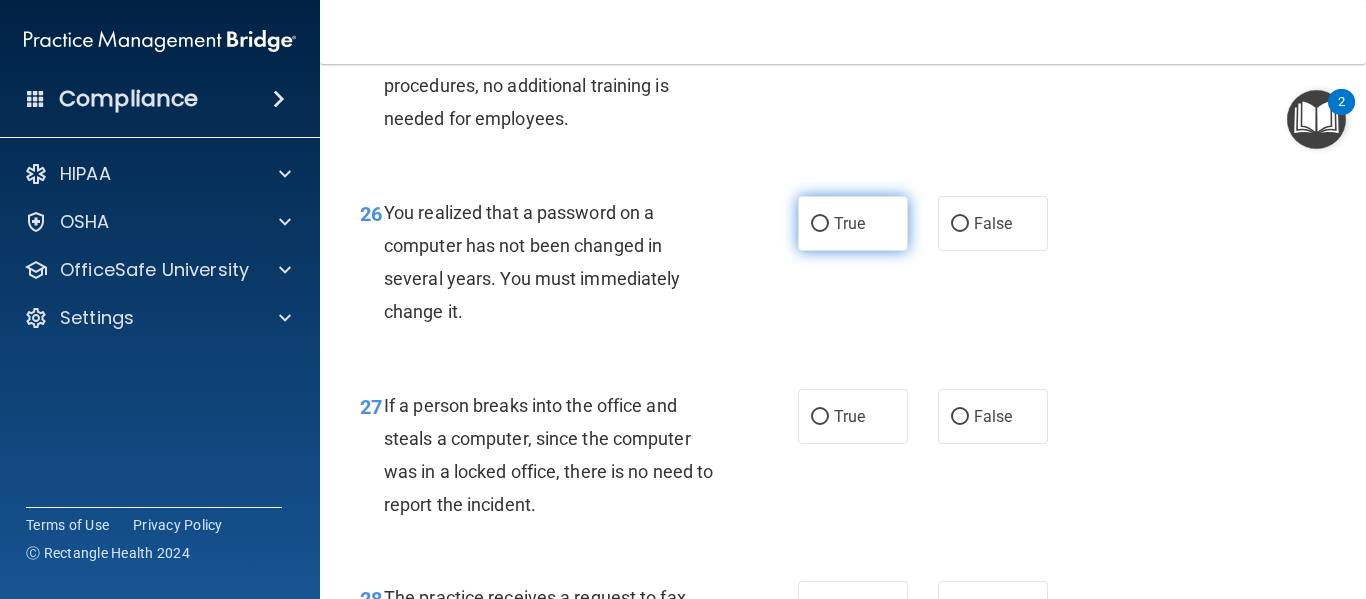 click on "True" at bounding box center (853, 223) 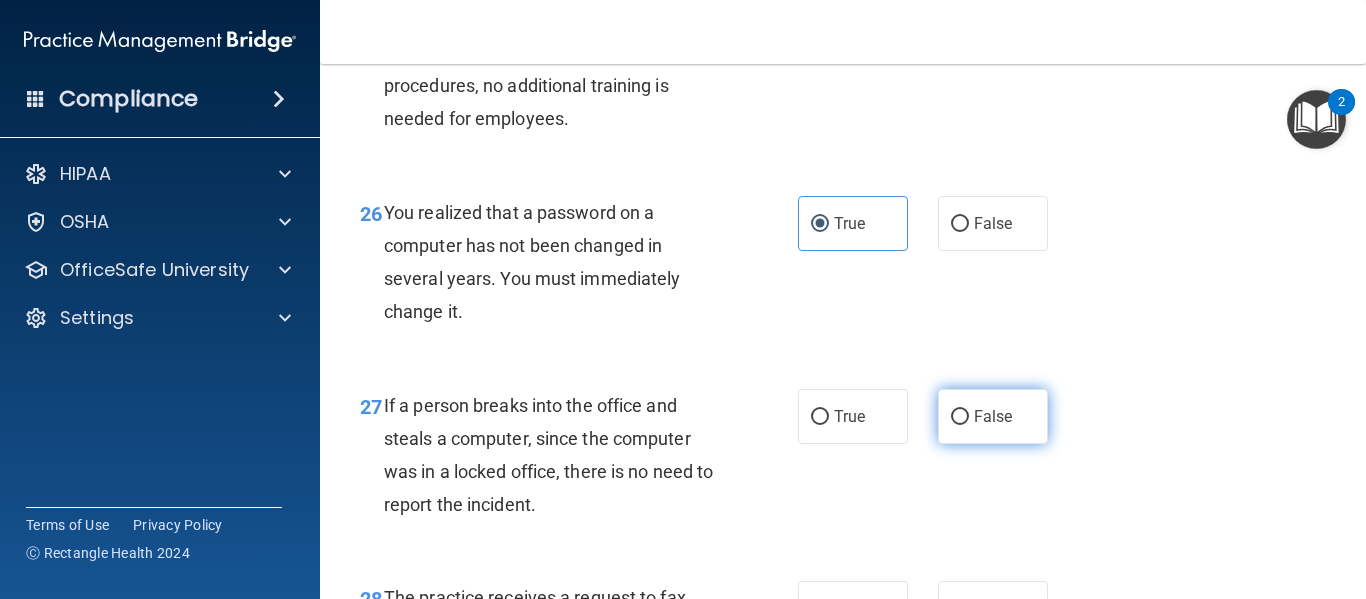 click on "False" at bounding box center [993, 416] 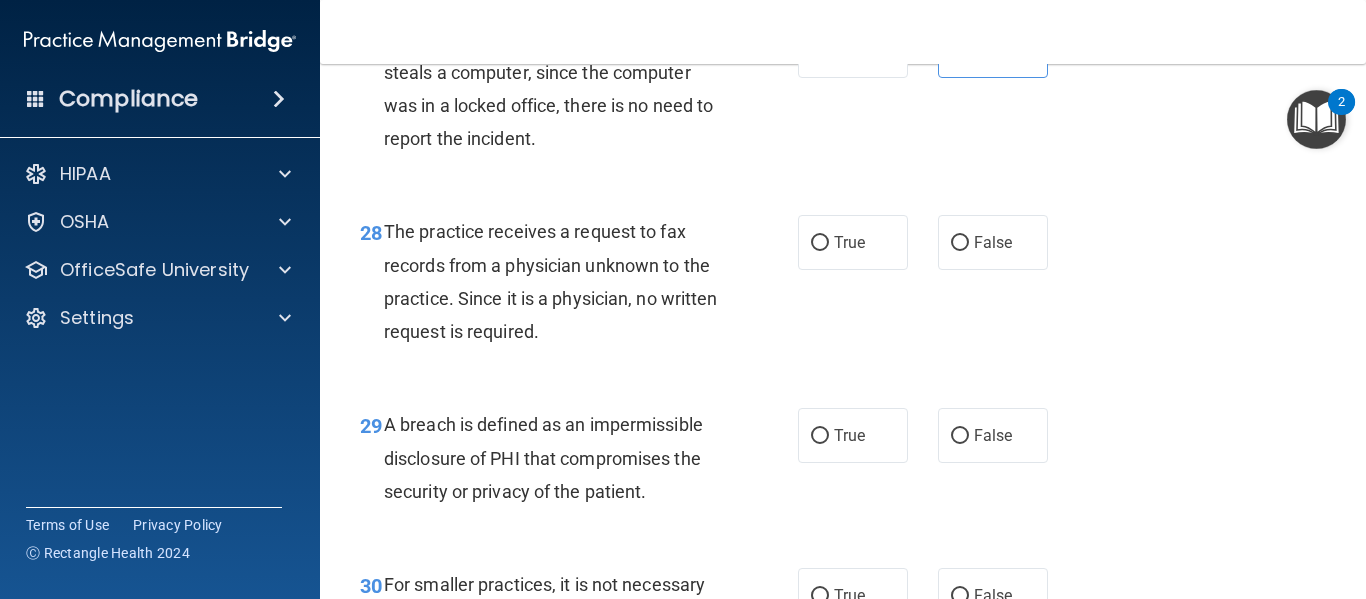 scroll, scrollTop: 5218, scrollLeft: 0, axis: vertical 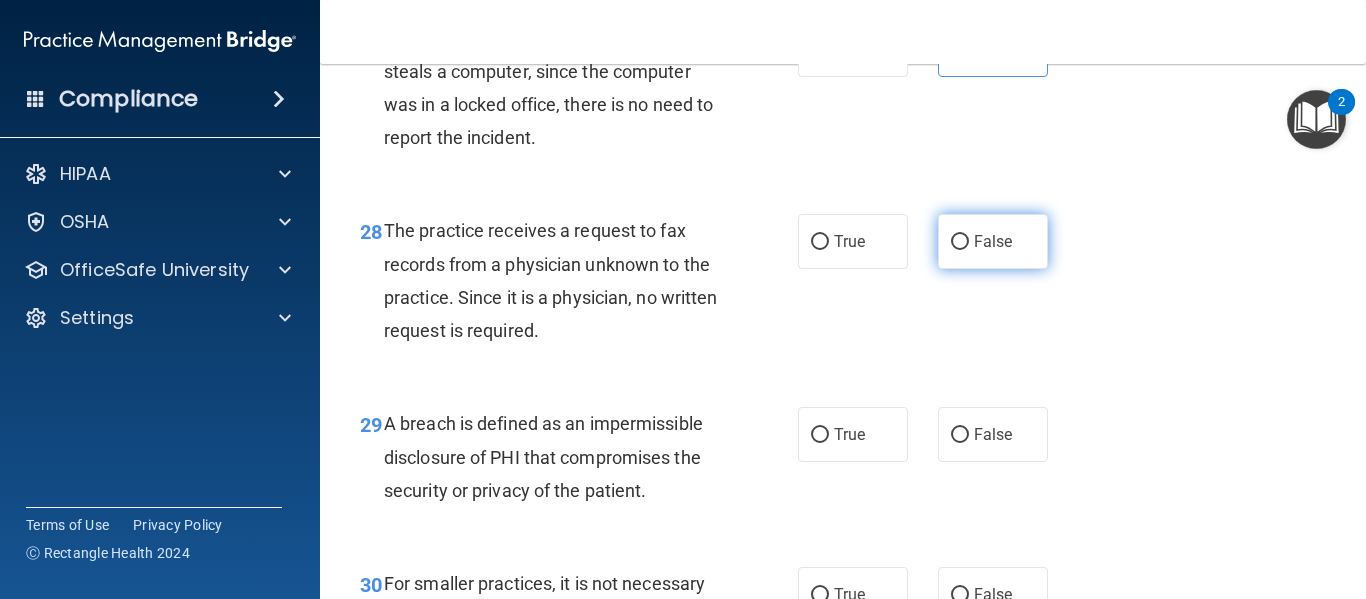 click on "False" at bounding box center [993, 241] 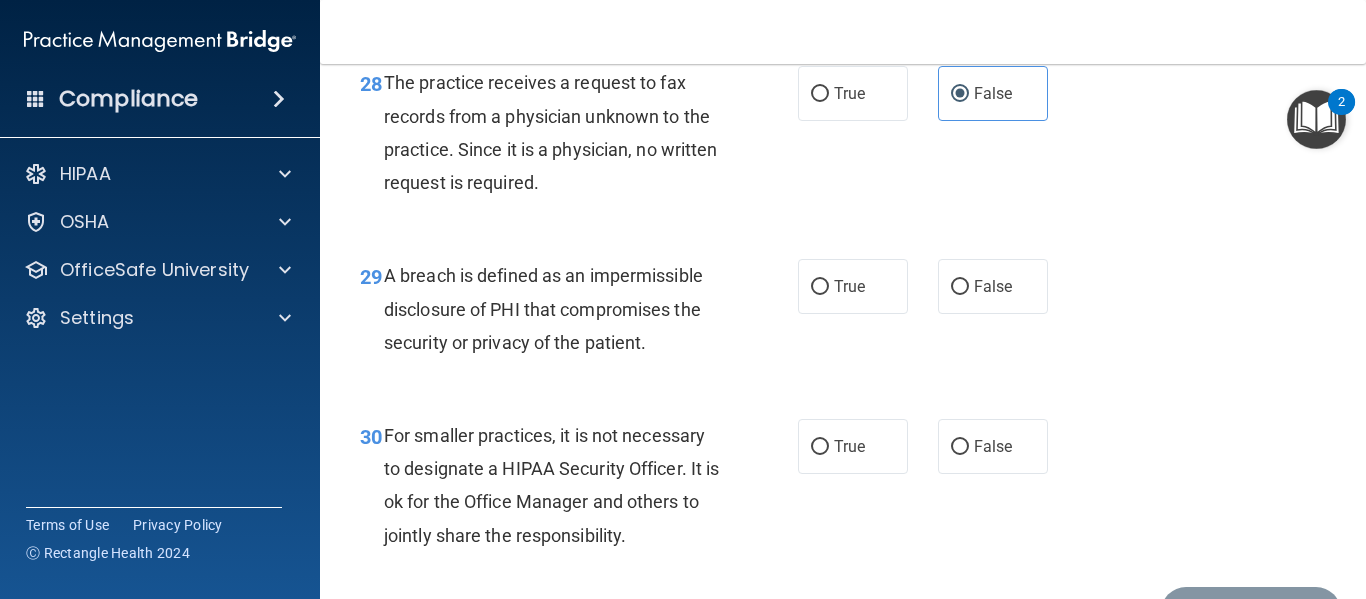 scroll, scrollTop: 5367, scrollLeft: 0, axis: vertical 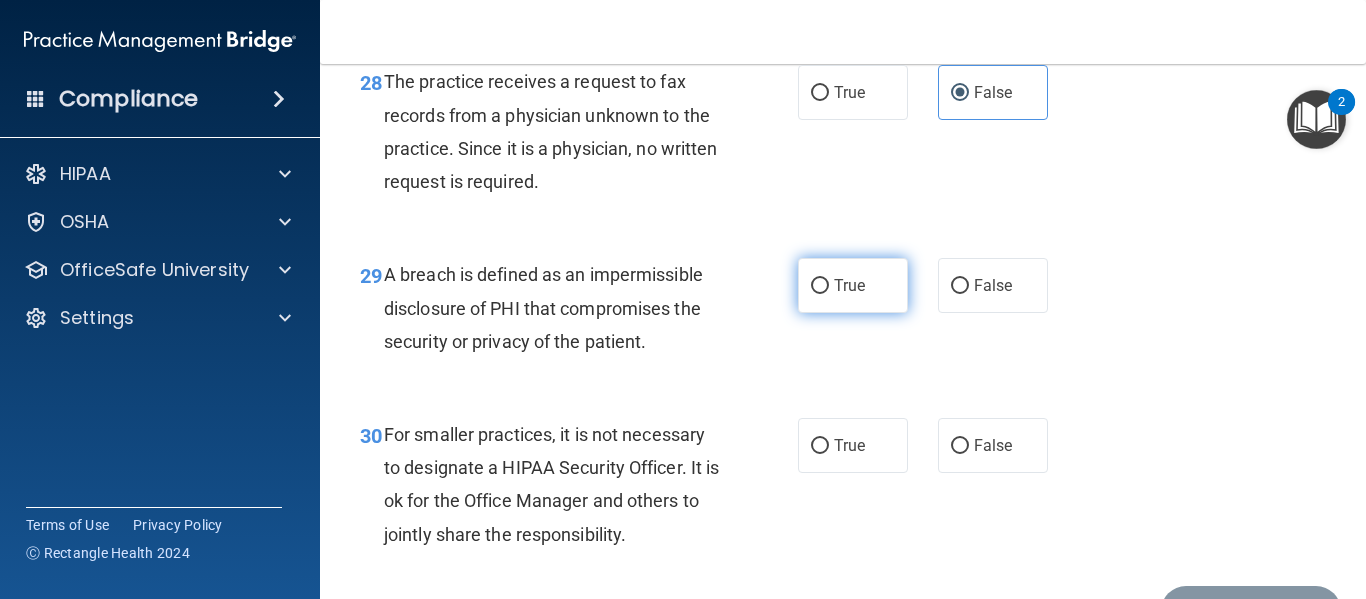 click on "True" at bounding box center (849, 285) 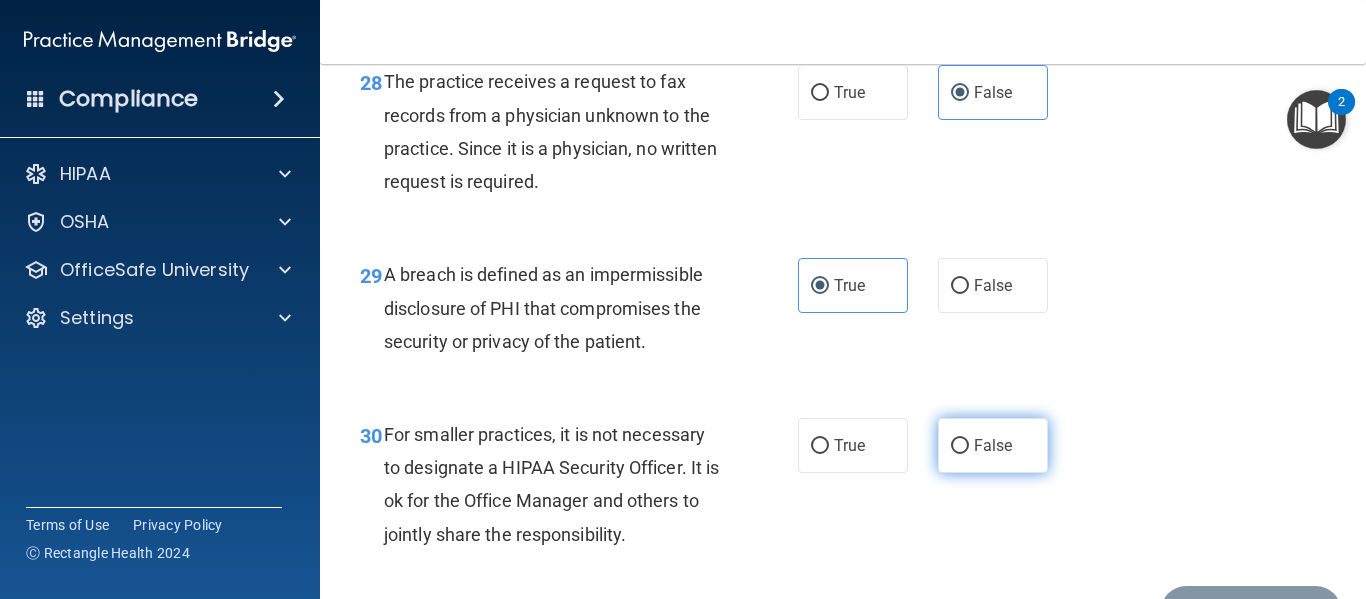 click on "False" at bounding box center [960, 446] 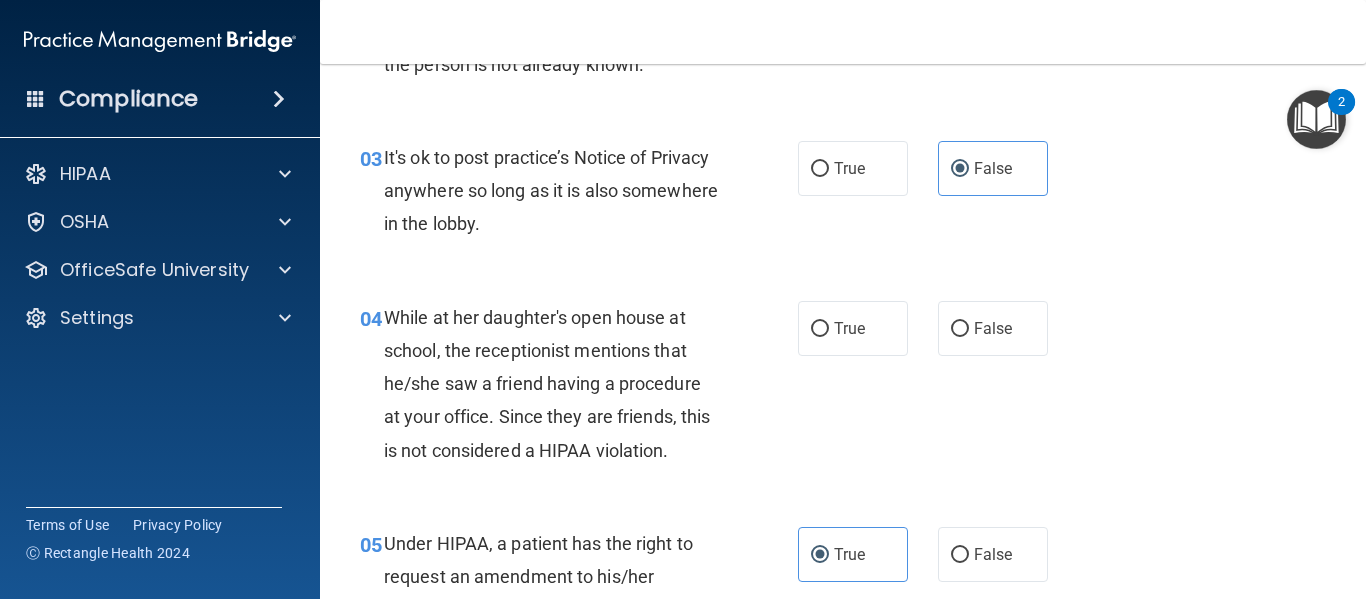 scroll, scrollTop: 521, scrollLeft: 0, axis: vertical 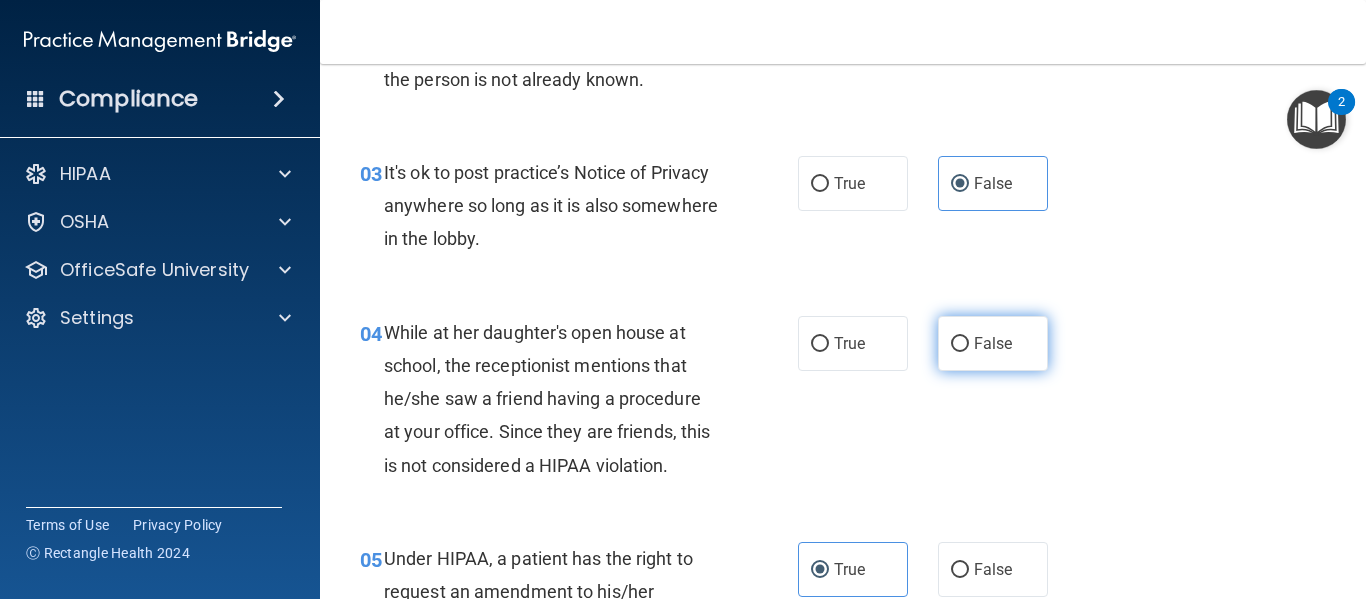 click on "False" at bounding box center (993, 343) 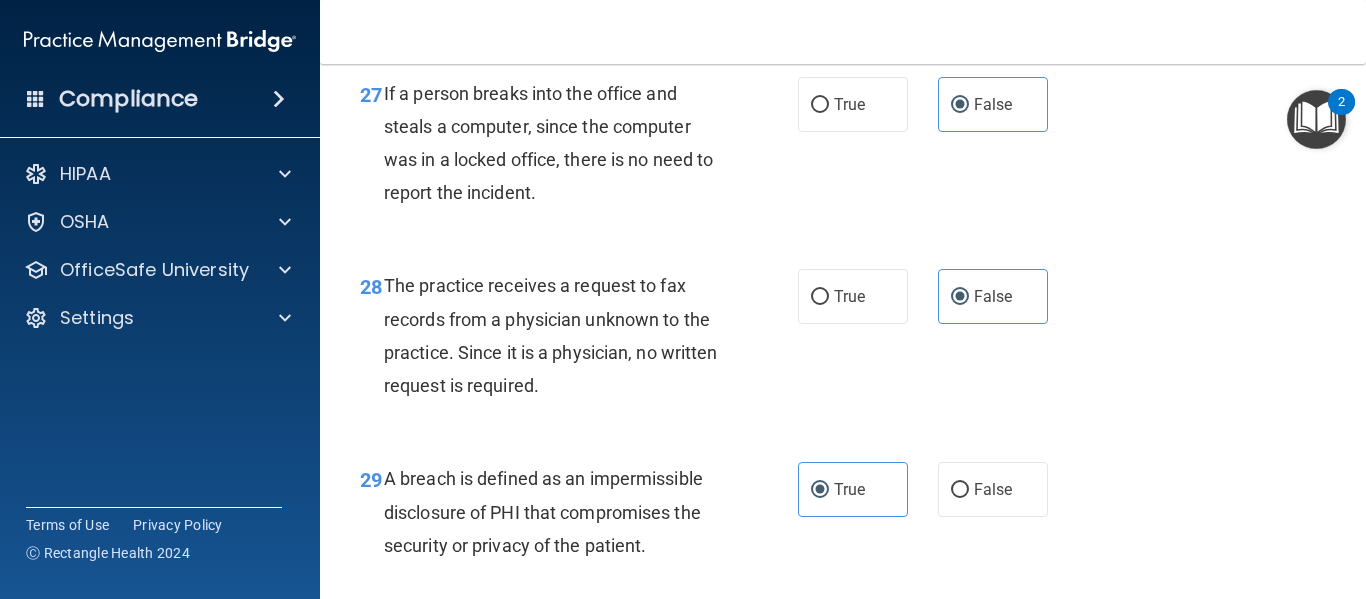 scroll, scrollTop: 5551, scrollLeft: 0, axis: vertical 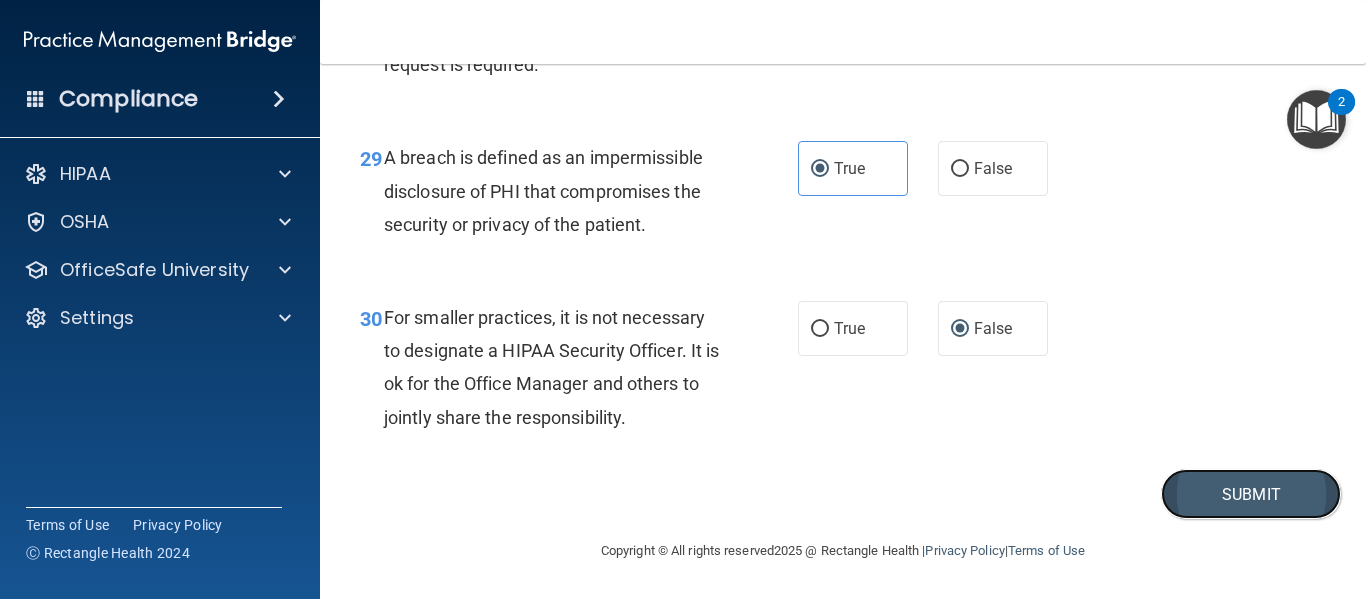 click on "Submit" at bounding box center [1251, 494] 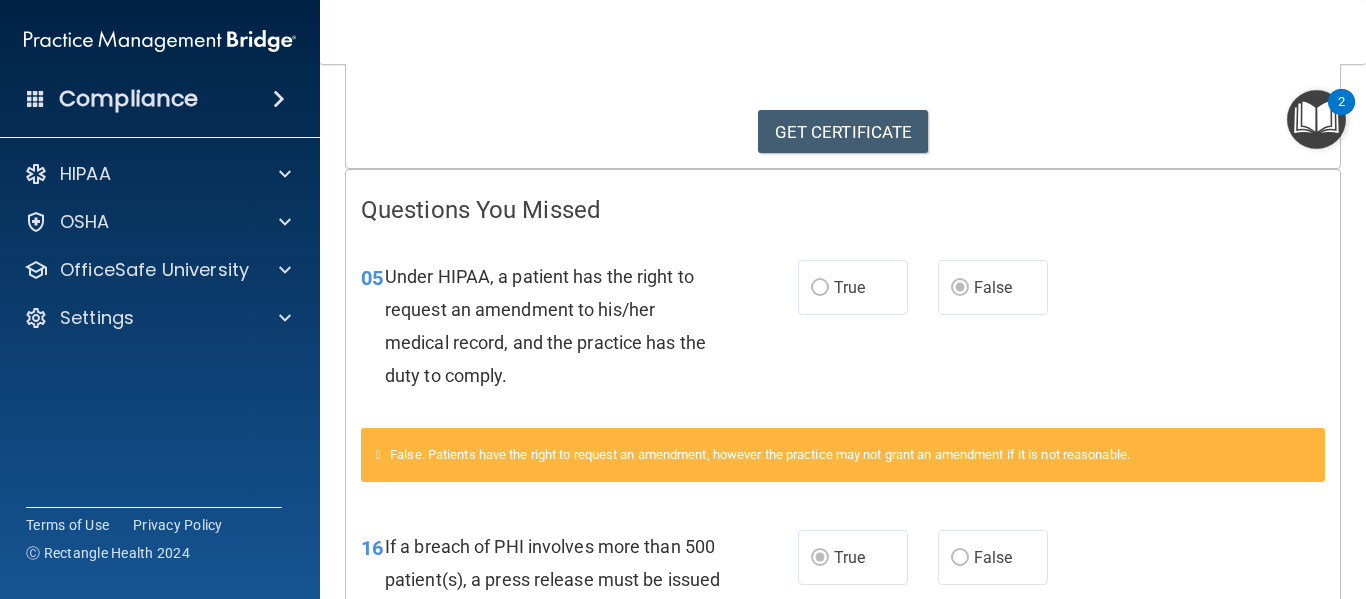 scroll, scrollTop: 0, scrollLeft: 0, axis: both 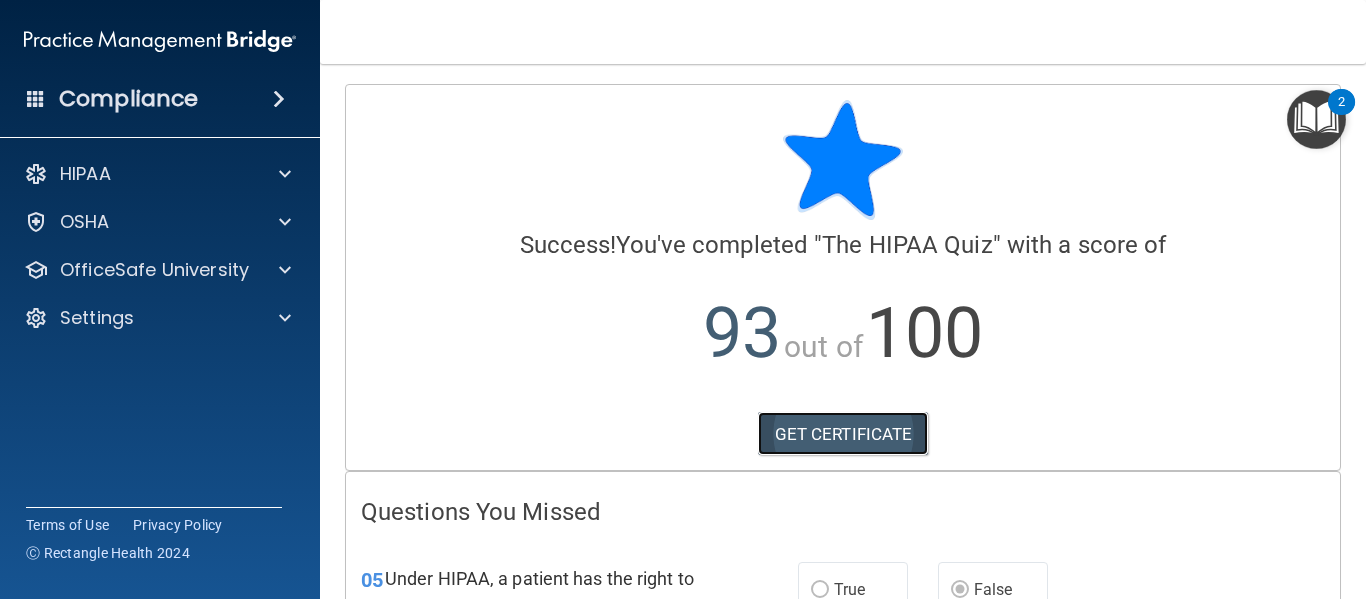 click on "GET CERTIFICATE" at bounding box center [843, 434] 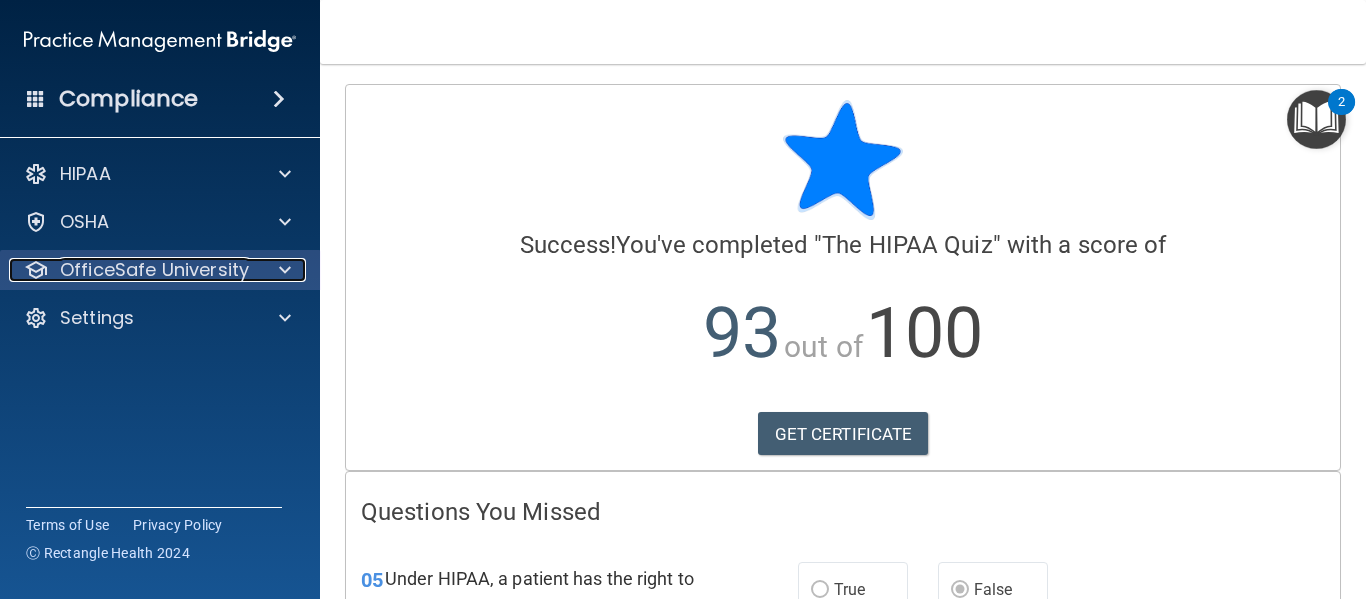 click on "OfficeSafe University" at bounding box center [154, 270] 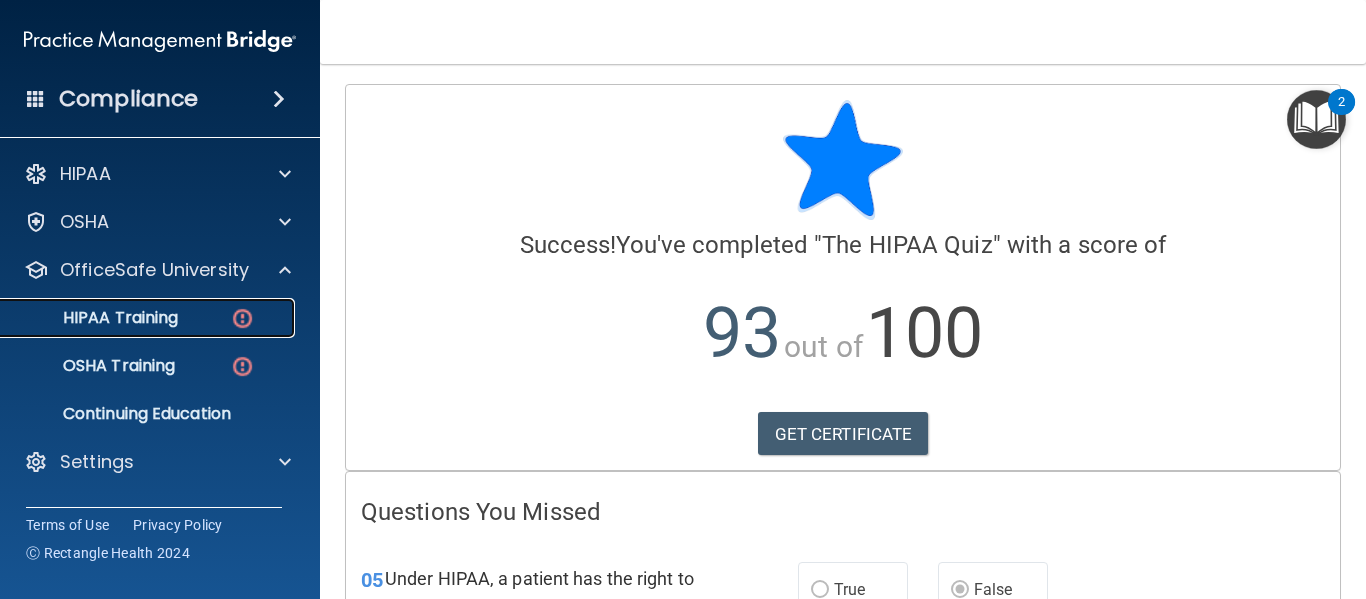 click on "HIPAA Training" at bounding box center (137, 318) 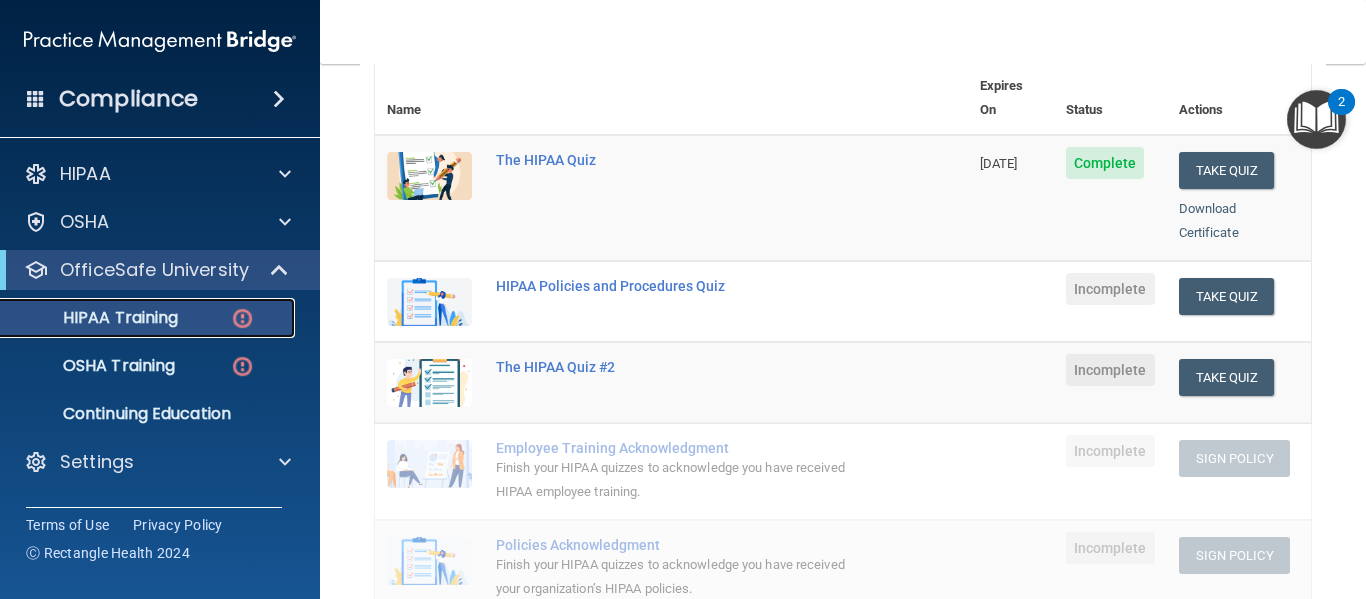 scroll, scrollTop: 243, scrollLeft: 0, axis: vertical 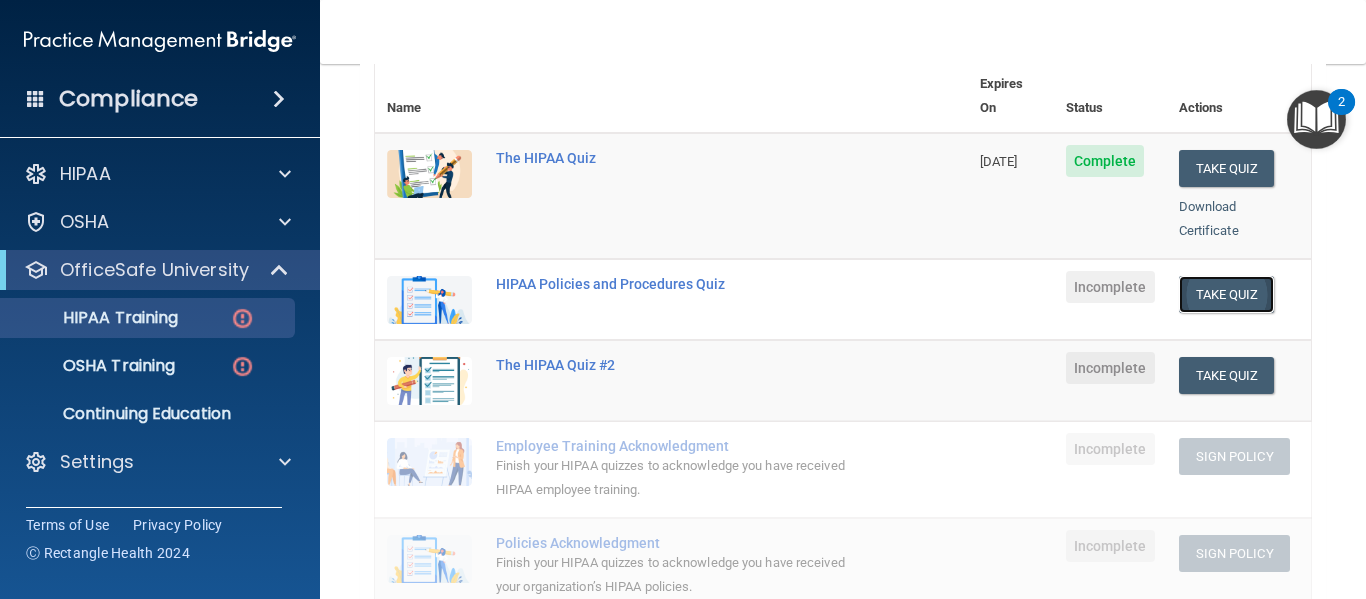 click on "Take Quiz" at bounding box center [1227, 294] 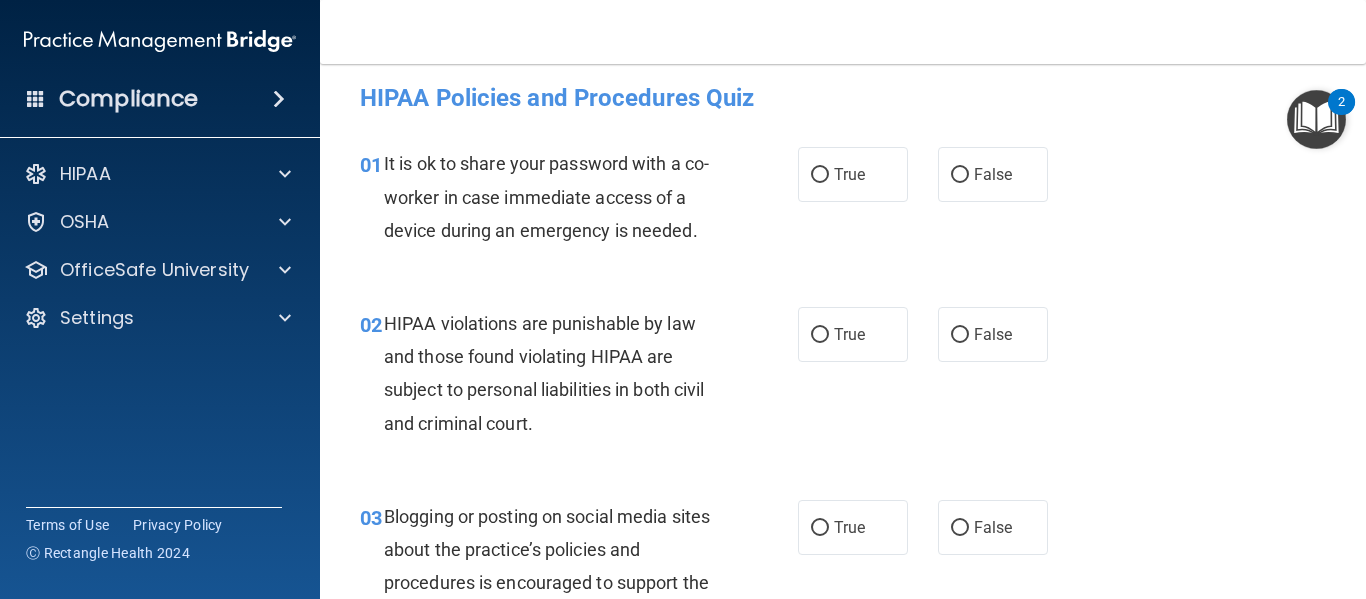 scroll, scrollTop: 0, scrollLeft: 0, axis: both 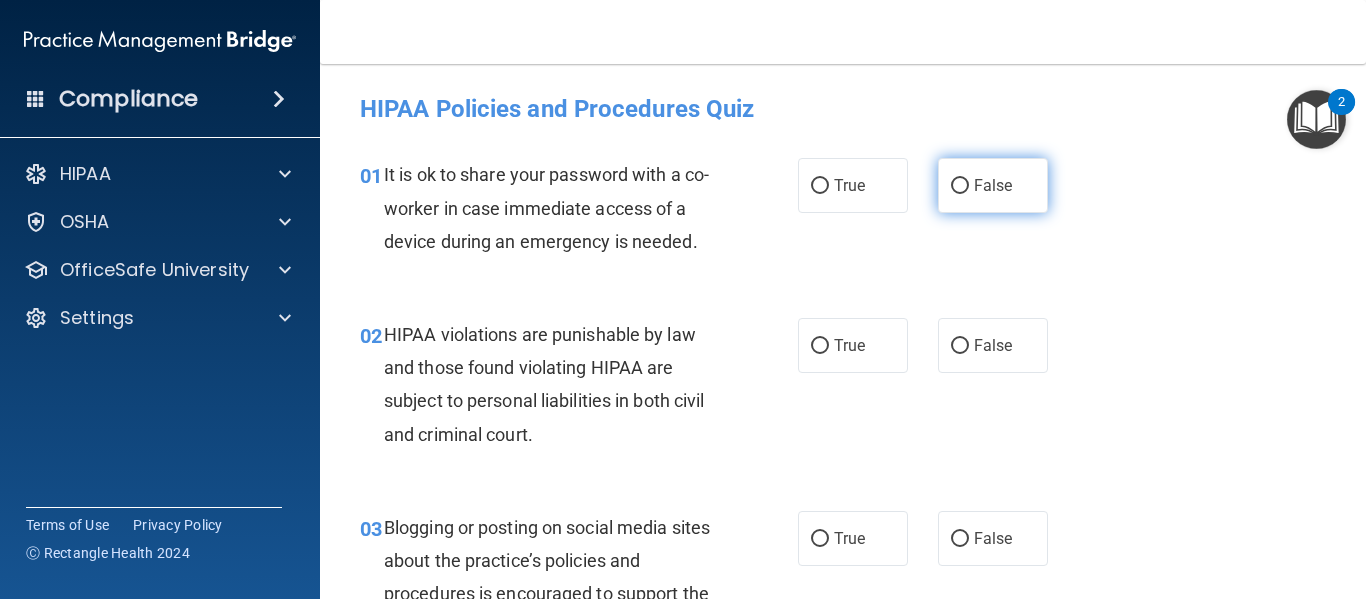 click on "False" at bounding box center (993, 185) 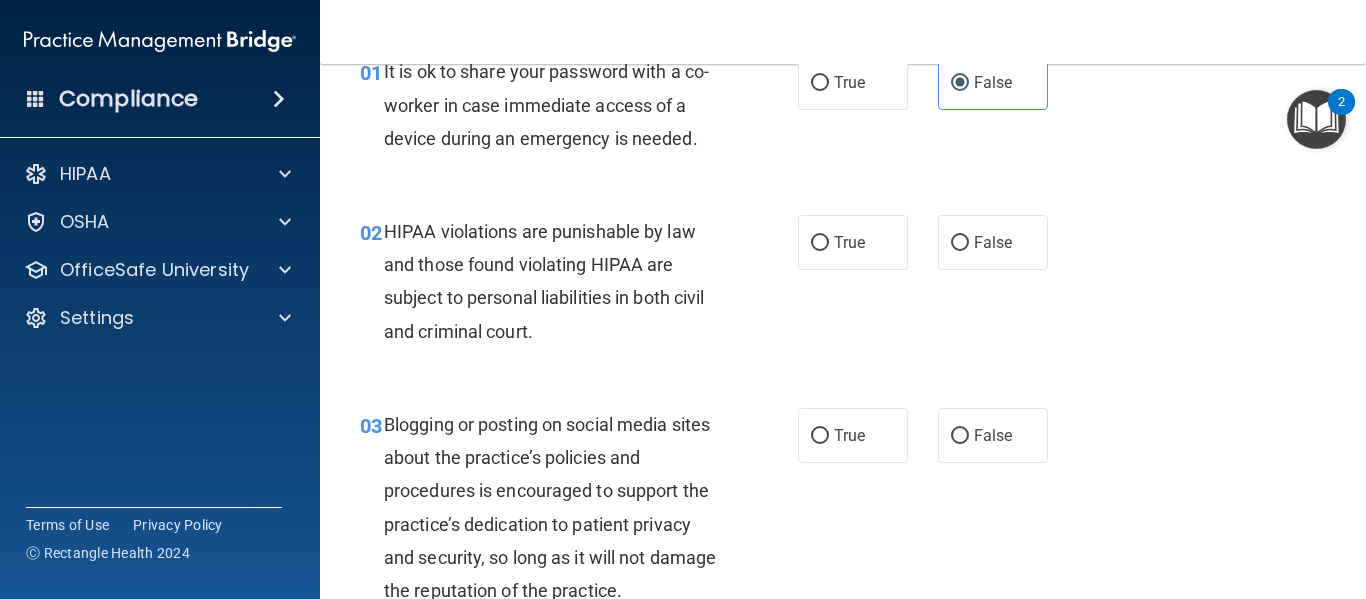 scroll, scrollTop: 104, scrollLeft: 0, axis: vertical 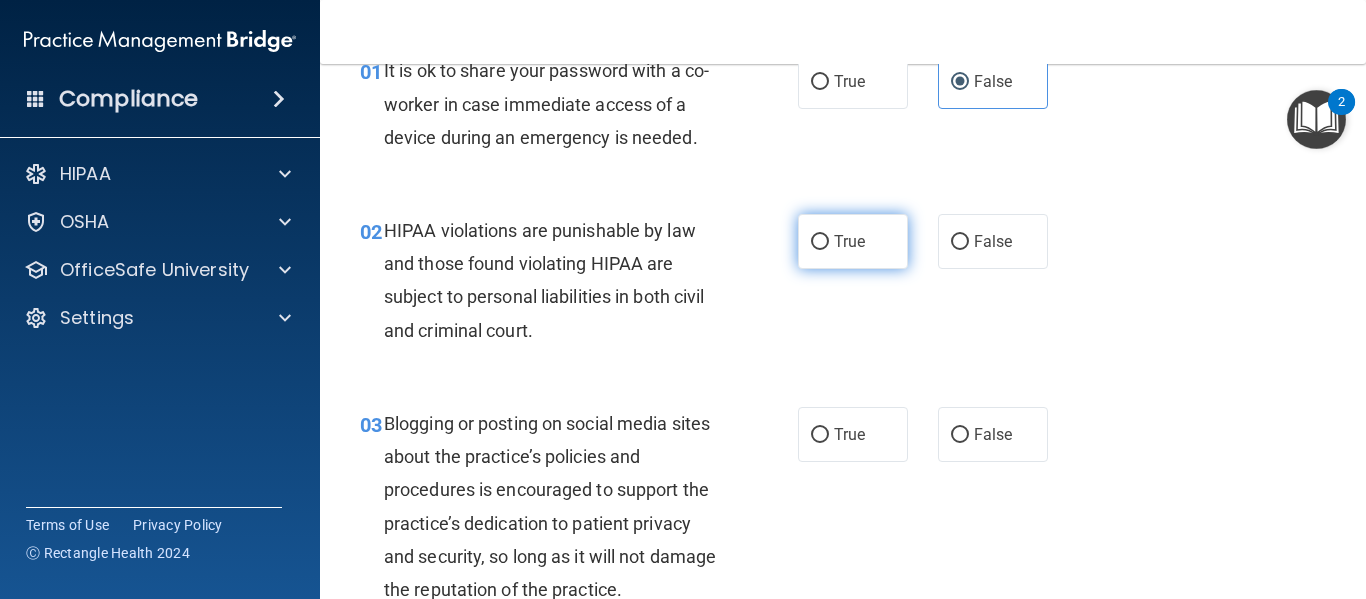 click on "True" at bounding box center [849, 241] 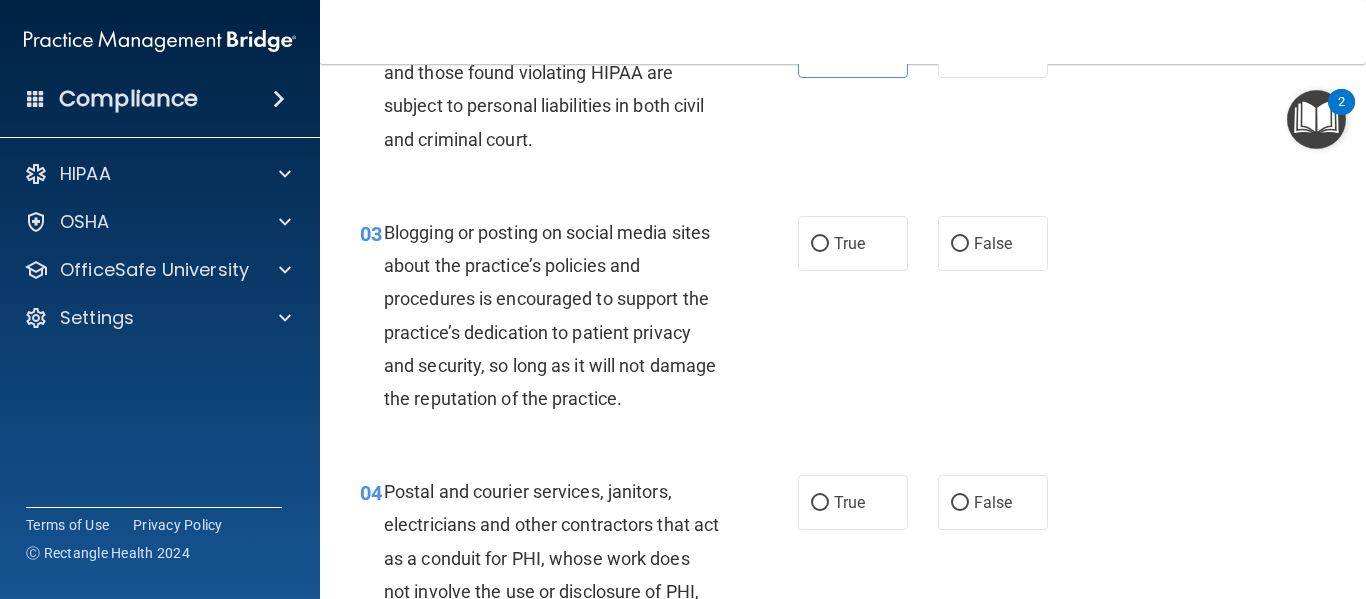 scroll, scrollTop: 296, scrollLeft: 0, axis: vertical 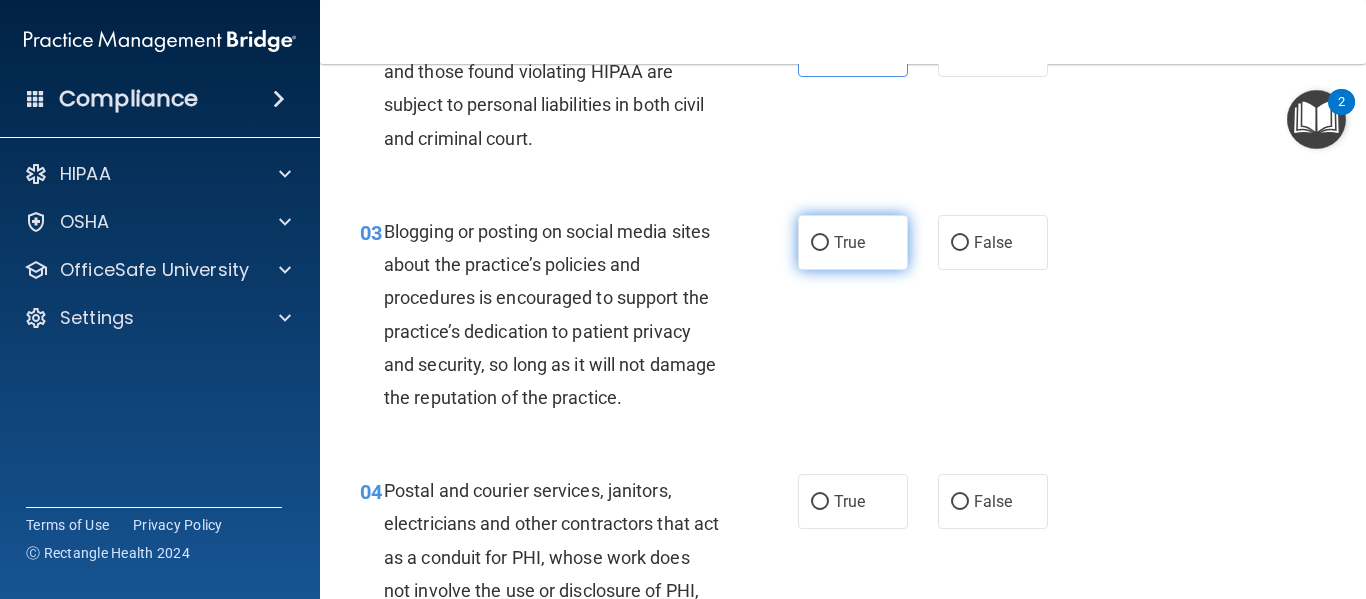 click on "True" at bounding box center [853, 242] 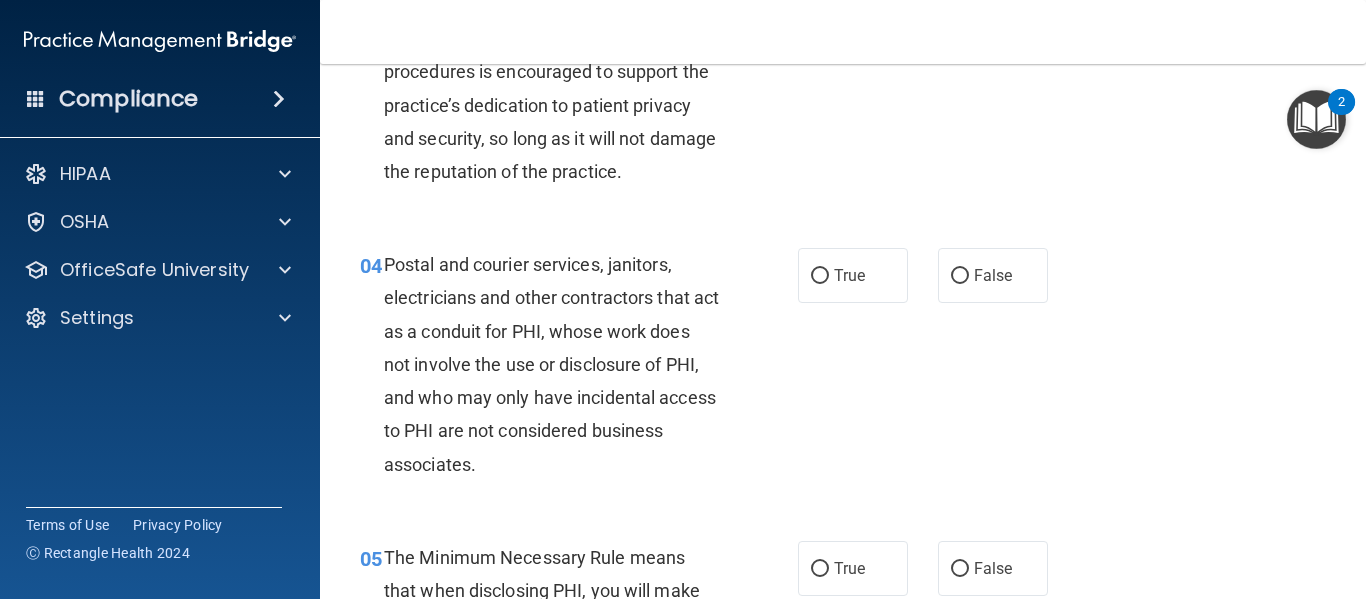 scroll, scrollTop: 530, scrollLeft: 0, axis: vertical 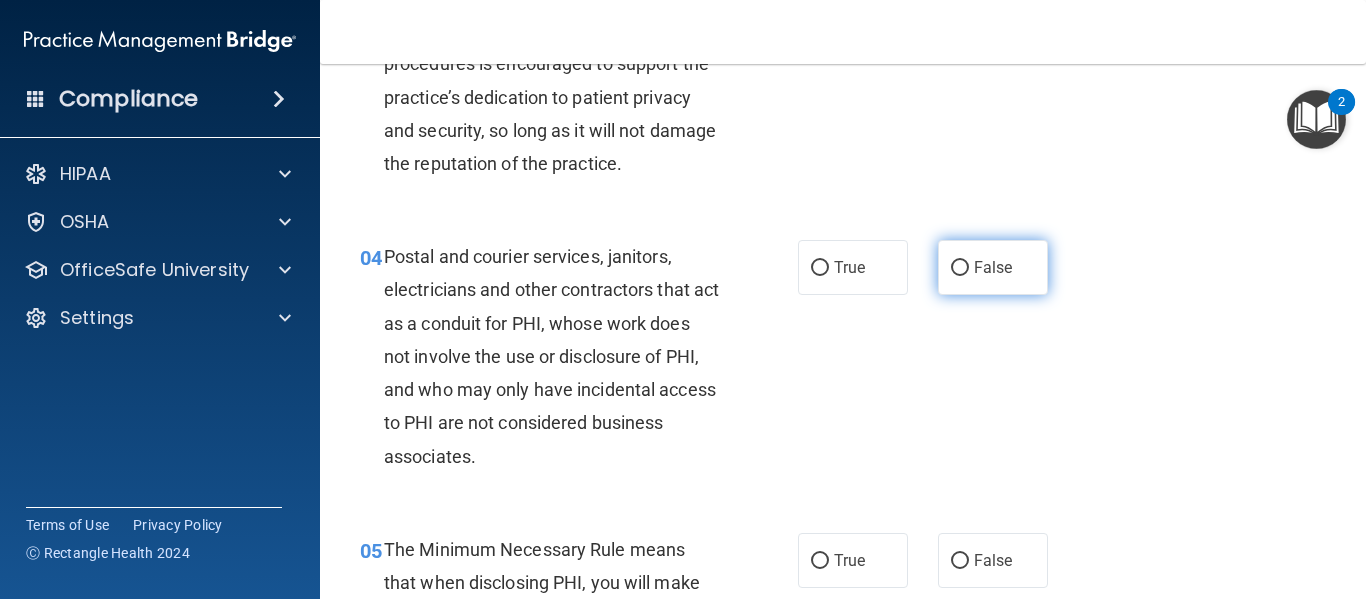 click on "False" at bounding box center (993, 267) 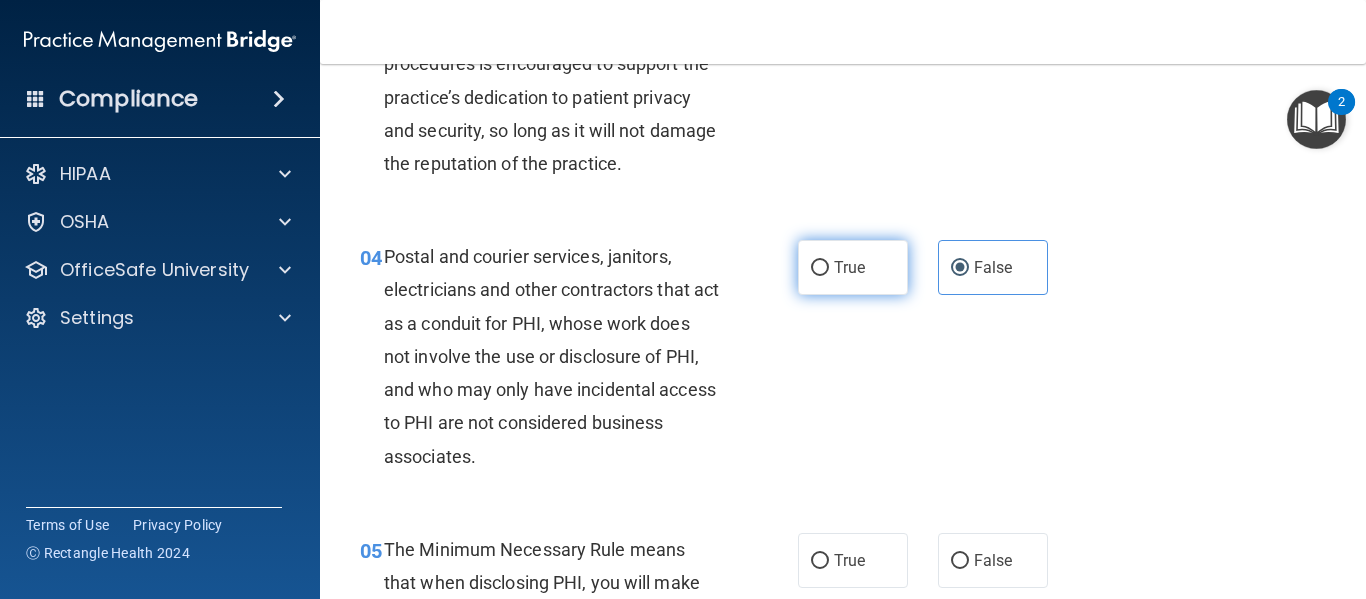 click on "True" at bounding box center [820, 268] 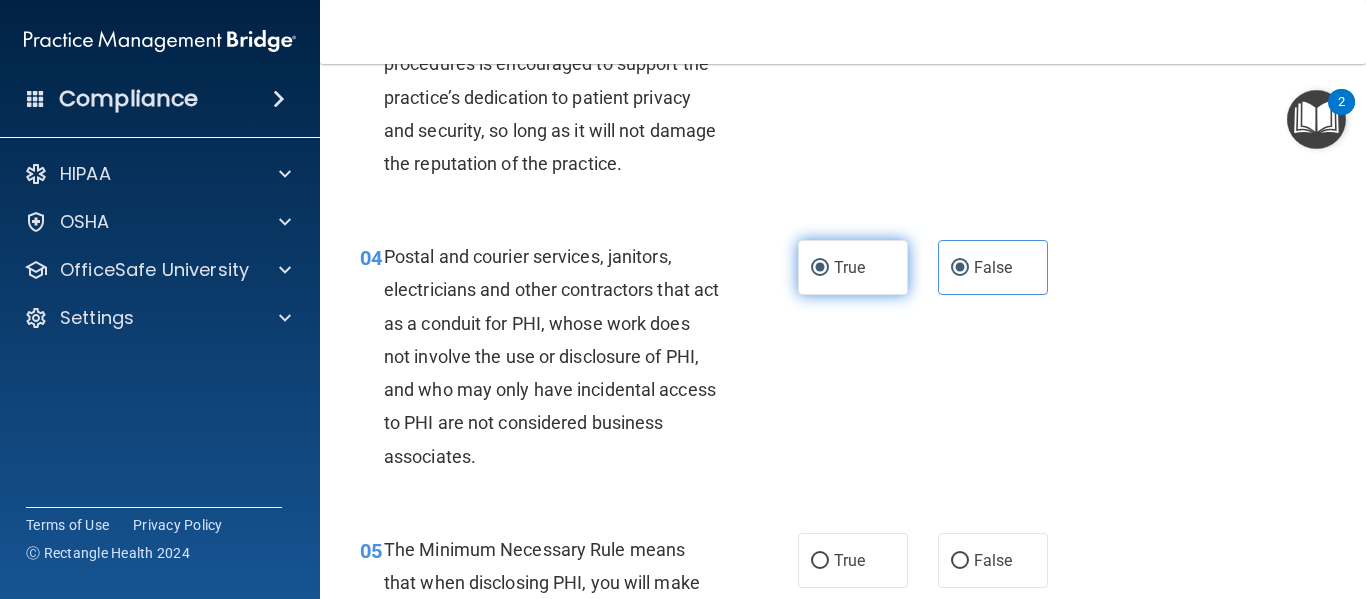 radio on "false" 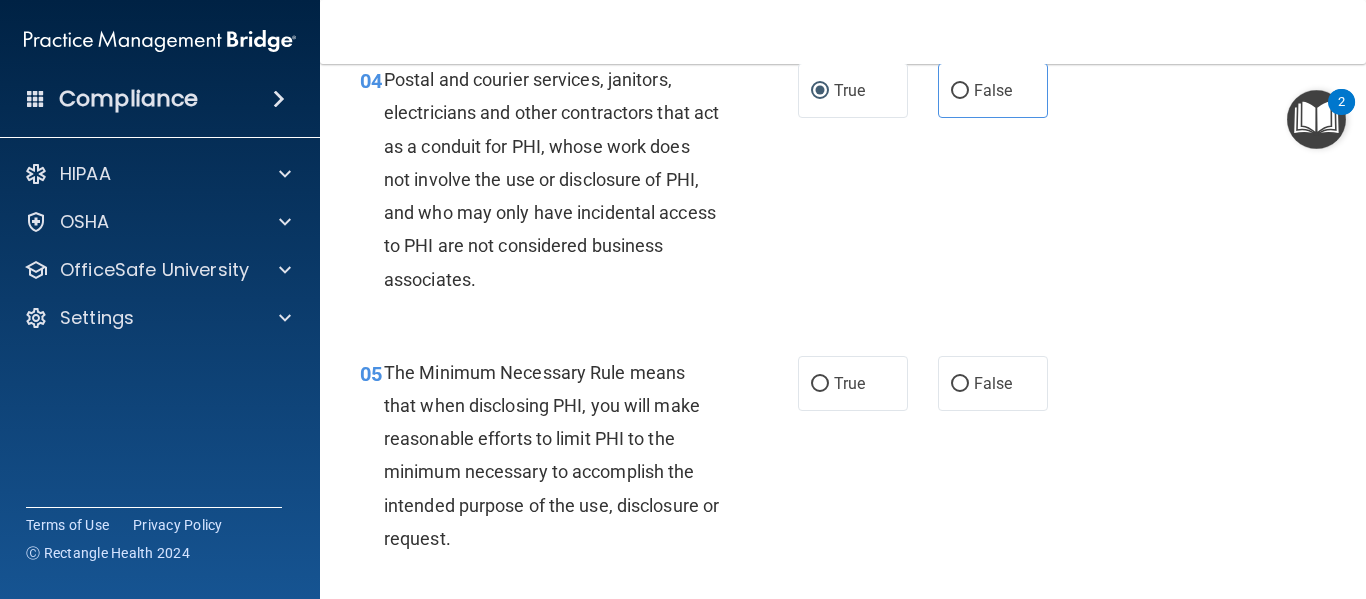 scroll, scrollTop: 708, scrollLeft: 0, axis: vertical 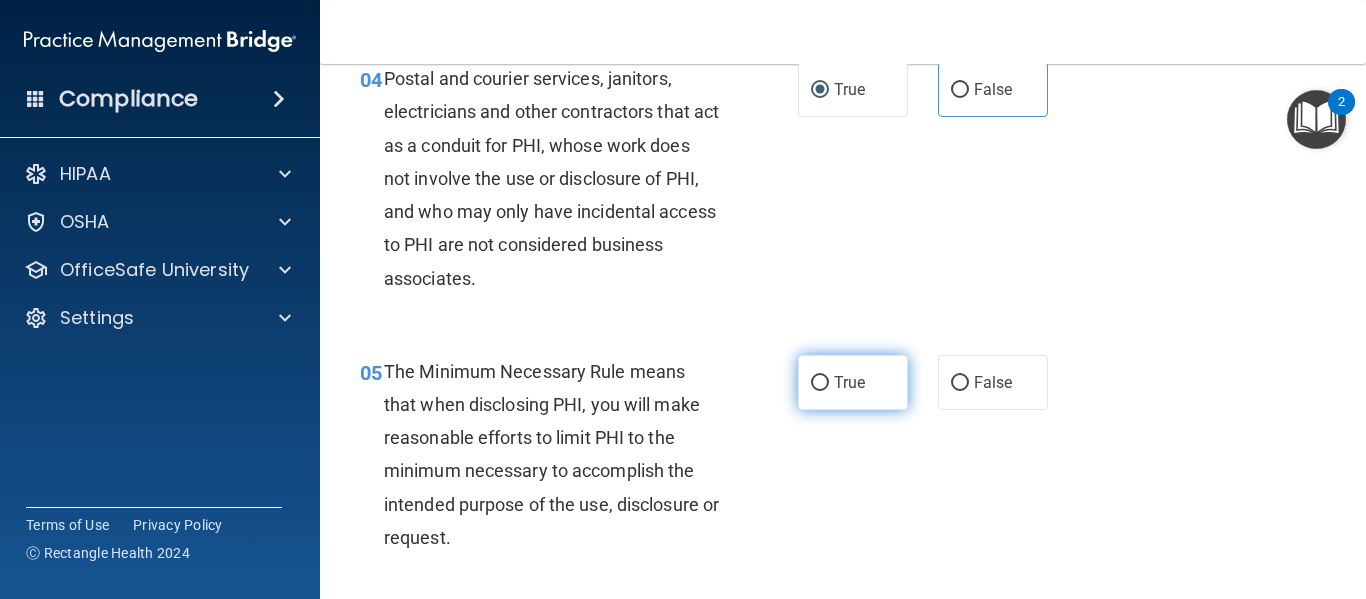 click on "True" at bounding box center (820, 383) 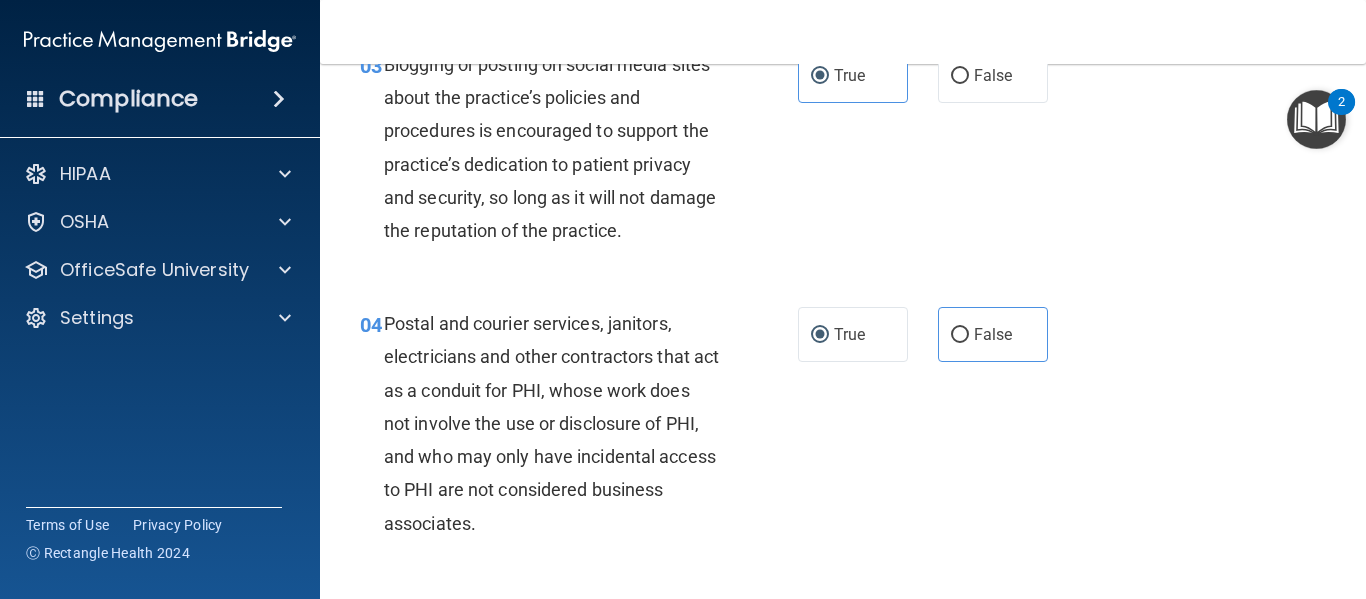 scroll, scrollTop: 461, scrollLeft: 0, axis: vertical 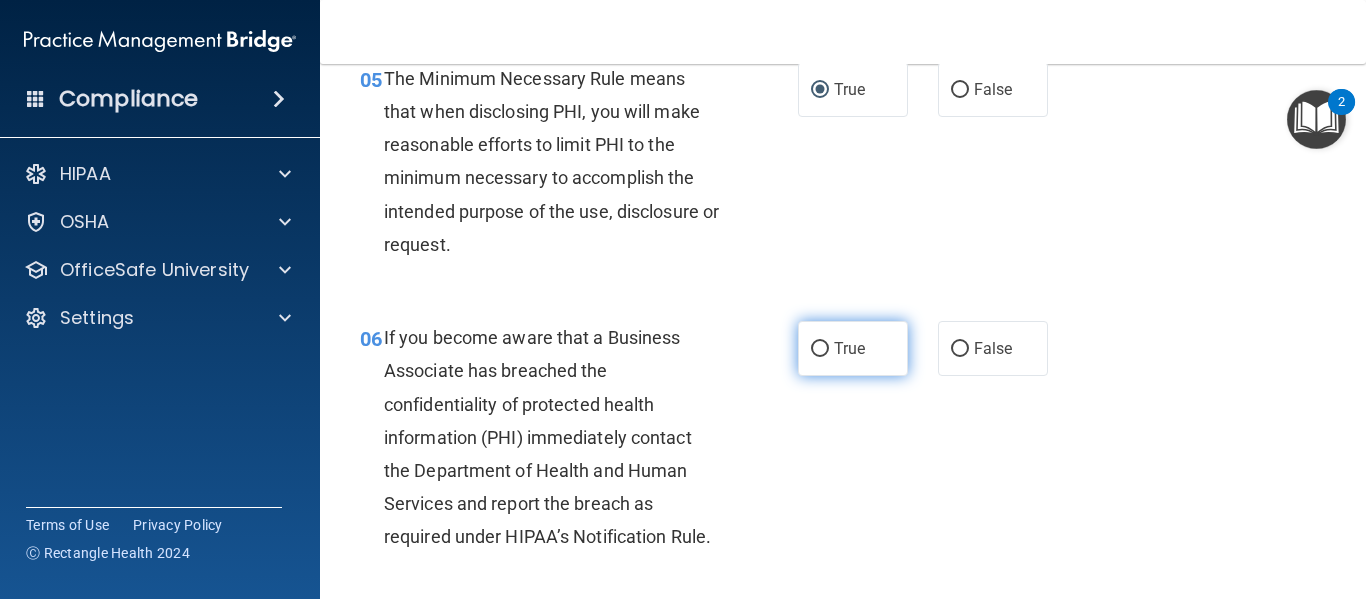 click on "True" at bounding box center (853, 348) 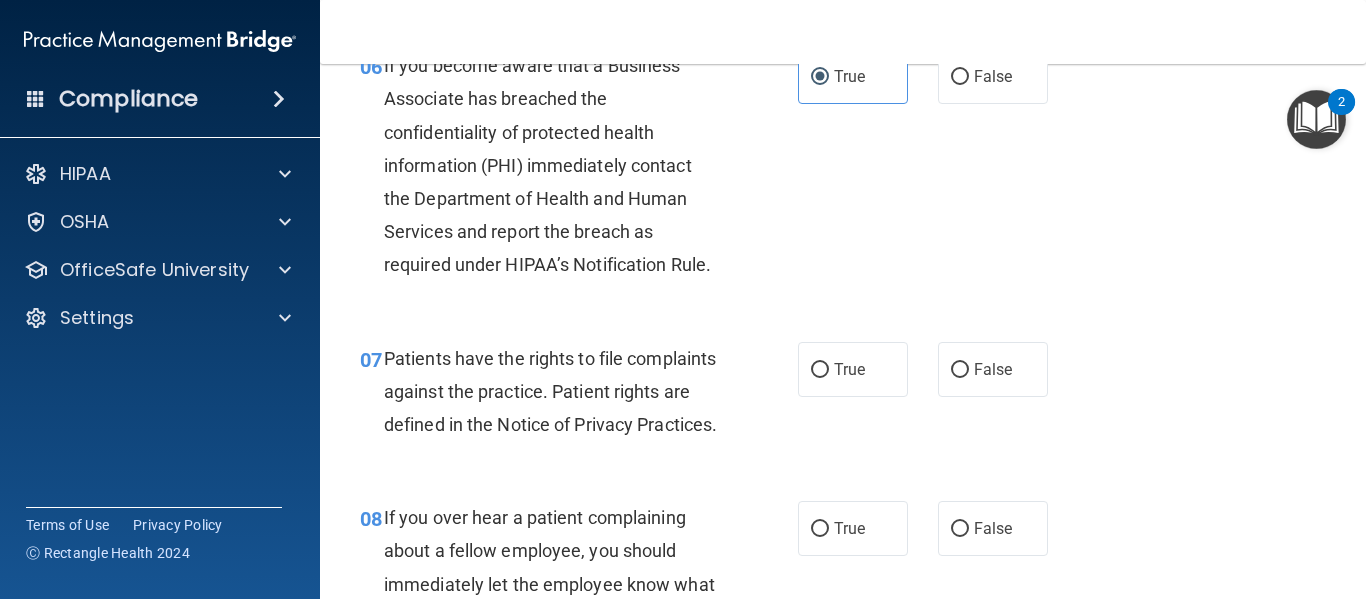 scroll, scrollTop: 1277, scrollLeft: 0, axis: vertical 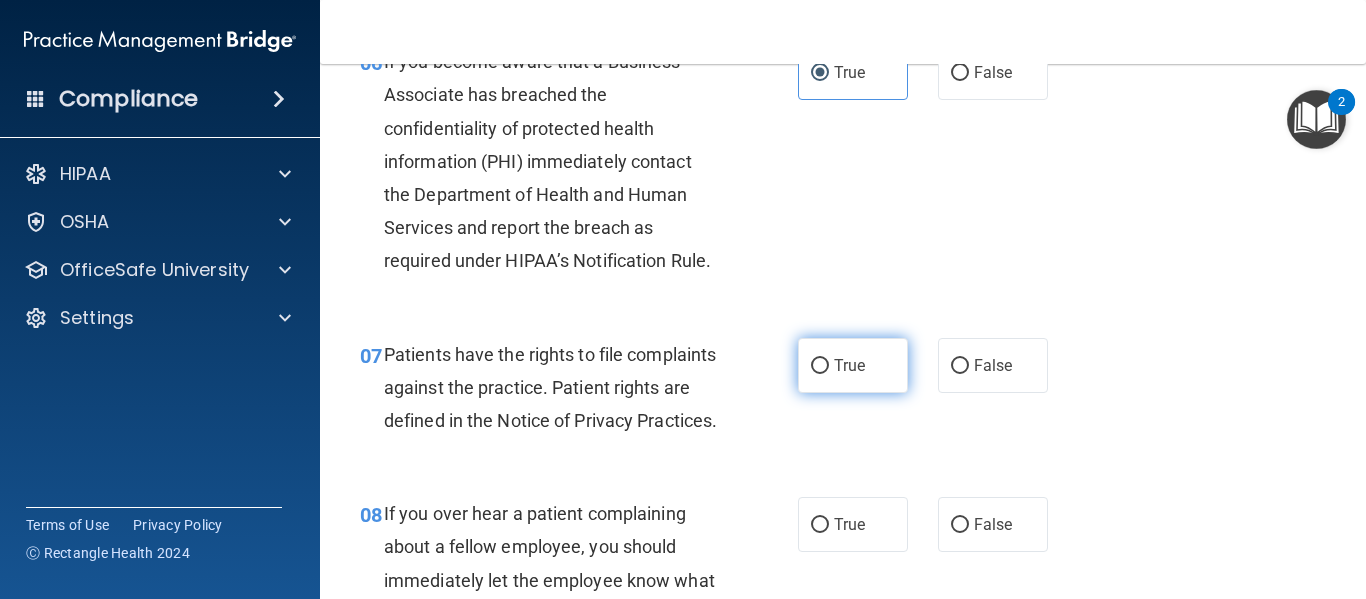 click on "True" at bounding box center (853, 365) 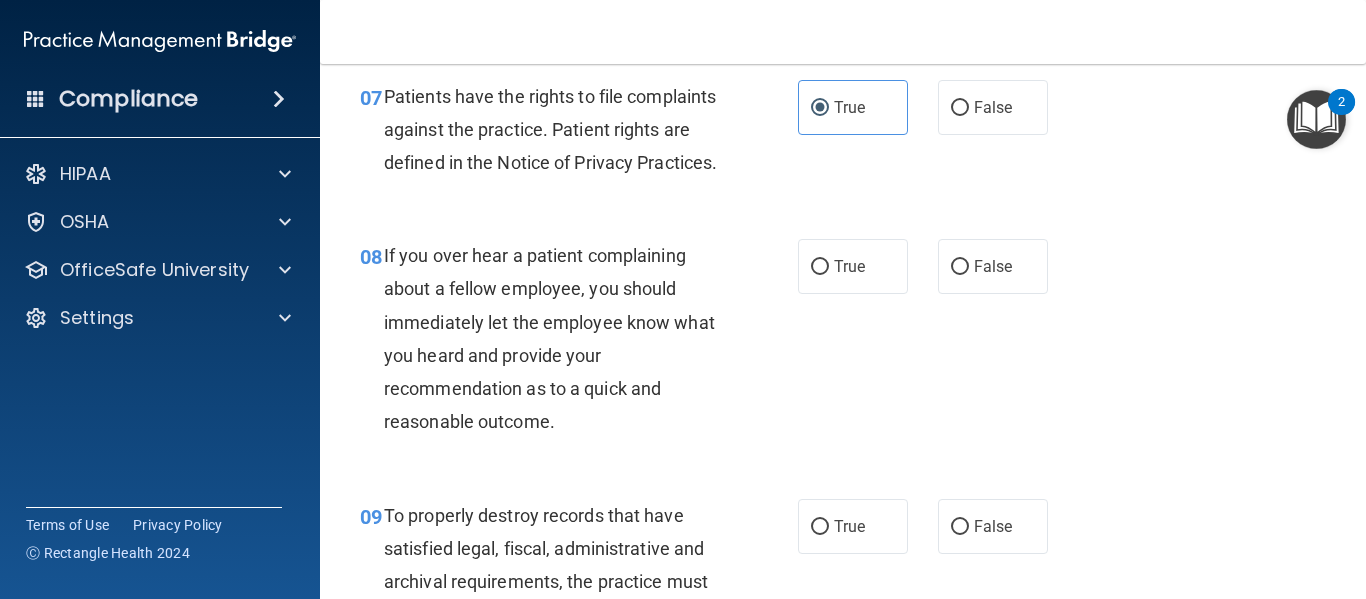 scroll, scrollTop: 1546, scrollLeft: 0, axis: vertical 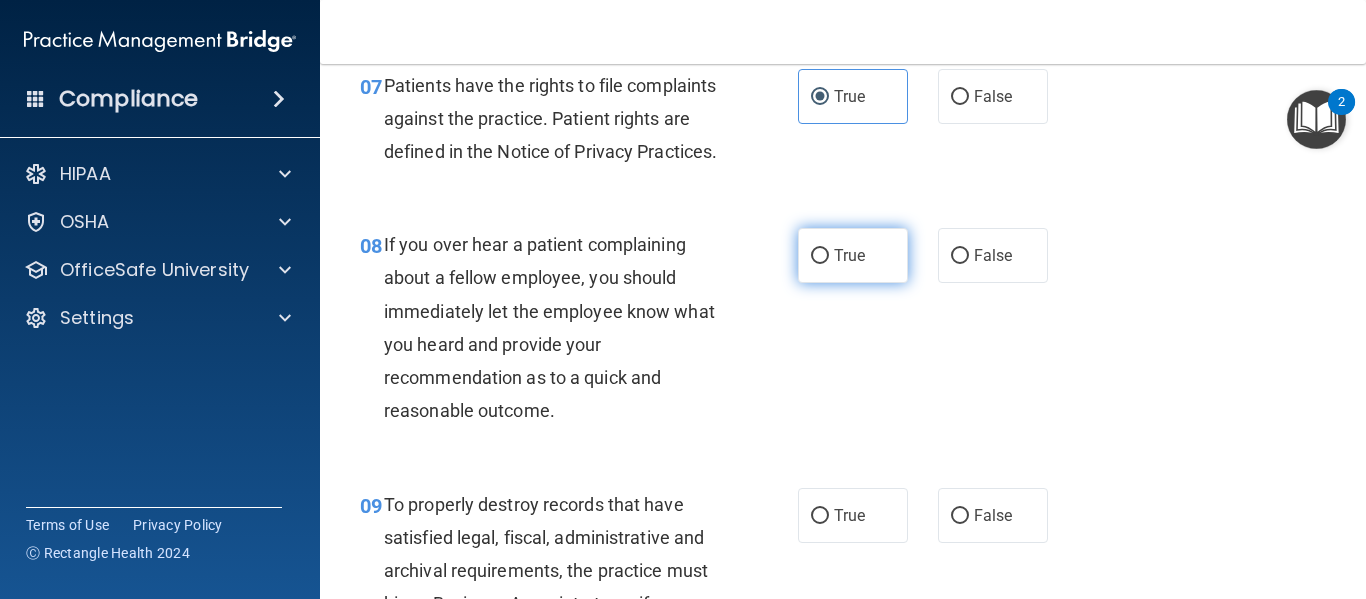 click on "True" at bounding box center (849, 255) 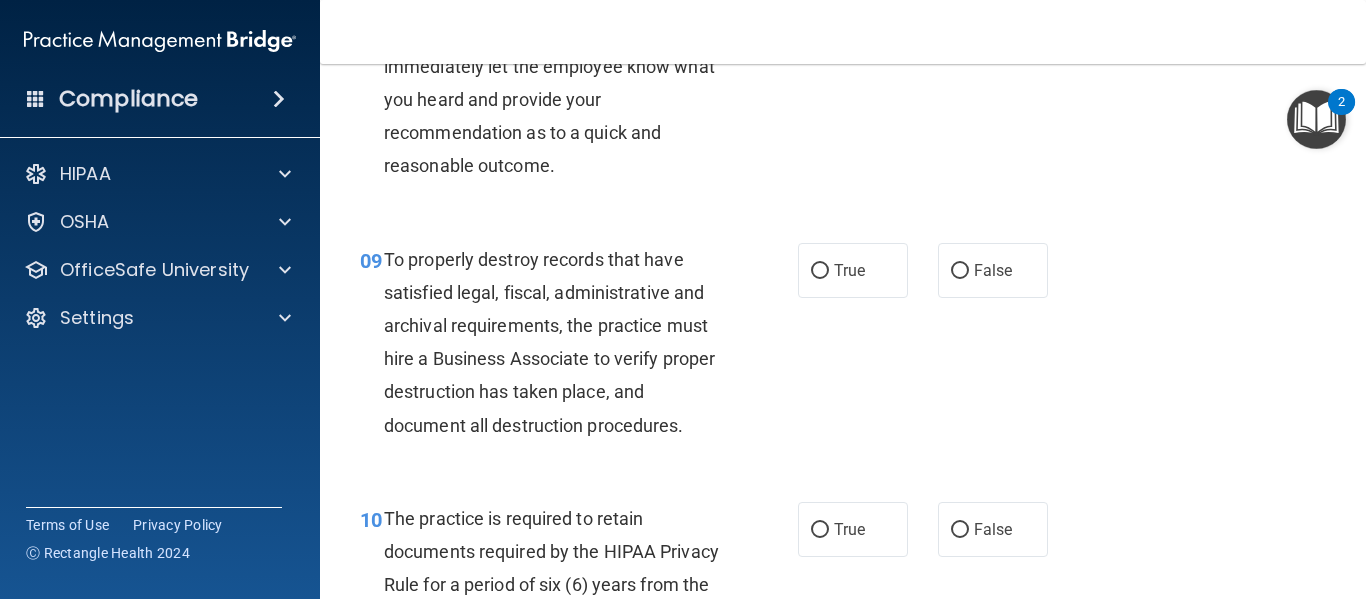 scroll, scrollTop: 1803, scrollLeft: 0, axis: vertical 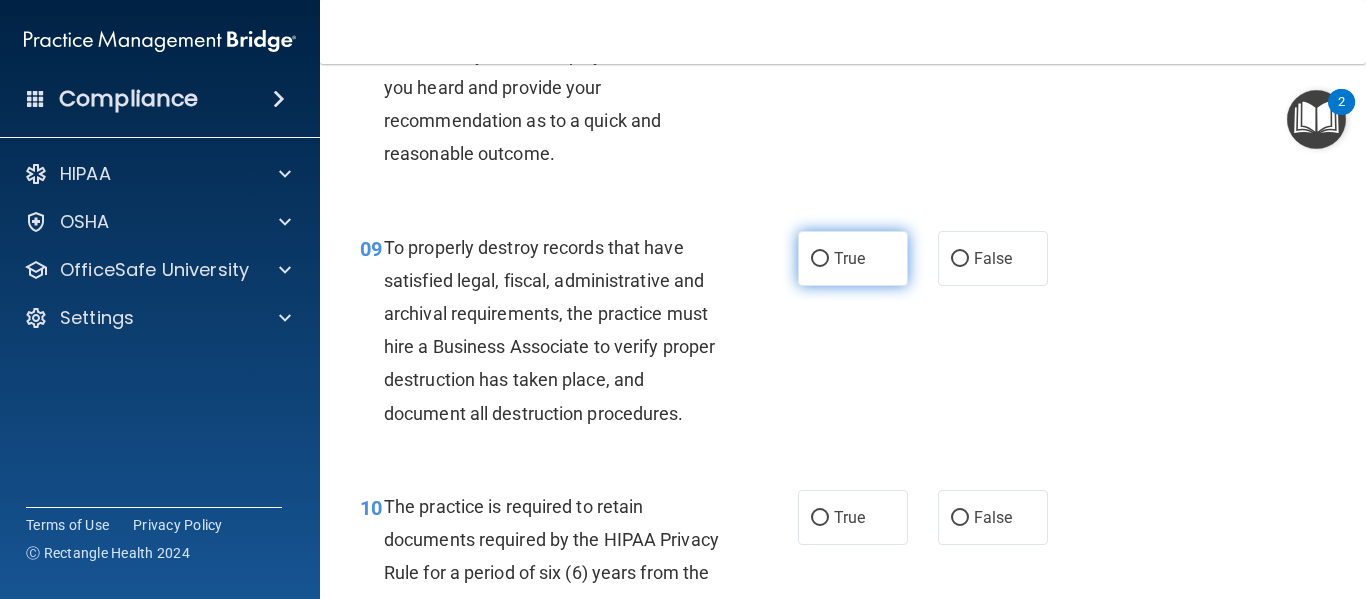 click on "True" at bounding box center [820, 259] 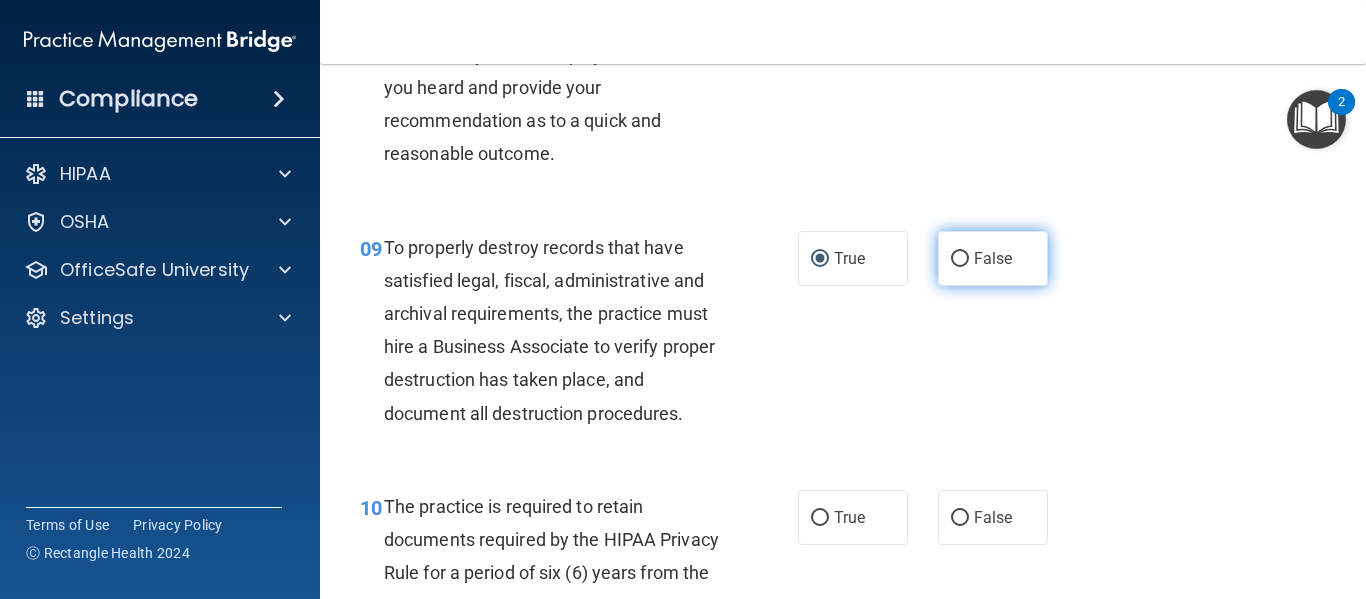 click on "False" at bounding box center [993, 258] 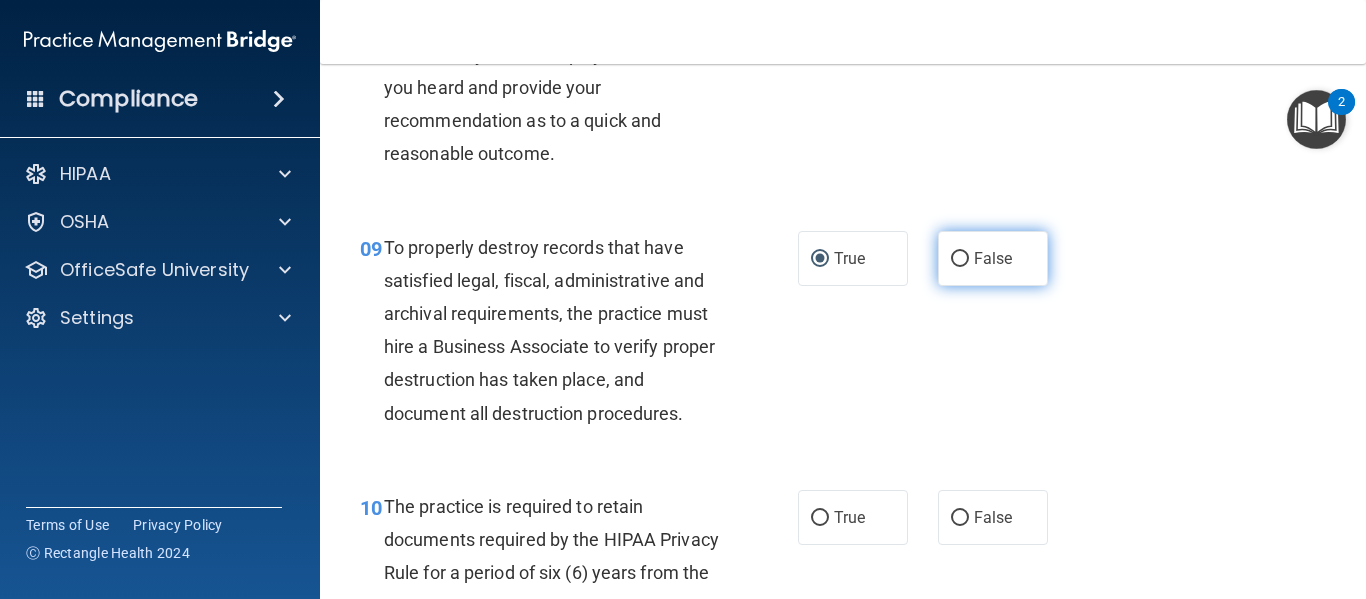 radio on "true" 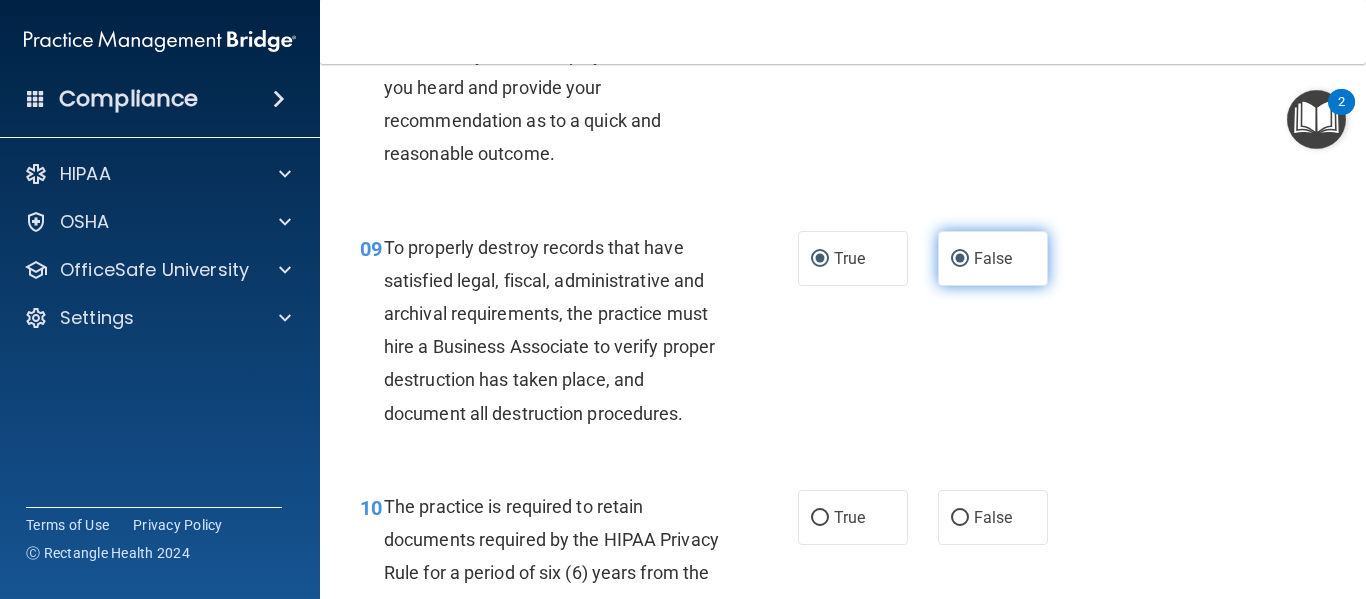 radio on "false" 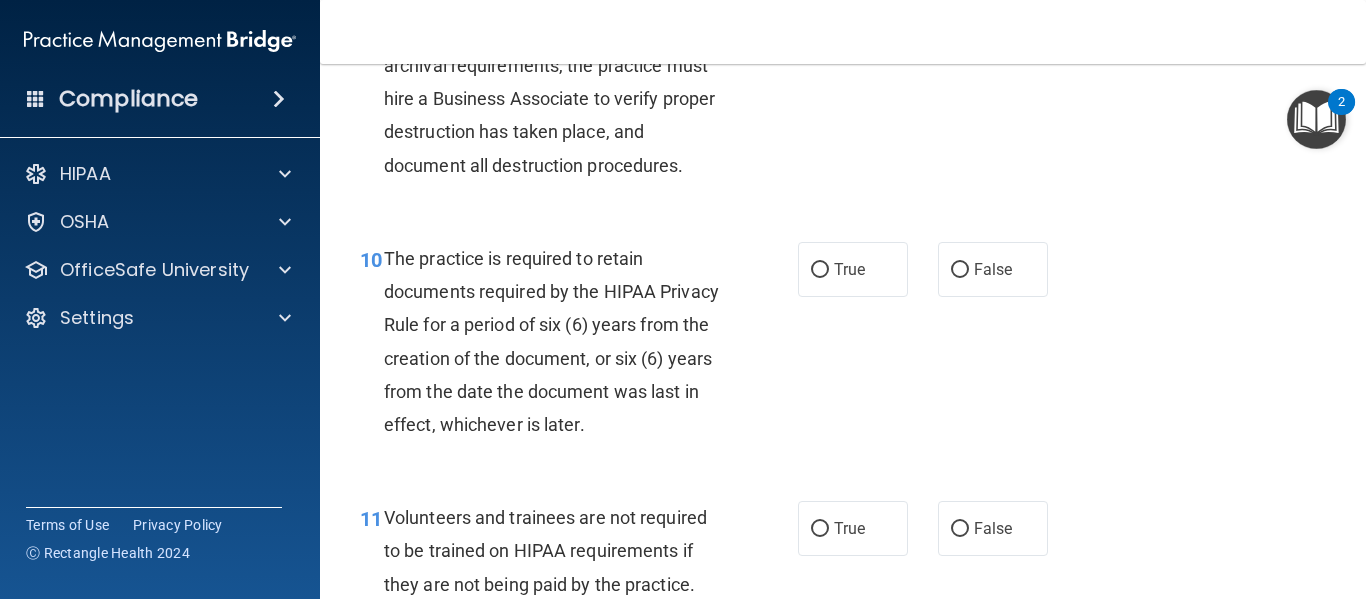 scroll, scrollTop: 2052, scrollLeft: 0, axis: vertical 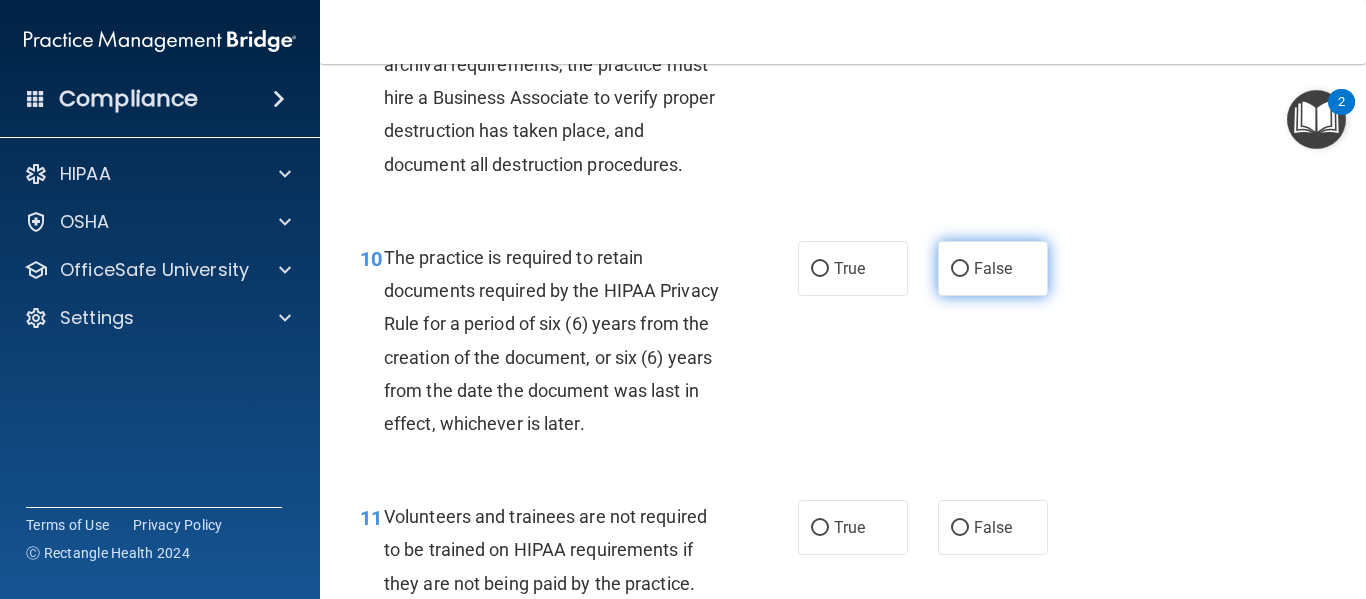 click on "False" at bounding box center [960, 269] 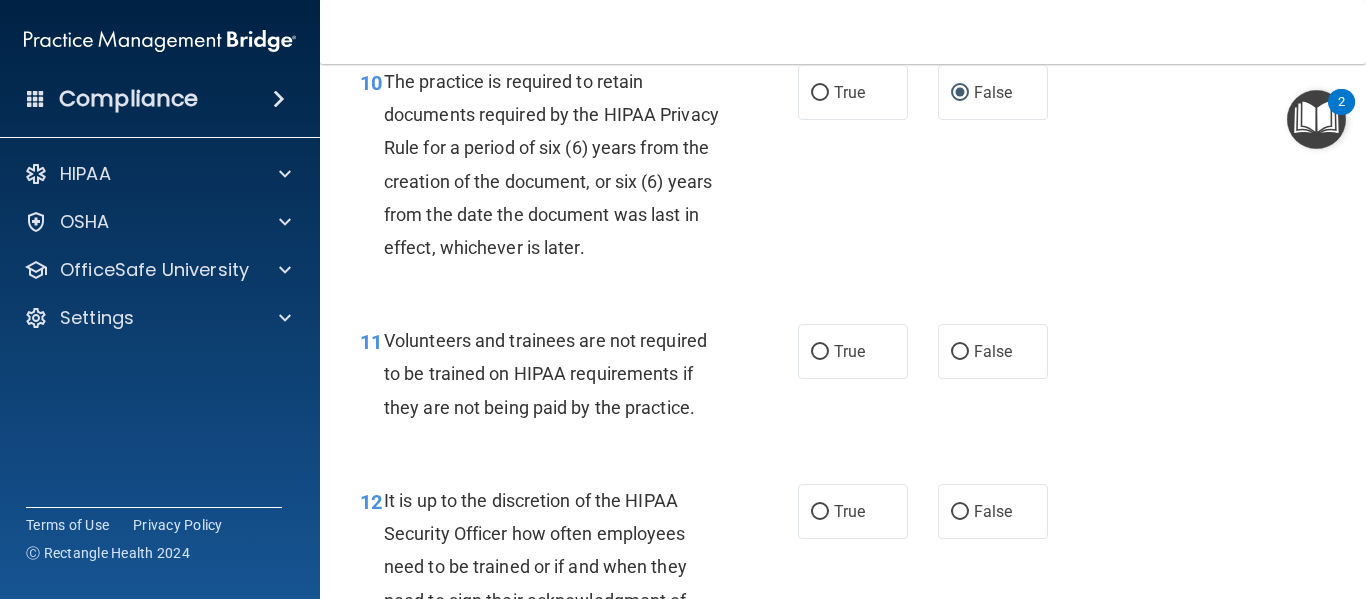 scroll, scrollTop: 2234, scrollLeft: 0, axis: vertical 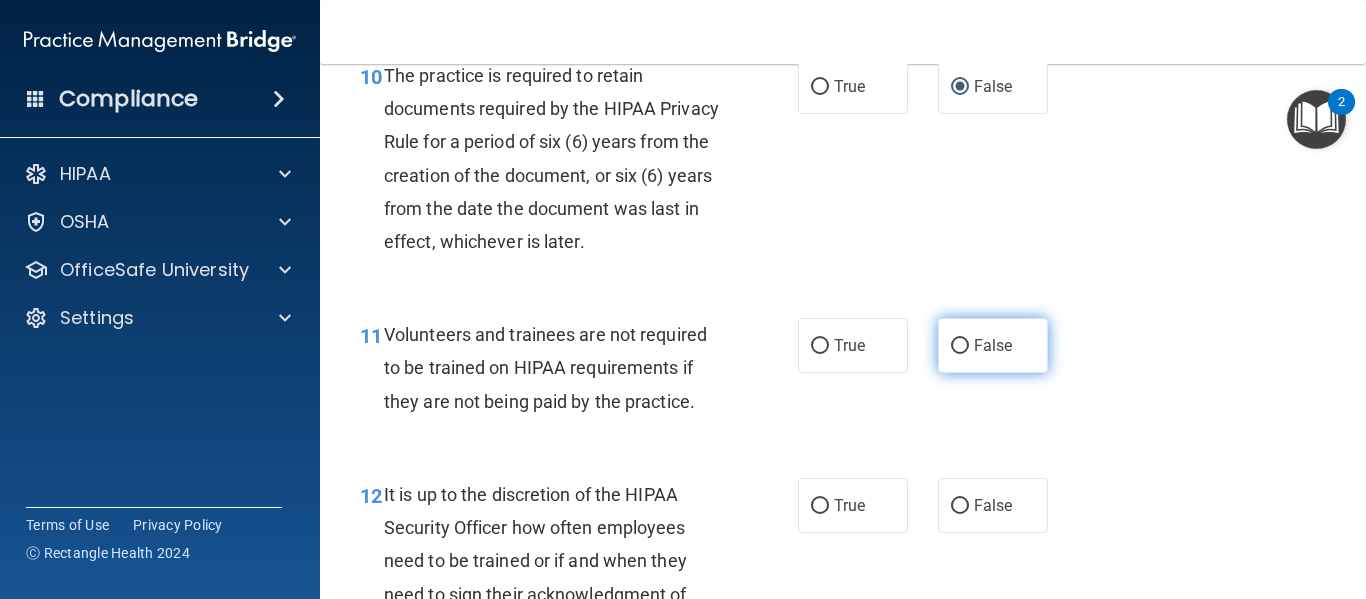 click on "False" at bounding box center (993, 345) 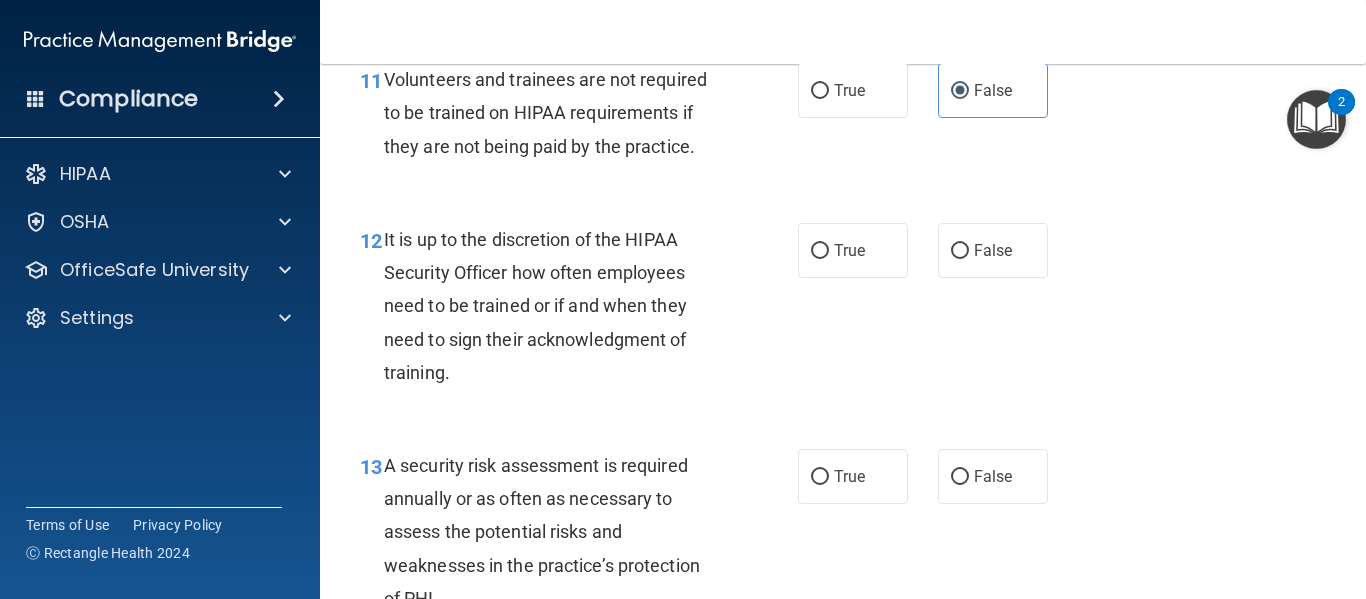 scroll, scrollTop: 2490, scrollLeft: 0, axis: vertical 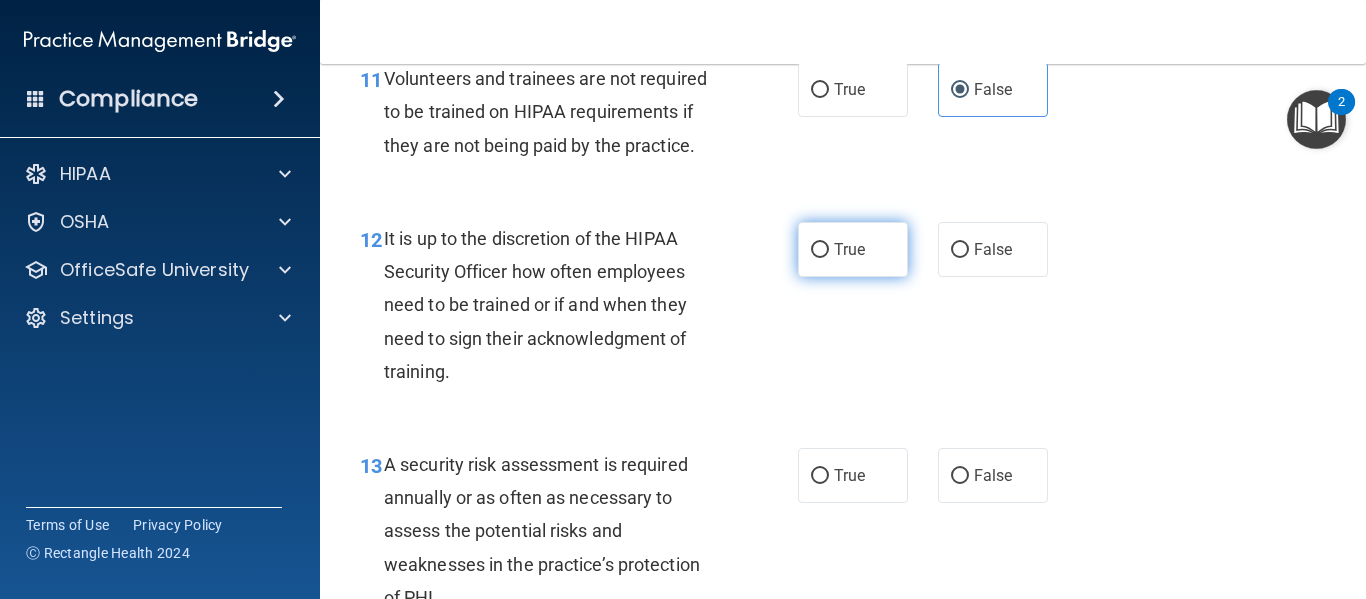 click on "True" at bounding box center [853, 249] 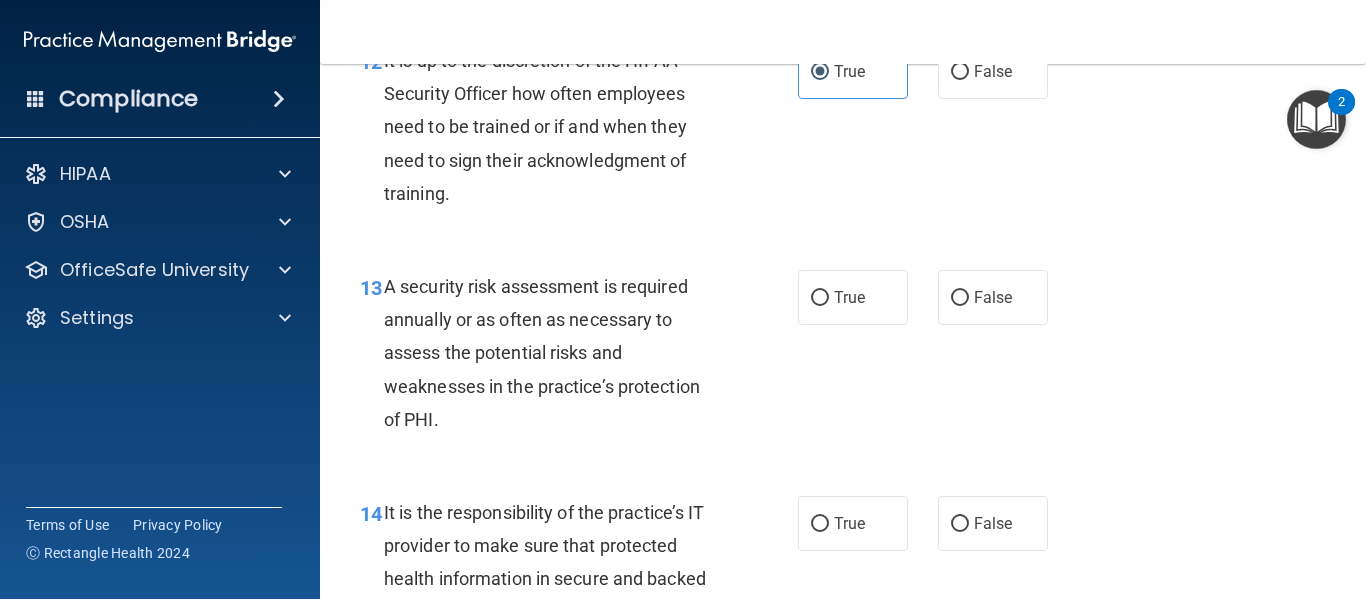 scroll, scrollTop: 2669, scrollLeft: 0, axis: vertical 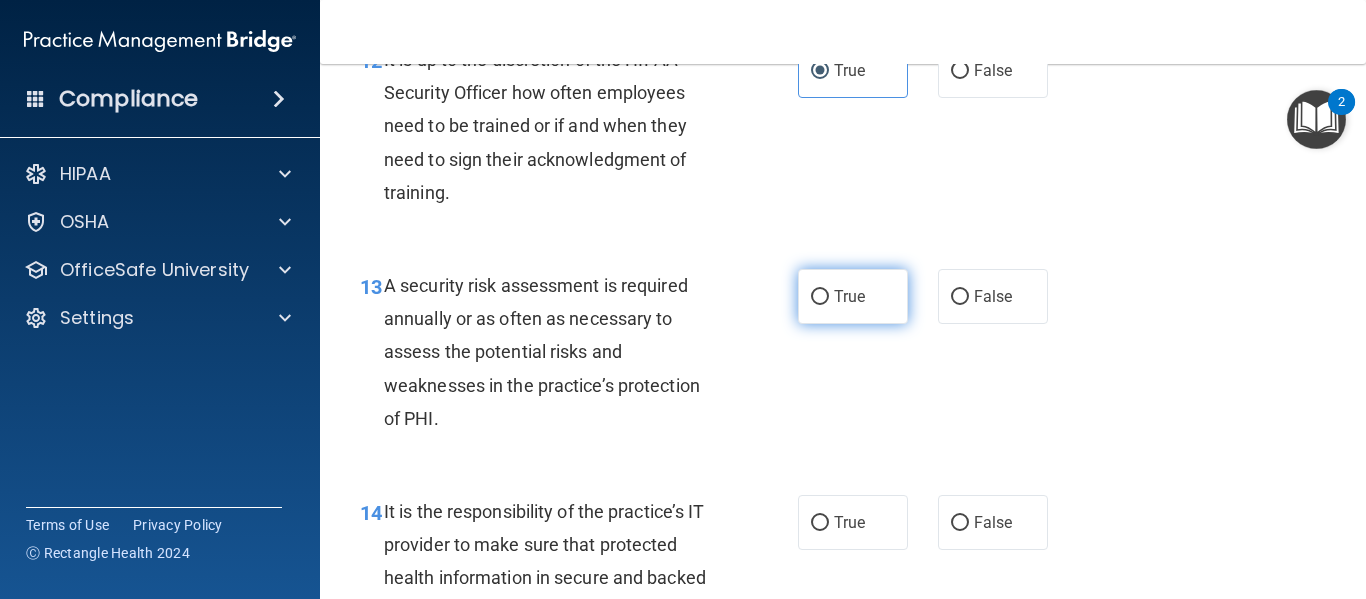 click on "True" at bounding box center [820, 297] 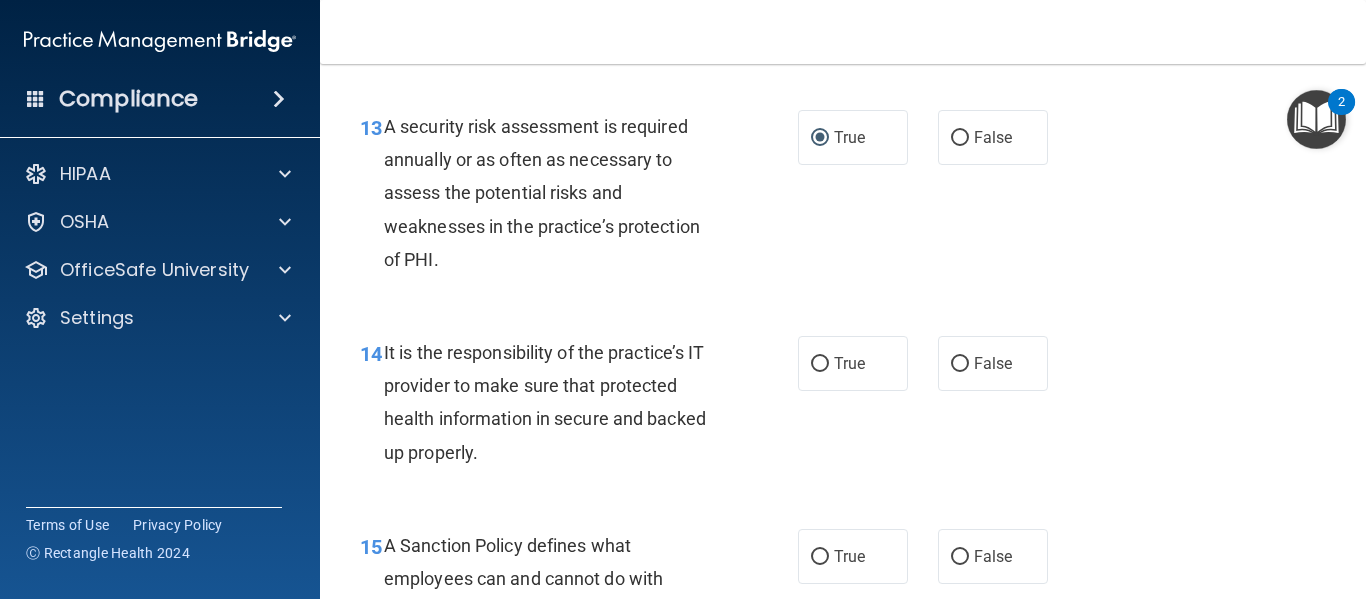 scroll, scrollTop: 2837, scrollLeft: 0, axis: vertical 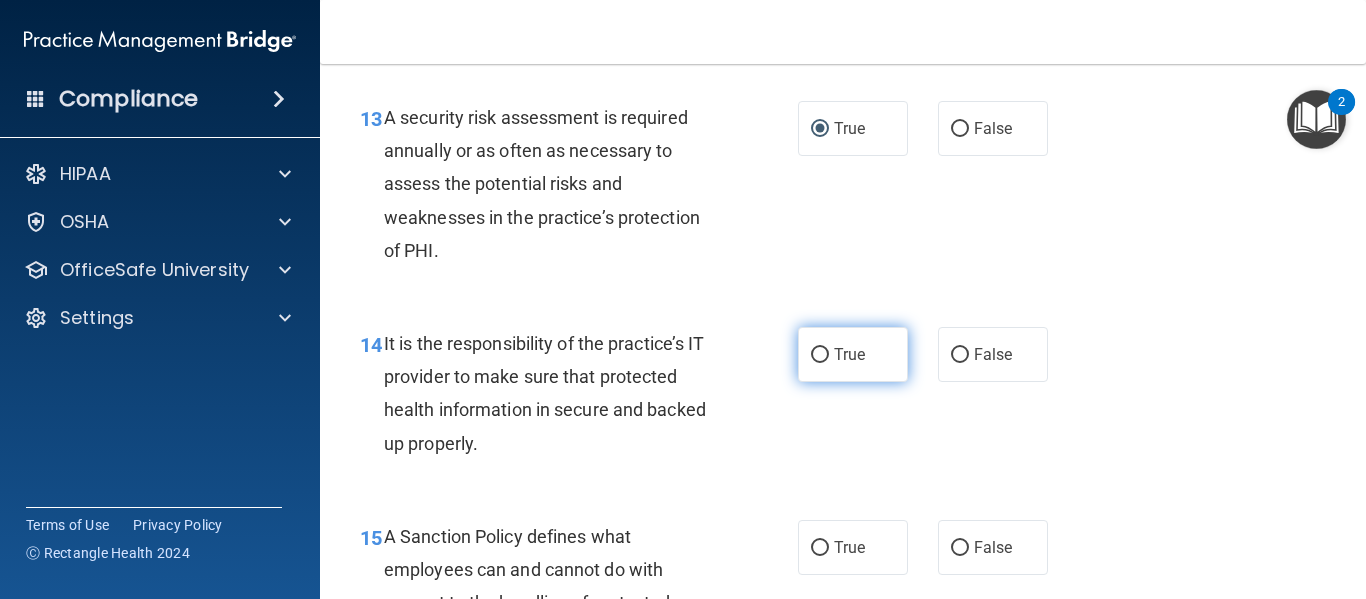 click on "True" at bounding box center [849, 354] 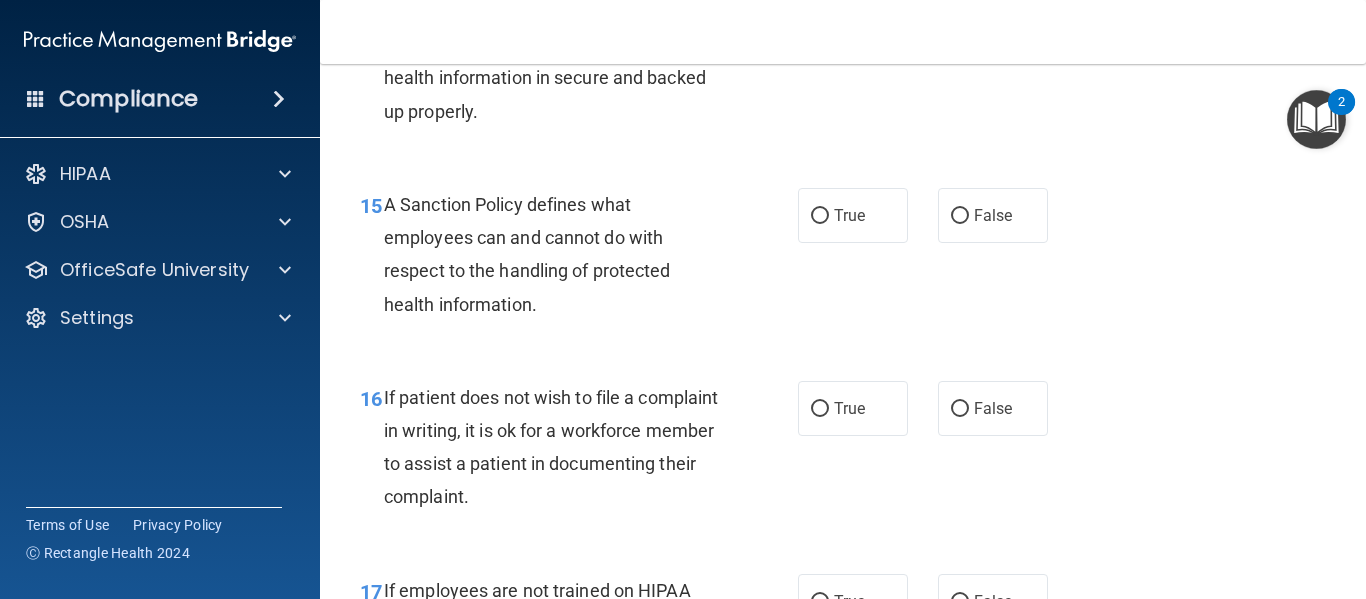scroll, scrollTop: 3174, scrollLeft: 0, axis: vertical 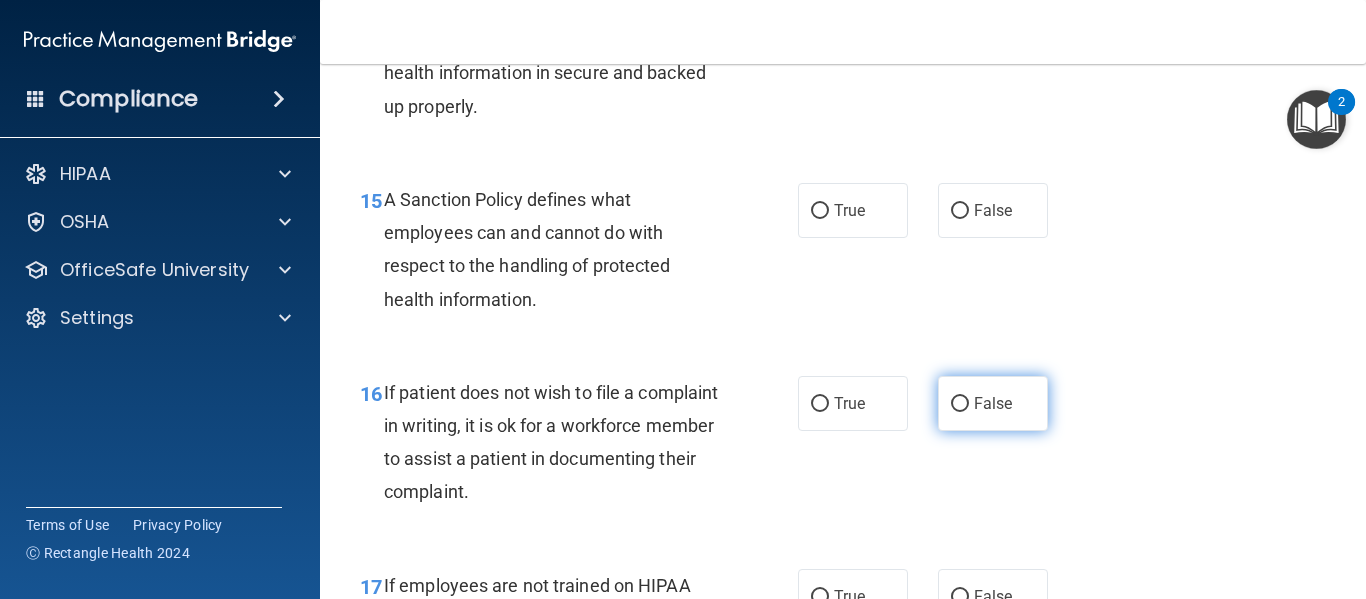 click on "False" at bounding box center (993, 403) 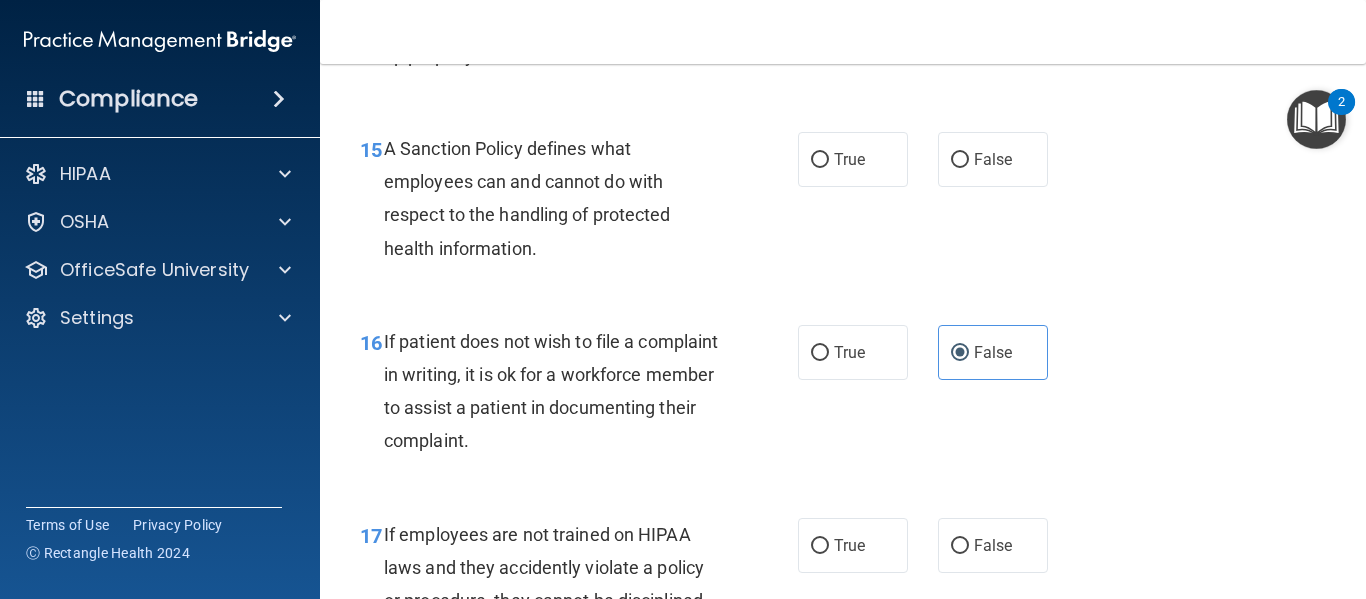 scroll, scrollTop: 3224, scrollLeft: 0, axis: vertical 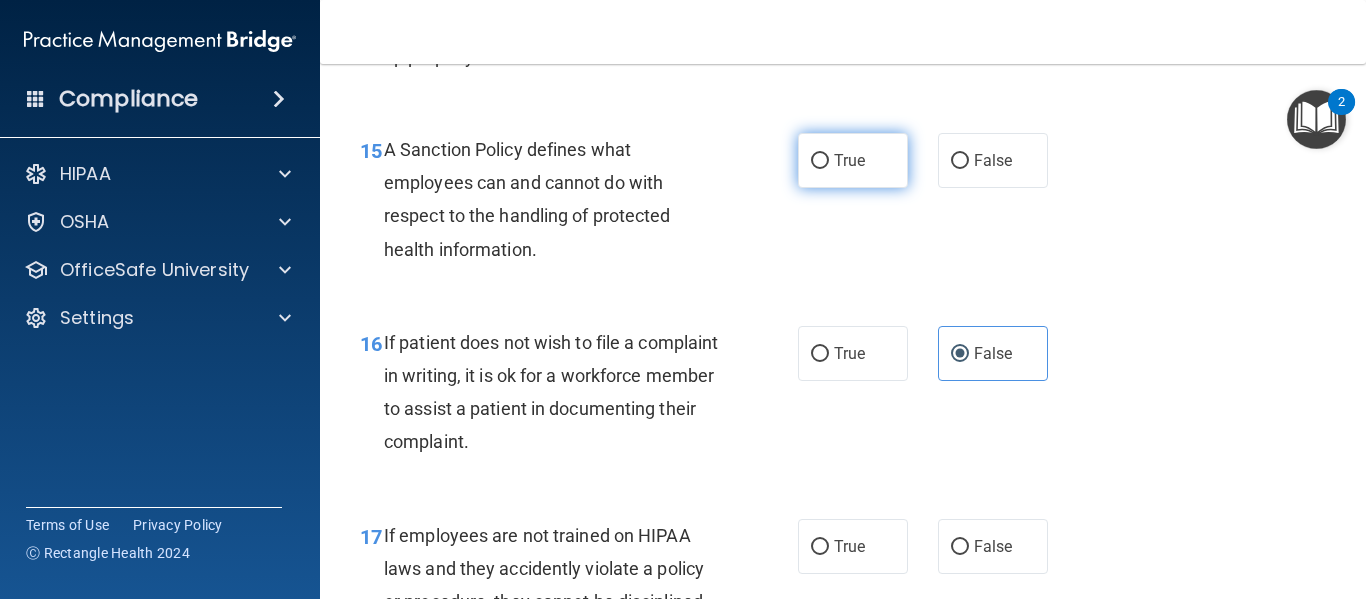 click on "True" at bounding box center (820, 161) 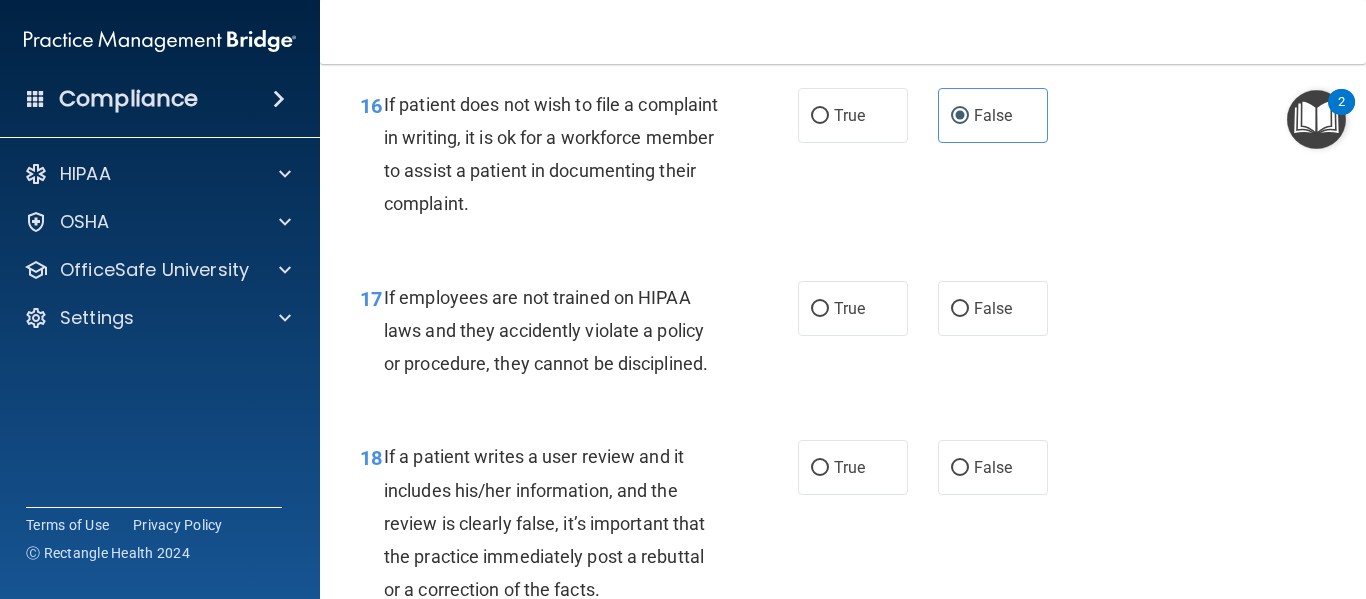 scroll, scrollTop: 3463, scrollLeft: 0, axis: vertical 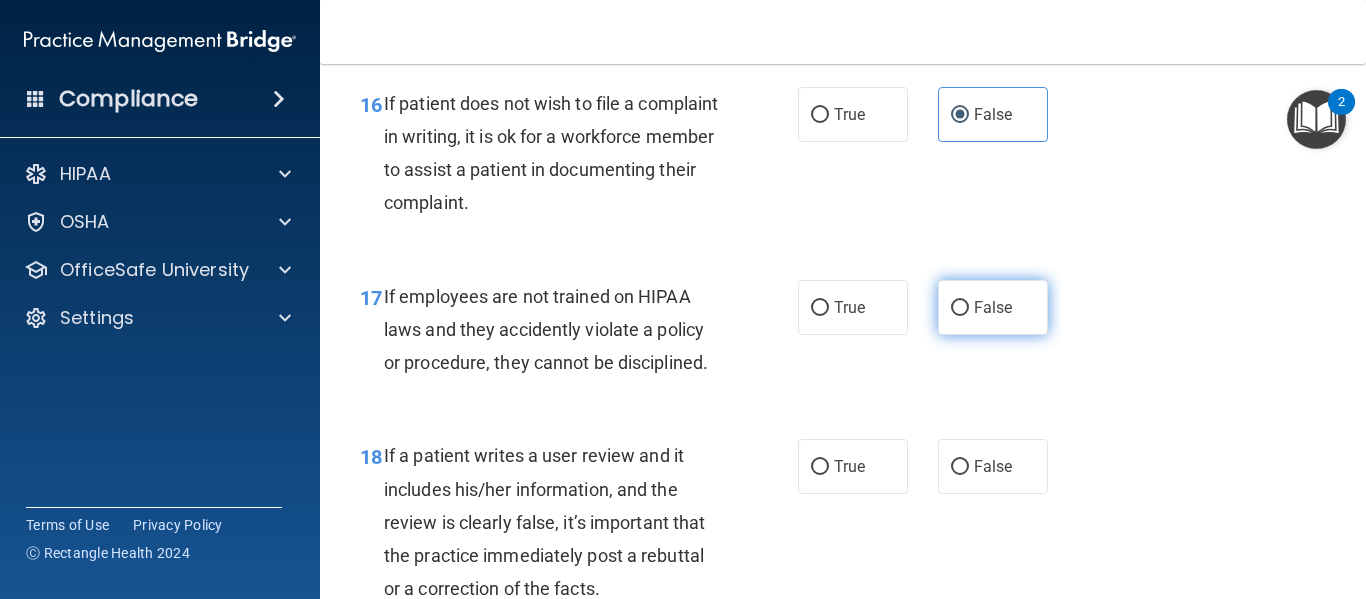 click on "False" at bounding box center (960, 308) 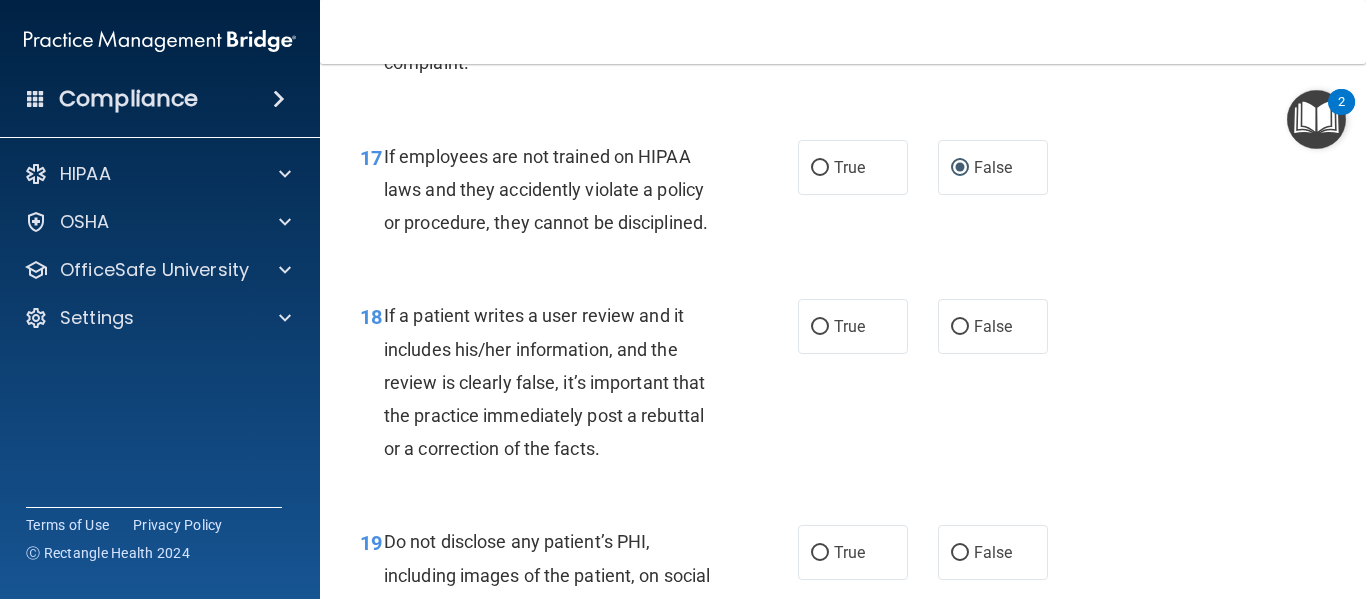 scroll, scrollTop: 3606, scrollLeft: 0, axis: vertical 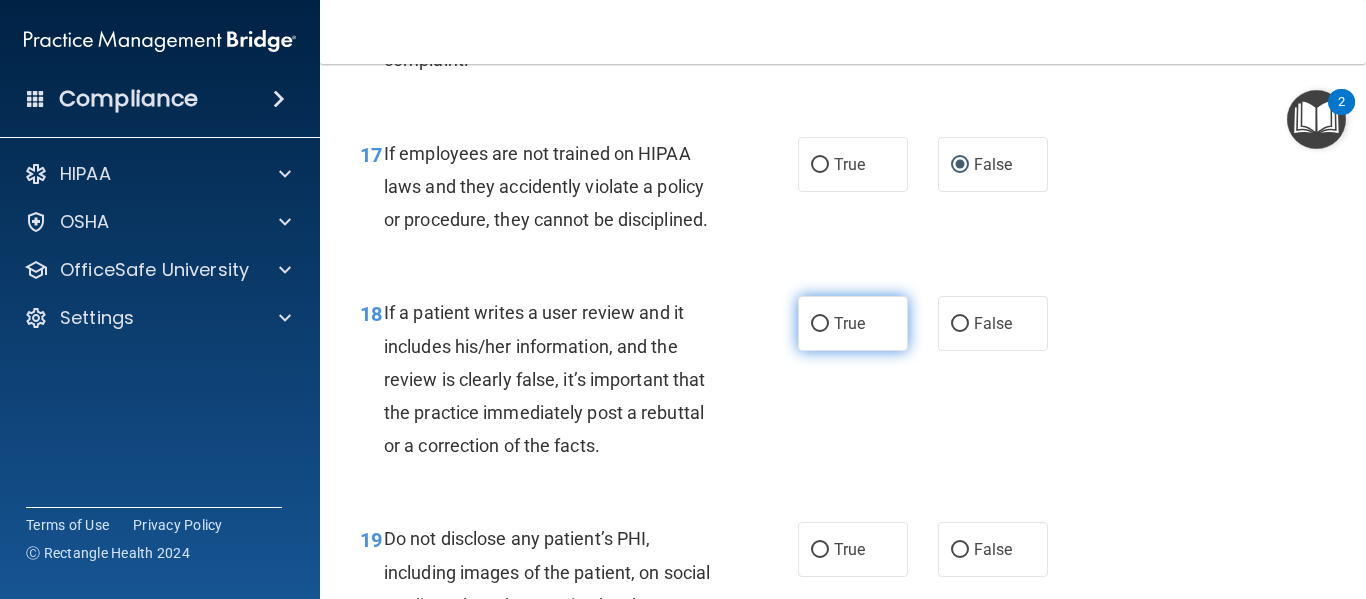 click on "True" at bounding box center (849, 323) 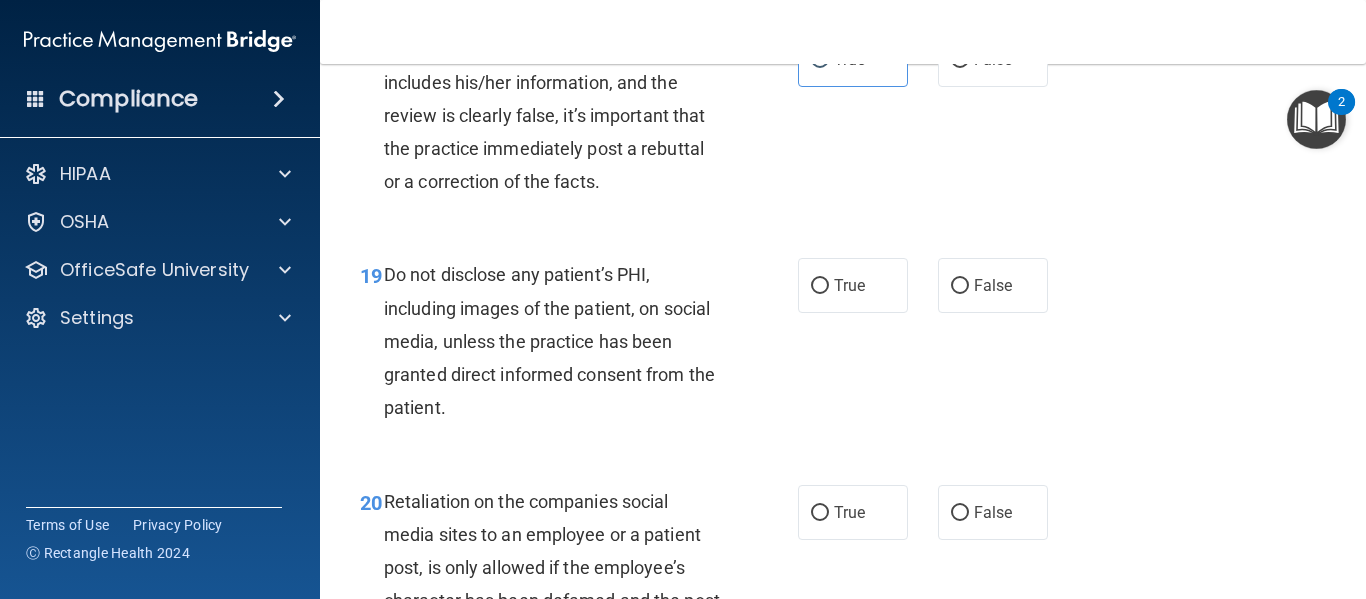 scroll, scrollTop: 3871, scrollLeft: 0, axis: vertical 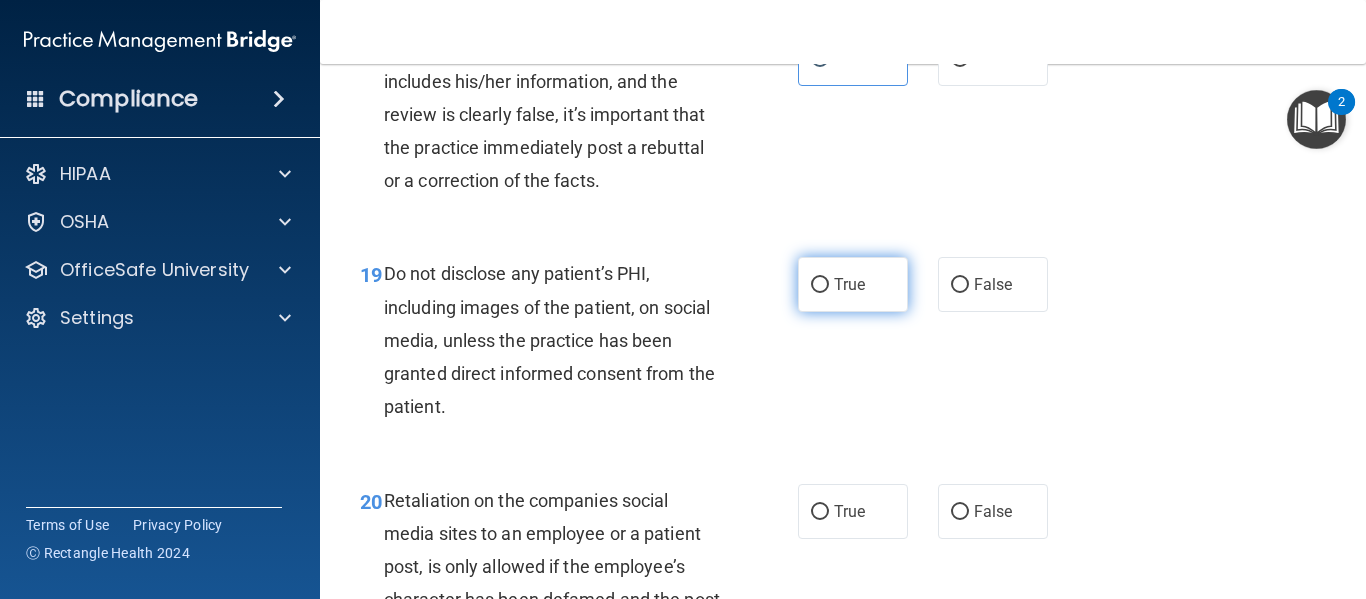 click on "True" at bounding box center [853, 284] 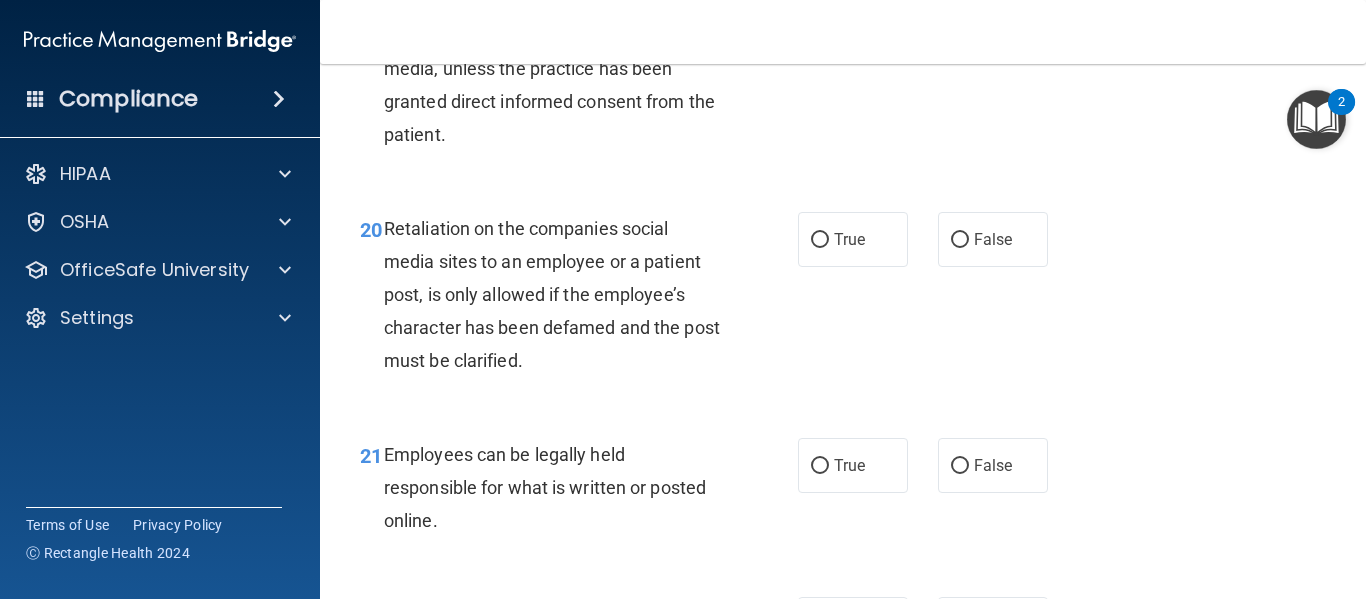 scroll, scrollTop: 4148, scrollLeft: 0, axis: vertical 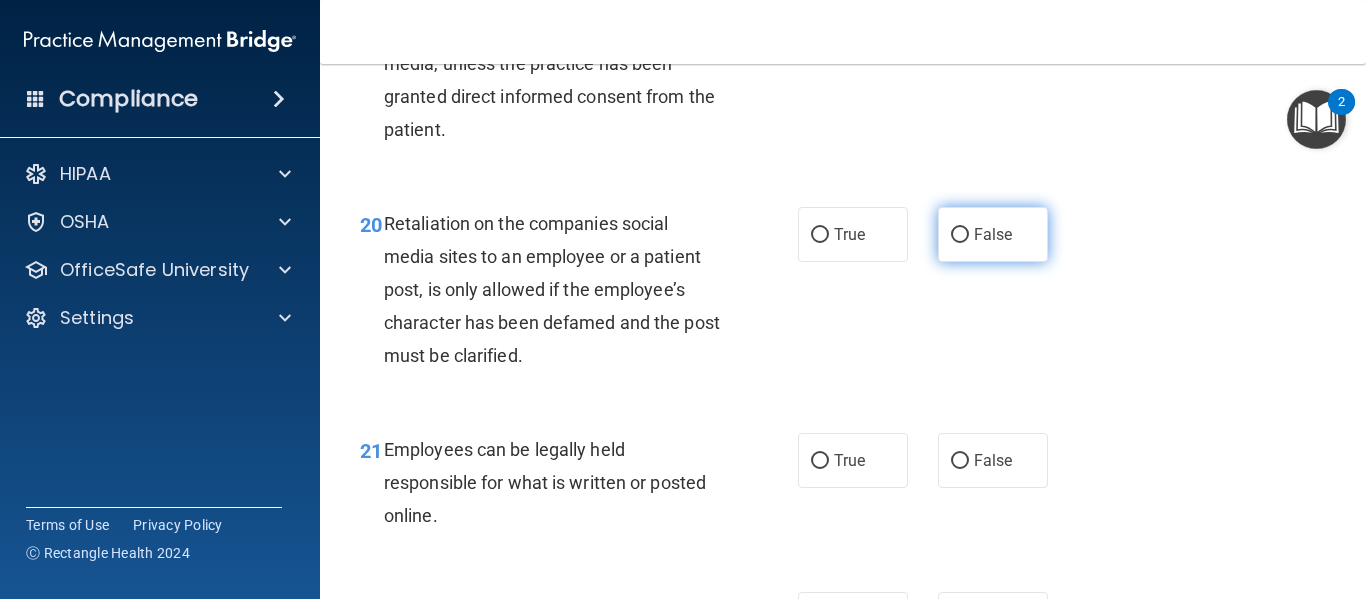 click on "False" at bounding box center (960, 235) 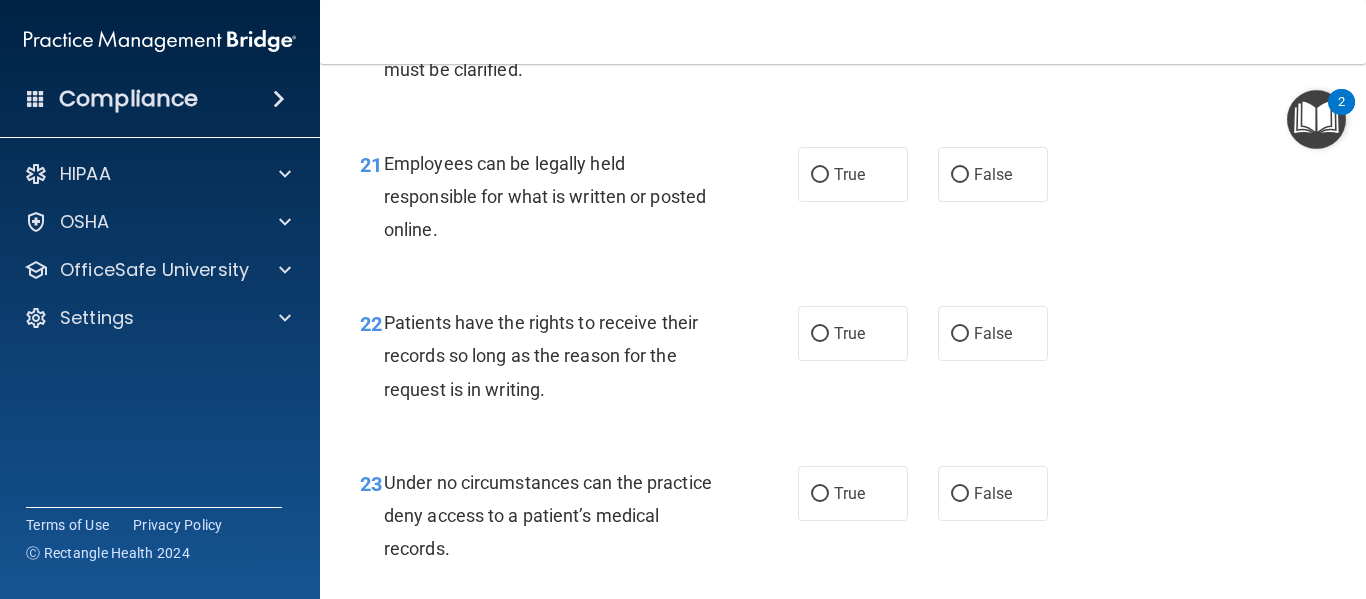 scroll, scrollTop: 4435, scrollLeft: 0, axis: vertical 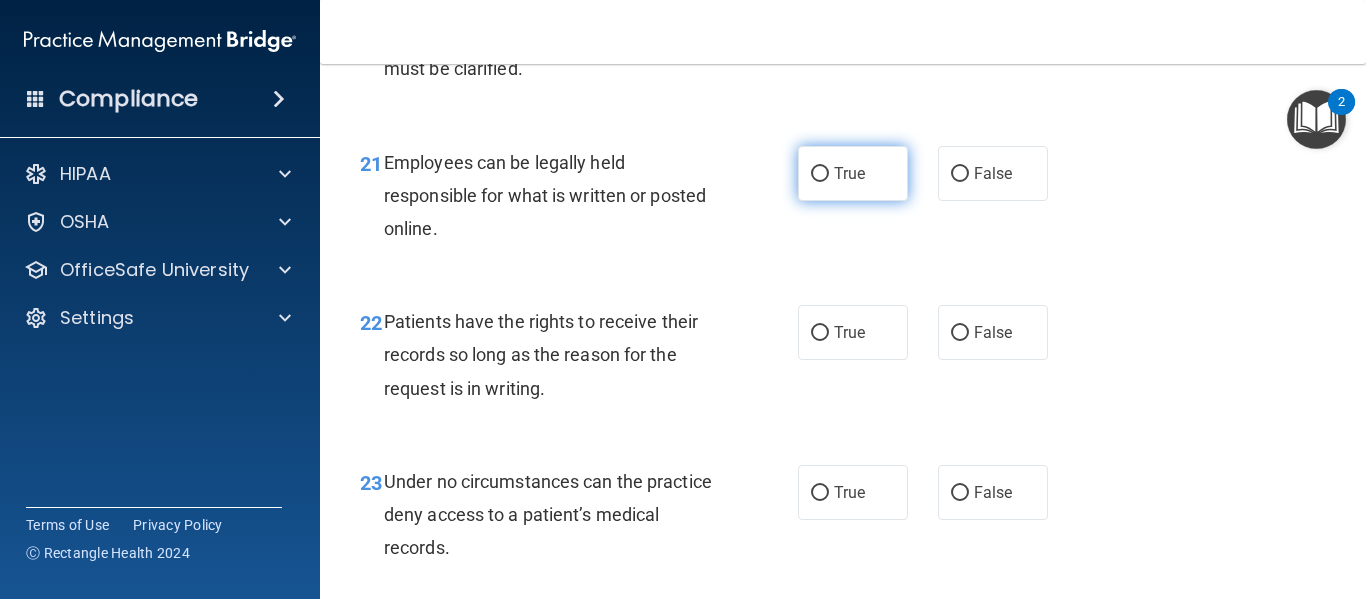 click on "True" at bounding box center [853, 173] 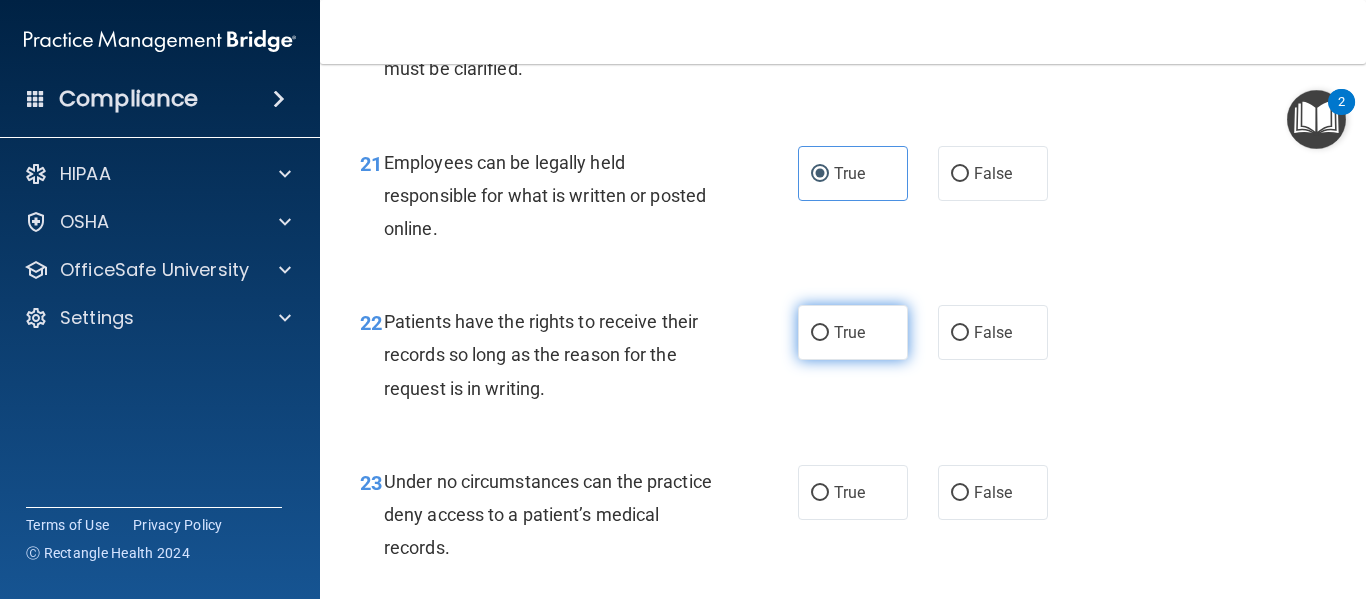 click on "True" at bounding box center (853, 332) 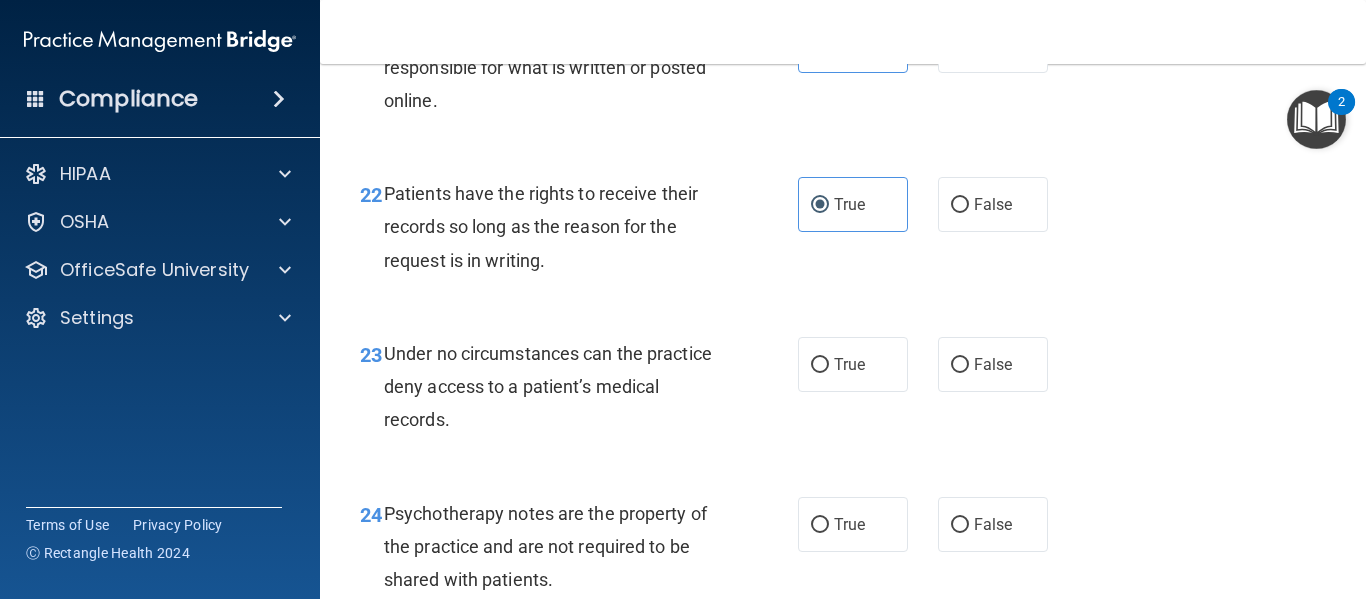 scroll, scrollTop: 4574, scrollLeft: 0, axis: vertical 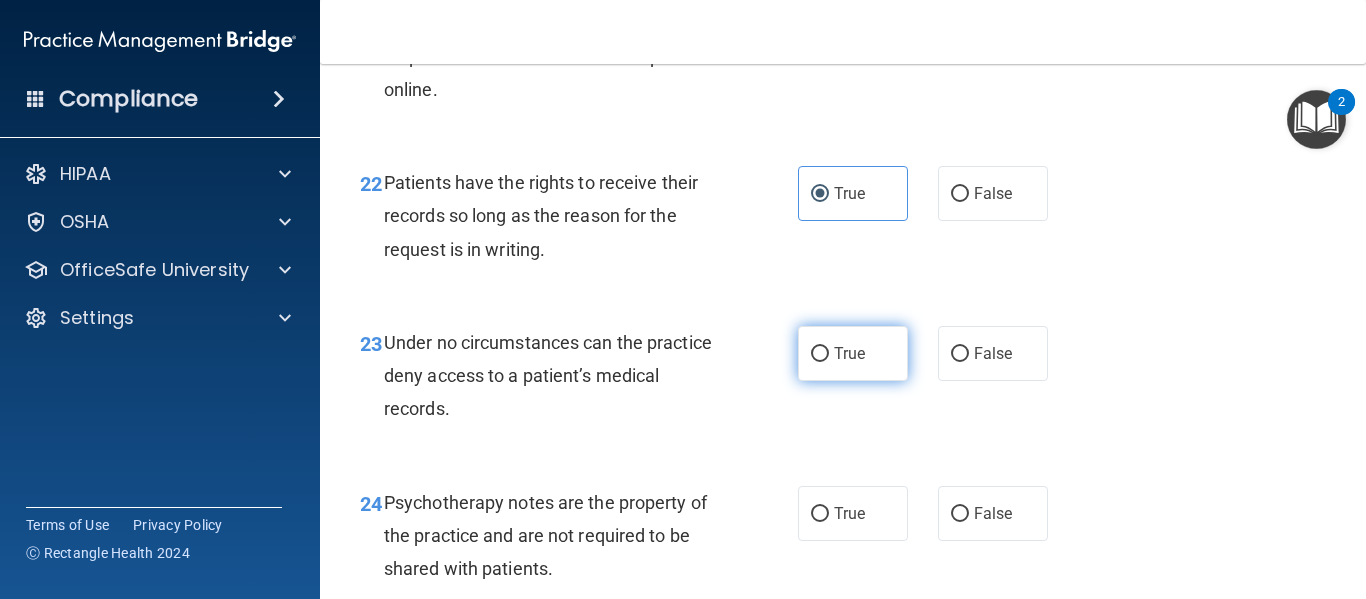 click on "True" at bounding box center [853, 353] 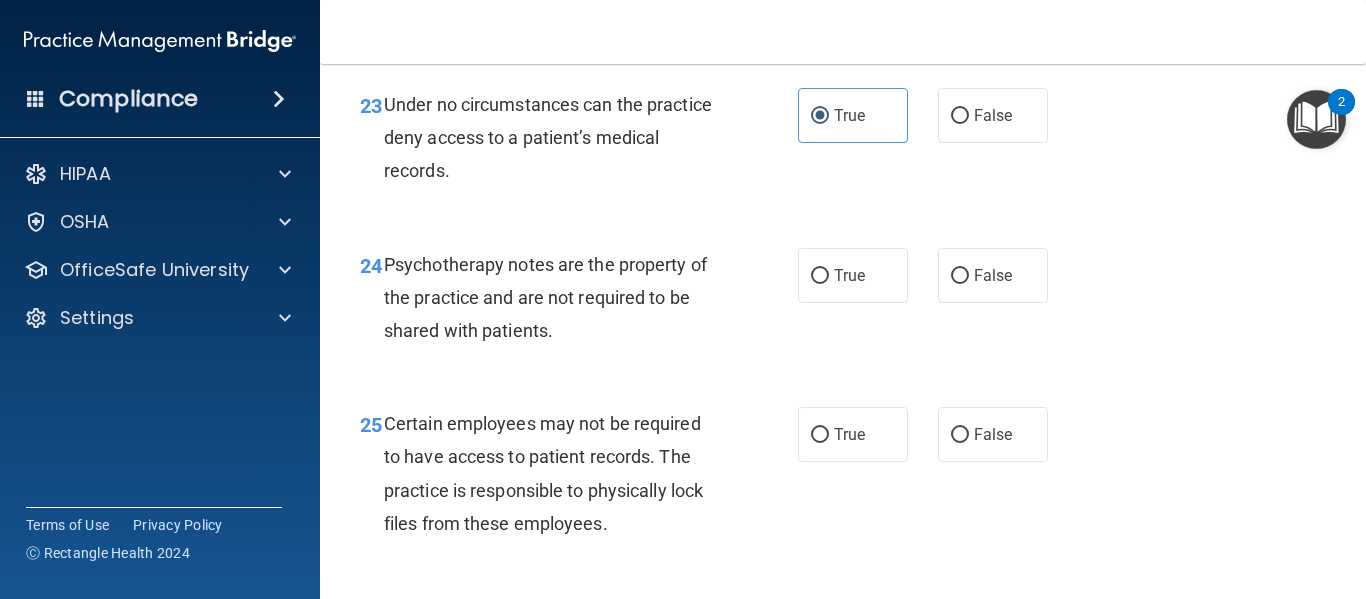 scroll, scrollTop: 4813, scrollLeft: 0, axis: vertical 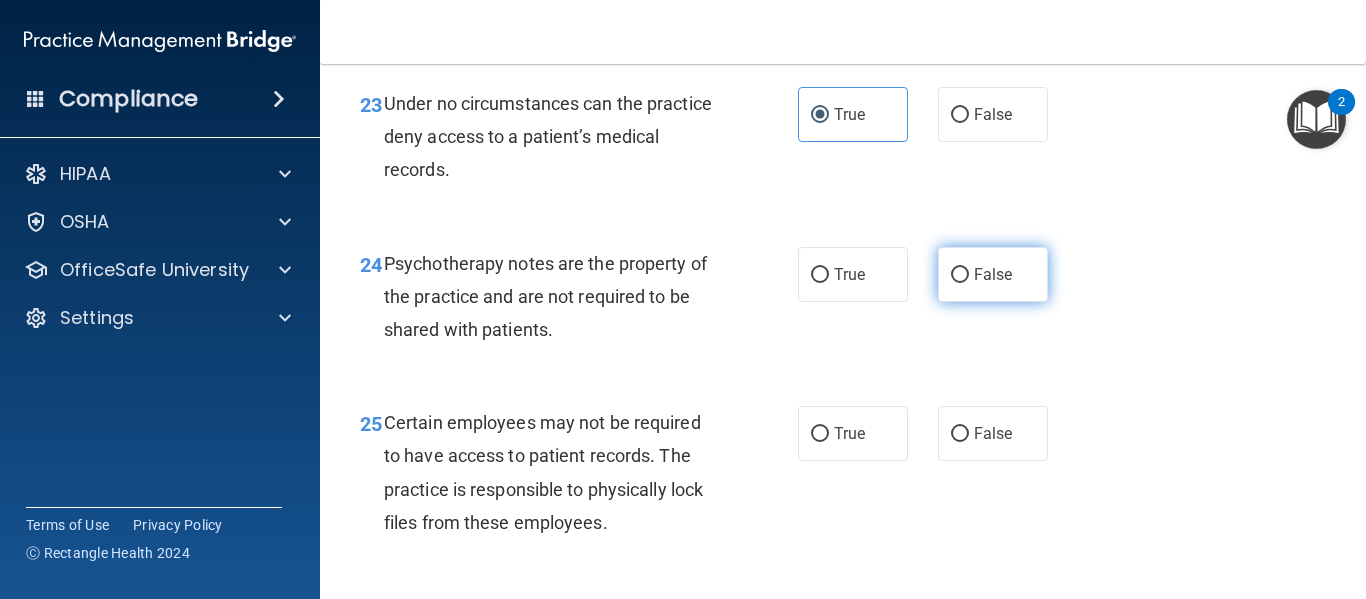 click on "False" at bounding box center (960, 275) 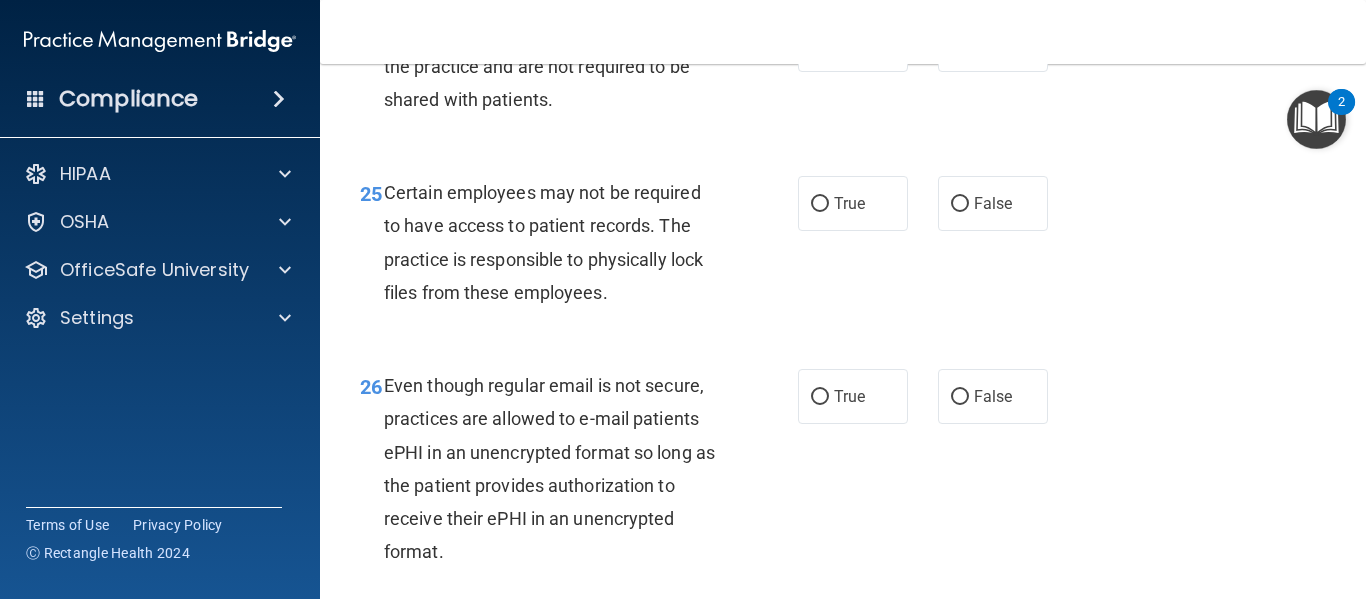 scroll, scrollTop: 5044, scrollLeft: 0, axis: vertical 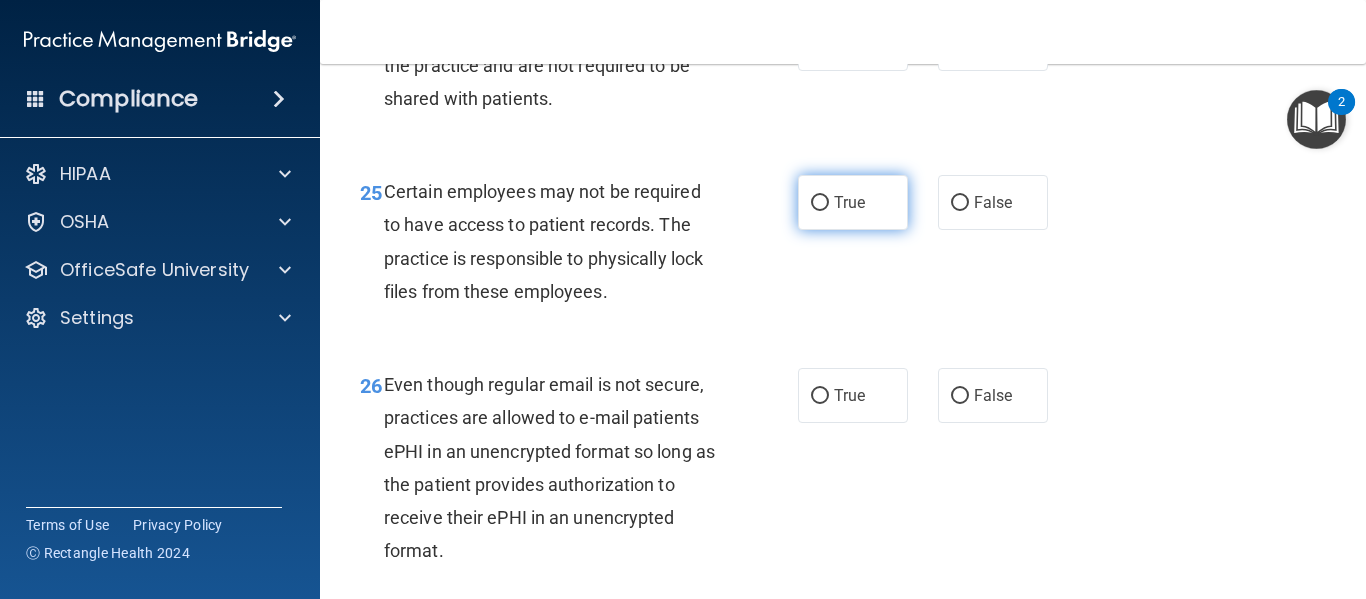 click on "True" at bounding box center [853, 202] 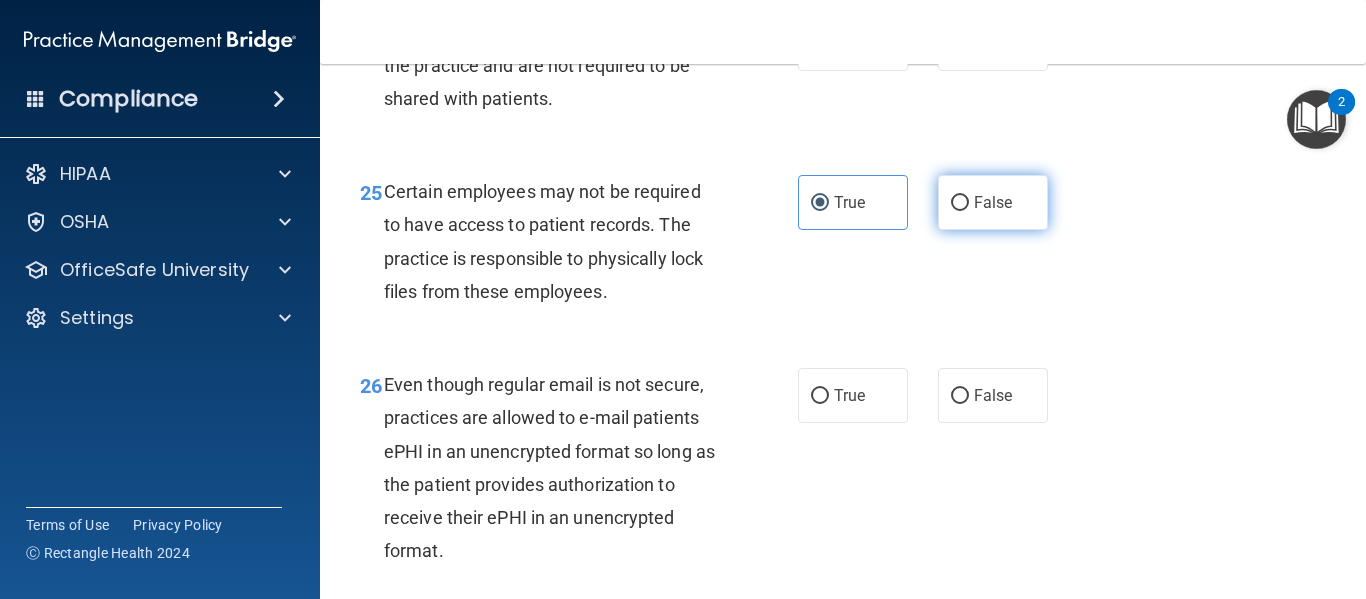 click on "False" at bounding box center (960, 203) 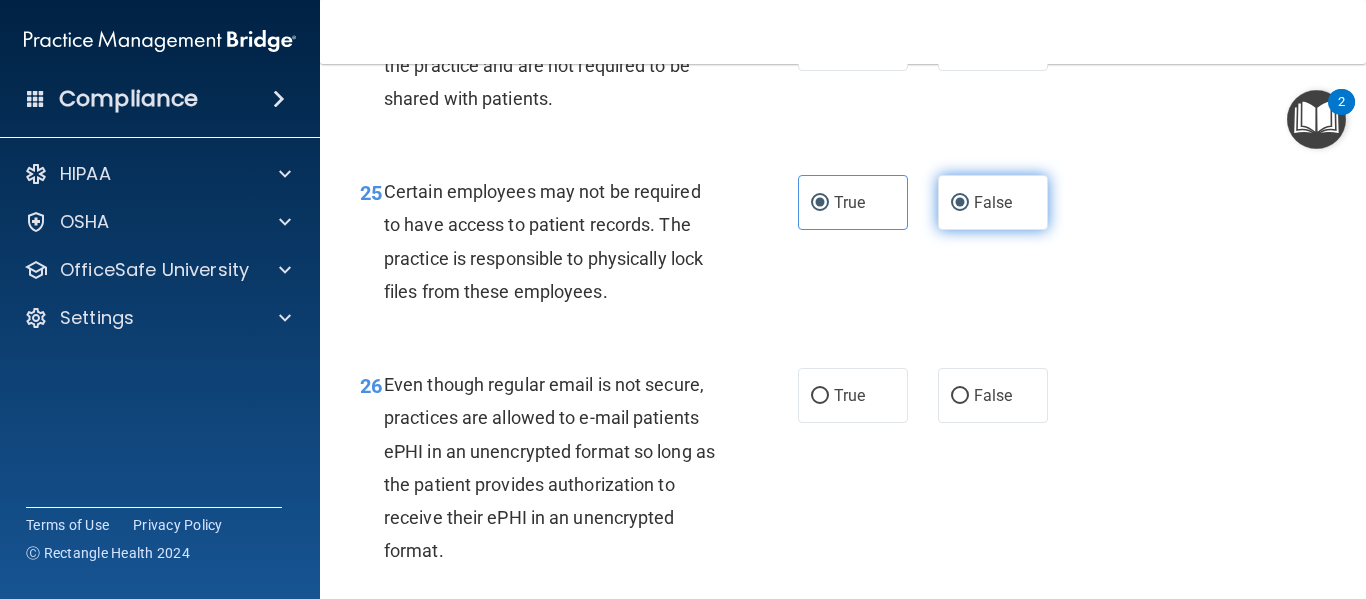 radio on "false" 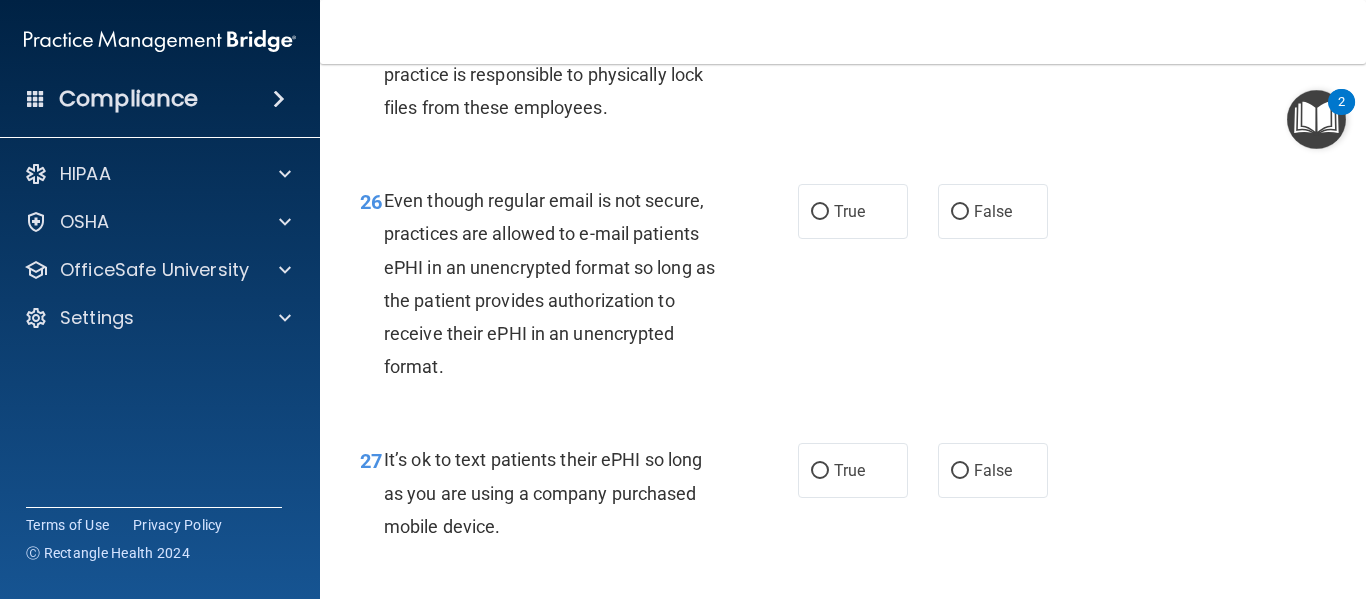 scroll, scrollTop: 5231, scrollLeft: 0, axis: vertical 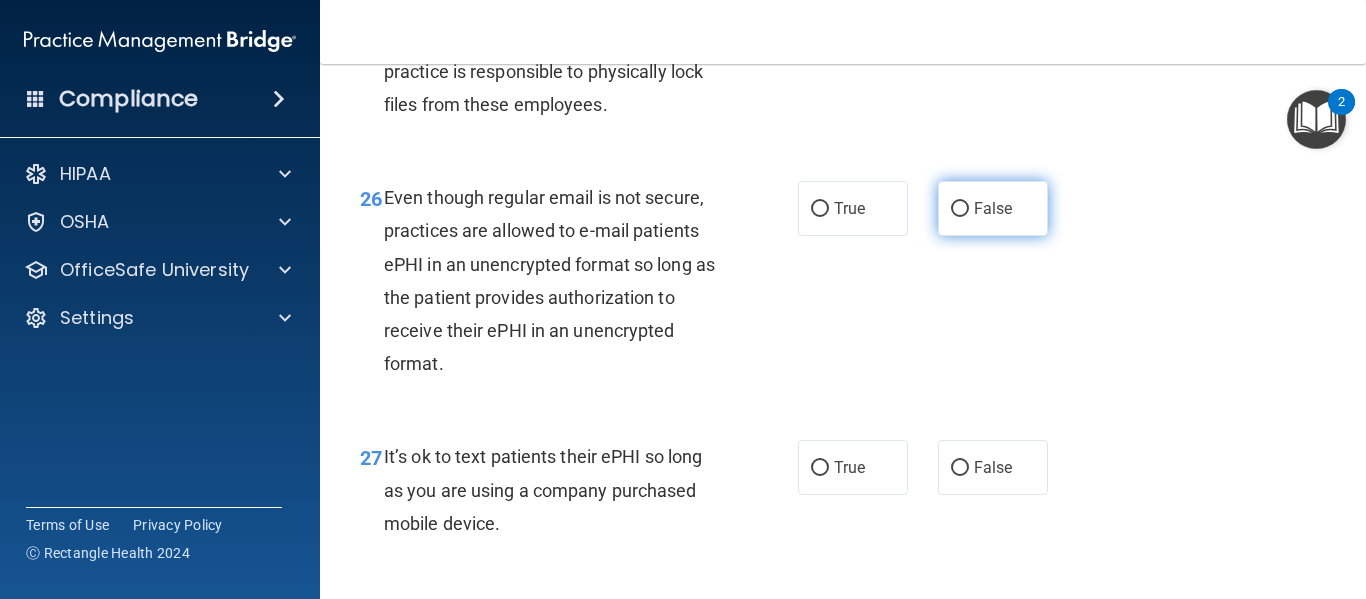 click on "False" at bounding box center [993, 208] 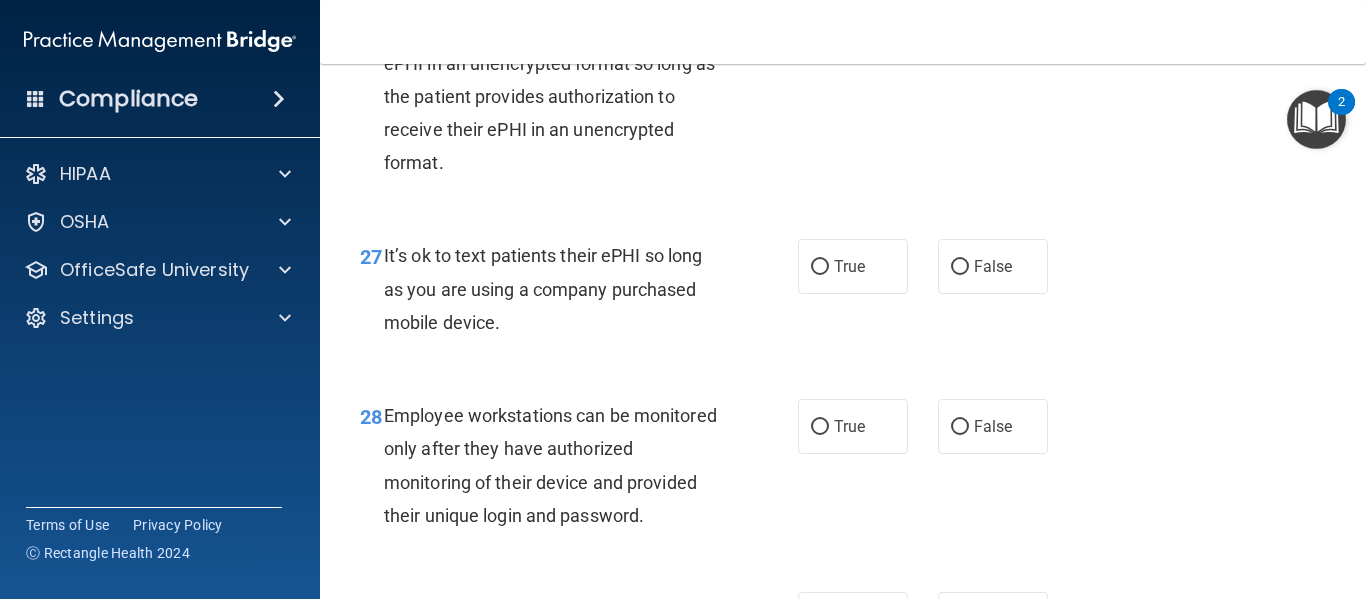 scroll, scrollTop: 5441, scrollLeft: 0, axis: vertical 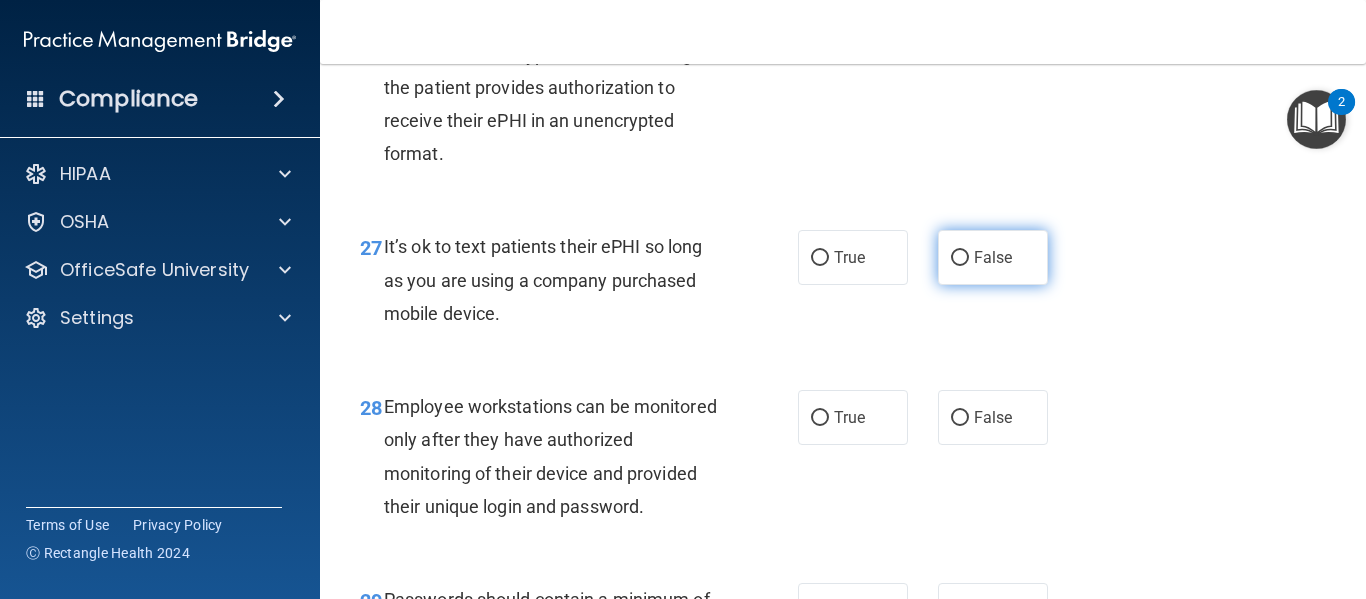 click on "False" at bounding box center [993, 257] 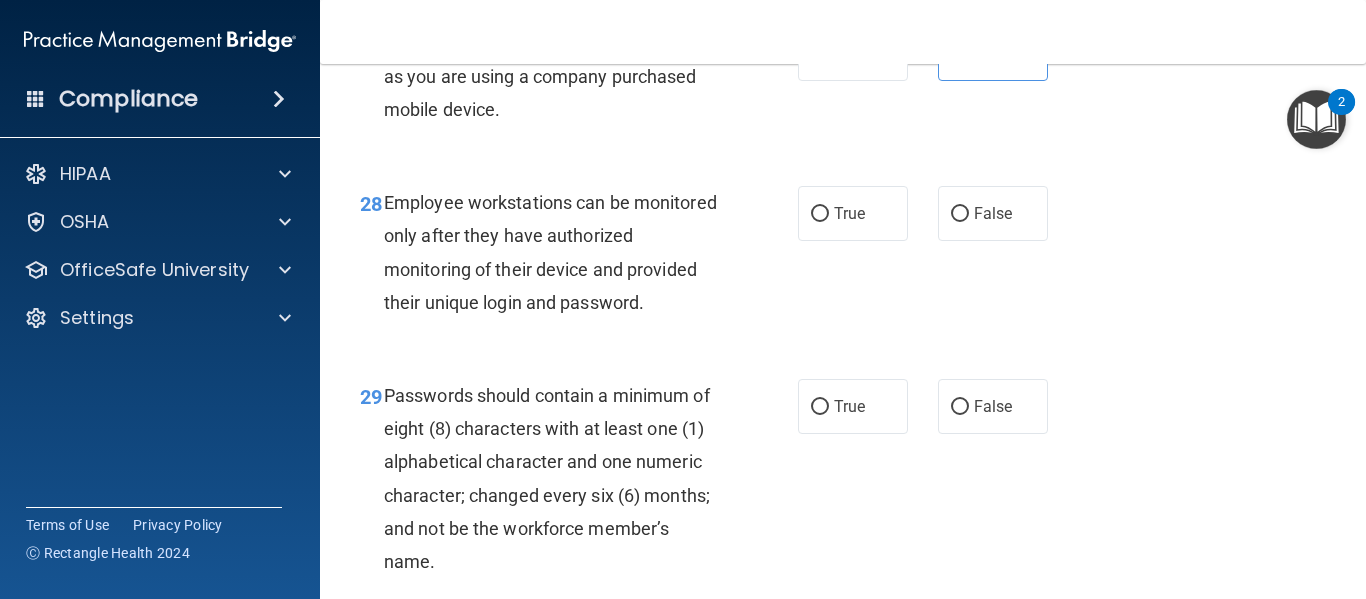 scroll, scrollTop: 5646, scrollLeft: 0, axis: vertical 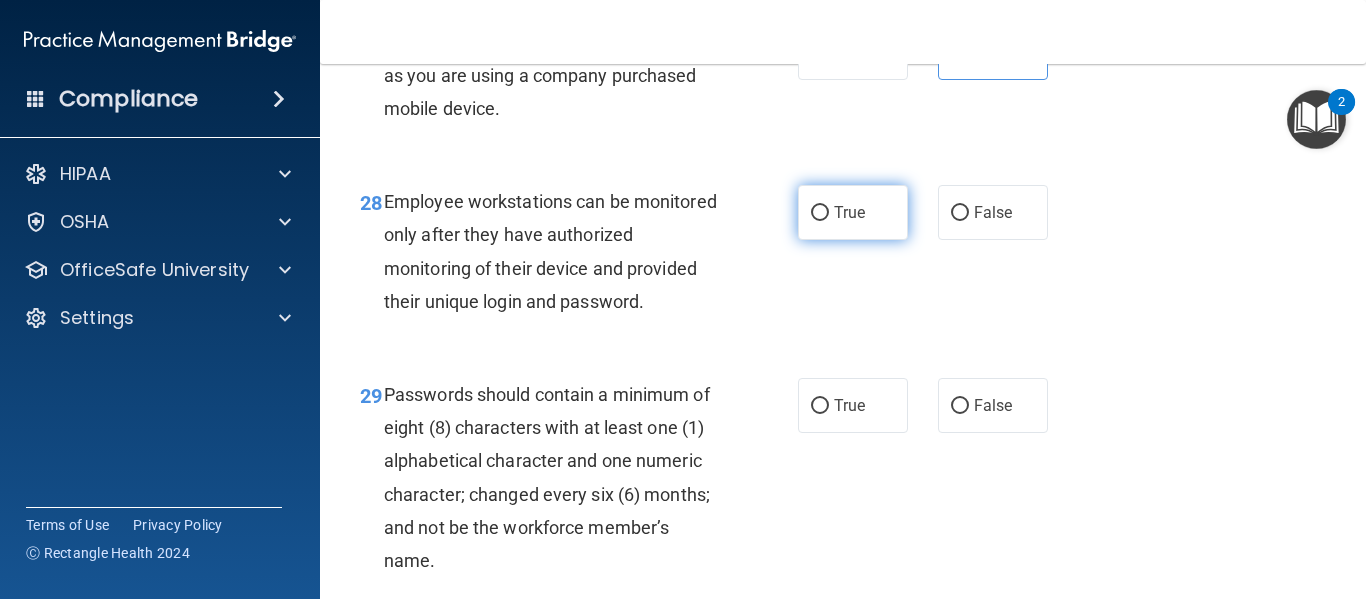 click on "True" at bounding box center (853, 212) 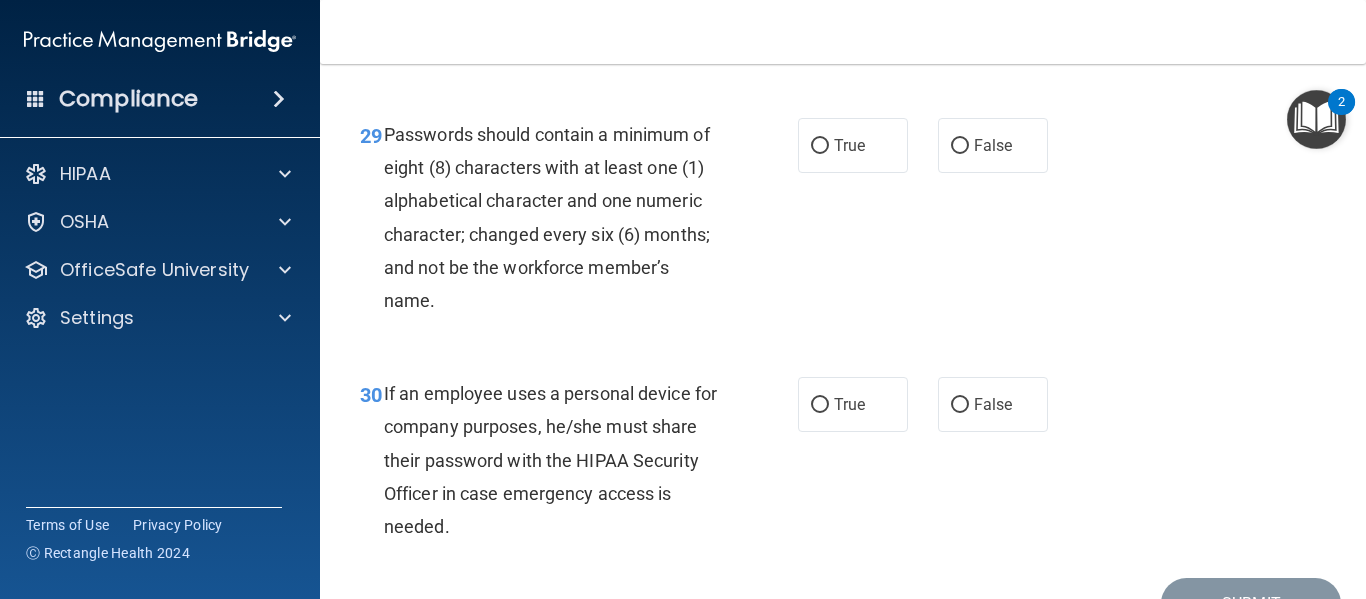 scroll, scrollTop: 5913, scrollLeft: 0, axis: vertical 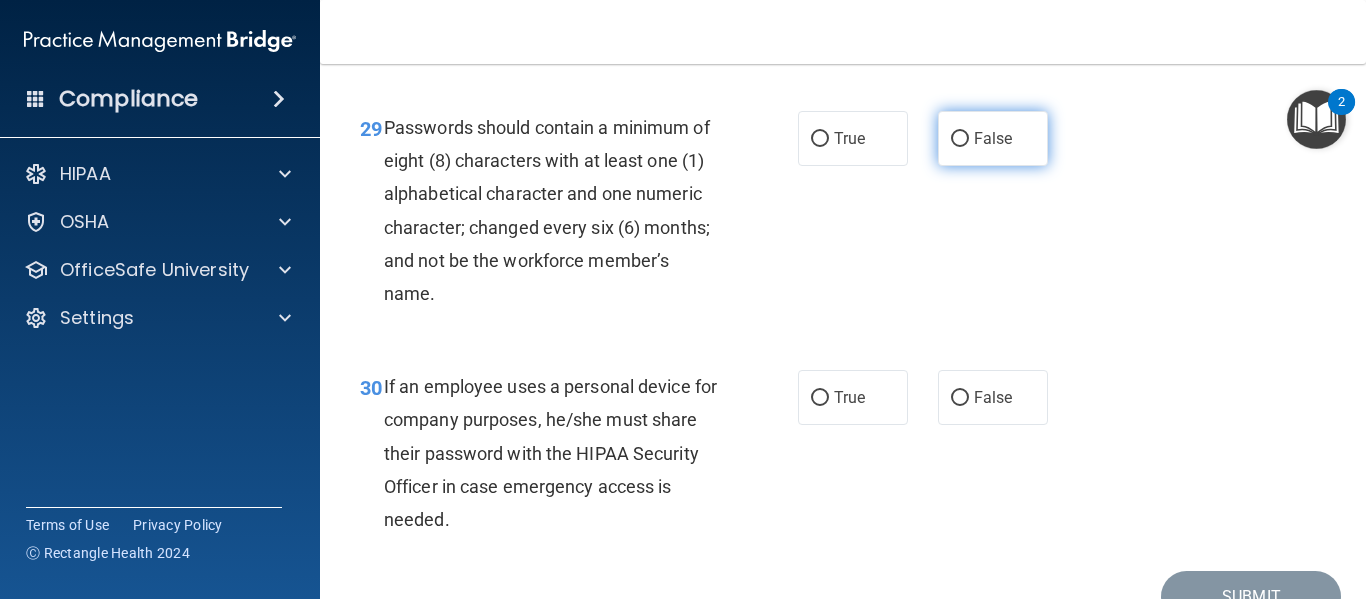 click on "False" at bounding box center [993, 138] 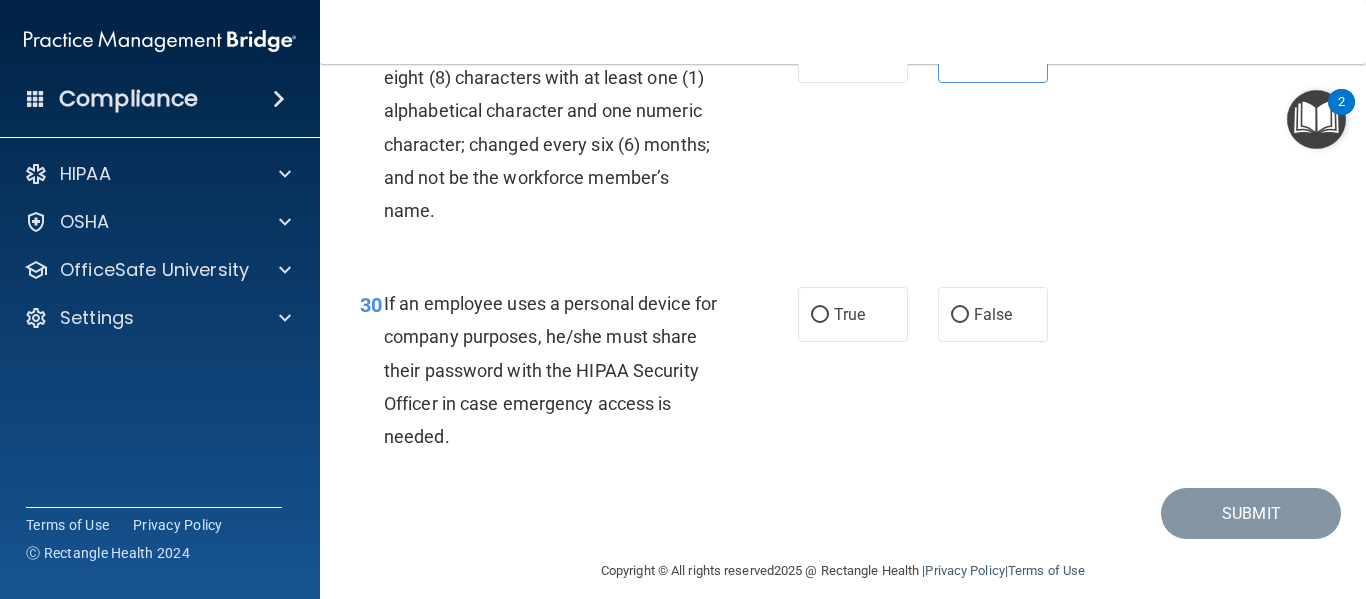 scroll, scrollTop: 6082, scrollLeft: 0, axis: vertical 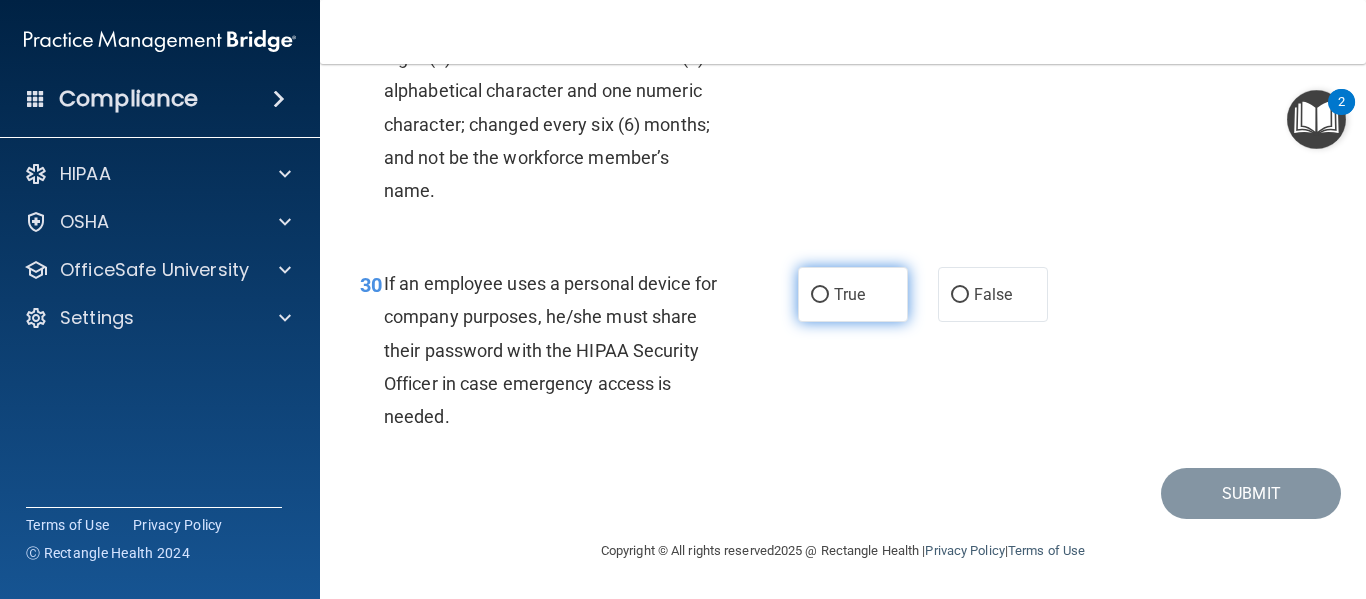 click on "True" at bounding box center [853, 294] 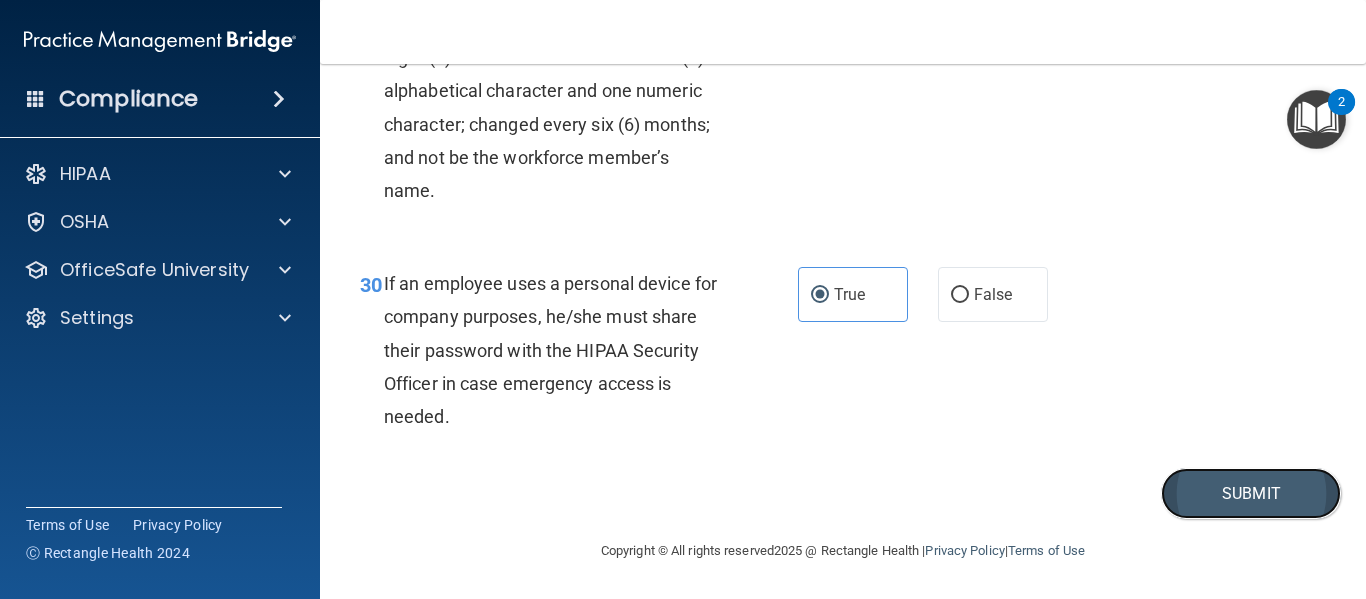click on "Submit" at bounding box center [1251, 493] 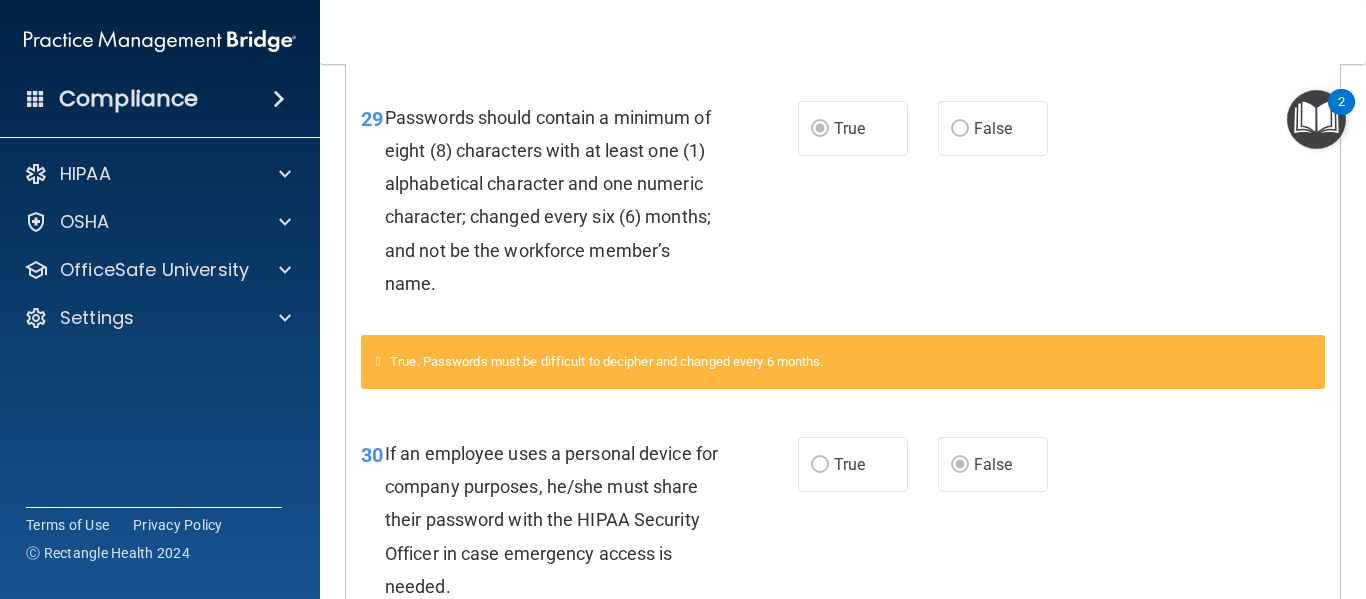 scroll, scrollTop: 5278, scrollLeft: 0, axis: vertical 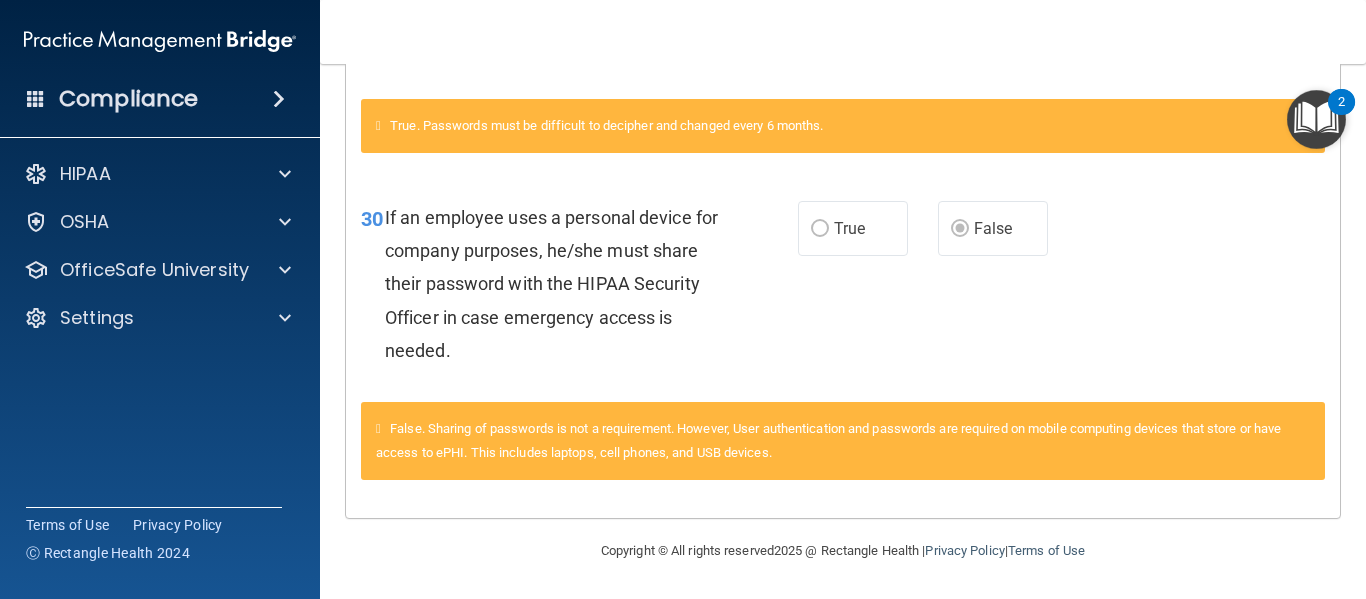 click on "Copyright © All rights reserved  2025 @ Rectangle Health |  Privacy Policy  |  Terms of Use" at bounding box center (843, 551) 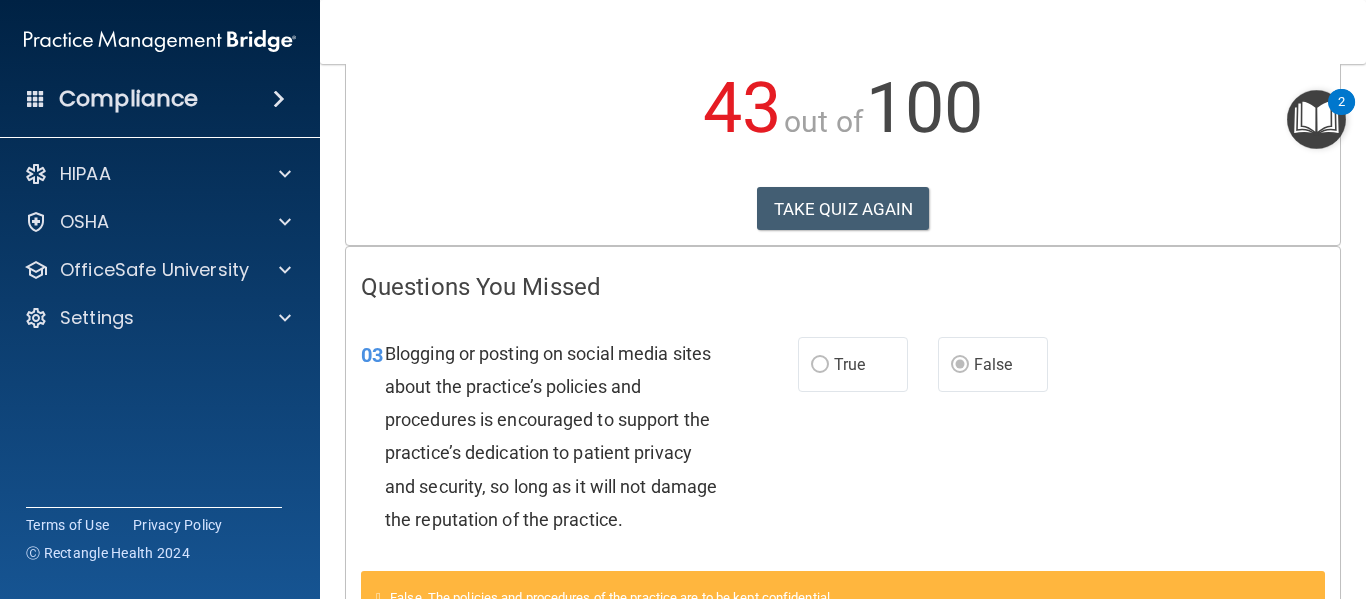 scroll, scrollTop: 224, scrollLeft: 0, axis: vertical 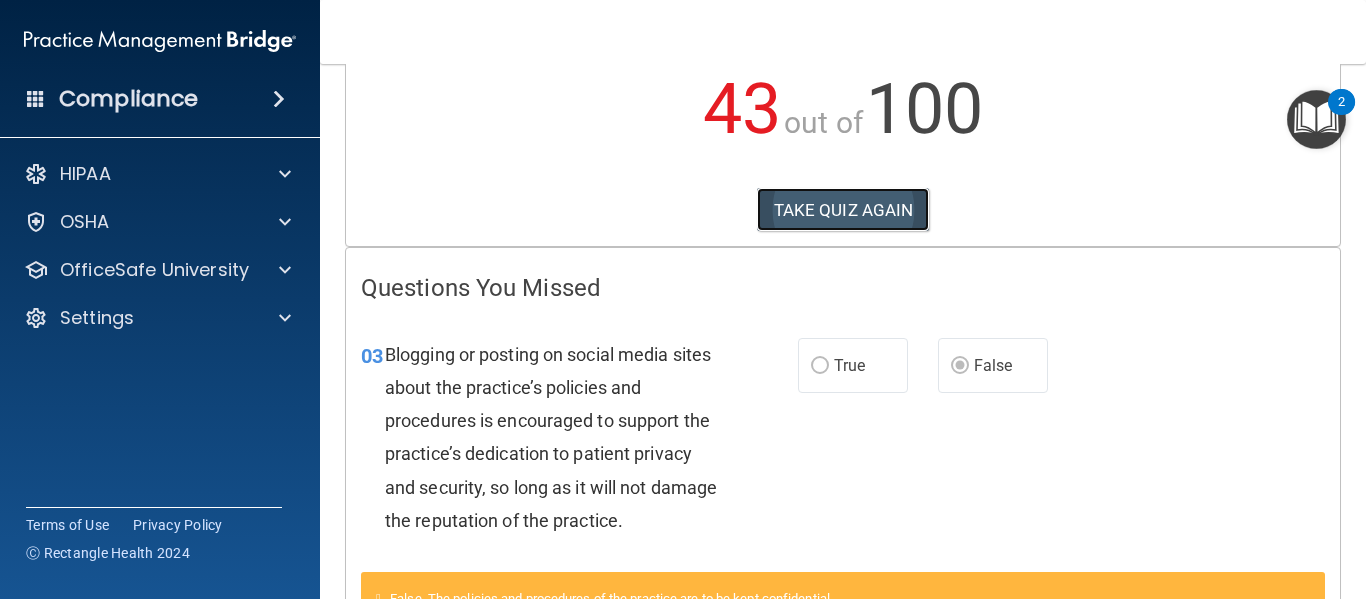 click on "TAKE QUIZ AGAIN" at bounding box center [843, 210] 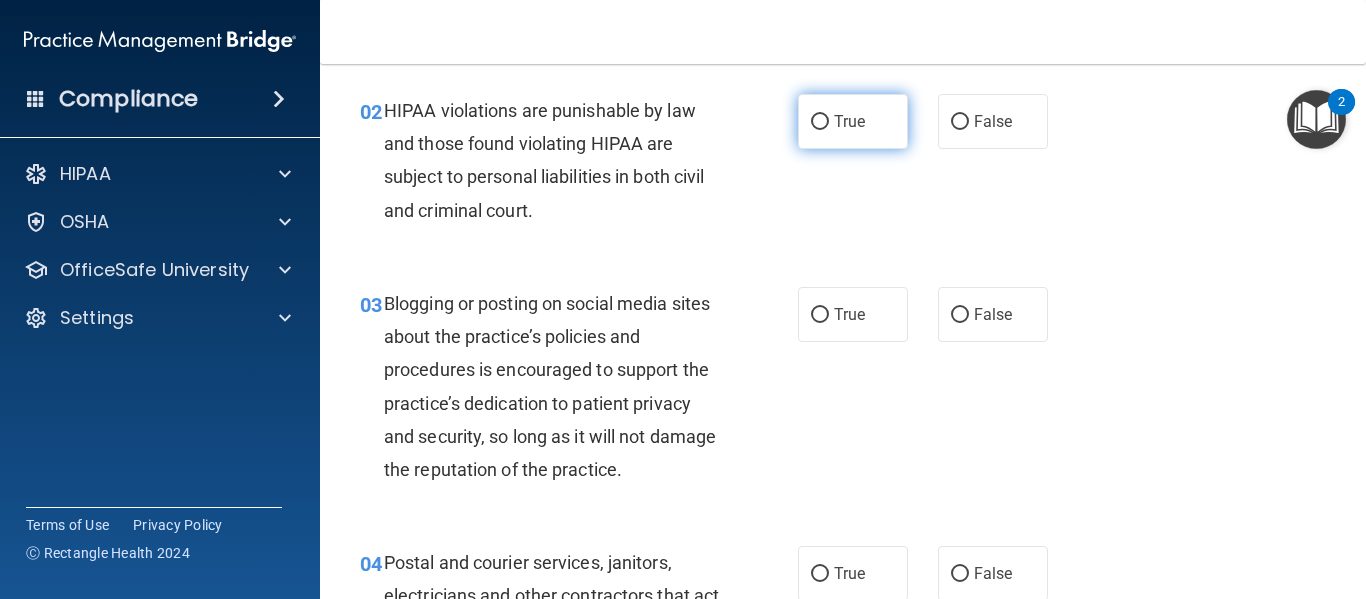 click on "True" at bounding box center [820, 122] 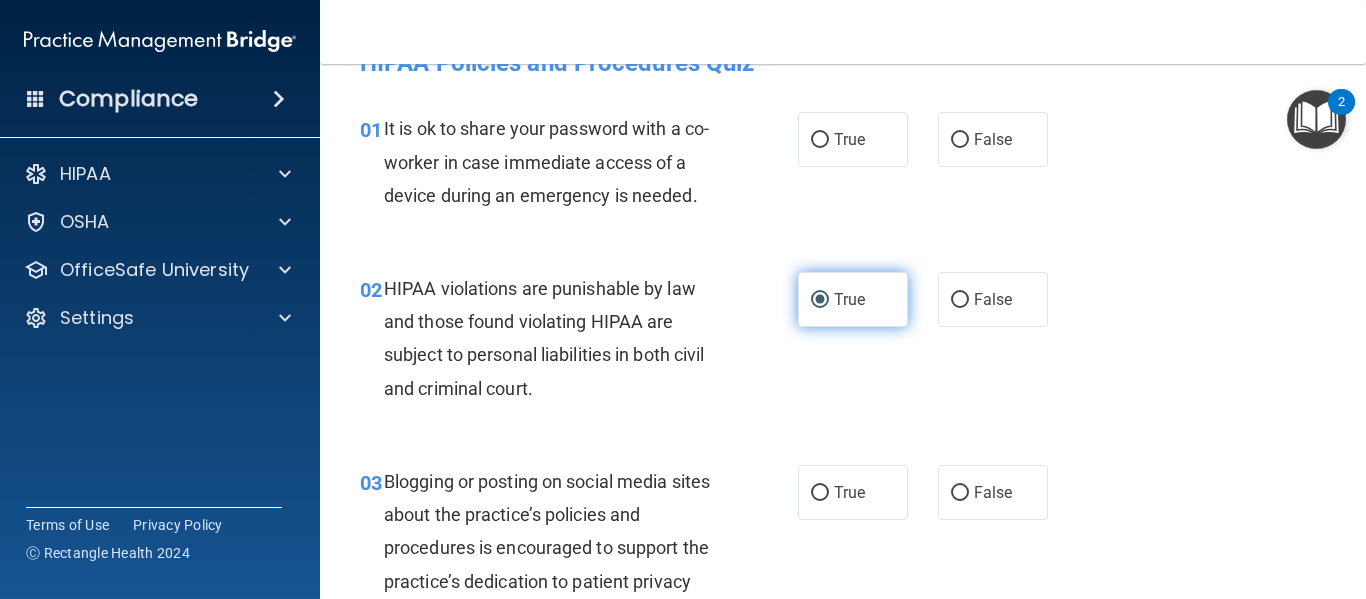 scroll, scrollTop: 0, scrollLeft: 0, axis: both 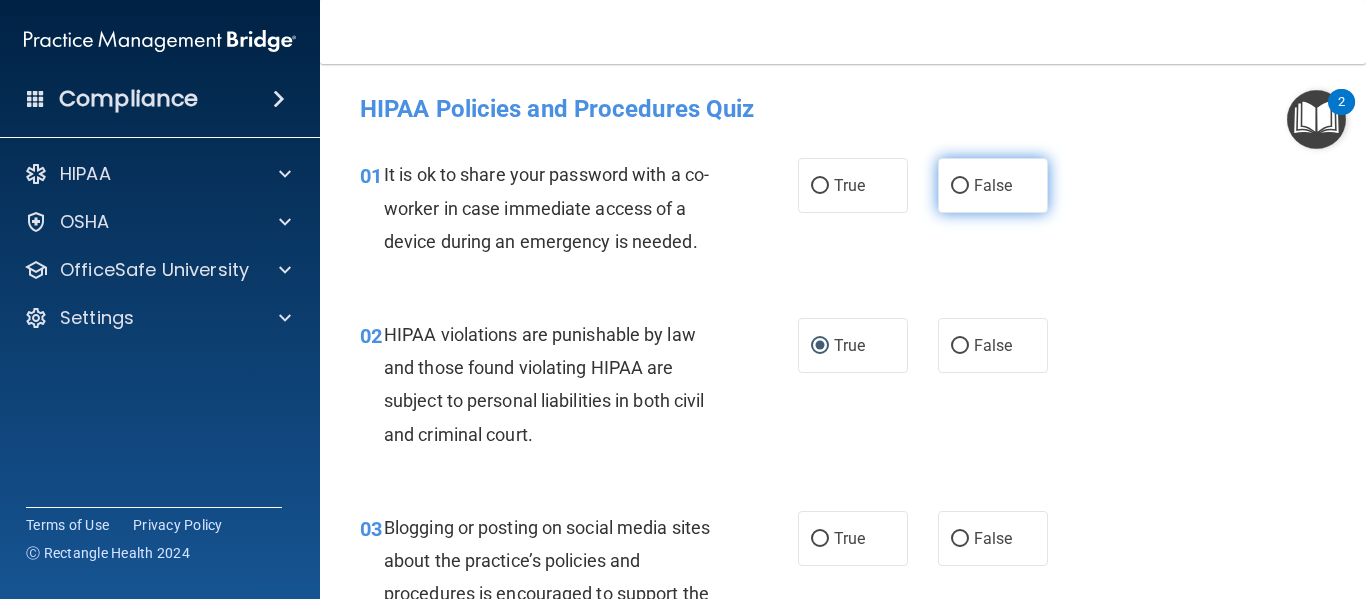 click on "False" at bounding box center [993, 185] 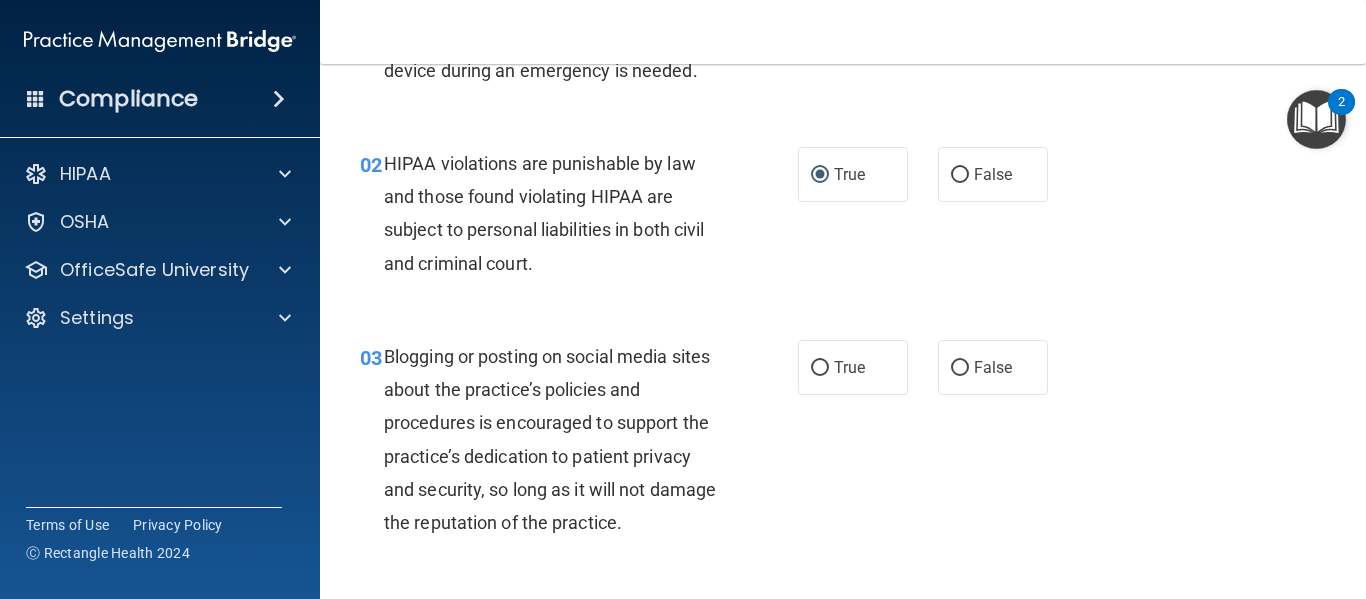 scroll, scrollTop: 200, scrollLeft: 0, axis: vertical 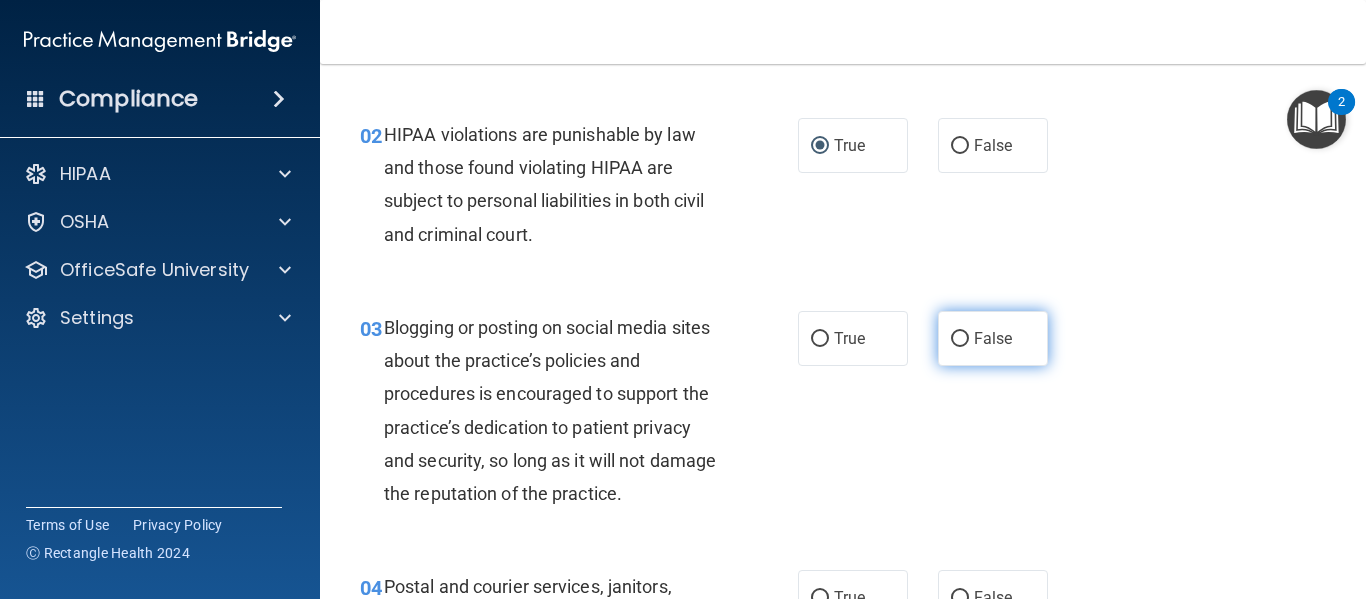 click on "False" at bounding box center (993, 338) 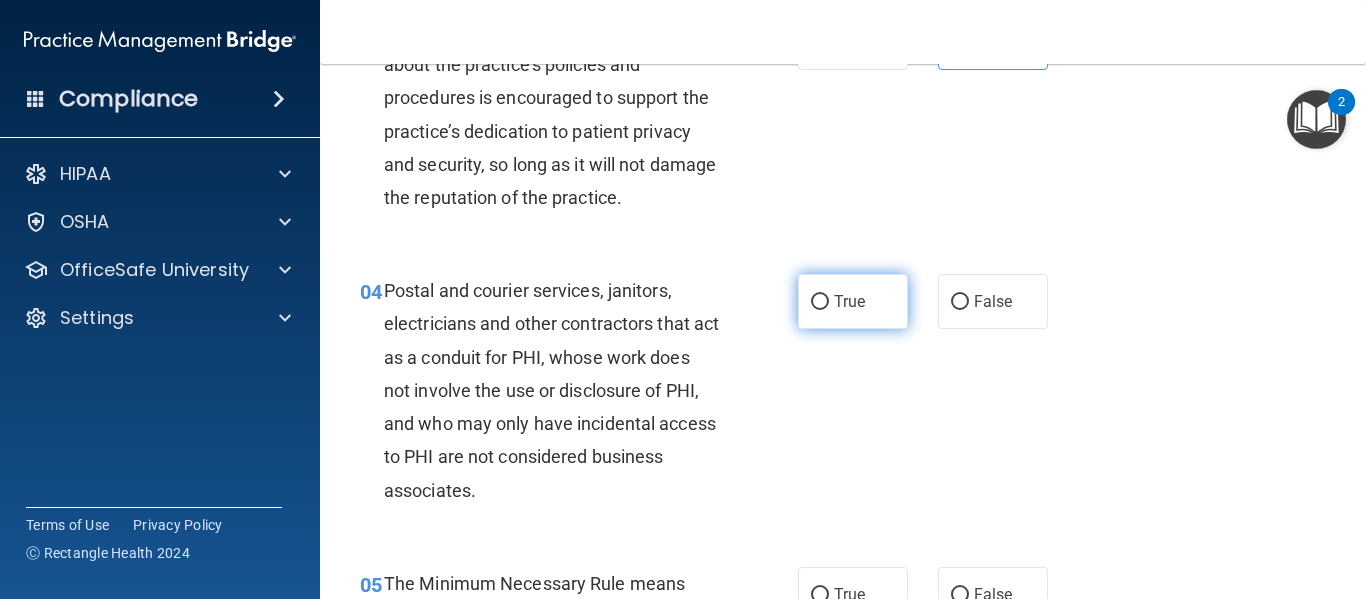 scroll, scrollTop: 498, scrollLeft: 0, axis: vertical 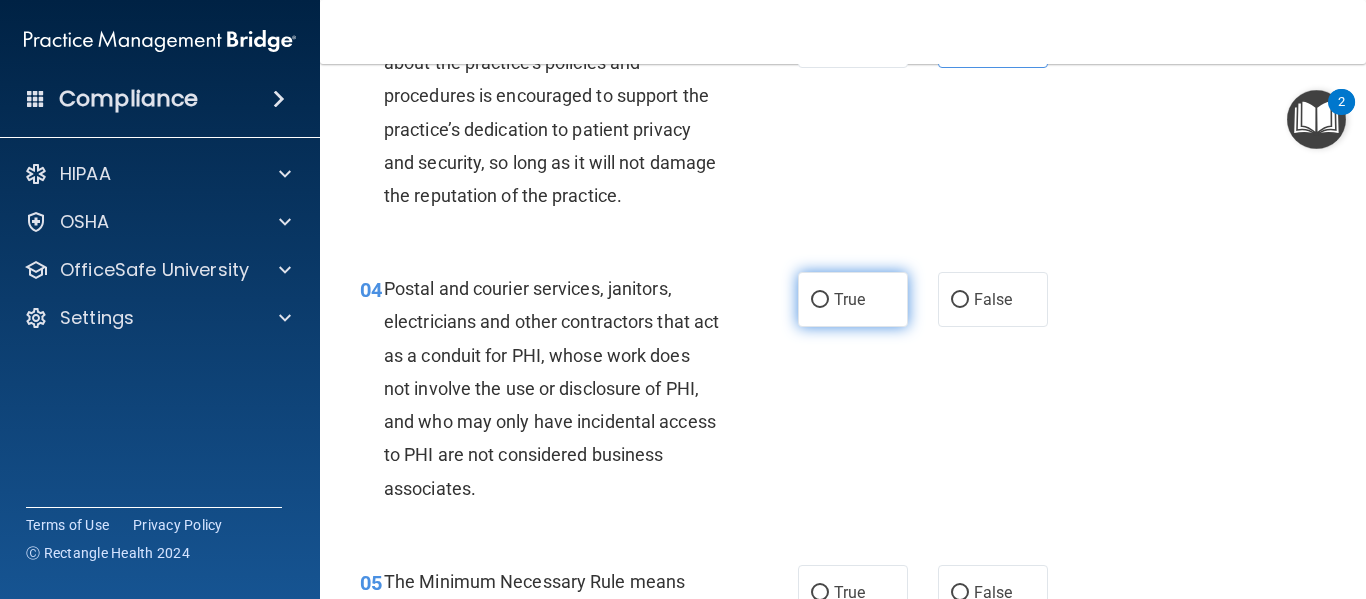 click on "True" at bounding box center (849, 299) 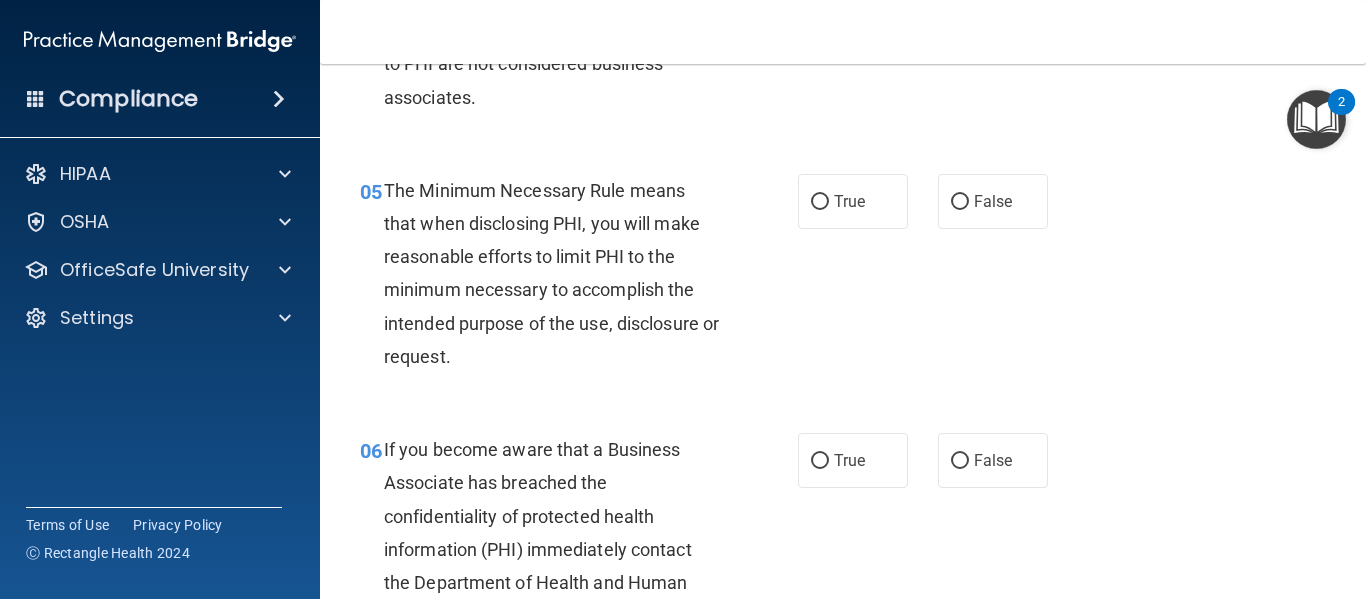 scroll, scrollTop: 907, scrollLeft: 0, axis: vertical 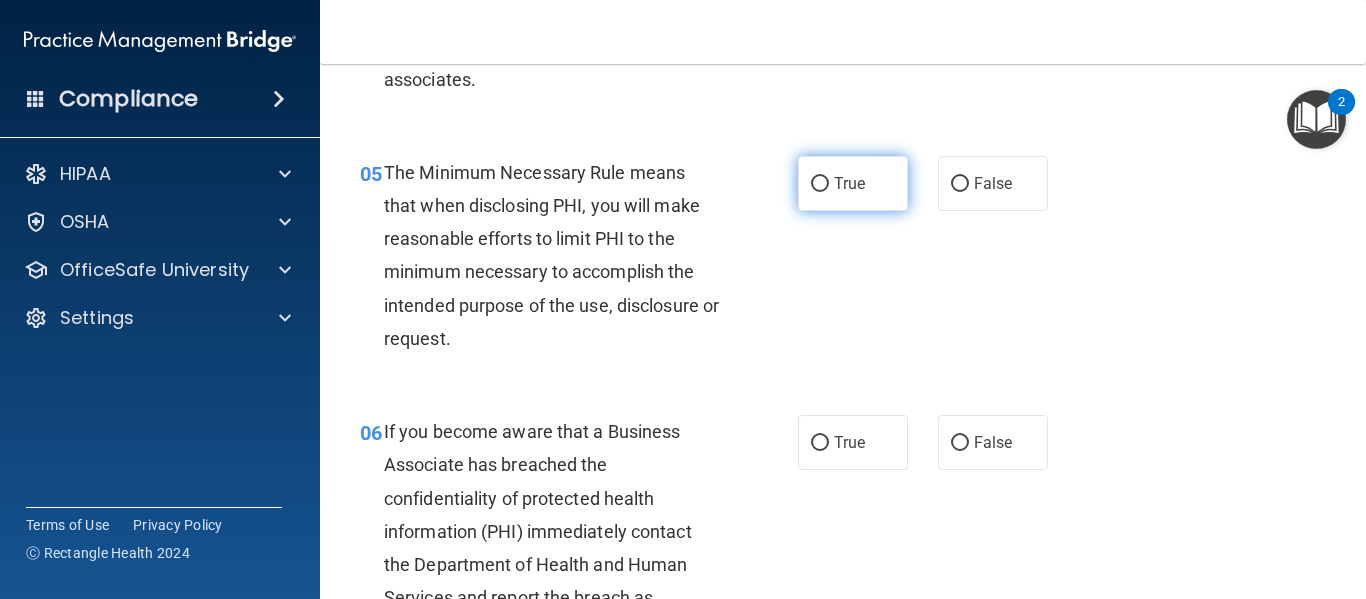 click on "True" at bounding box center [820, 184] 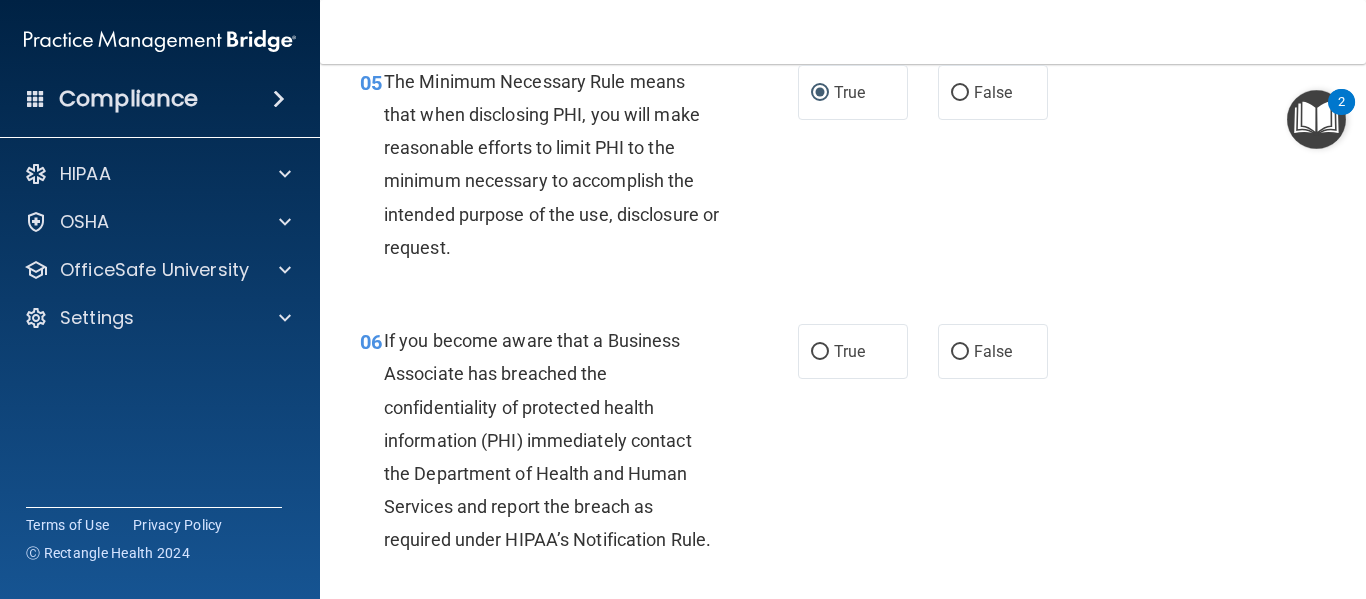scroll, scrollTop: 1005, scrollLeft: 0, axis: vertical 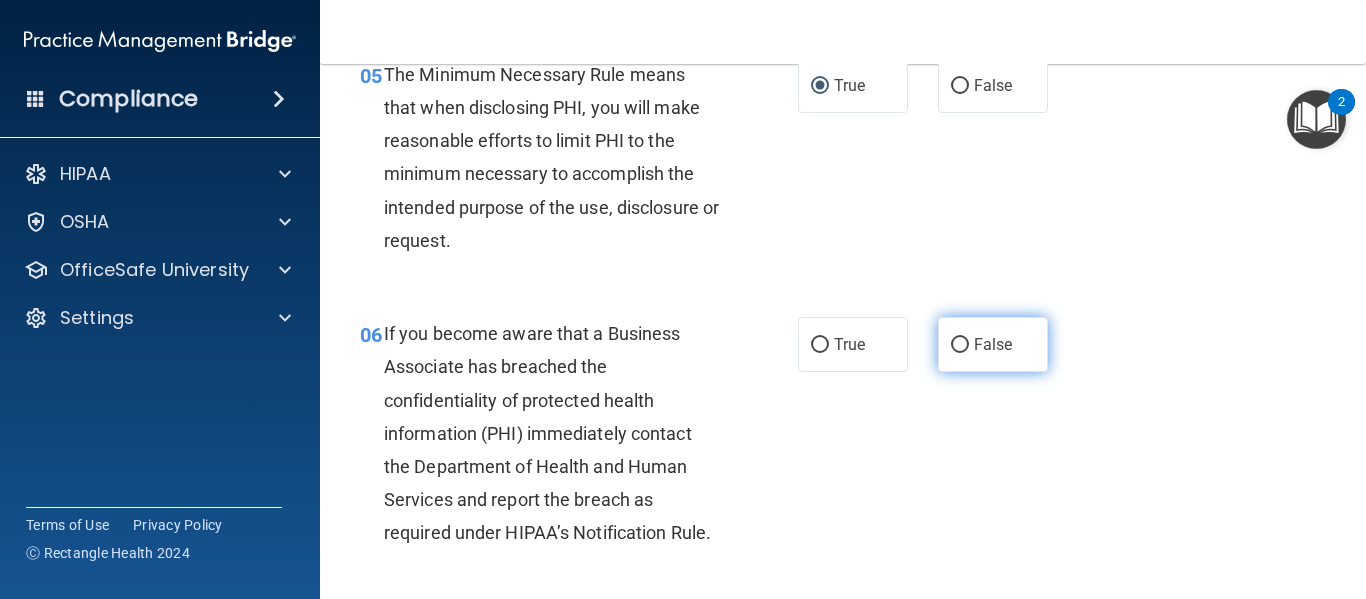 click on "False" at bounding box center (993, 344) 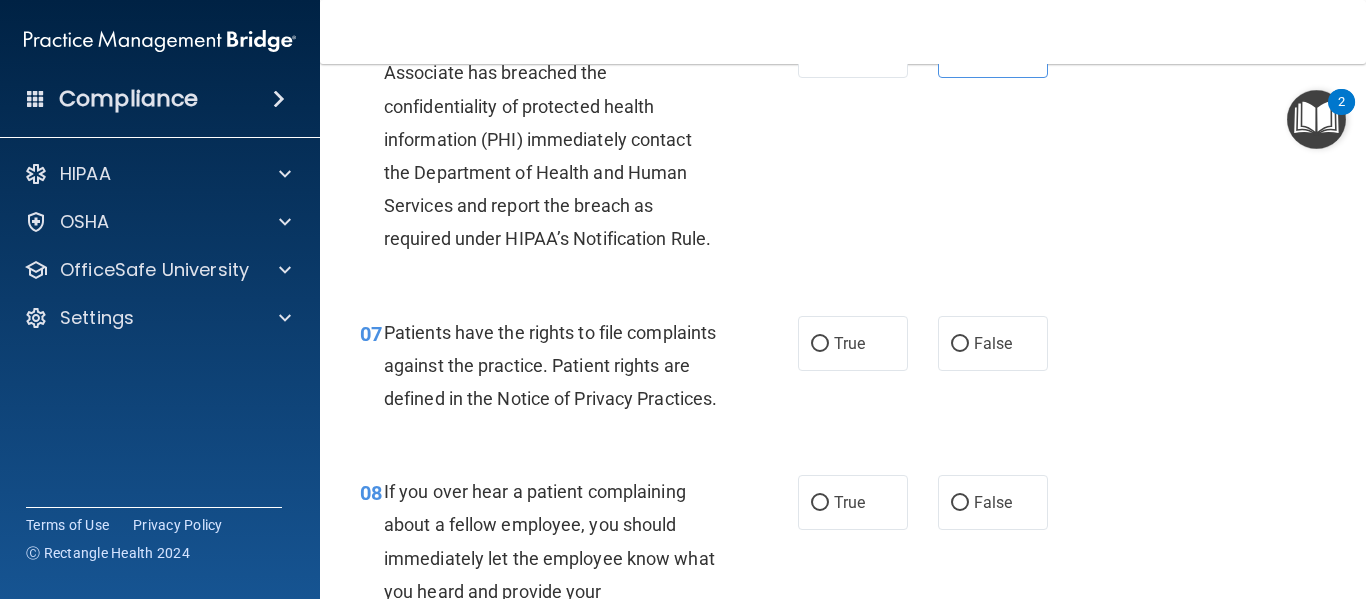 scroll, scrollTop: 1313, scrollLeft: 0, axis: vertical 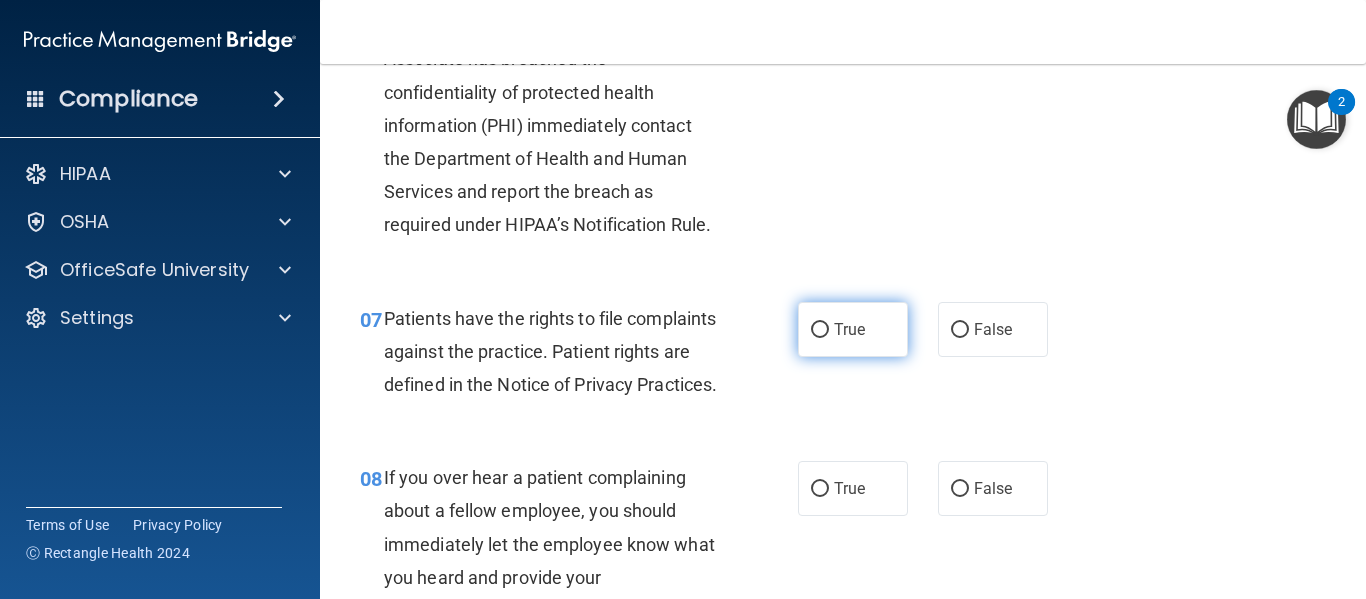 click on "True" at bounding box center (853, 329) 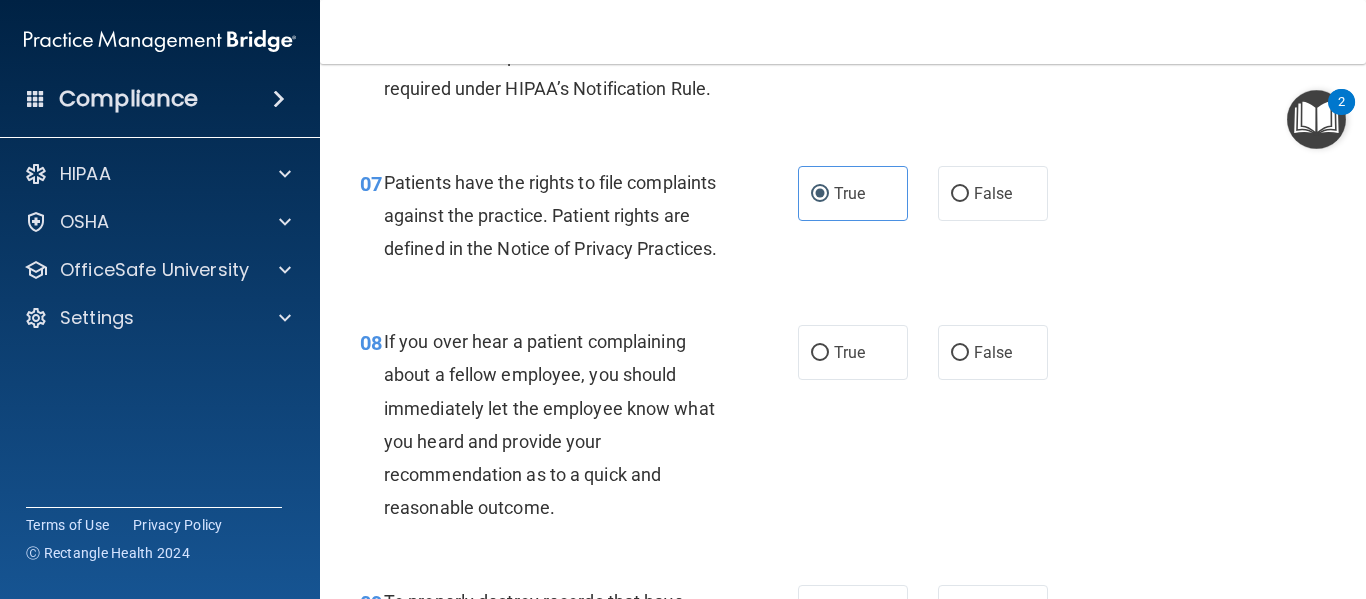 scroll, scrollTop: 1450, scrollLeft: 0, axis: vertical 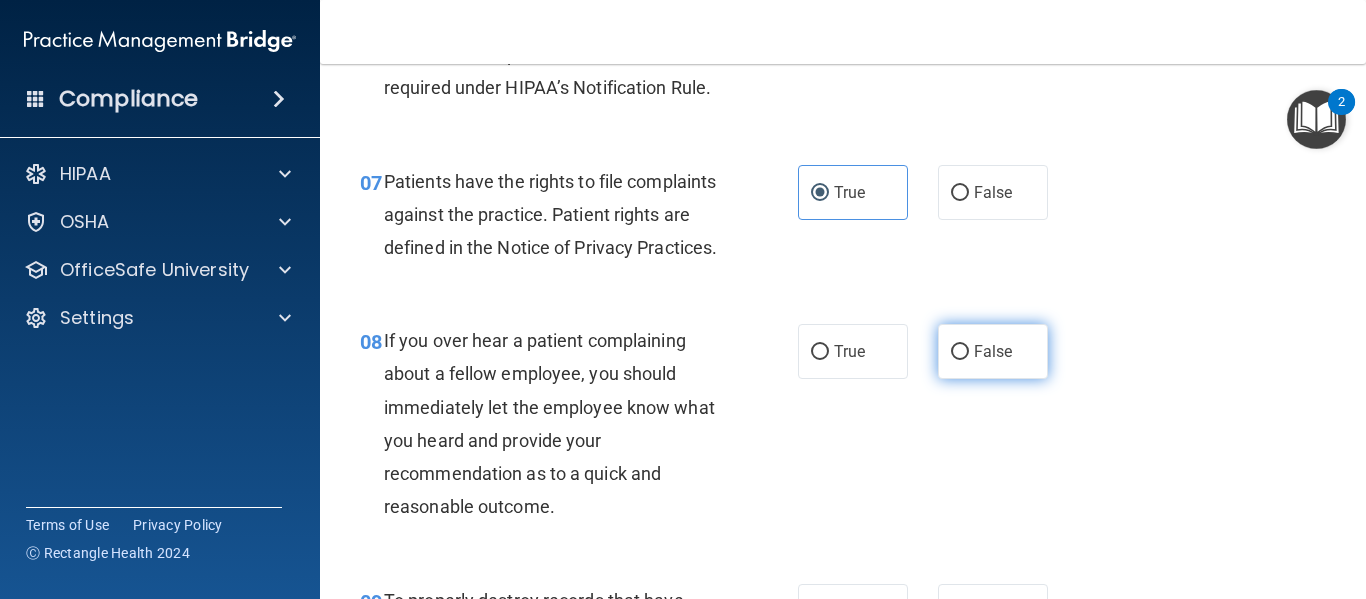 click on "False" at bounding box center (993, 351) 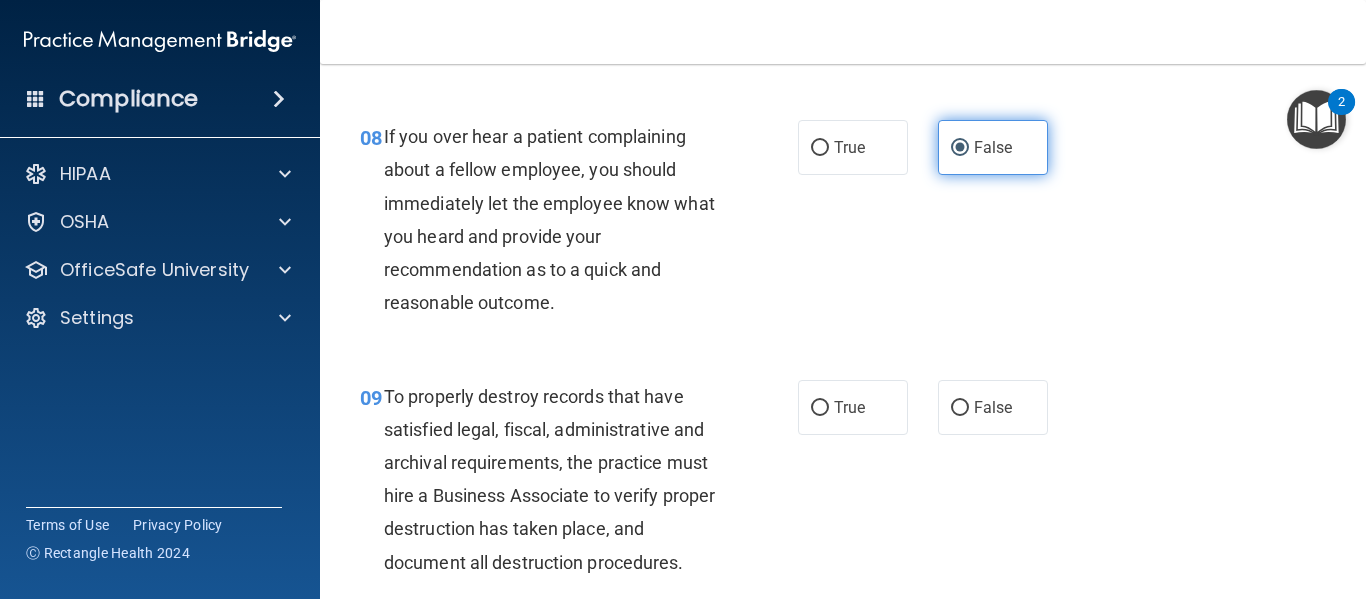 scroll, scrollTop: 1844, scrollLeft: 0, axis: vertical 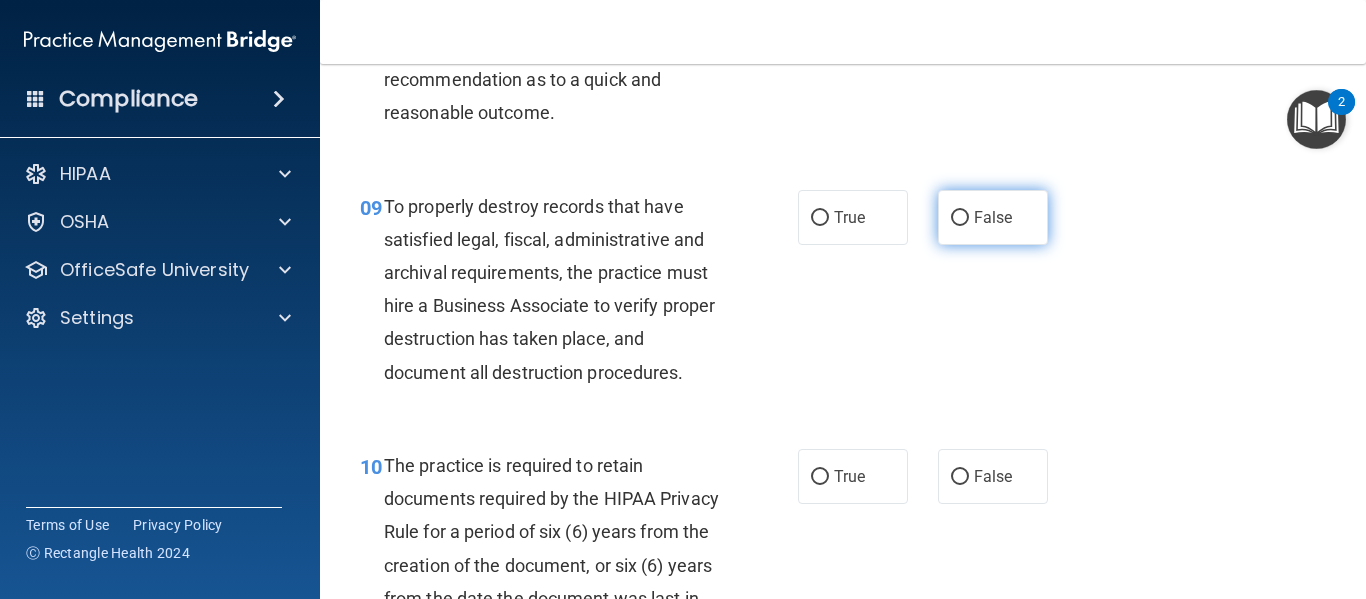 click on "False" at bounding box center [960, 218] 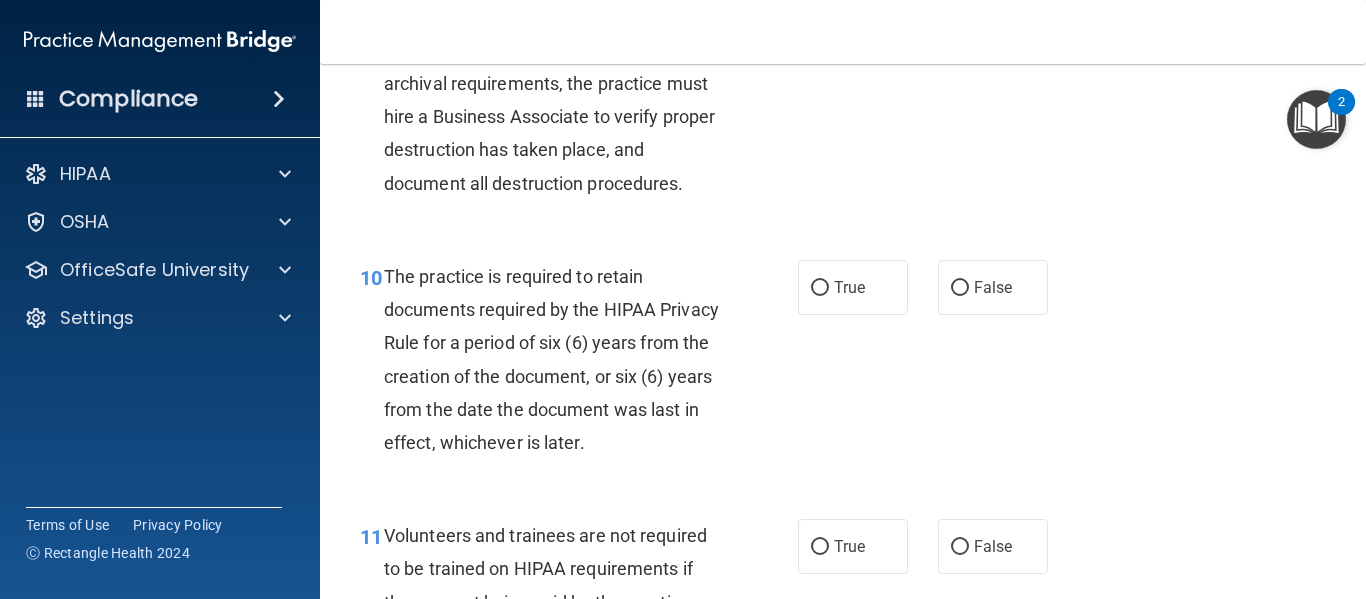 scroll, scrollTop: 2034, scrollLeft: 0, axis: vertical 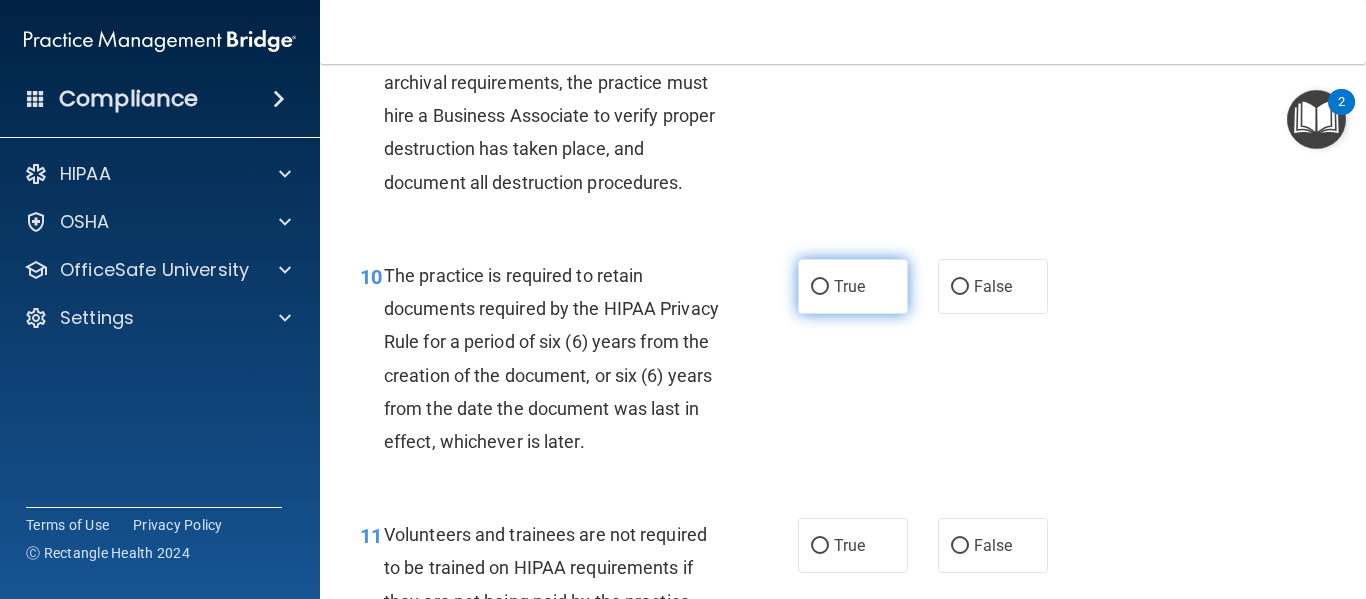 click on "True" at bounding box center (853, 286) 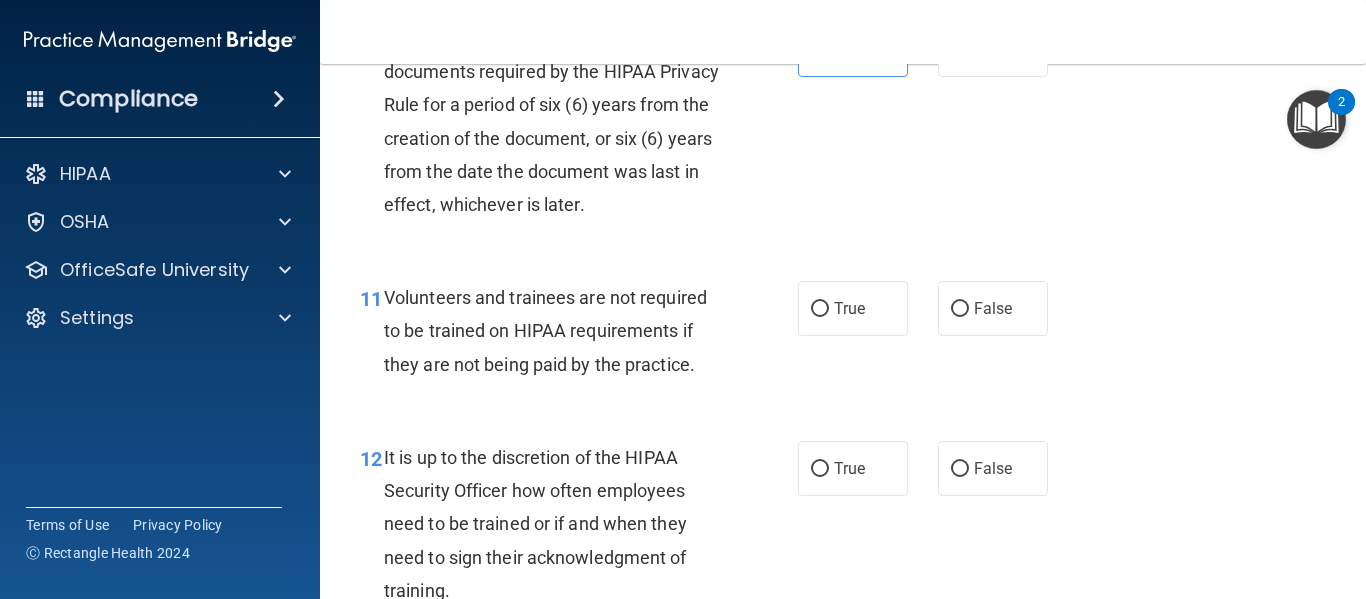 scroll, scrollTop: 2272, scrollLeft: 0, axis: vertical 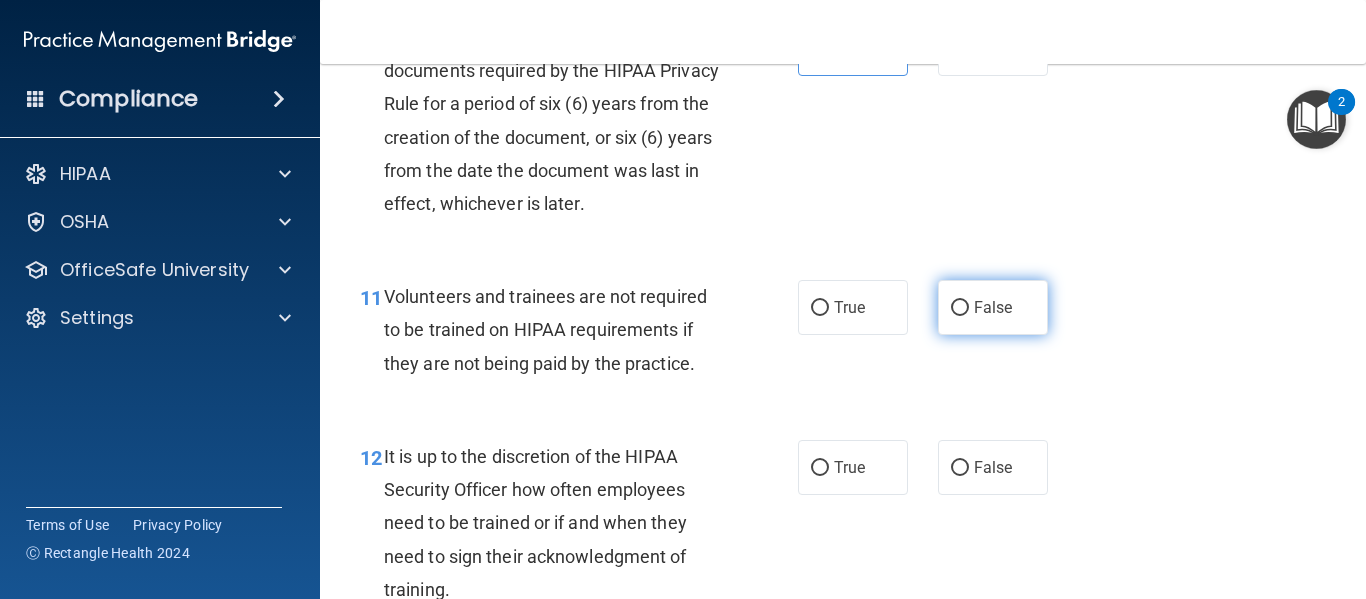 click on "False" at bounding box center (993, 307) 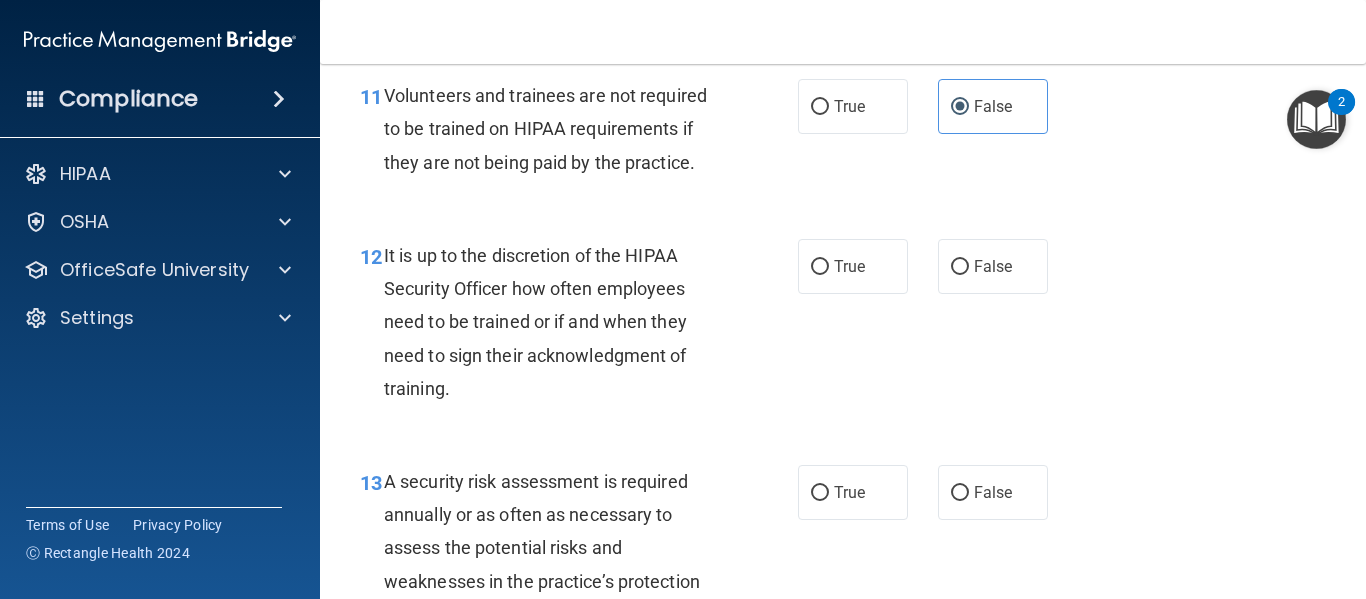 scroll, scrollTop: 2474, scrollLeft: 0, axis: vertical 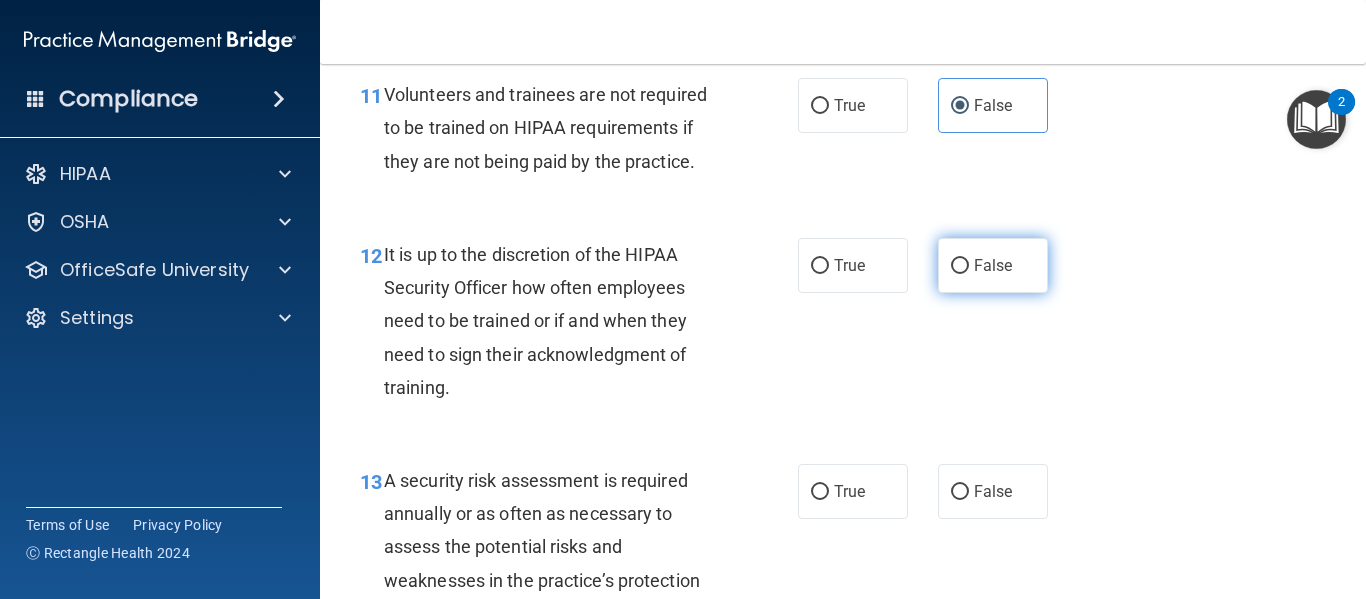 click on "False" at bounding box center [993, 265] 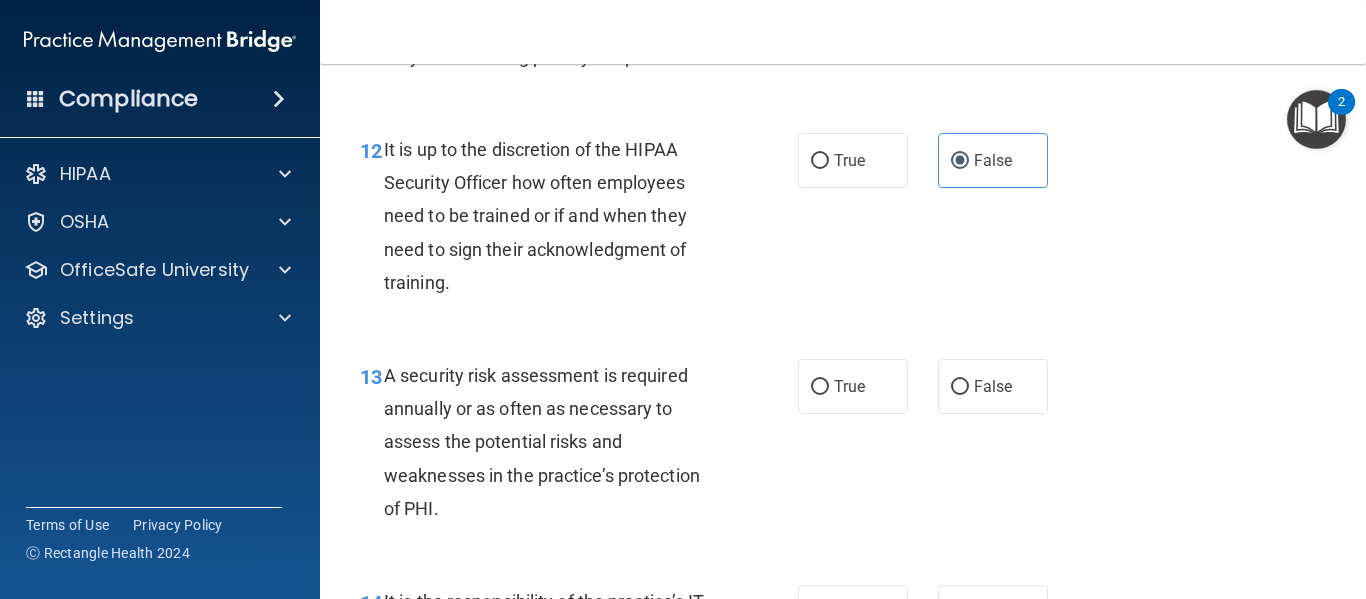 scroll, scrollTop: 2588, scrollLeft: 0, axis: vertical 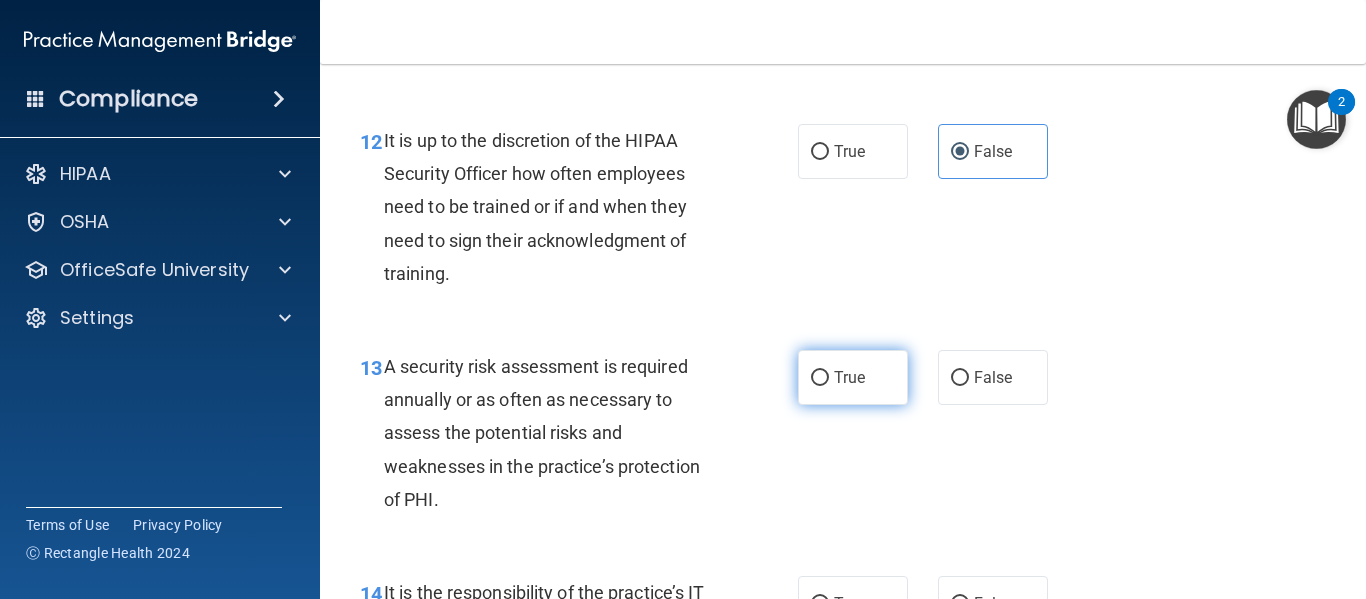 click on "True" at bounding box center (849, 377) 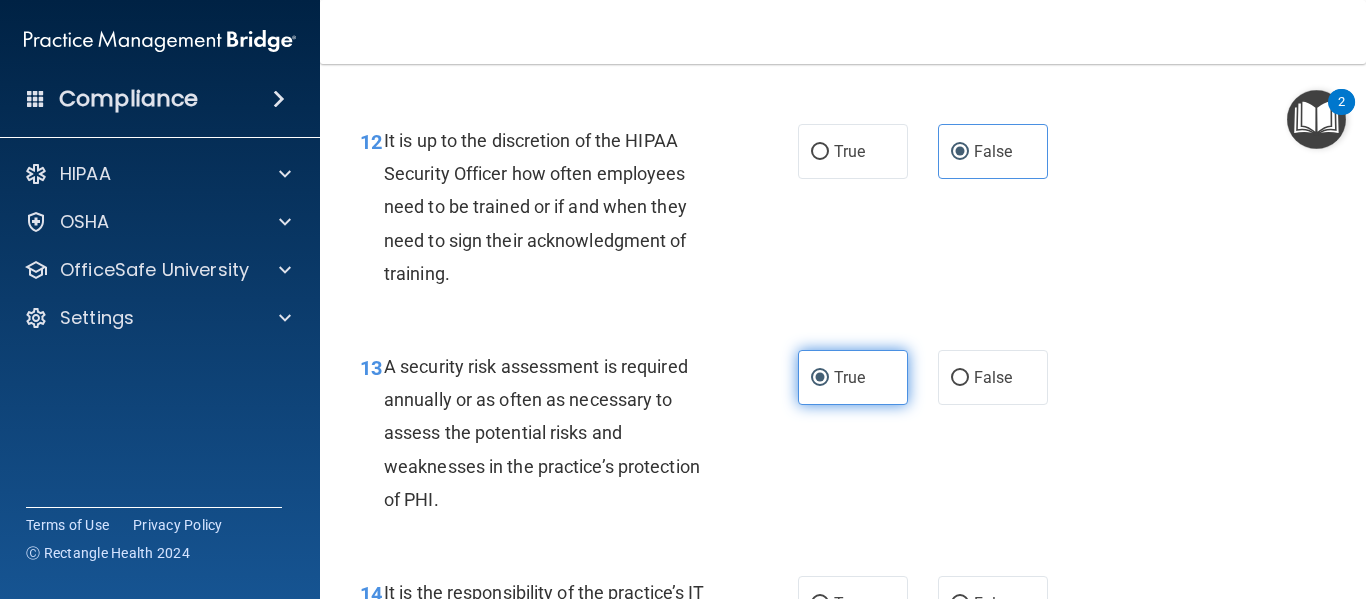 scroll, scrollTop: 2818, scrollLeft: 0, axis: vertical 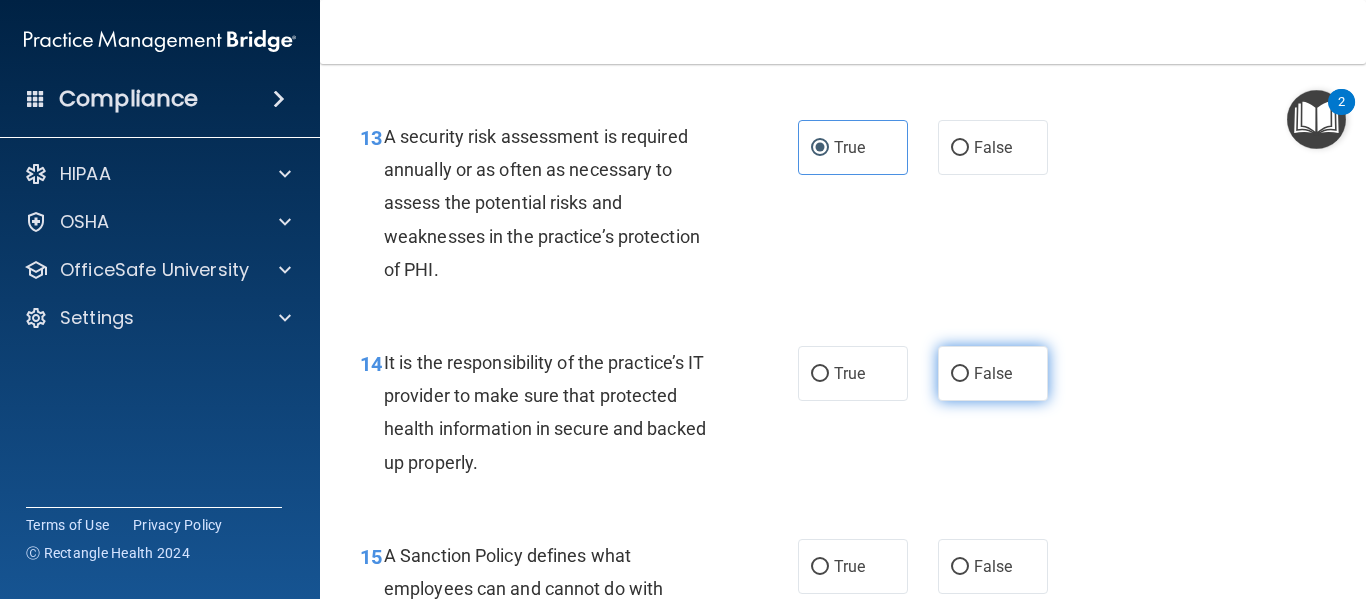 click on "False" at bounding box center [993, 373] 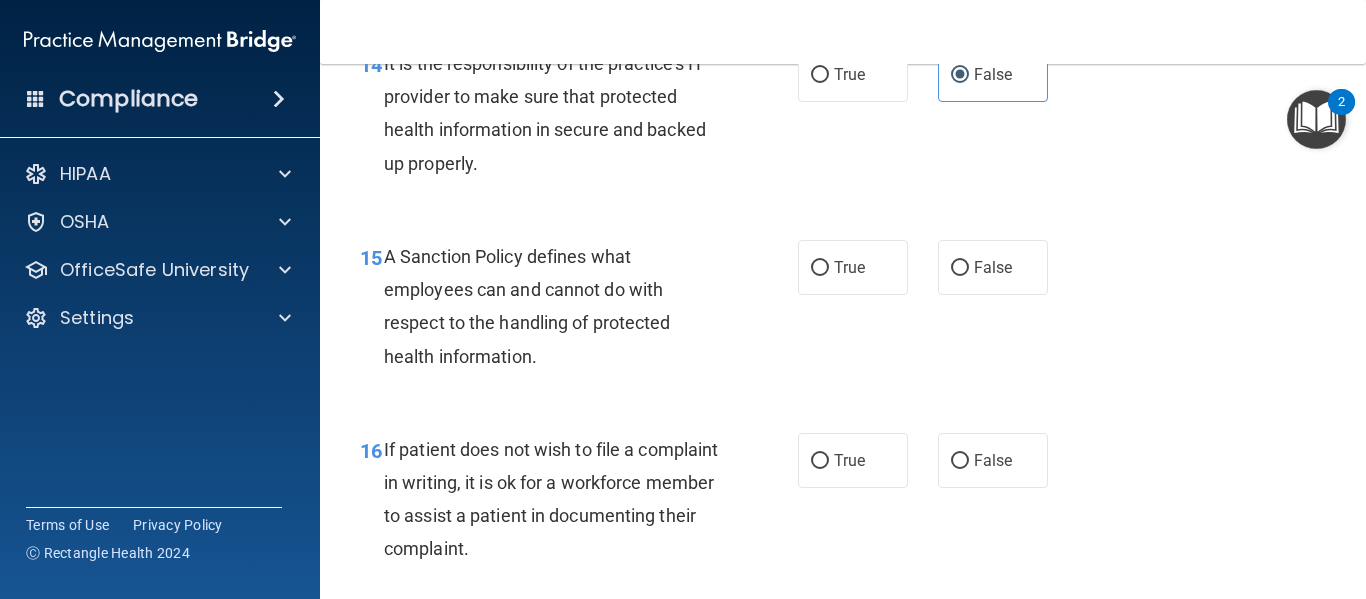 scroll, scrollTop: 3118, scrollLeft: 0, axis: vertical 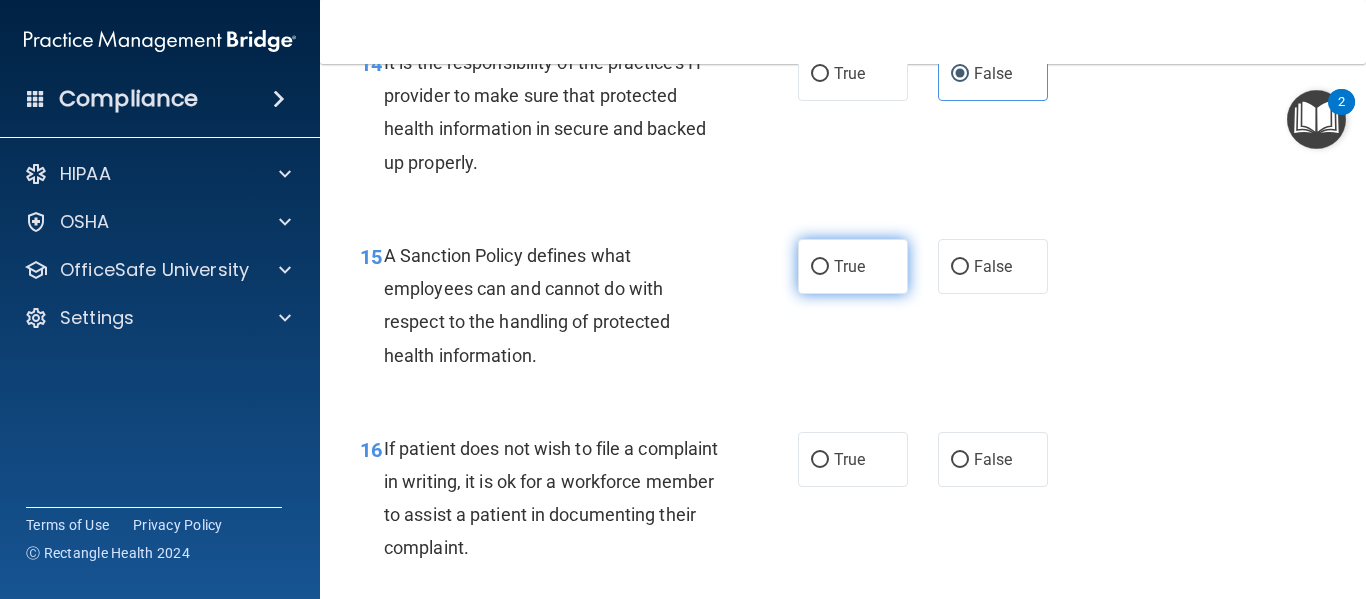 click on "True" at bounding box center [853, 266] 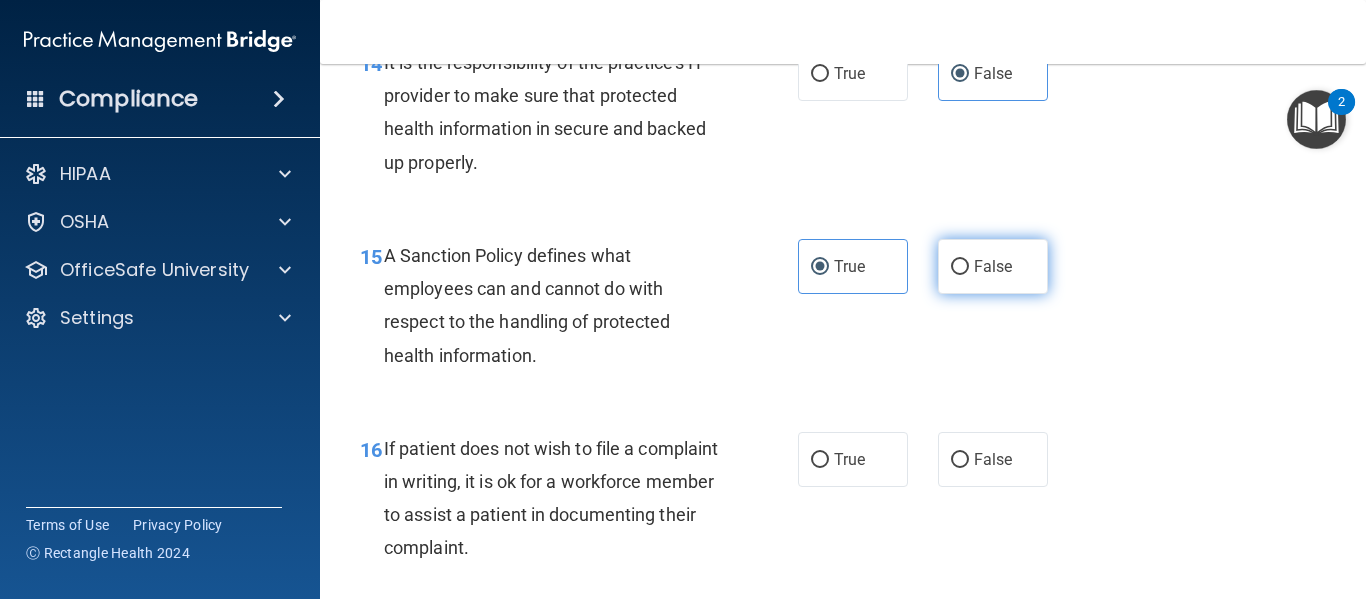 click on "False" at bounding box center [993, 266] 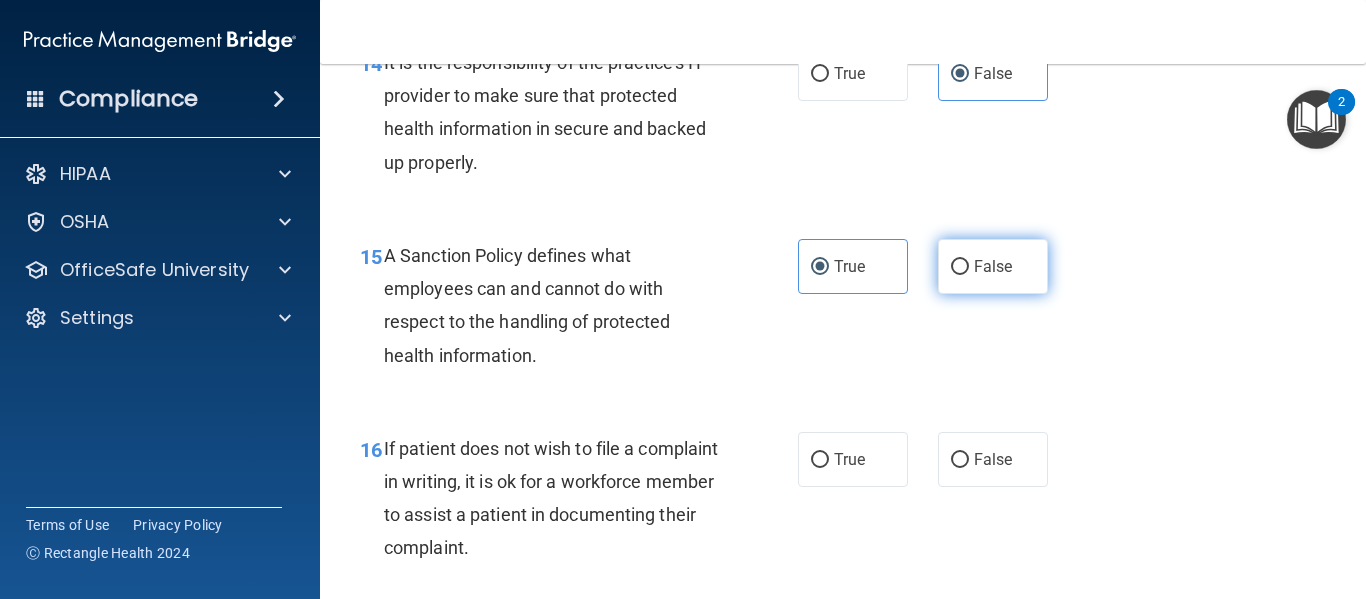 radio on "true" 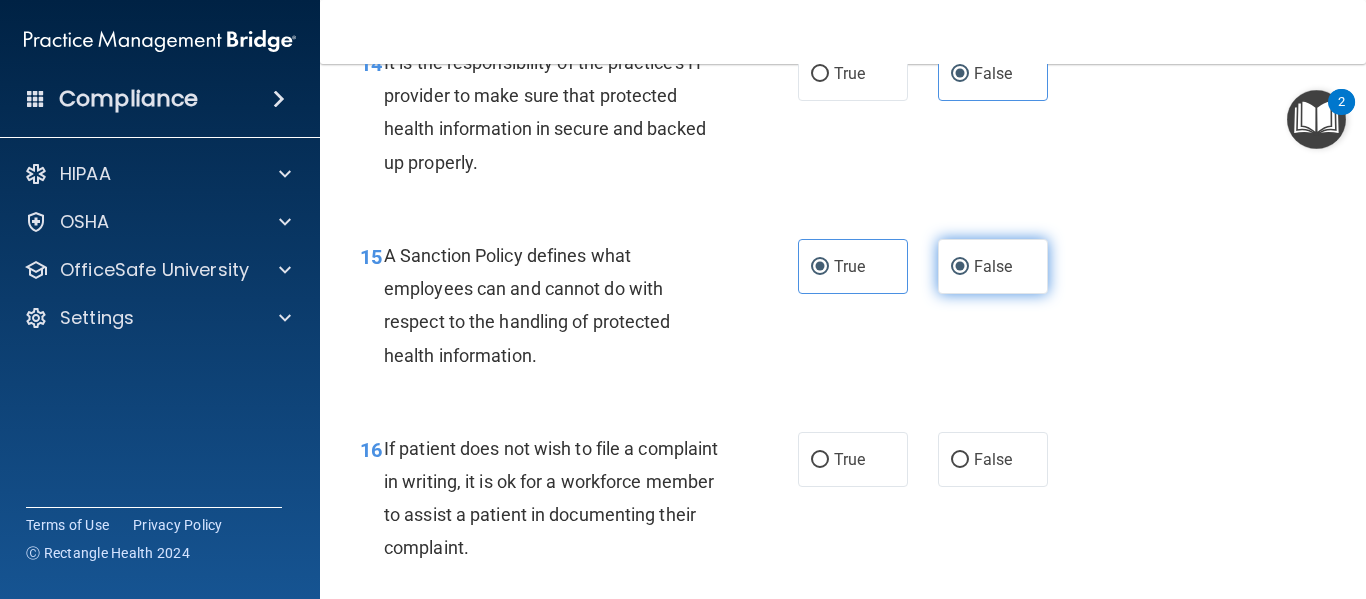 radio on "false" 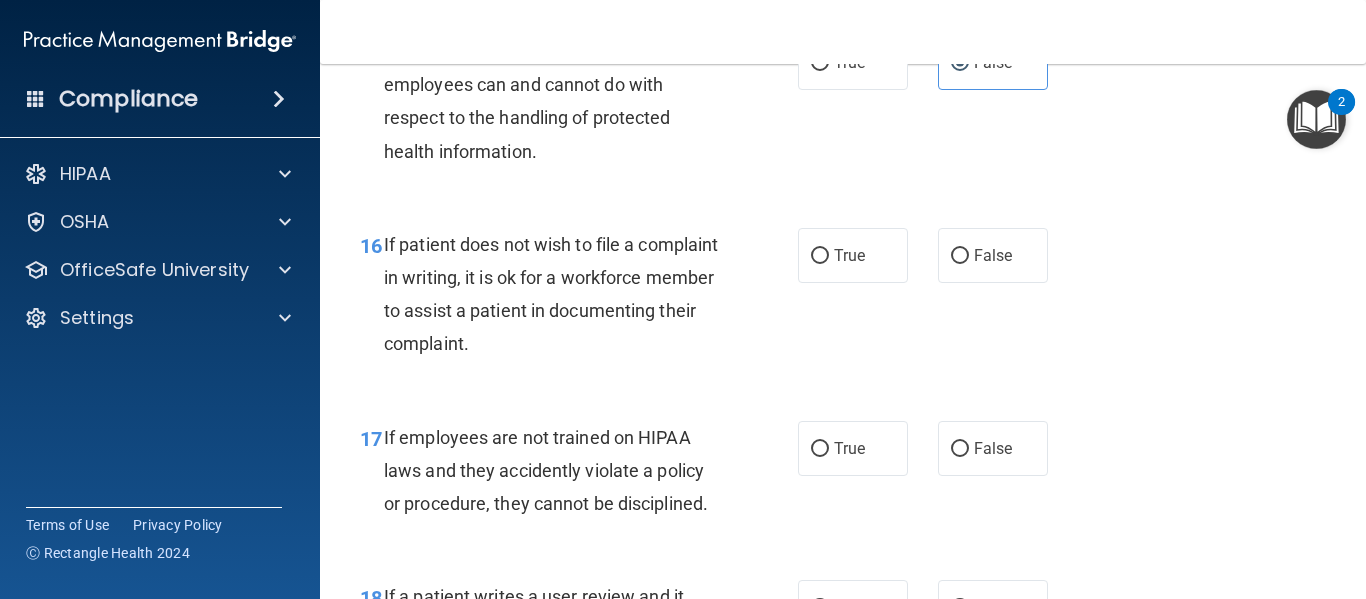 scroll, scrollTop: 3324, scrollLeft: 0, axis: vertical 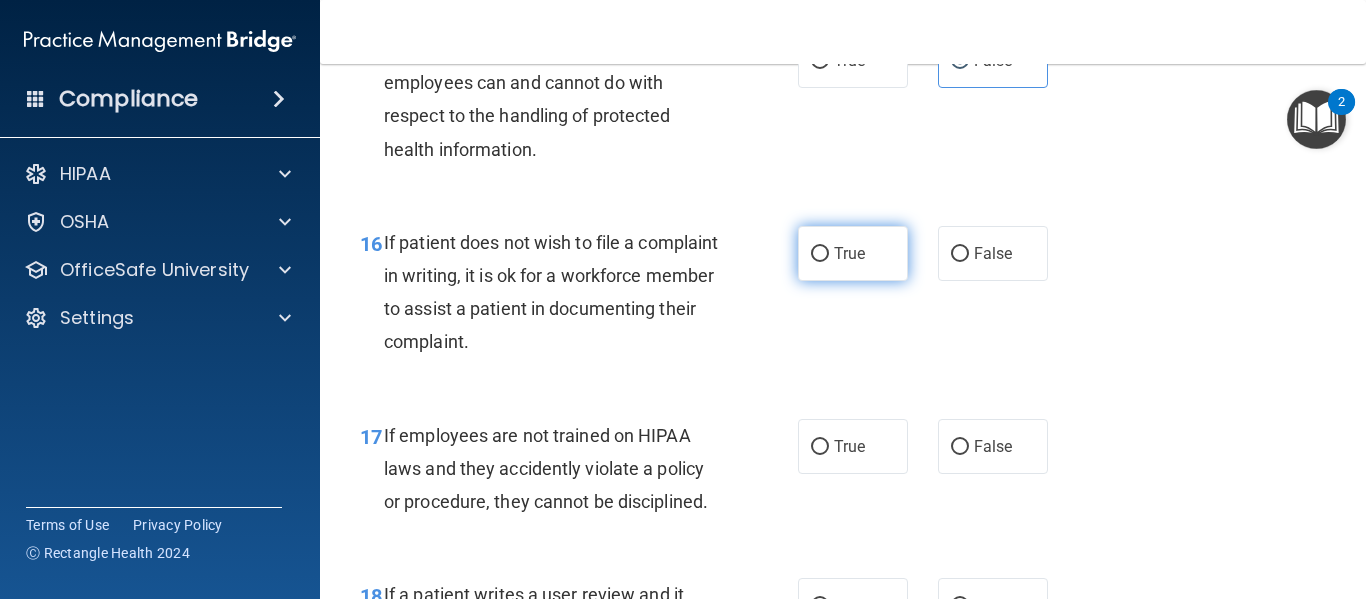 click on "True" at bounding box center [849, 253] 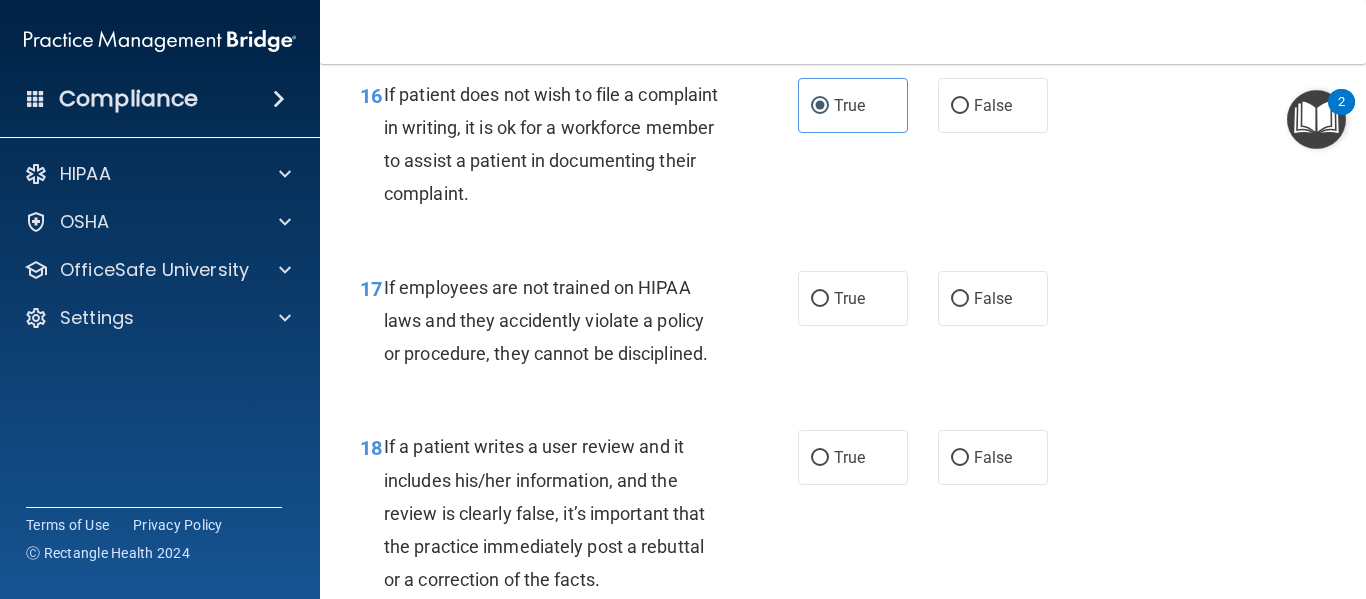 scroll, scrollTop: 3488, scrollLeft: 0, axis: vertical 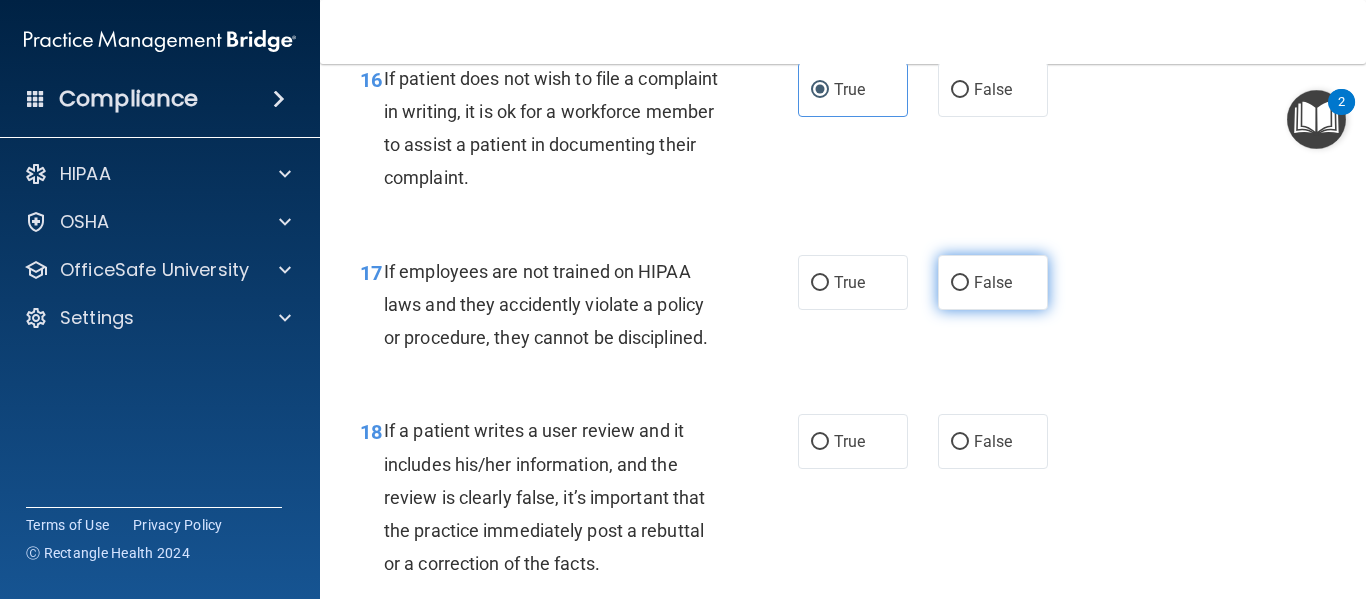 click on "False" at bounding box center (993, 282) 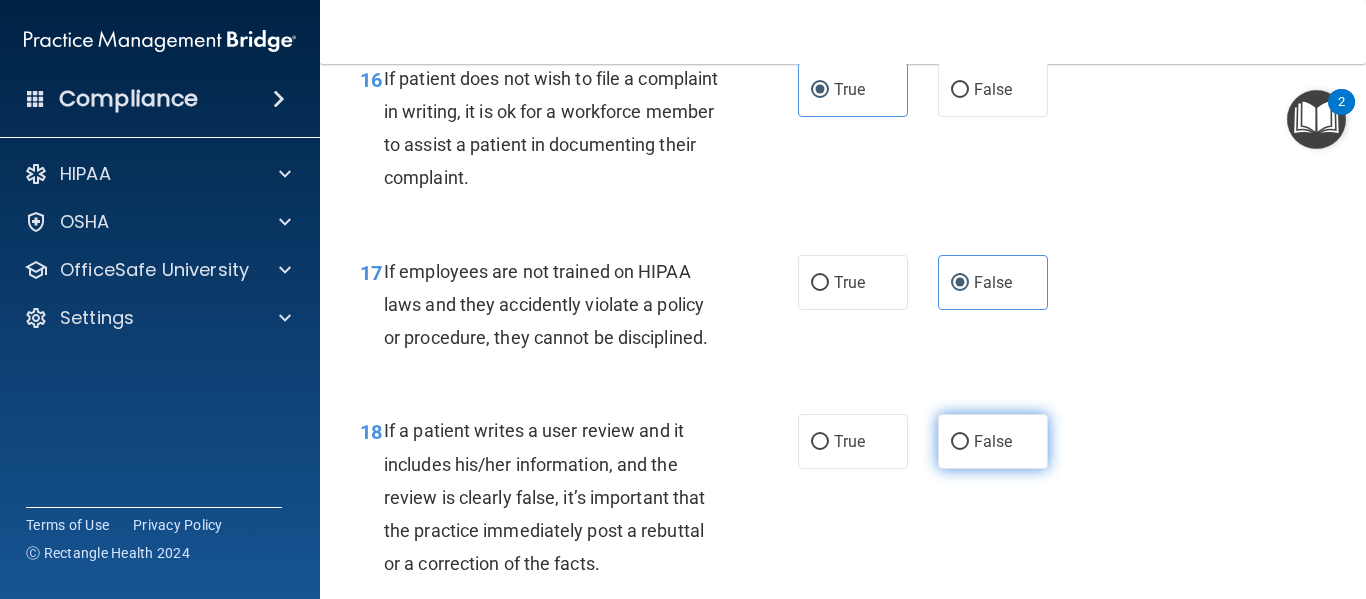 click on "False" at bounding box center (960, 442) 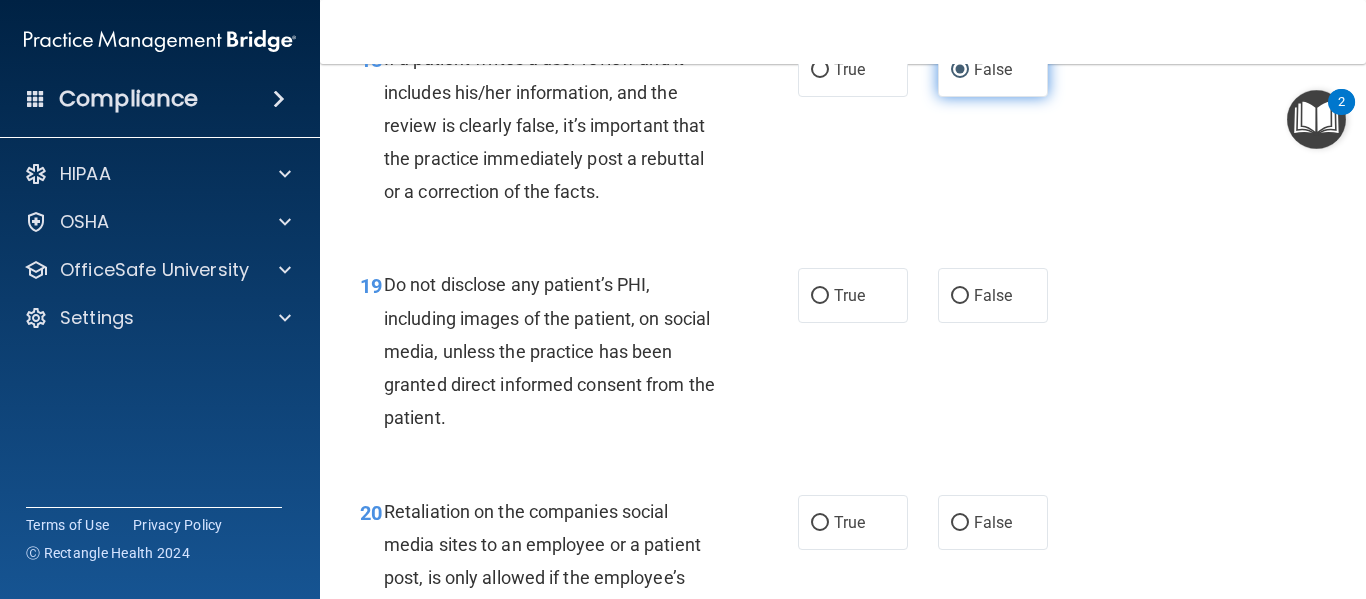 scroll, scrollTop: 3863, scrollLeft: 0, axis: vertical 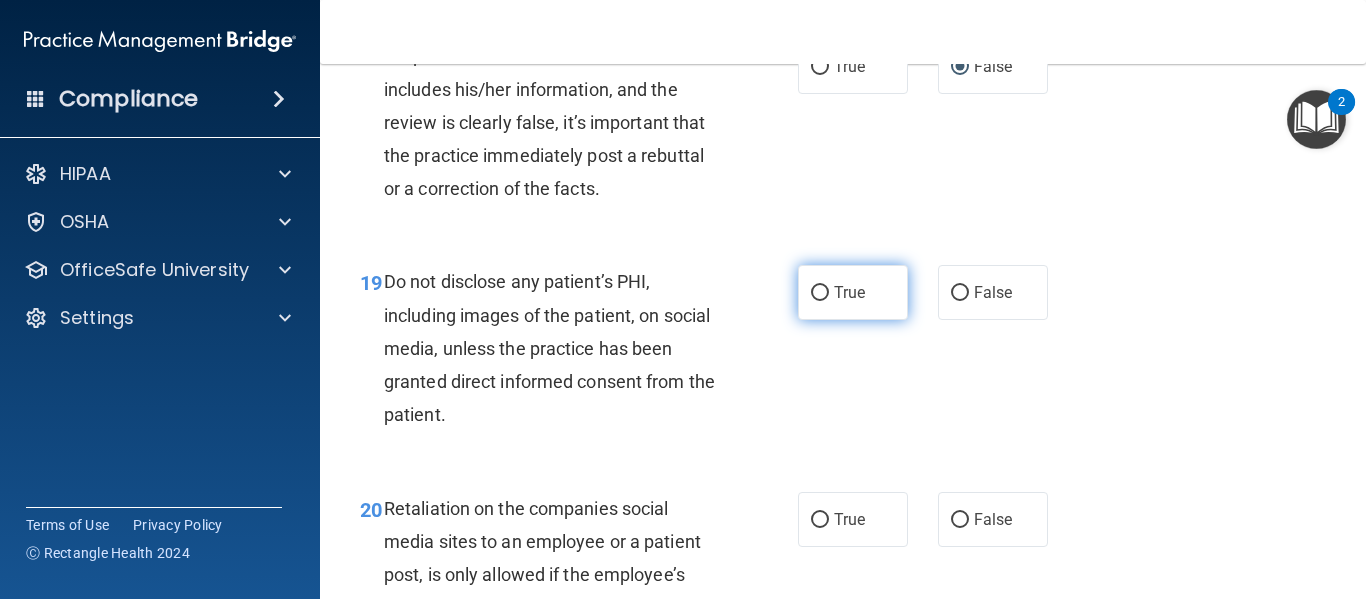 click on "True" at bounding box center [853, 292] 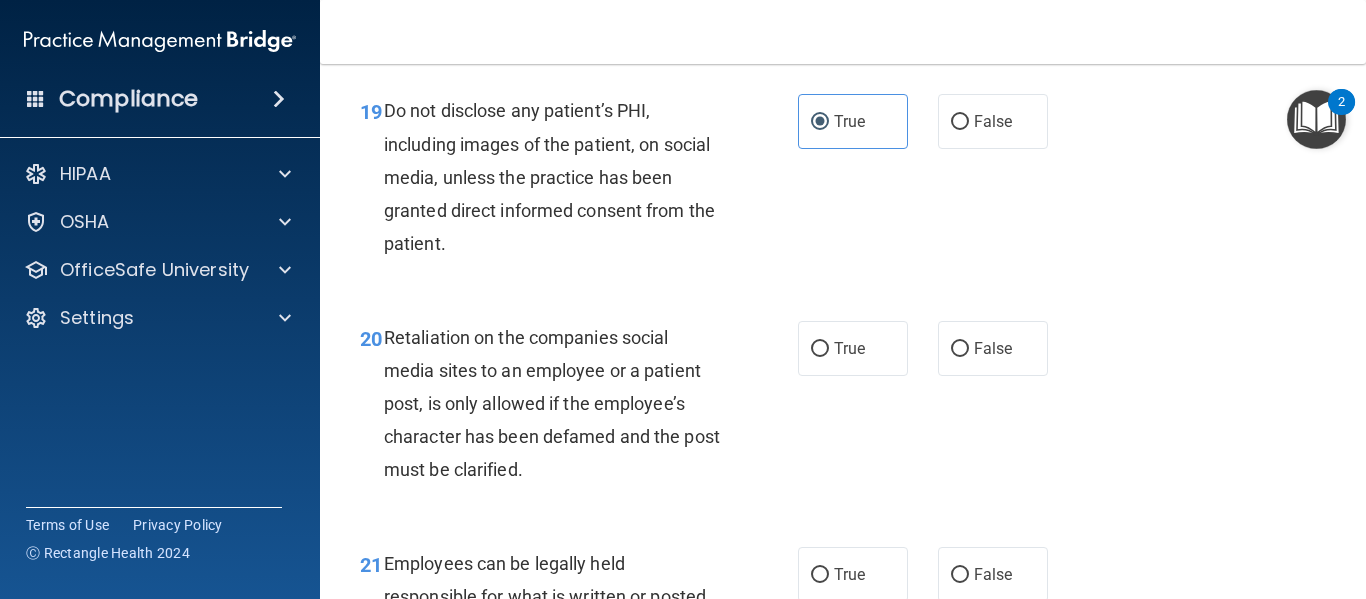 scroll, scrollTop: 4052, scrollLeft: 0, axis: vertical 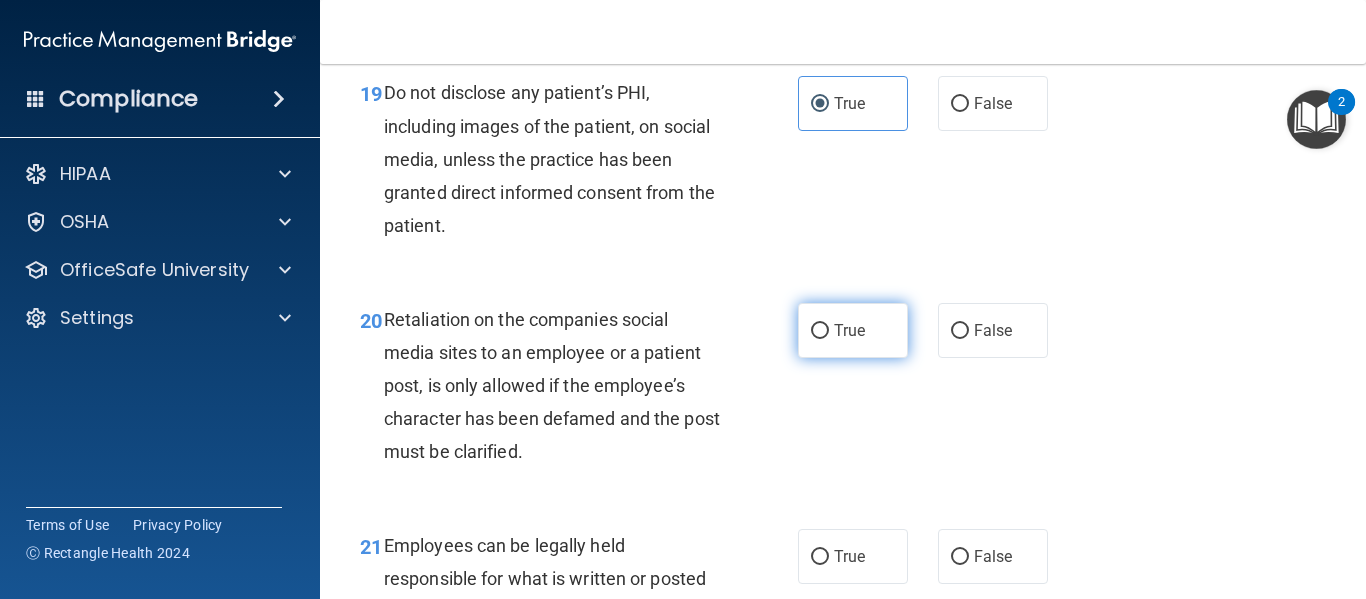 click on "True" at bounding box center (853, 330) 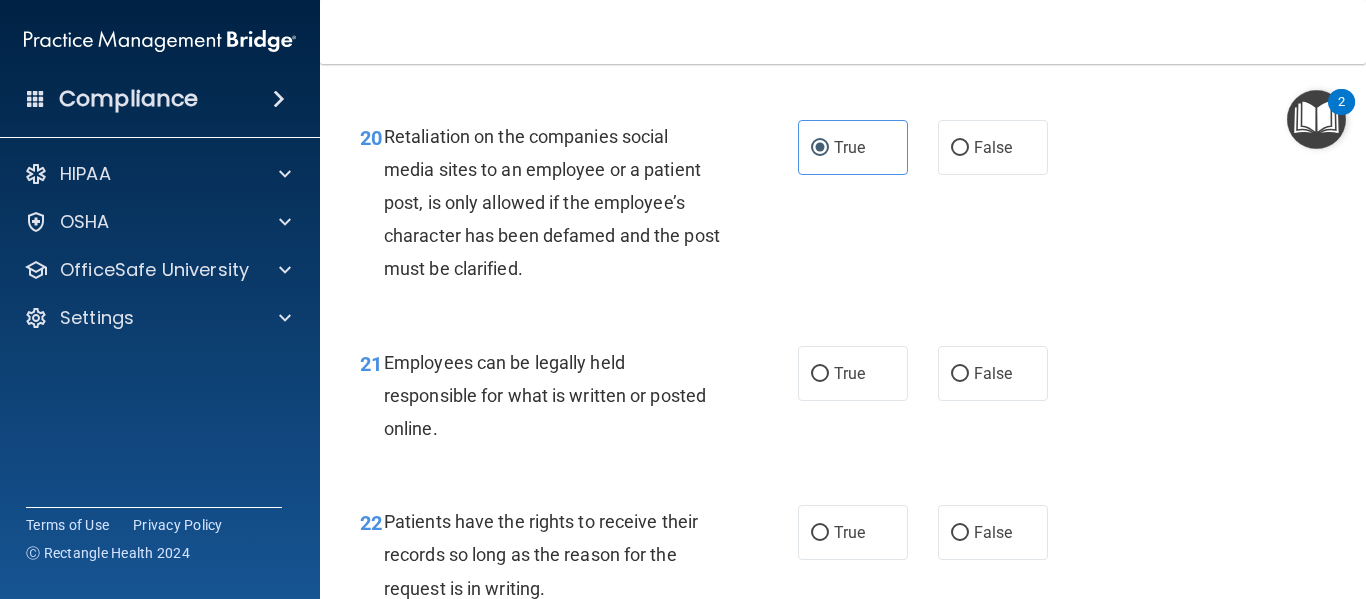 scroll, scrollTop: 4236, scrollLeft: 0, axis: vertical 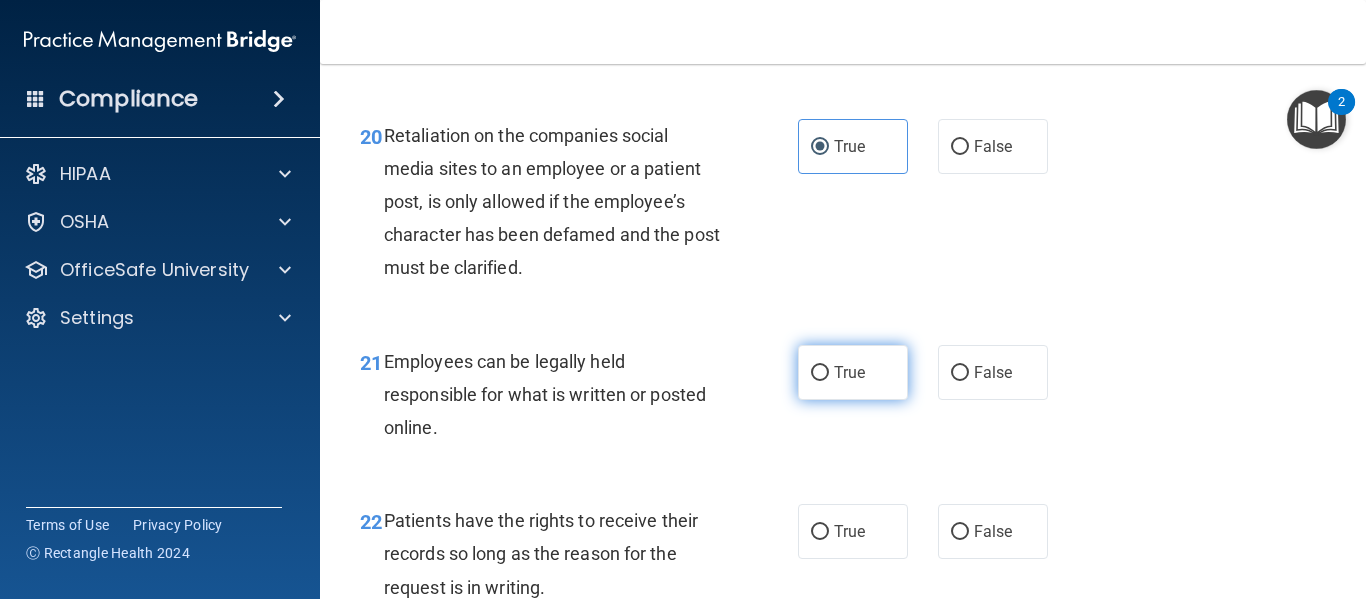 click on "True" at bounding box center [849, 372] 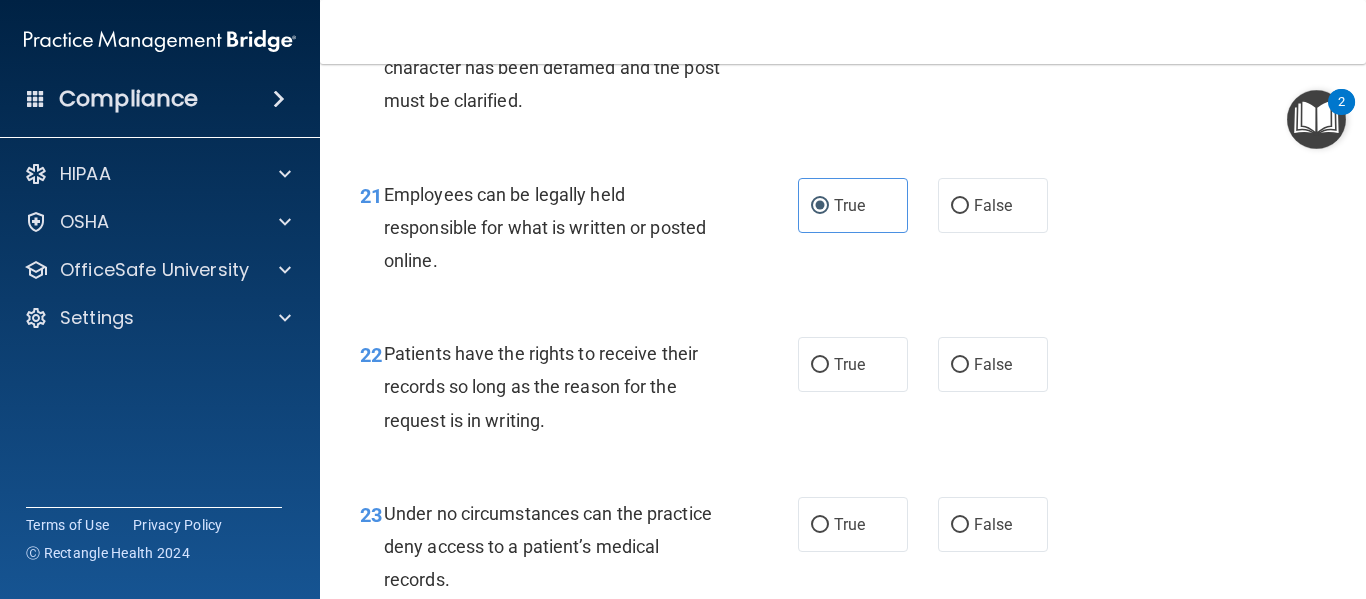 scroll, scrollTop: 4419, scrollLeft: 0, axis: vertical 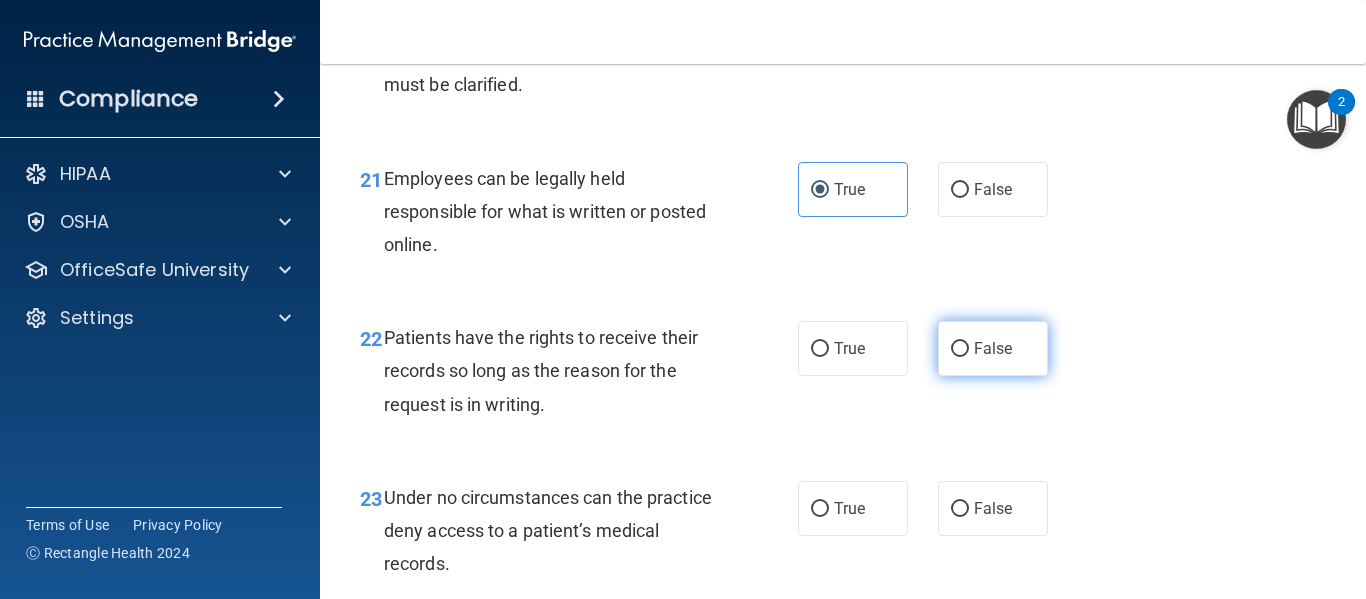 click on "False" at bounding box center [993, 348] 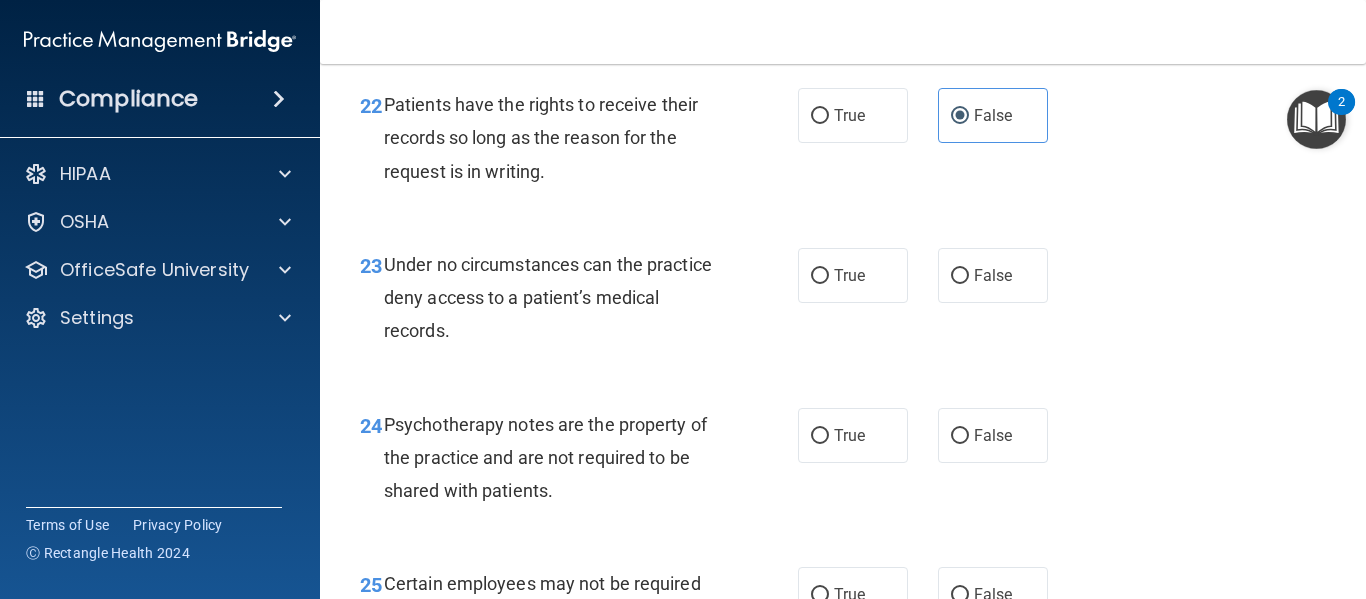 scroll, scrollTop: 4653, scrollLeft: 0, axis: vertical 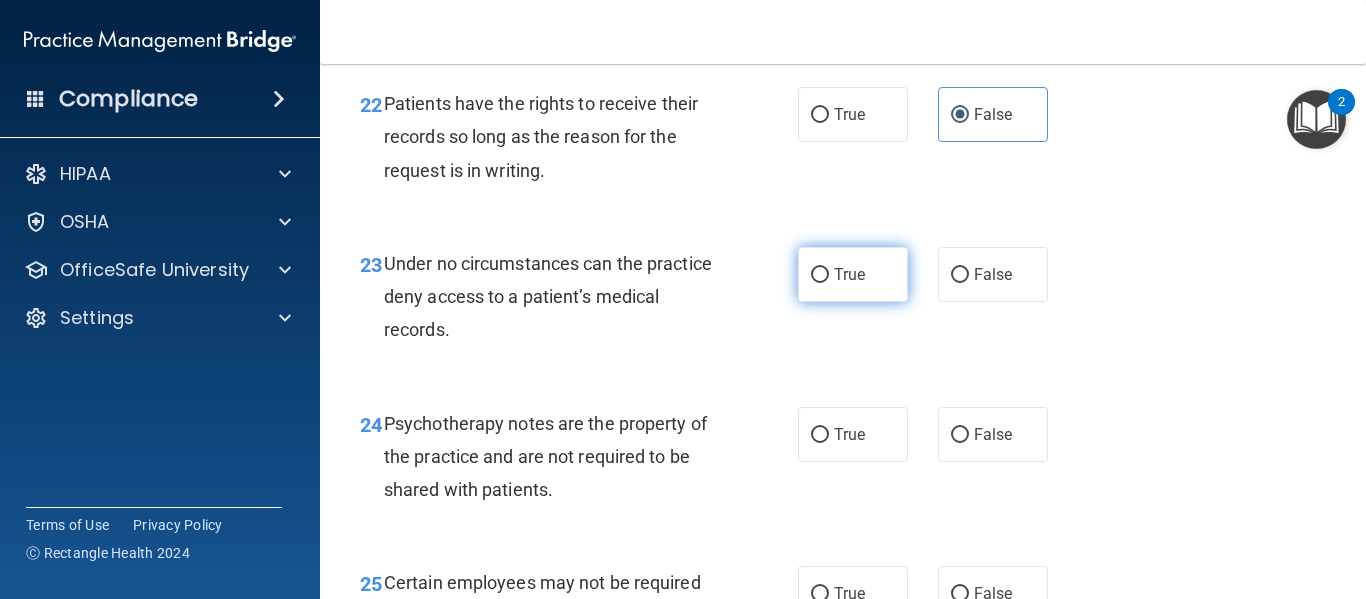 click on "True" at bounding box center [853, 274] 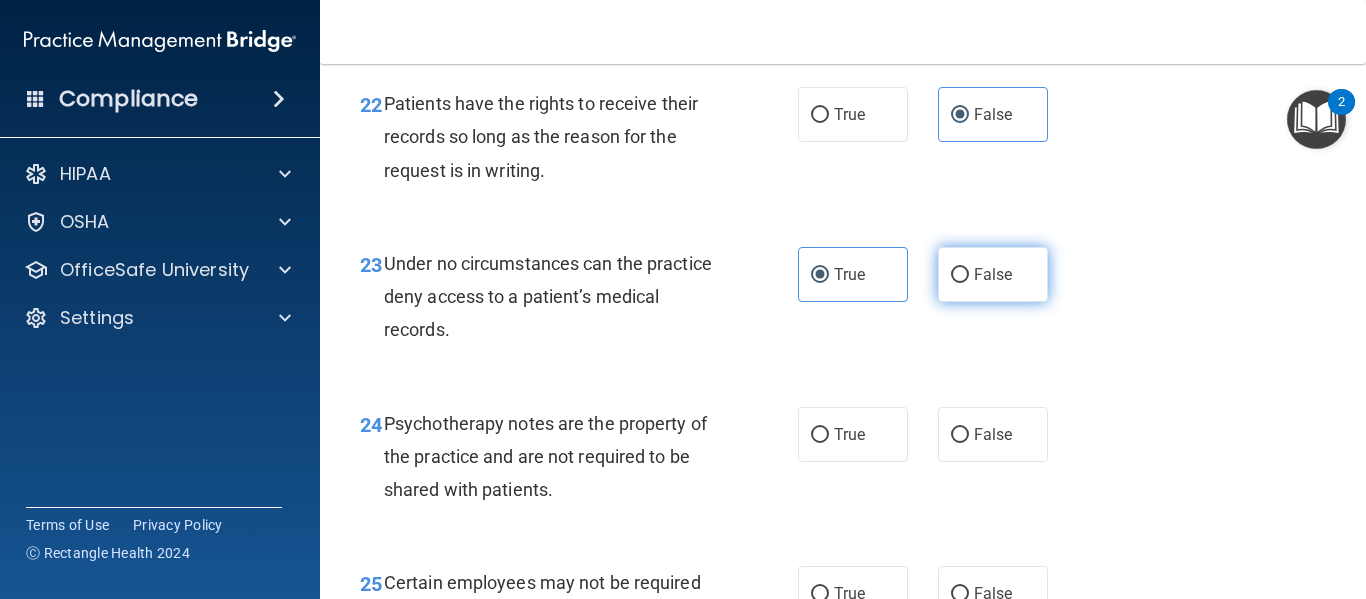 click on "False" at bounding box center (993, 274) 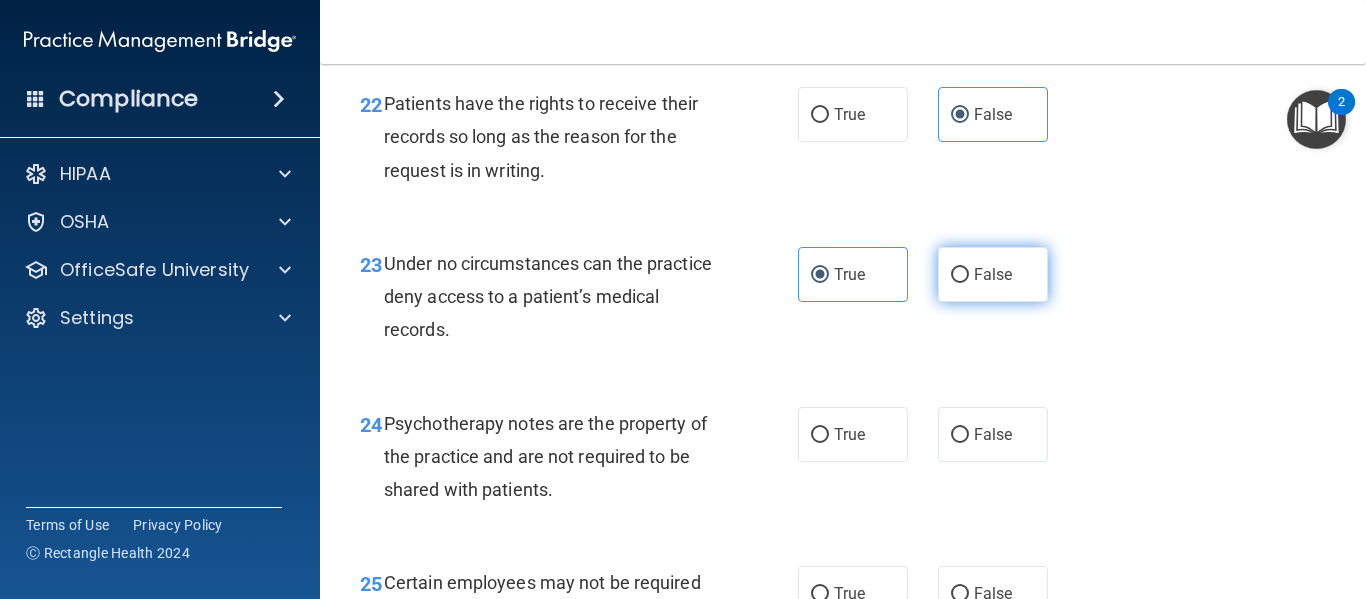 radio on "true" 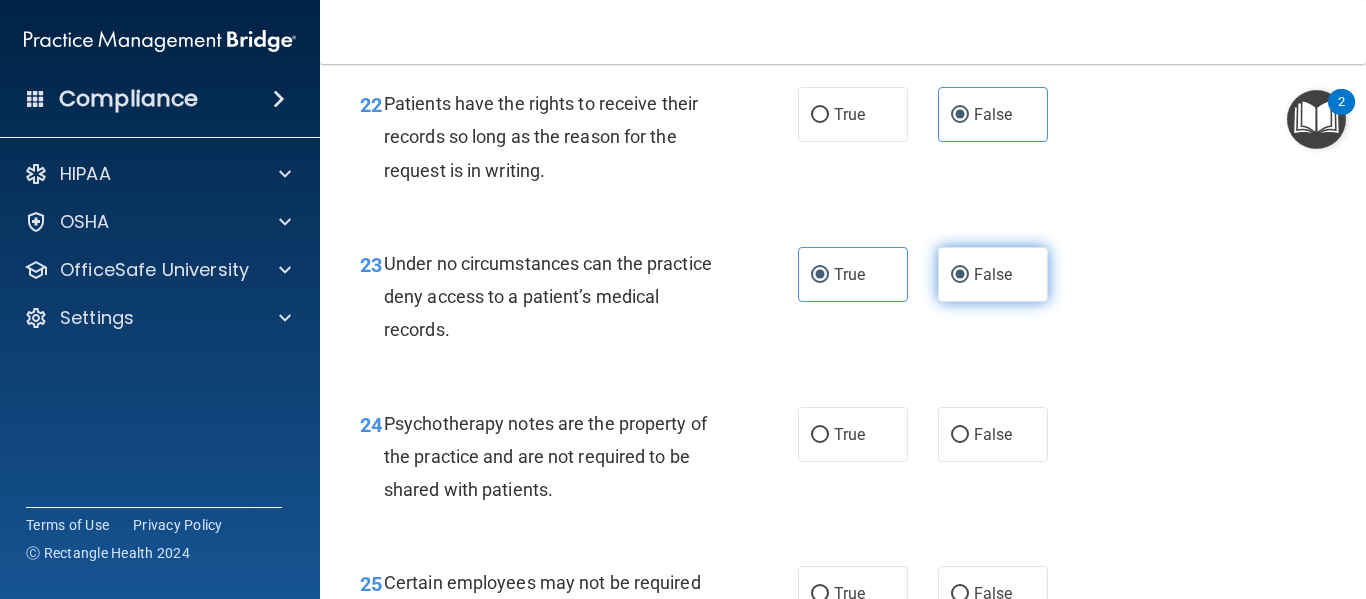 radio on "false" 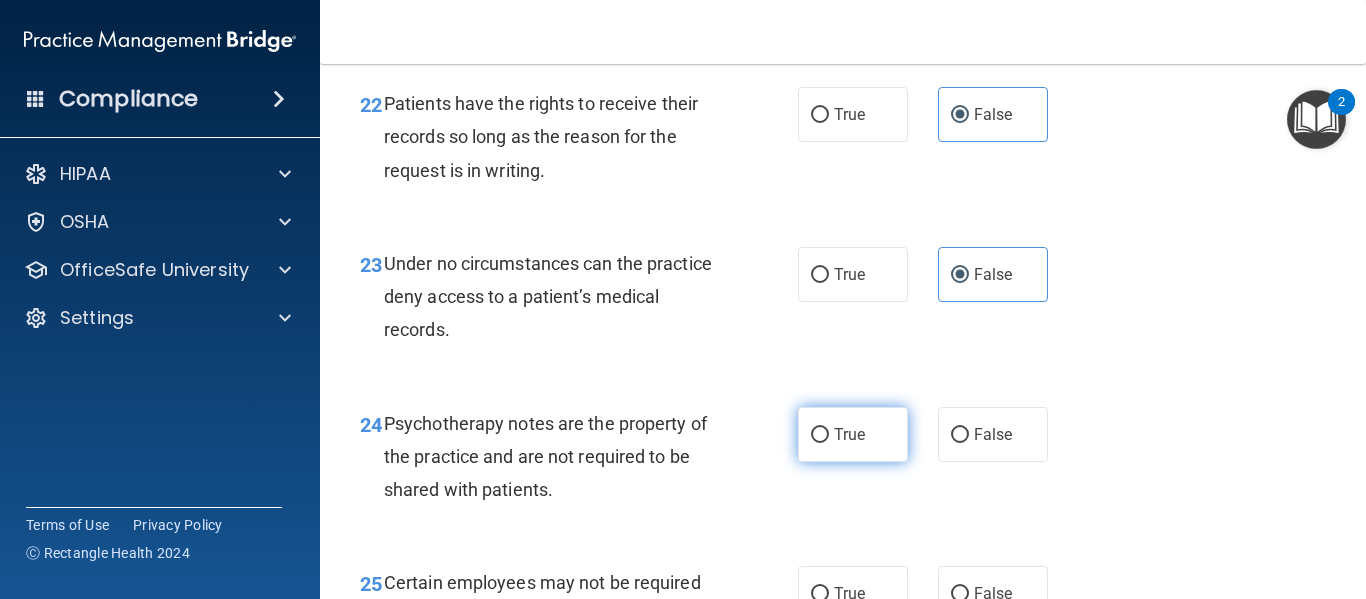 click on "True" at bounding box center (849, 434) 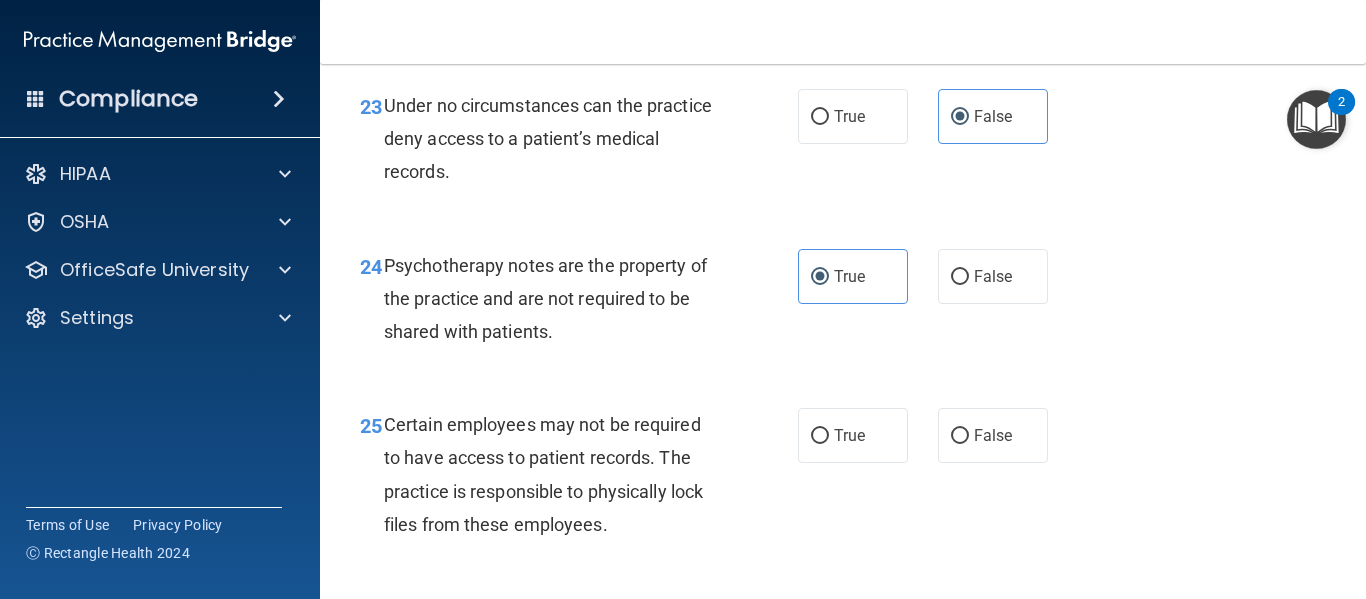 scroll, scrollTop: 4839, scrollLeft: 0, axis: vertical 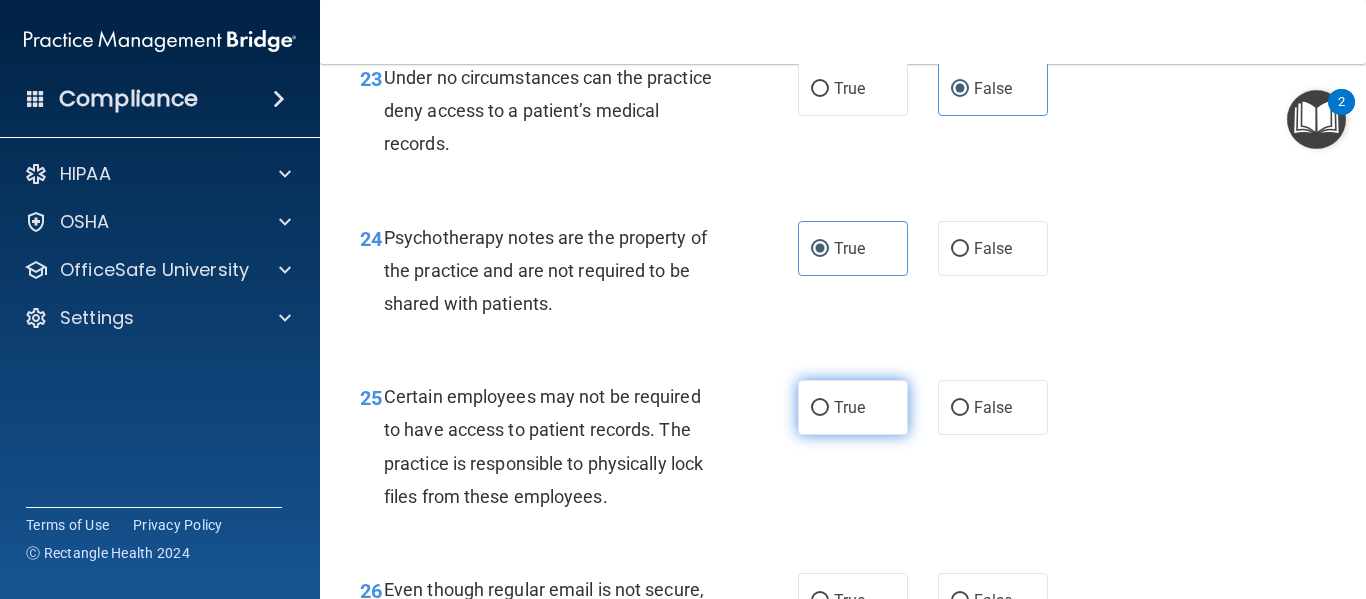 click on "True" at bounding box center [853, 407] 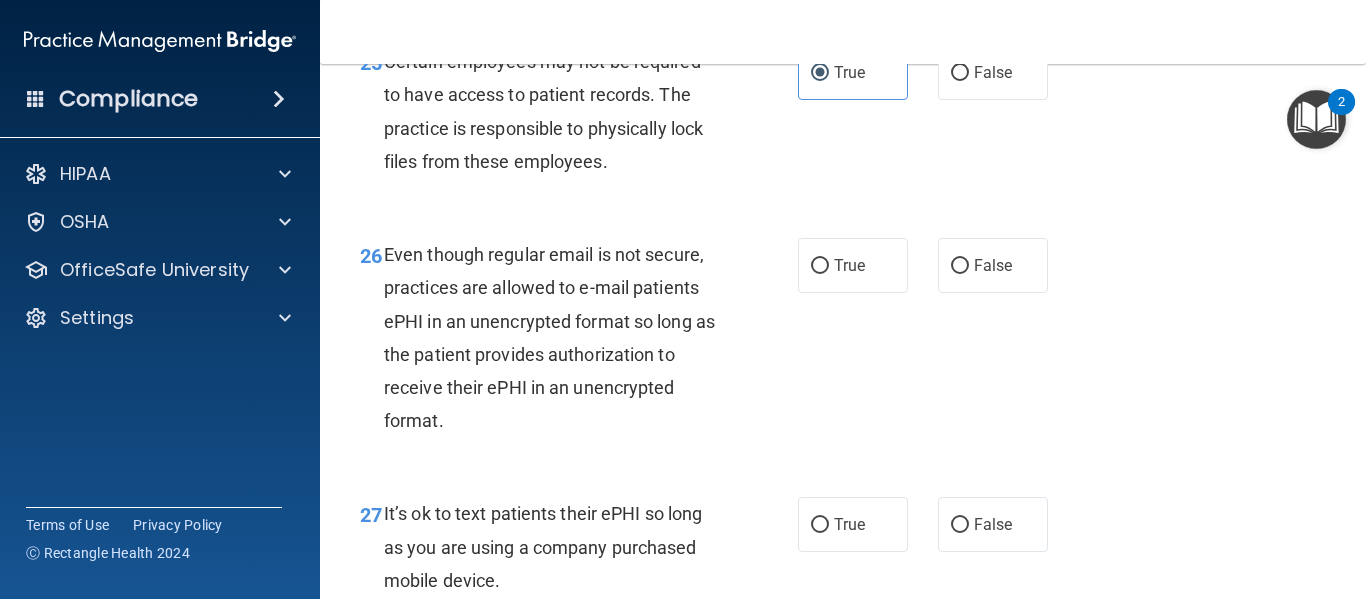 scroll, scrollTop: 5175, scrollLeft: 0, axis: vertical 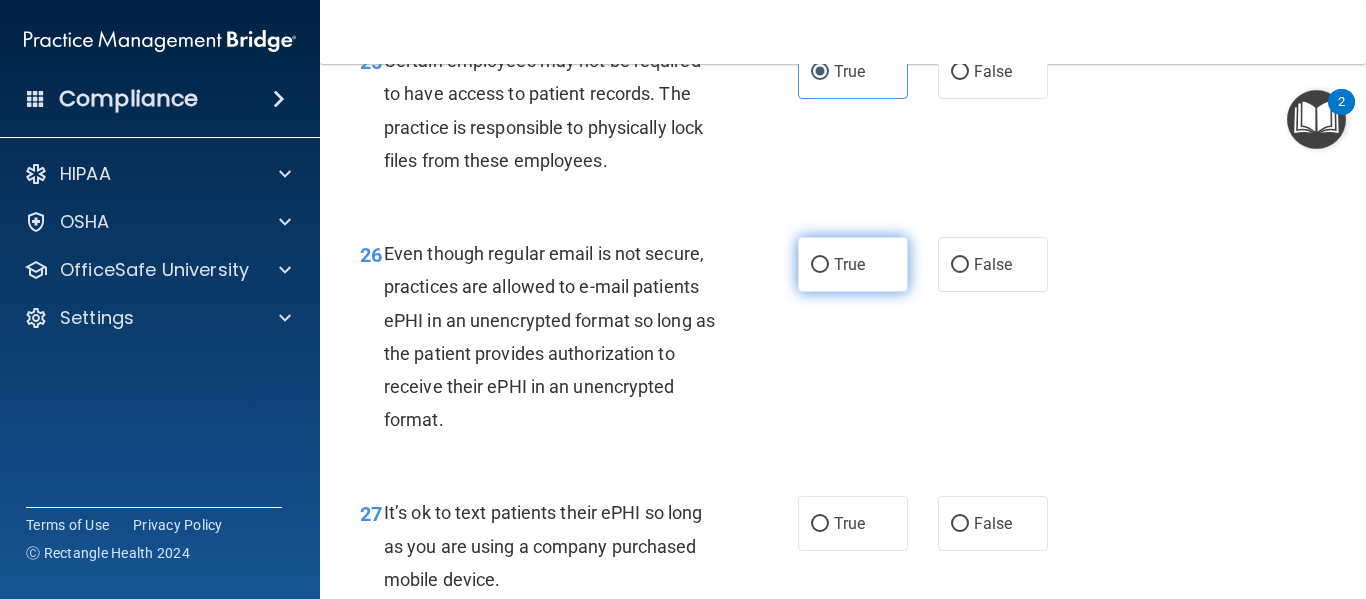 click on "True" at bounding box center (849, 264) 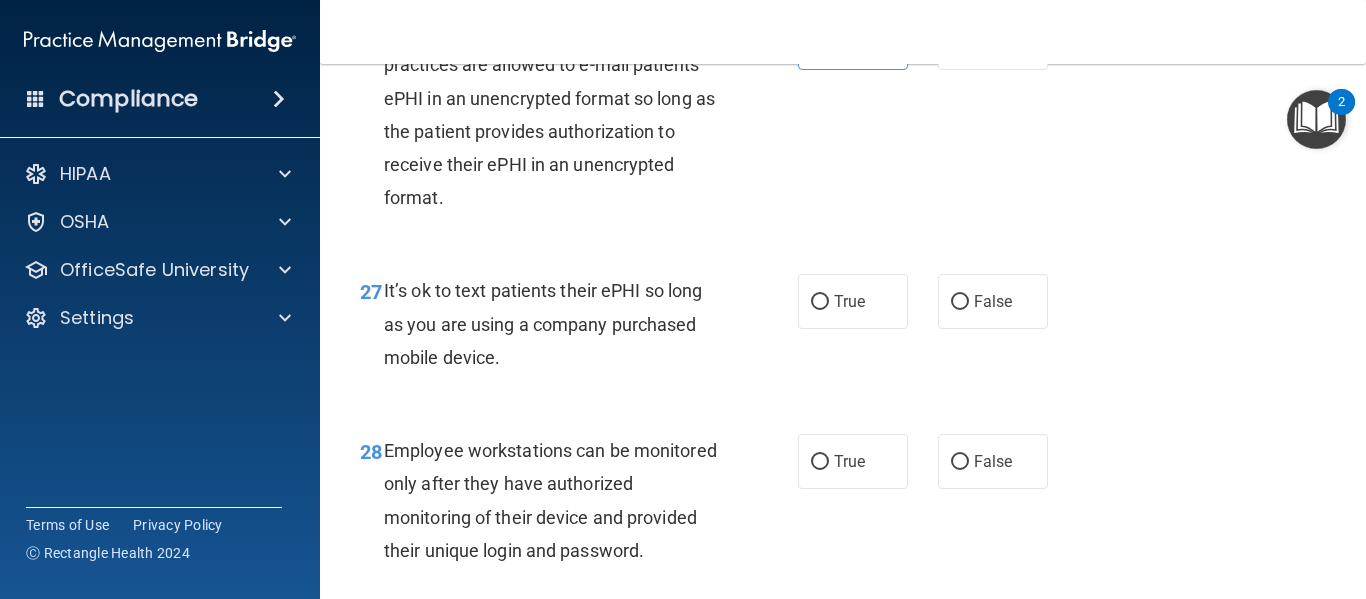 scroll, scrollTop: 5401, scrollLeft: 0, axis: vertical 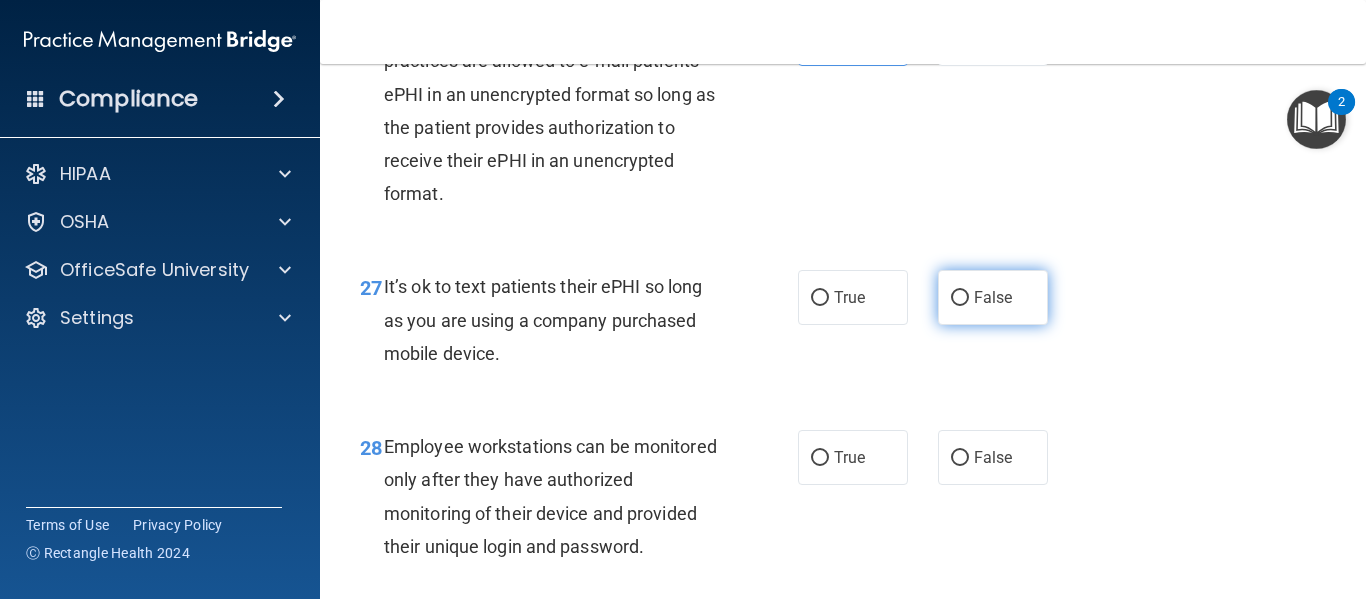 click on "False" at bounding box center [993, 297] 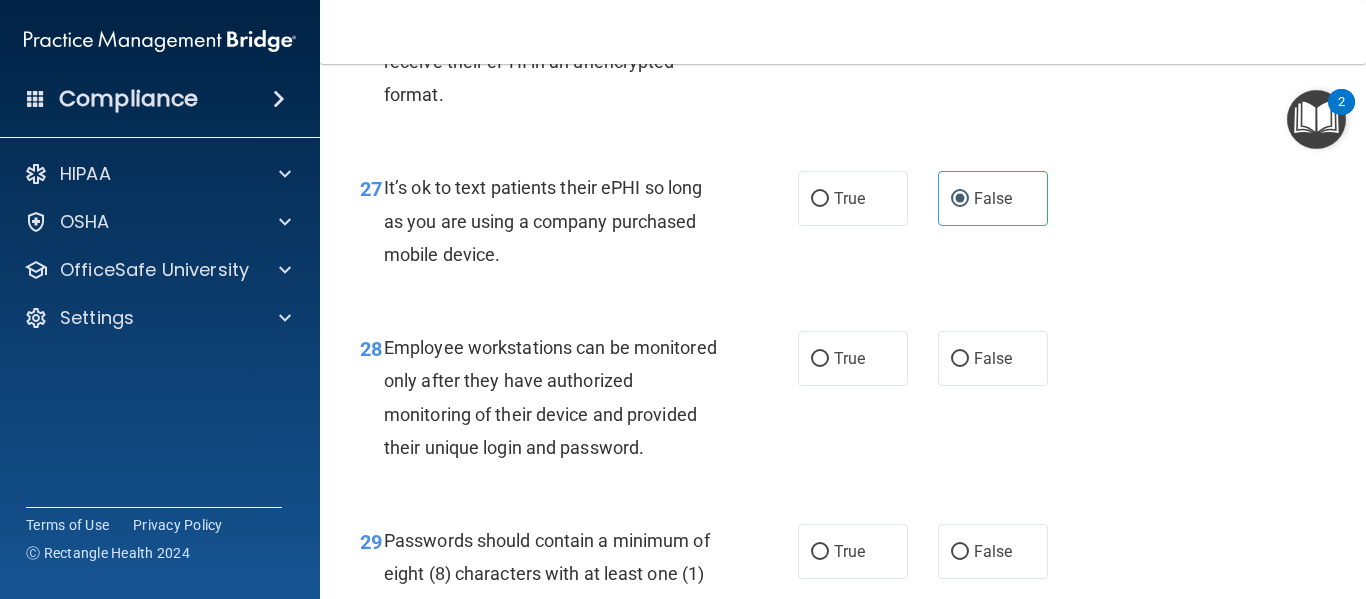 scroll, scrollTop: 5501, scrollLeft: 0, axis: vertical 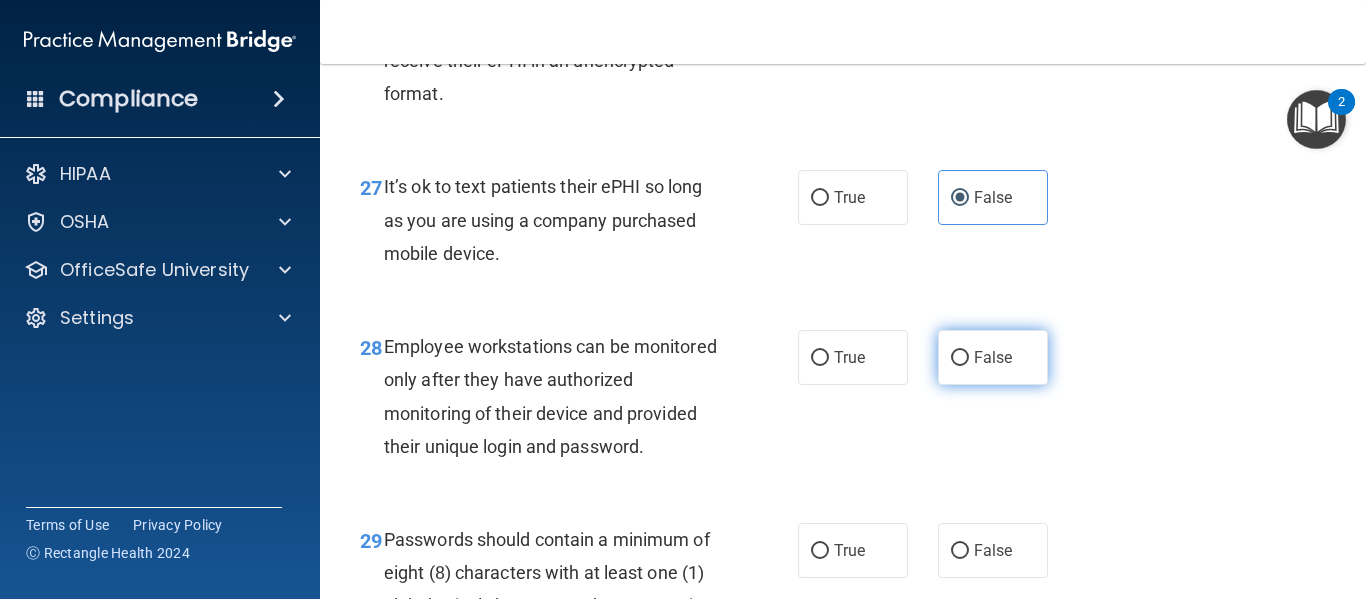 click on "False" at bounding box center [993, 357] 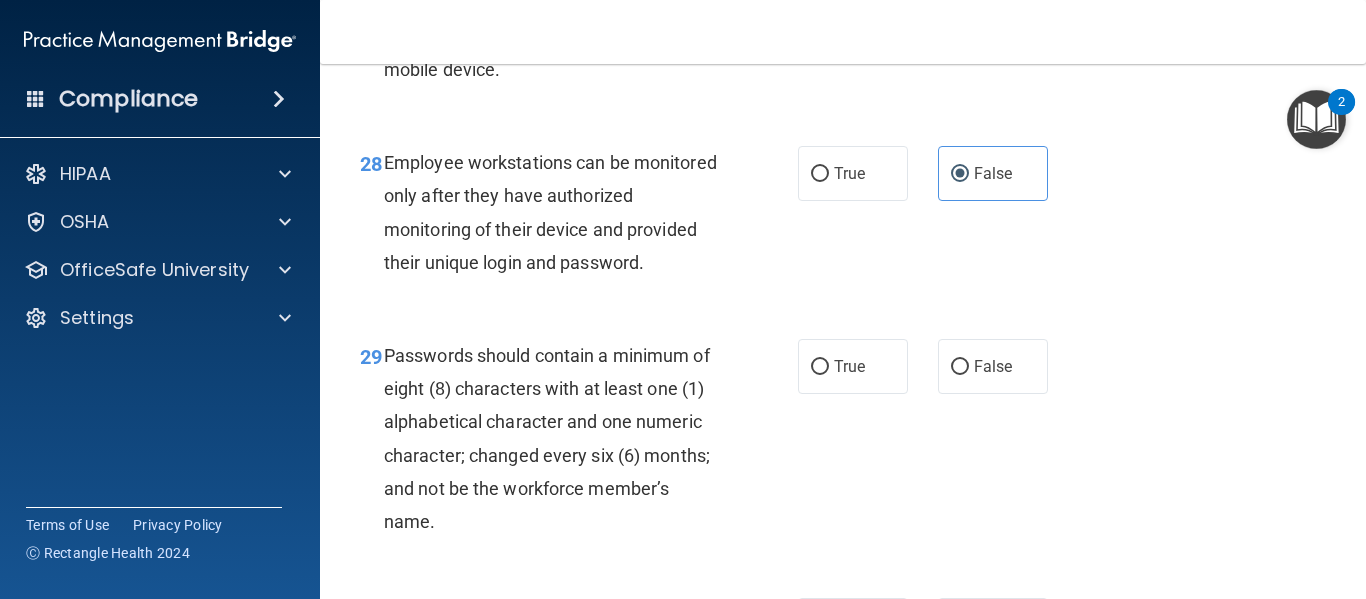 scroll, scrollTop: 5789, scrollLeft: 0, axis: vertical 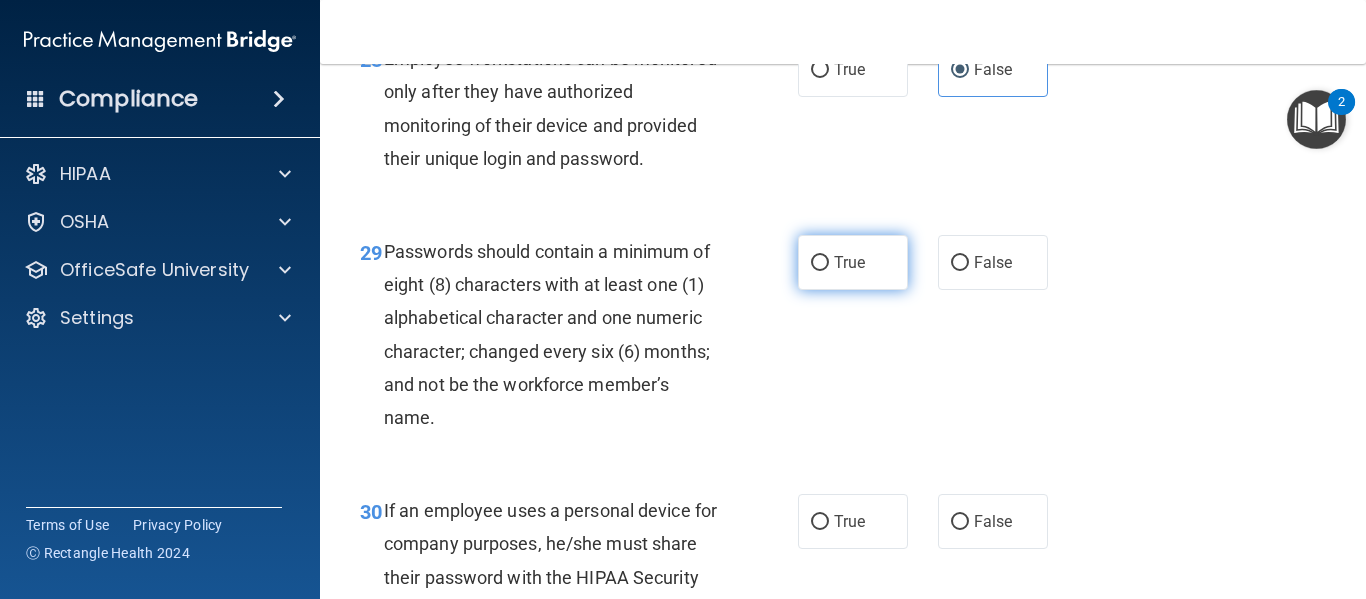click on "True" at bounding box center (849, 262) 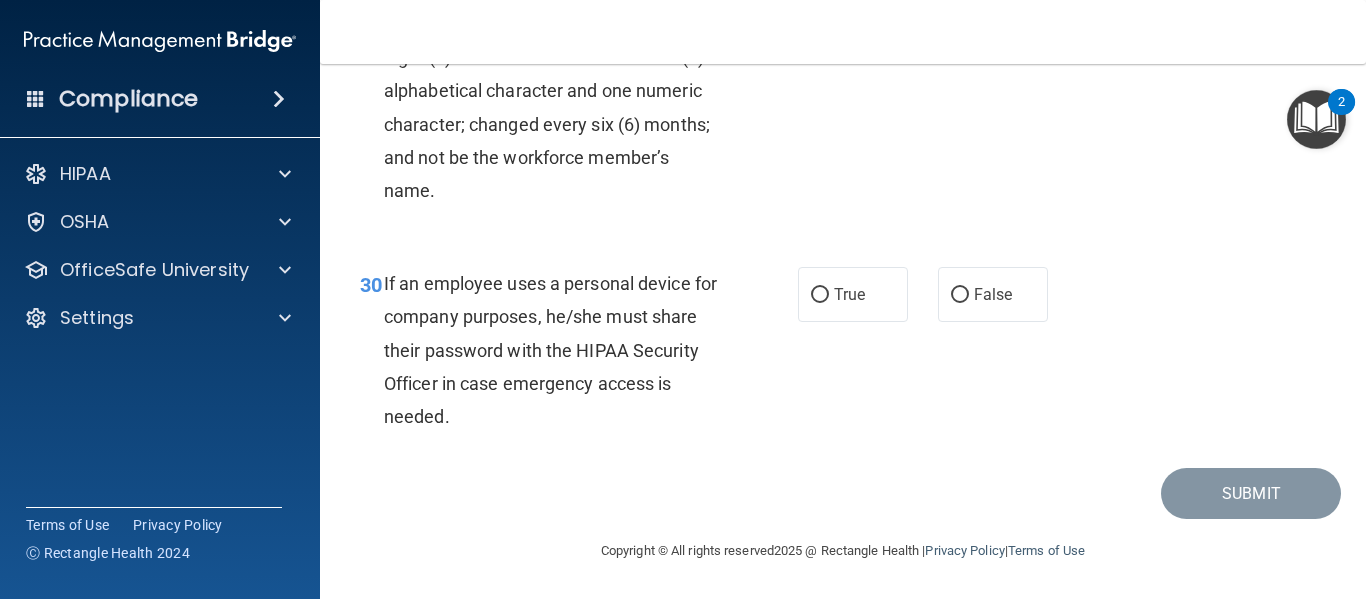scroll, scrollTop: 6034, scrollLeft: 0, axis: vertical 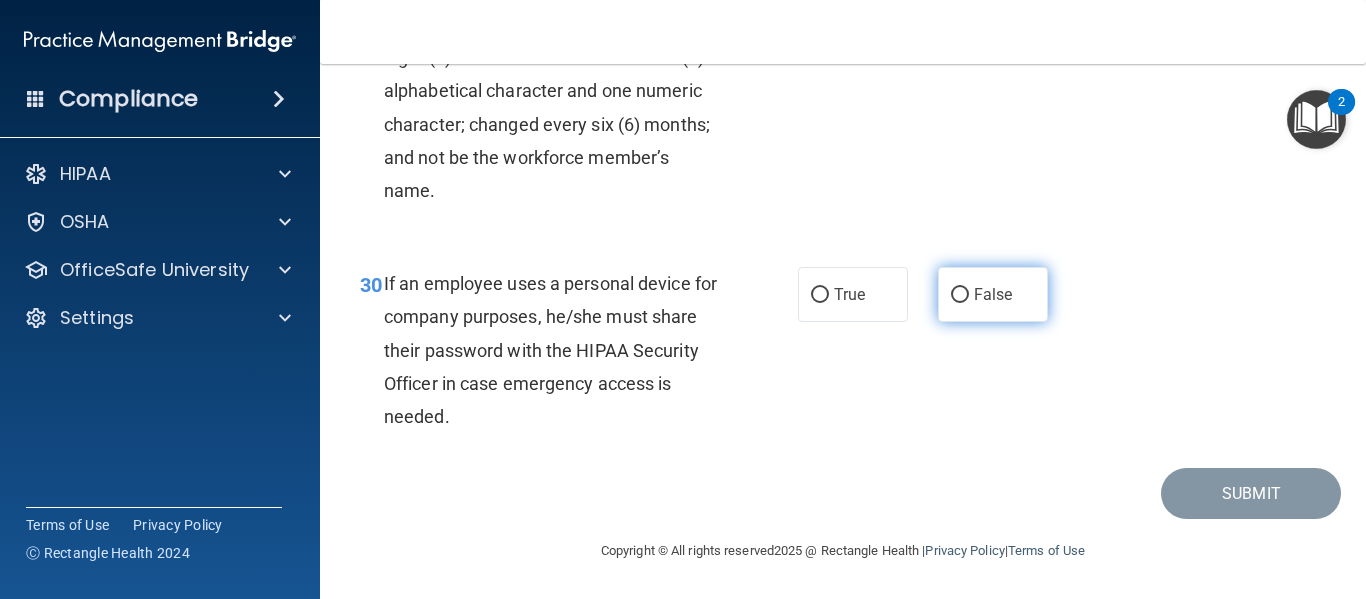 click on "False" at bounding box center [993, 294] 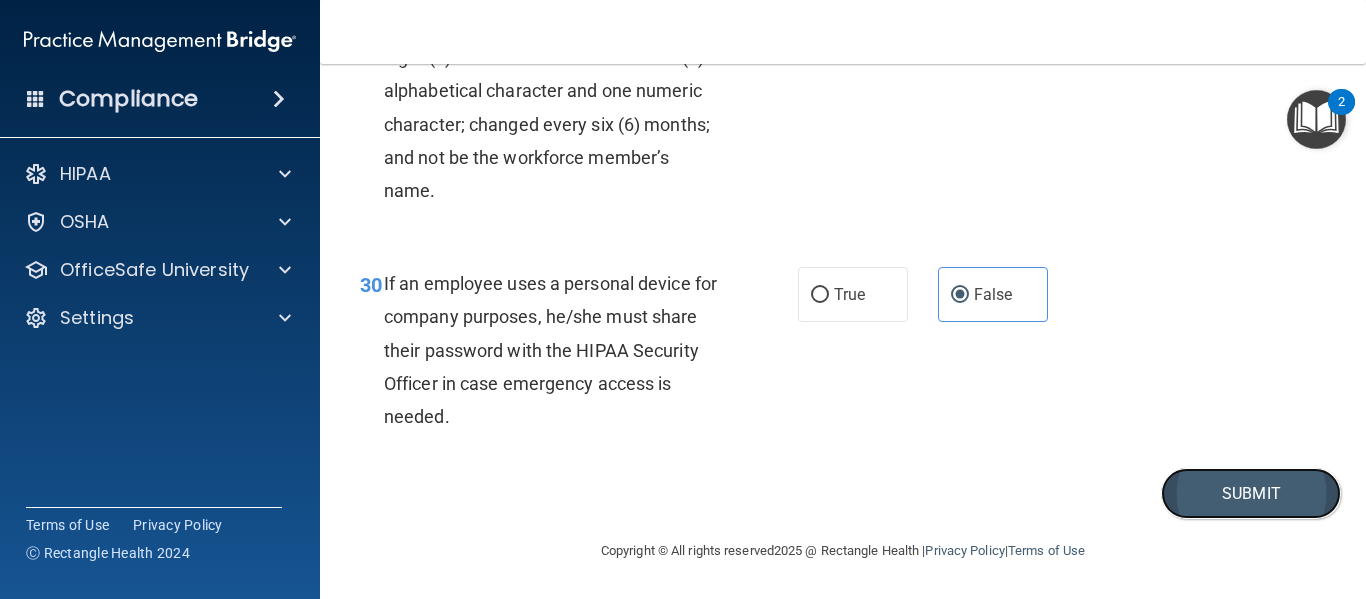 click on "Submit" at bounding box center (1251, 493) 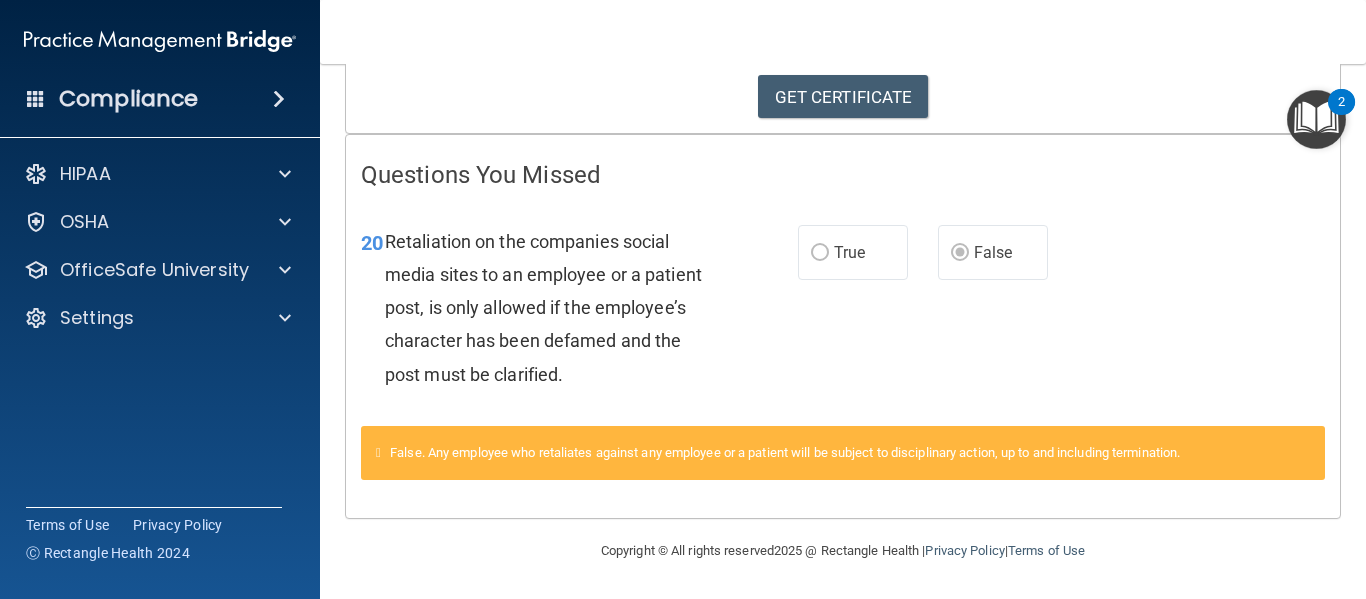 scroll, scrollTop: 0, scrollLeft: 0, axis: both 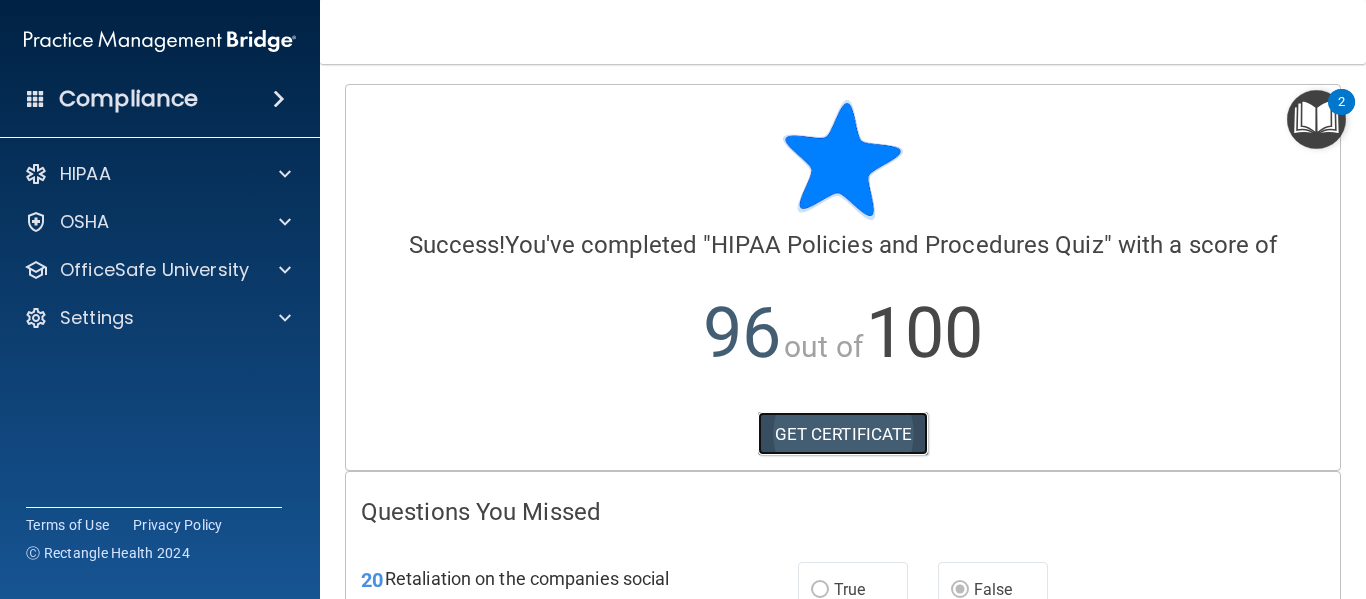 click on "GET CERTIFICATE" at bounding box center (843, 434) 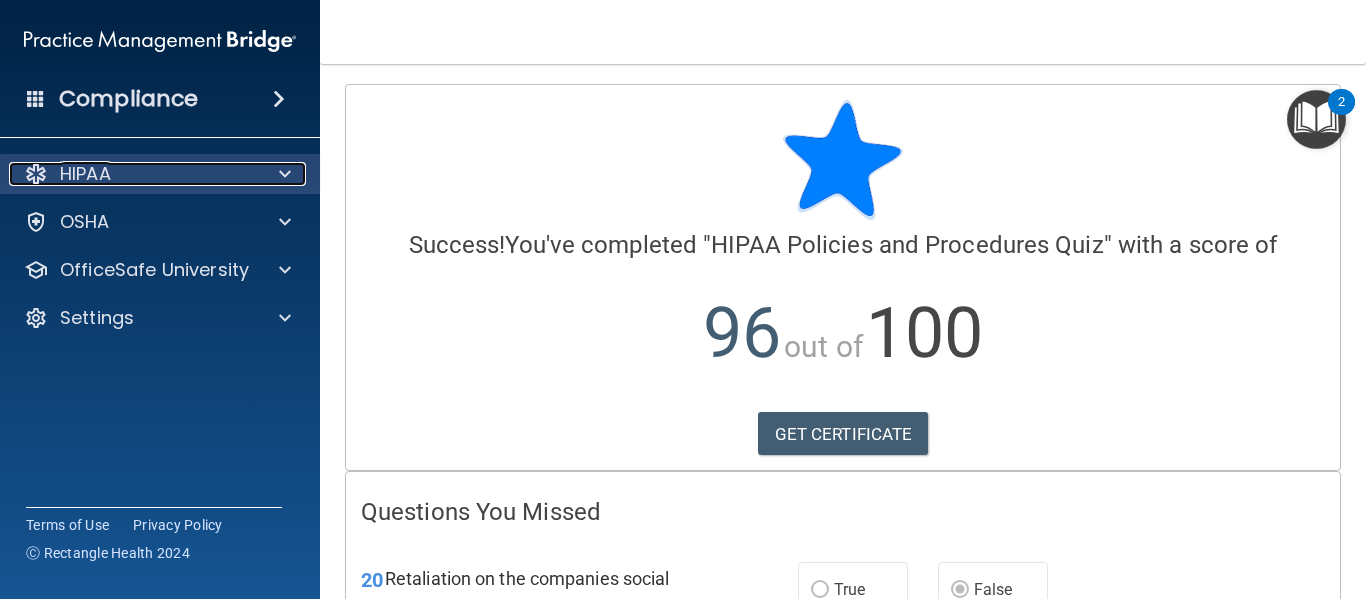 click on "HIPAA" at bounding box center (133, 174) 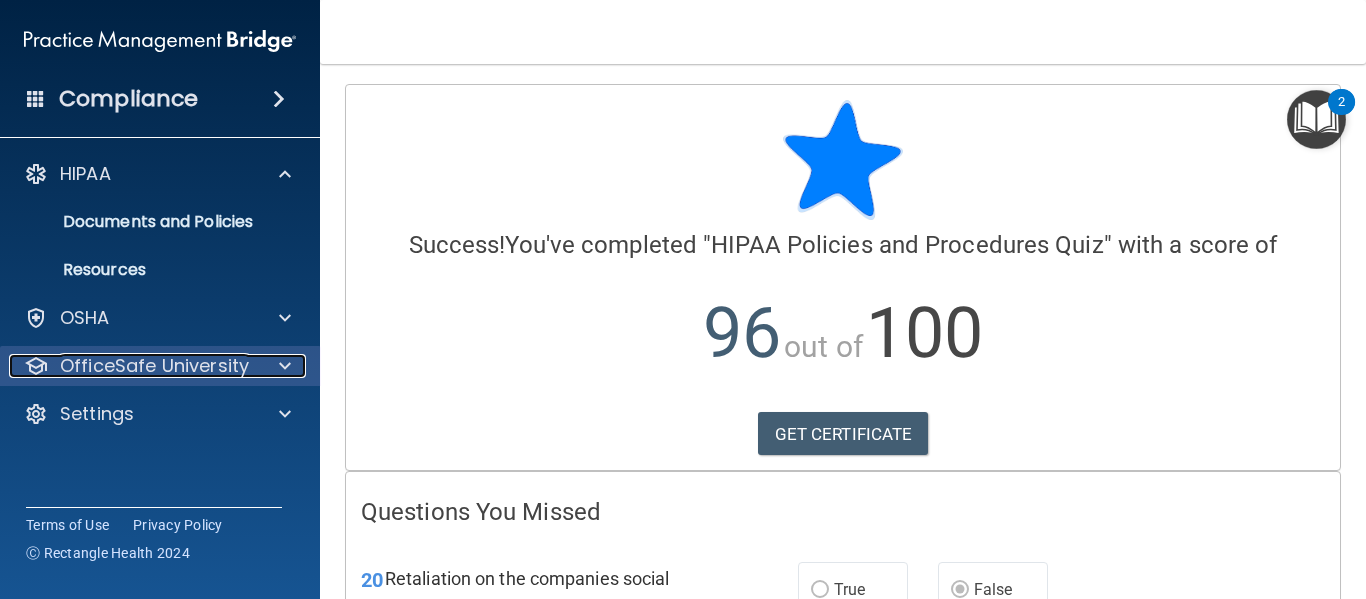 click on "OfficeSafe University" at bounding box center [154, 366] 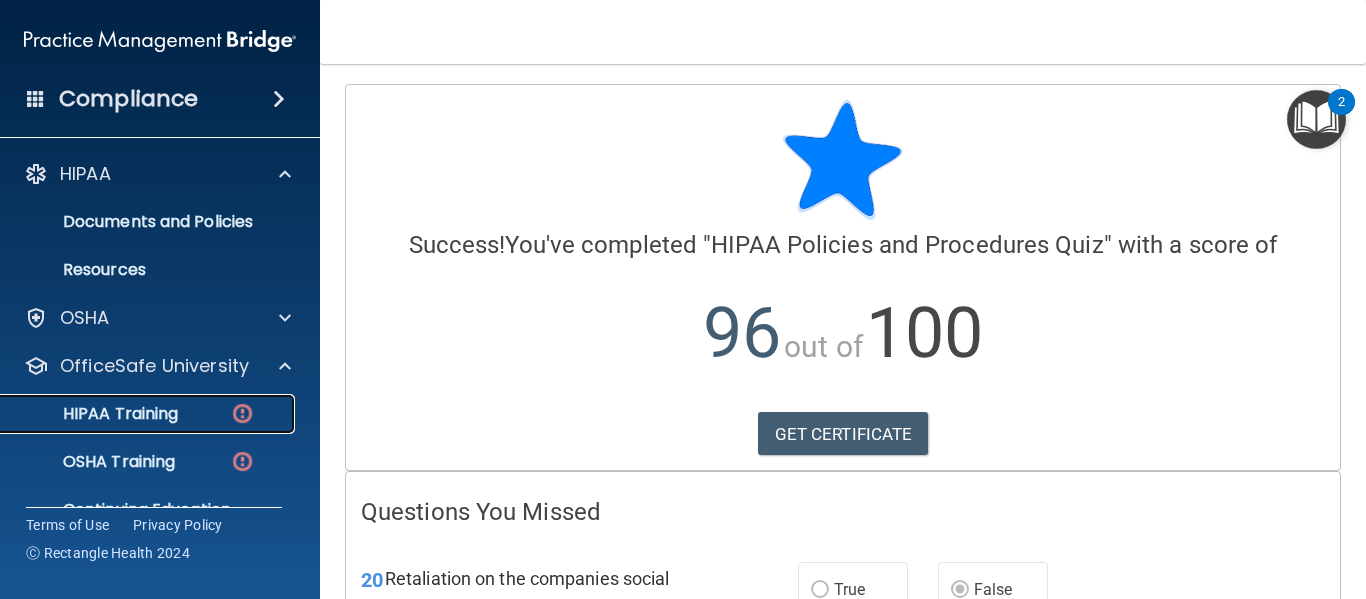 click on "HIPAA Training" at bounding box center [95, 414] 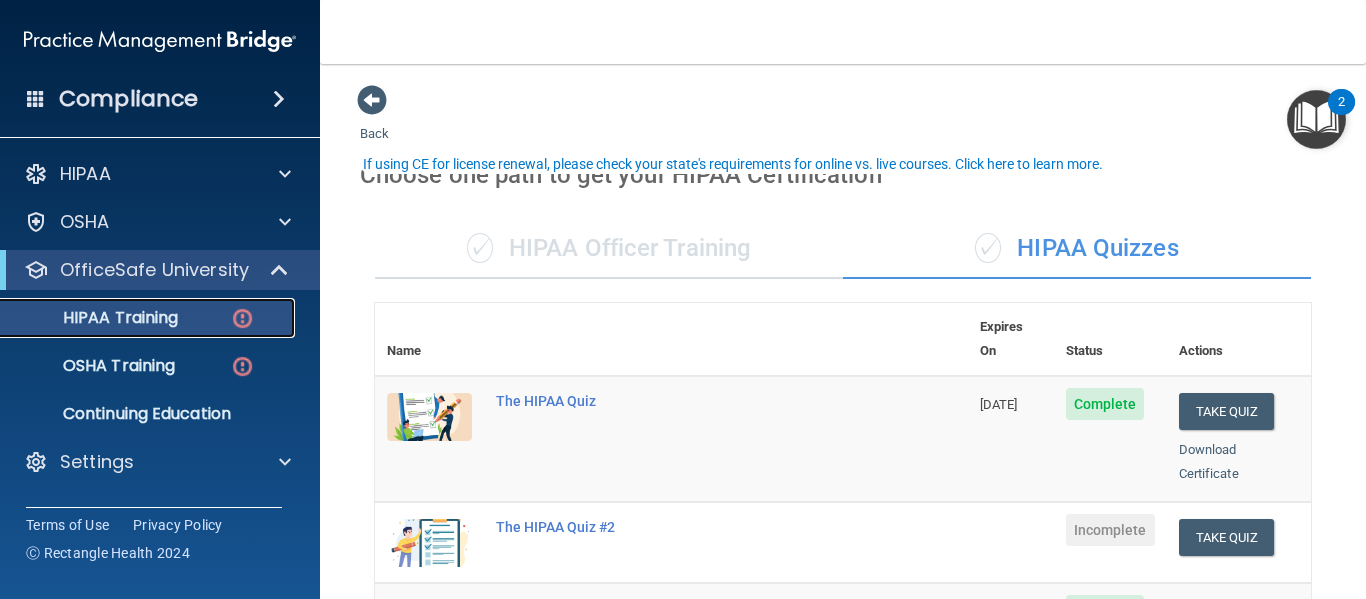 scroll, scrollTop: 220, scrollLeft: 0, axis: vertical 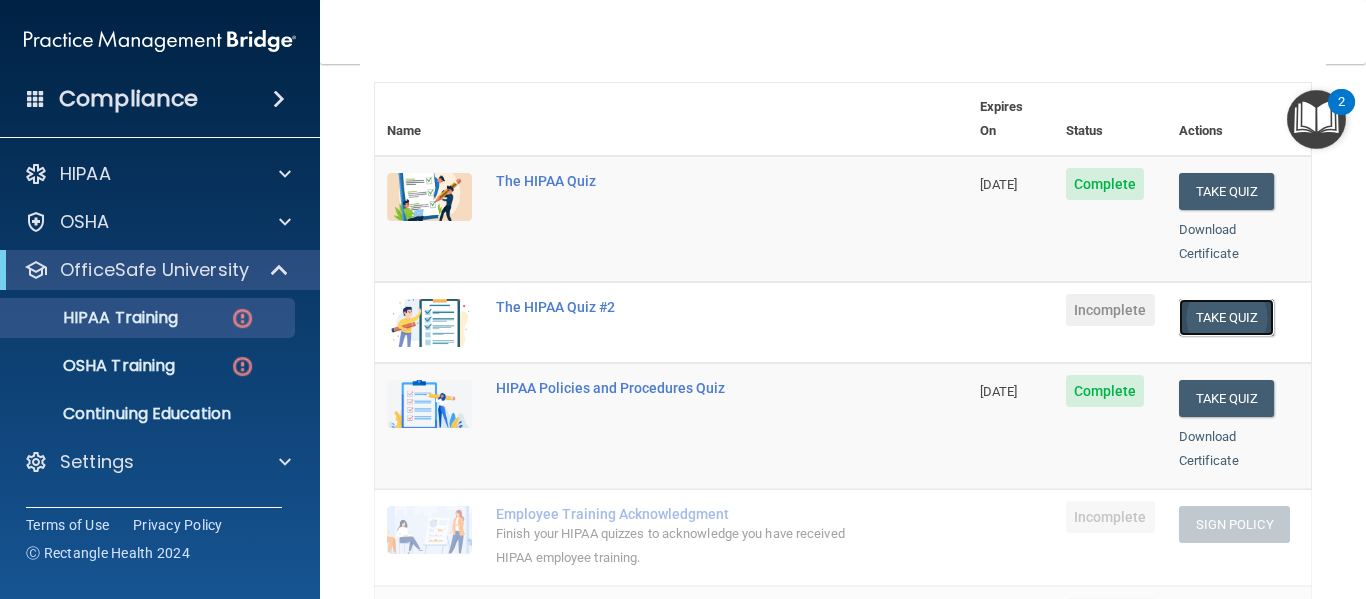 click on "Take Quiz" at bounding box center (1227, 317) 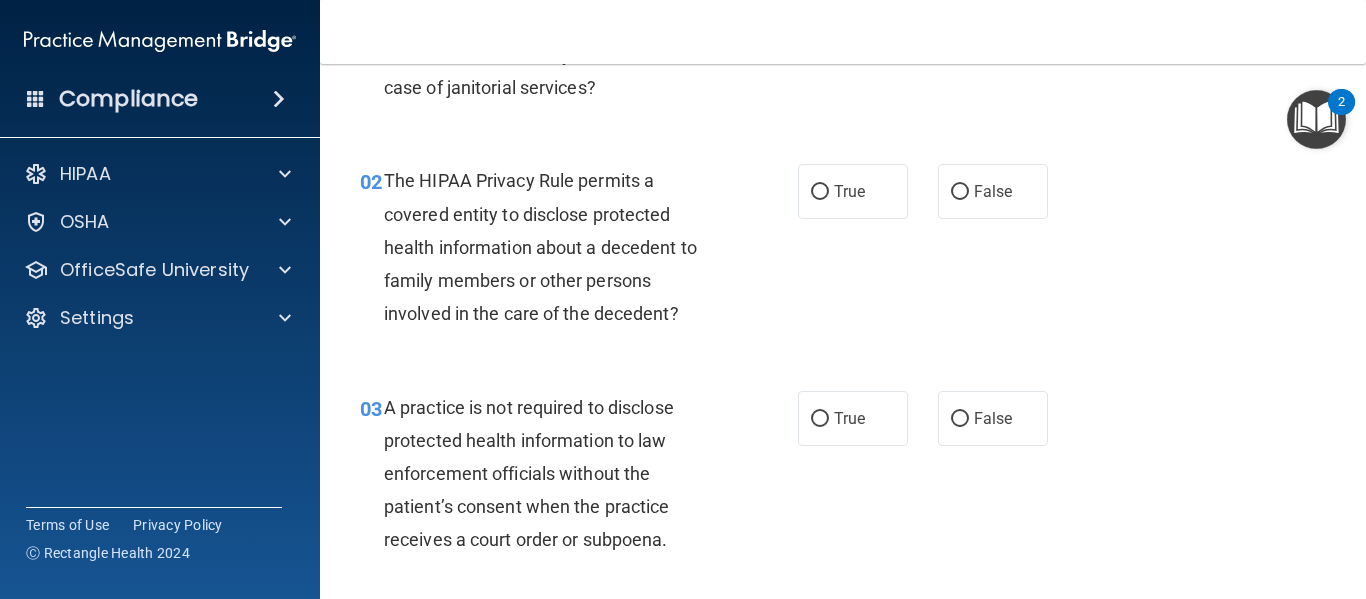 scroll, scrollTop: 0, scrollLeft: 0, axis: both 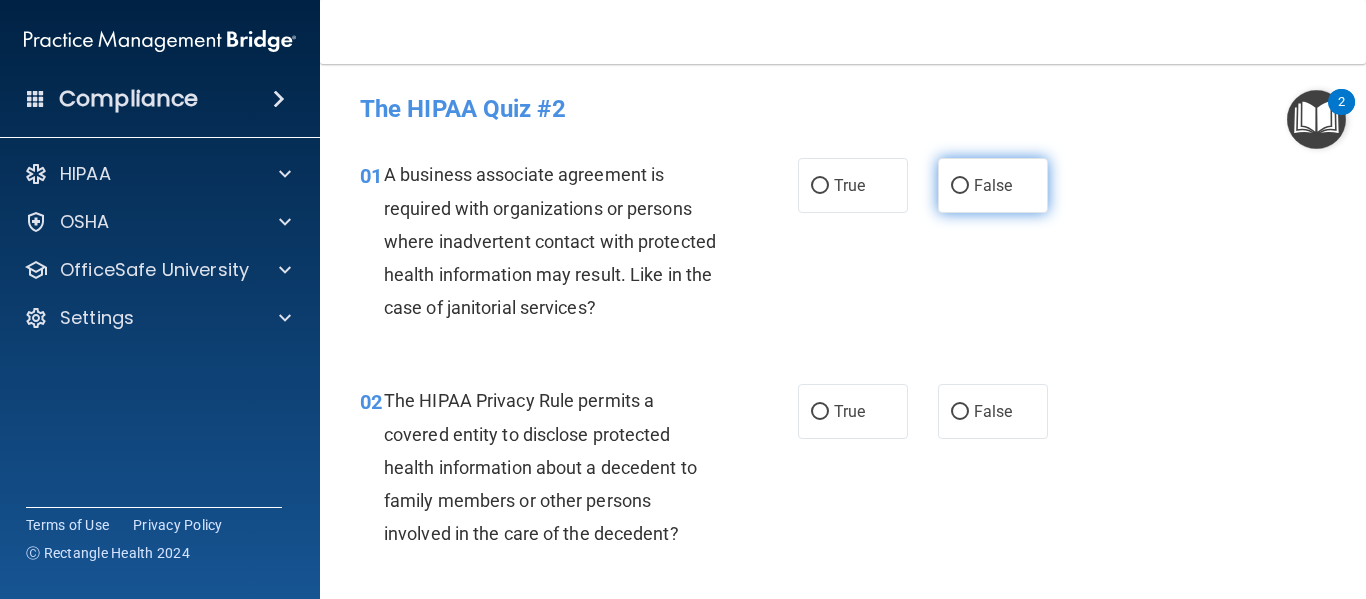 click on "False" at bounding box center (993, 185) 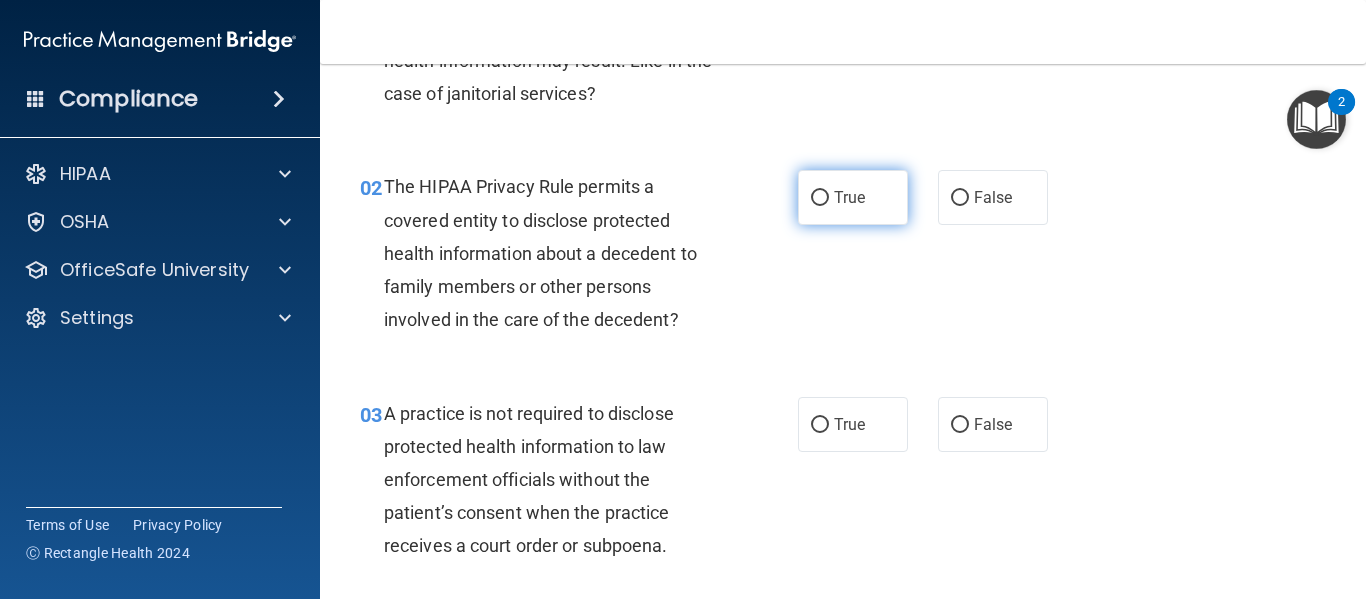 scroll, scrollTop: 239, scrollLeft: 0, axis: vertical 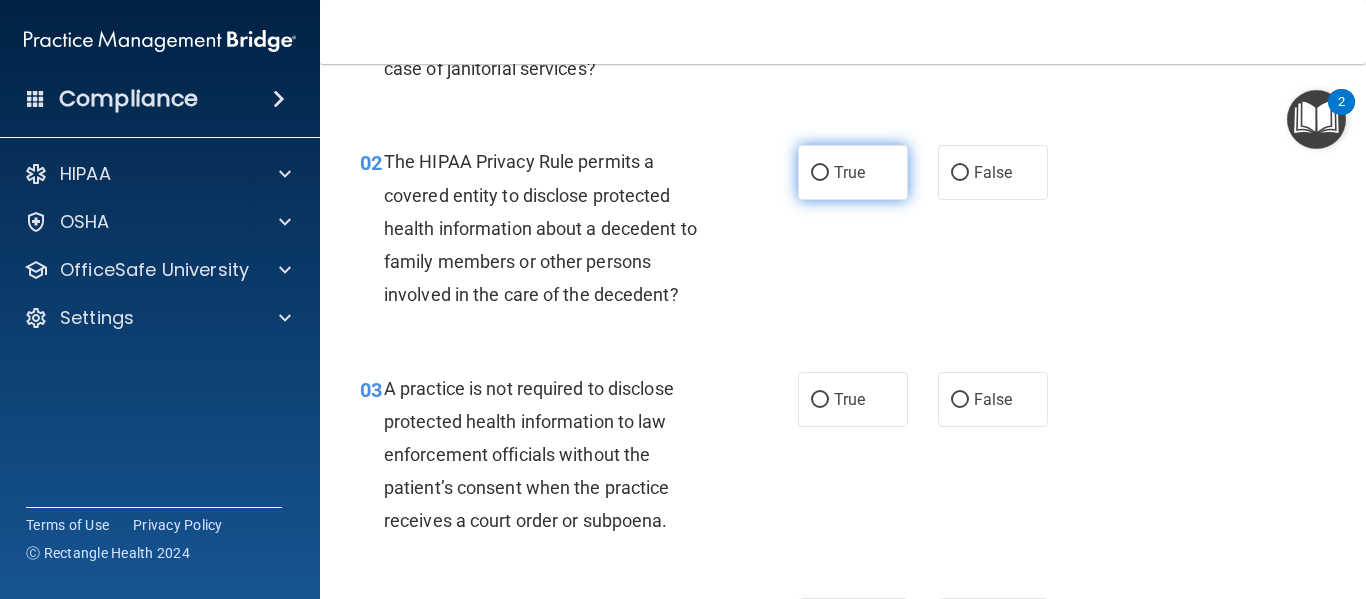 click on "True" at bounding box center (820, 173) 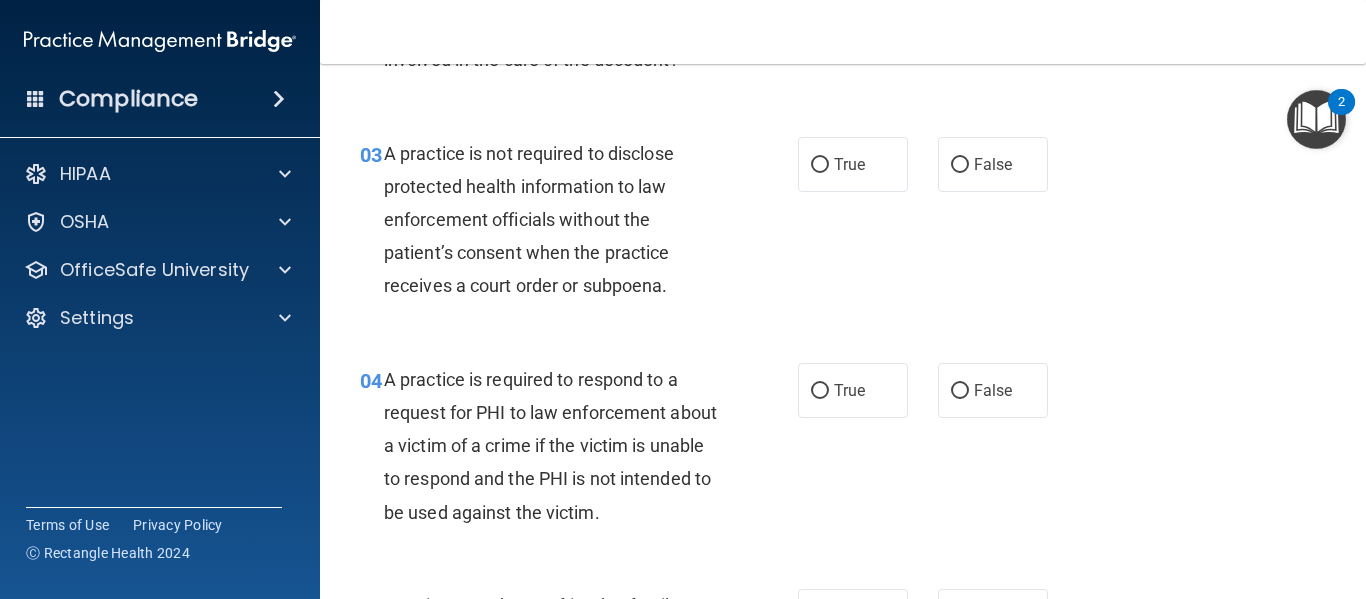 scroll, scrollTop: 505, scrollLeft: 0, axis: vertical 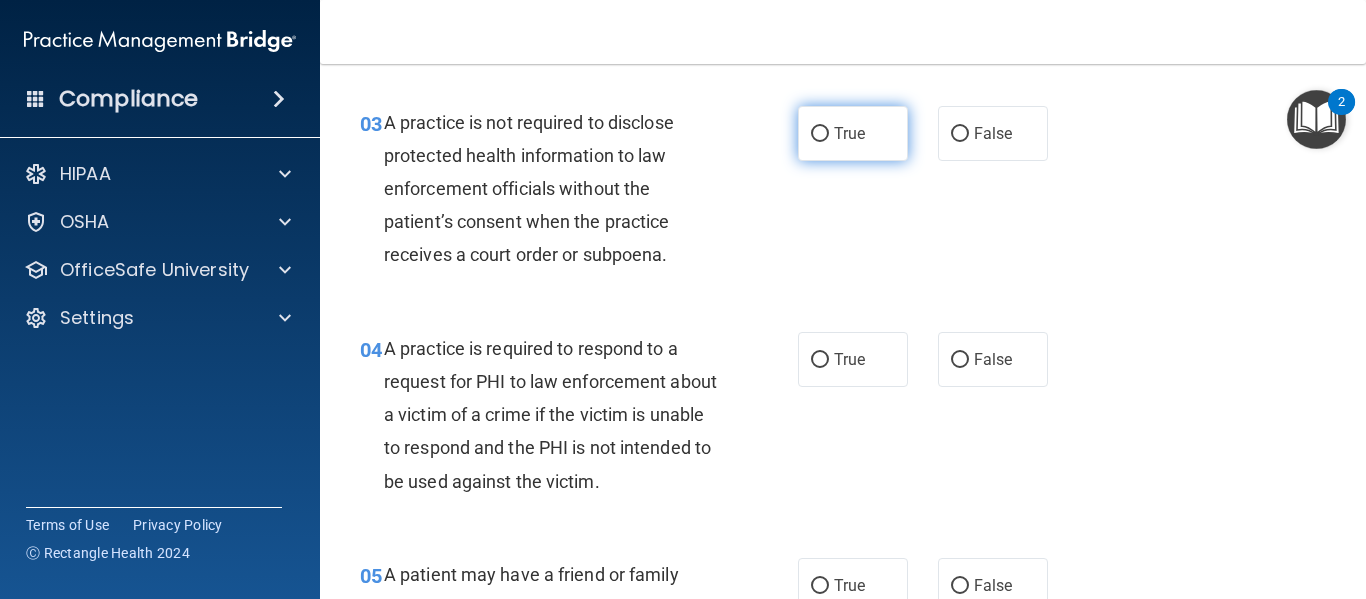 click on "True" at bounding box center (853, 133) 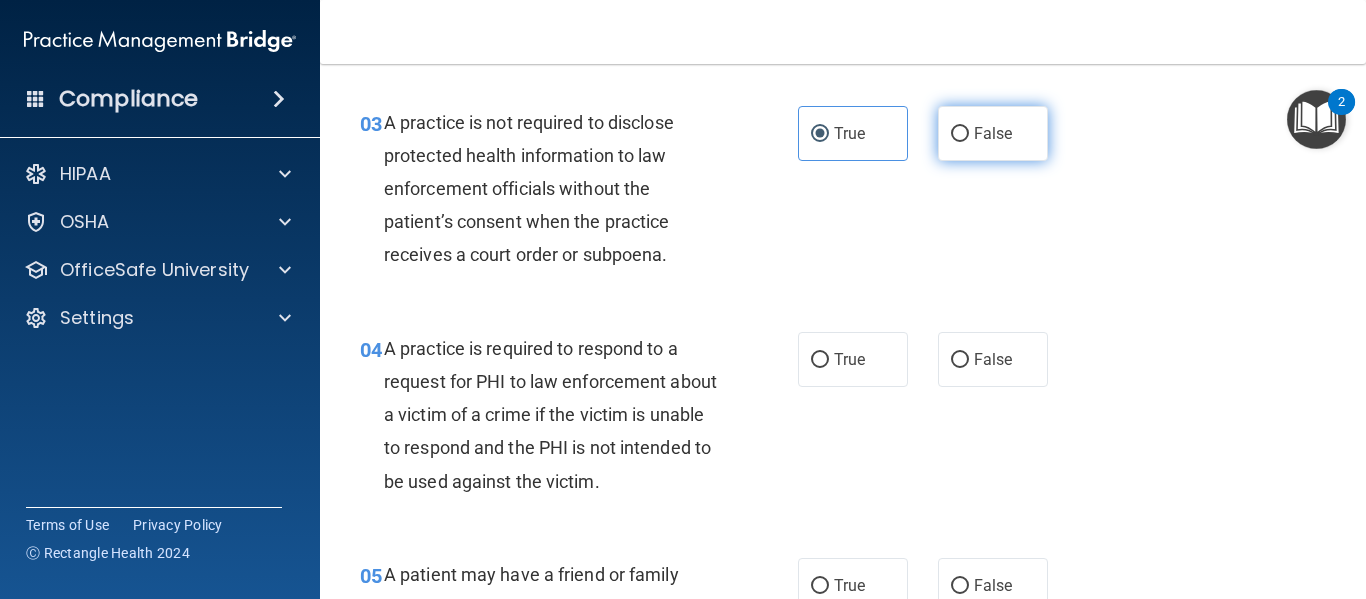 click on "False" at bounding box center [960, 134] 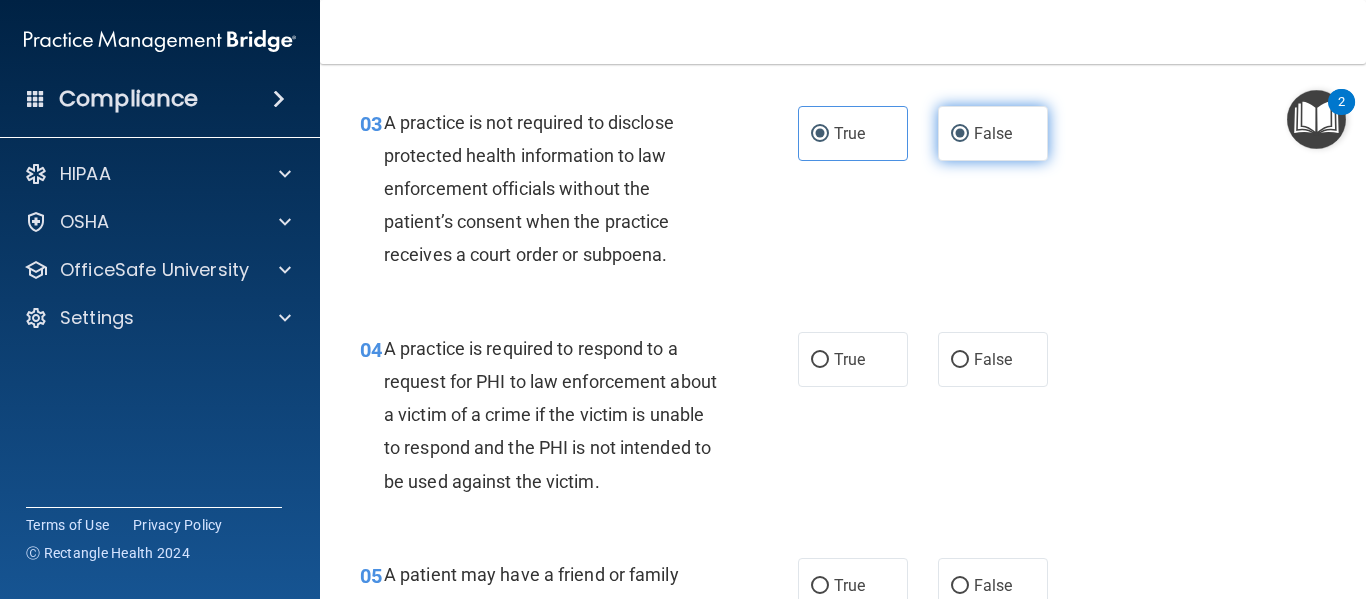 radio on "false" 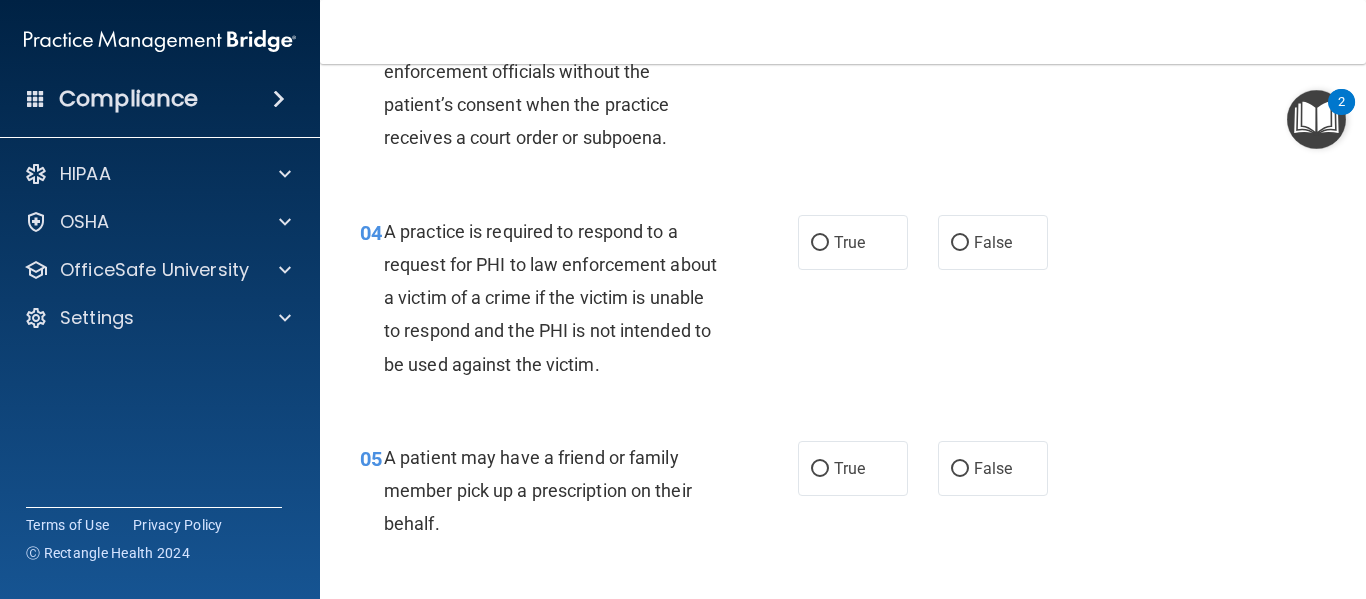 scroll, scrollTop: 623, scrollLeft: 0, axis: vertical 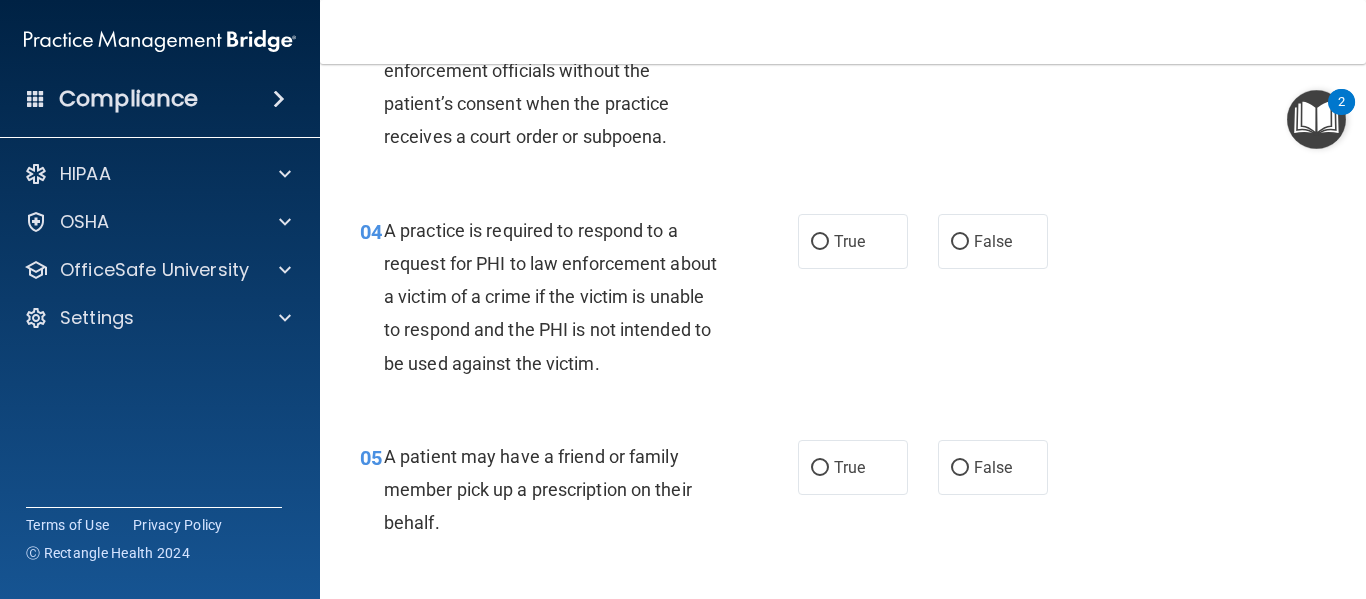 click on "True" at bounding box center [853, 241] 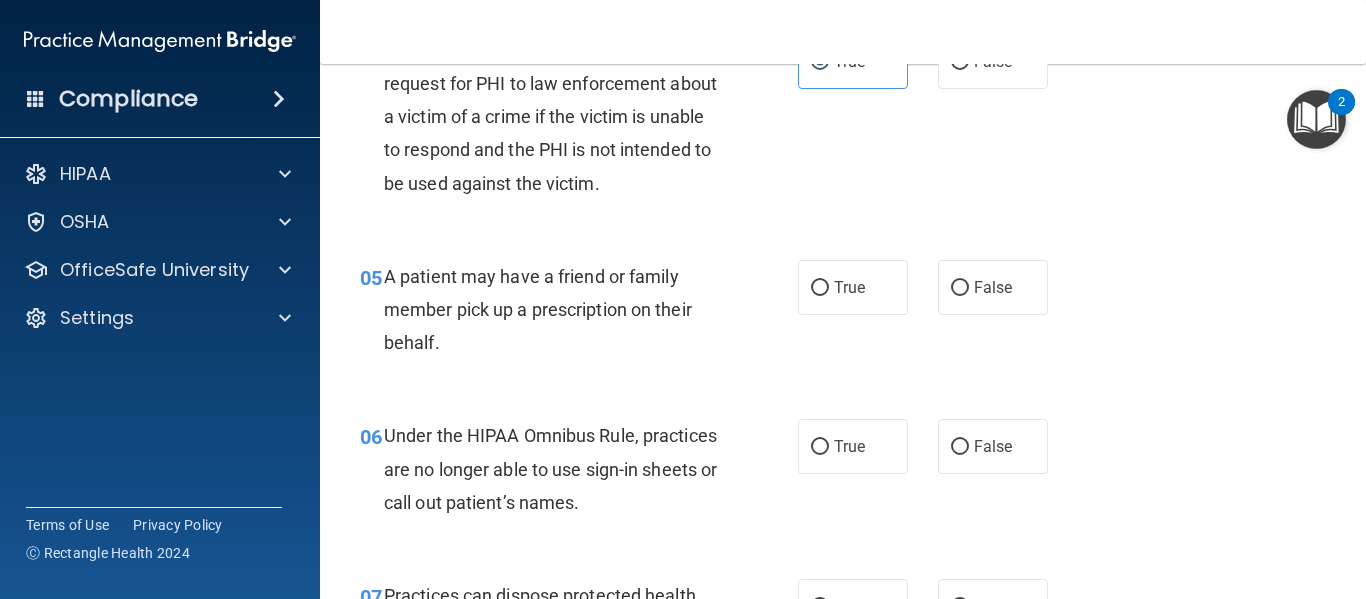 scroll, scrollTop: 804, scrollLeft: 0, axis: vertical 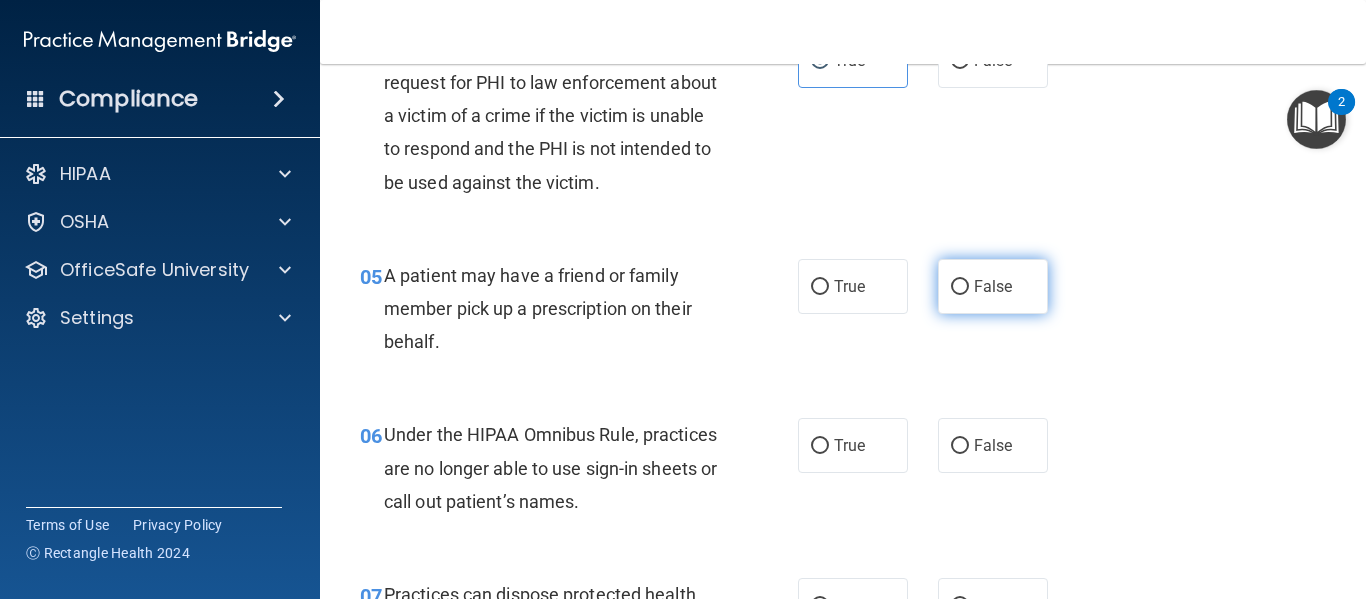 click on "False" at bounding box center [960, 287] 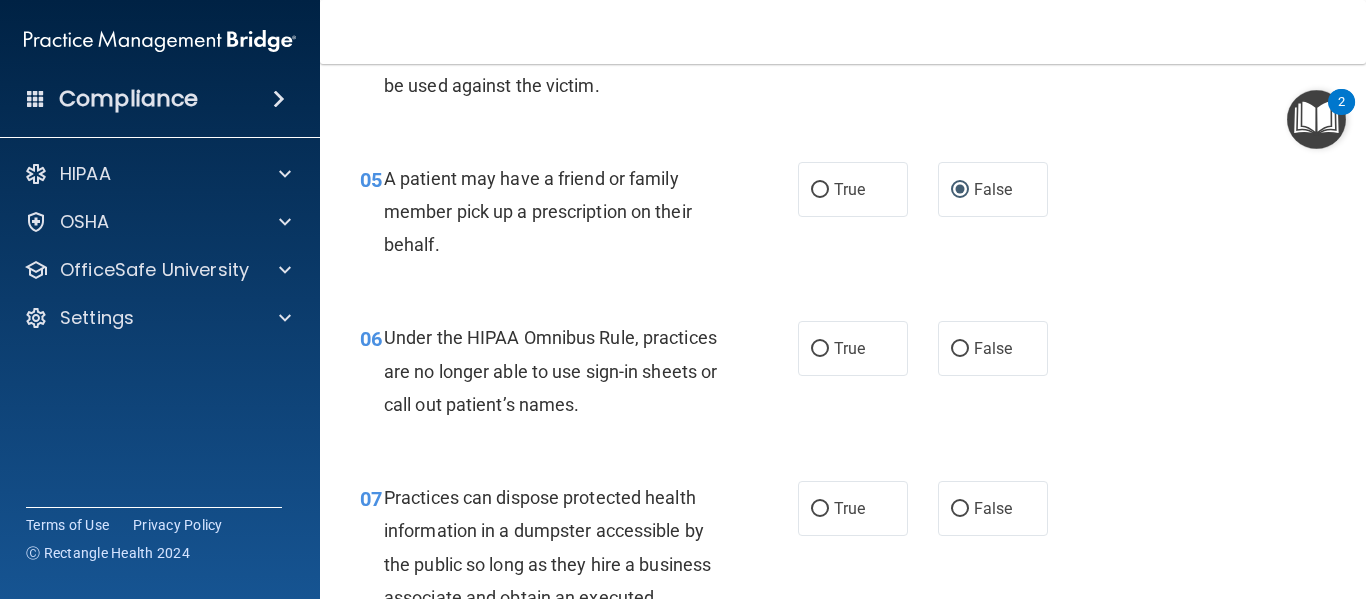 scroll, scrollTop: 907, scrollLeft: 0, axis: vertical 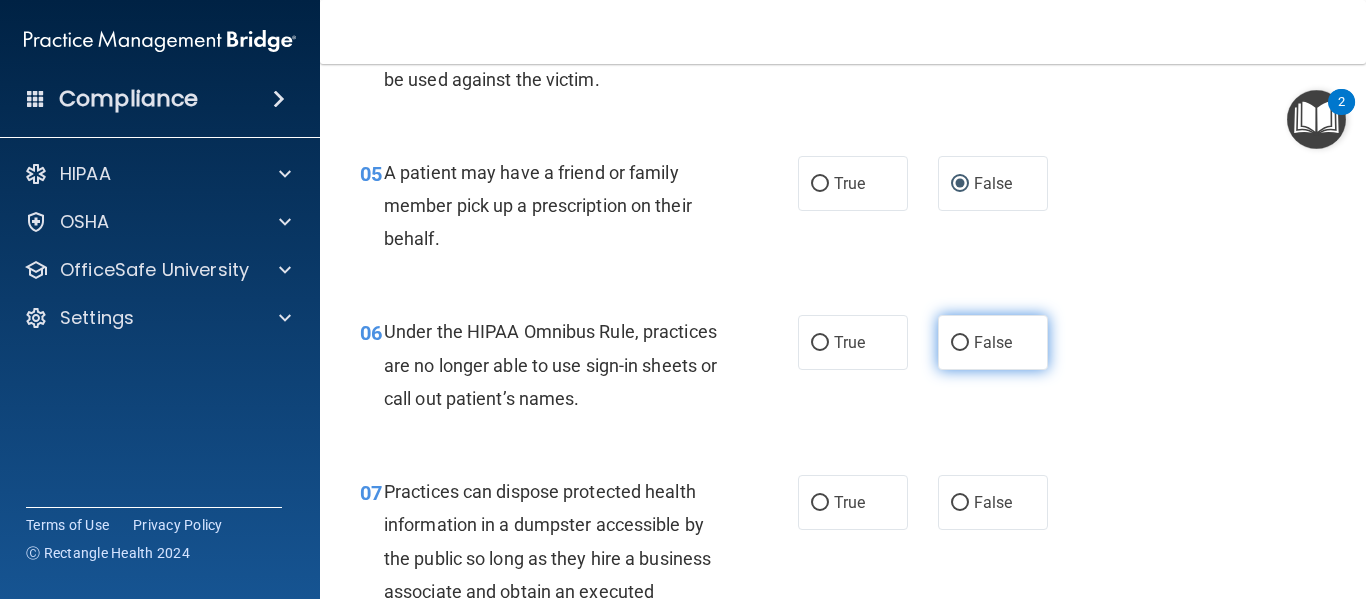 click on "False" at bounding box center (960, 343) 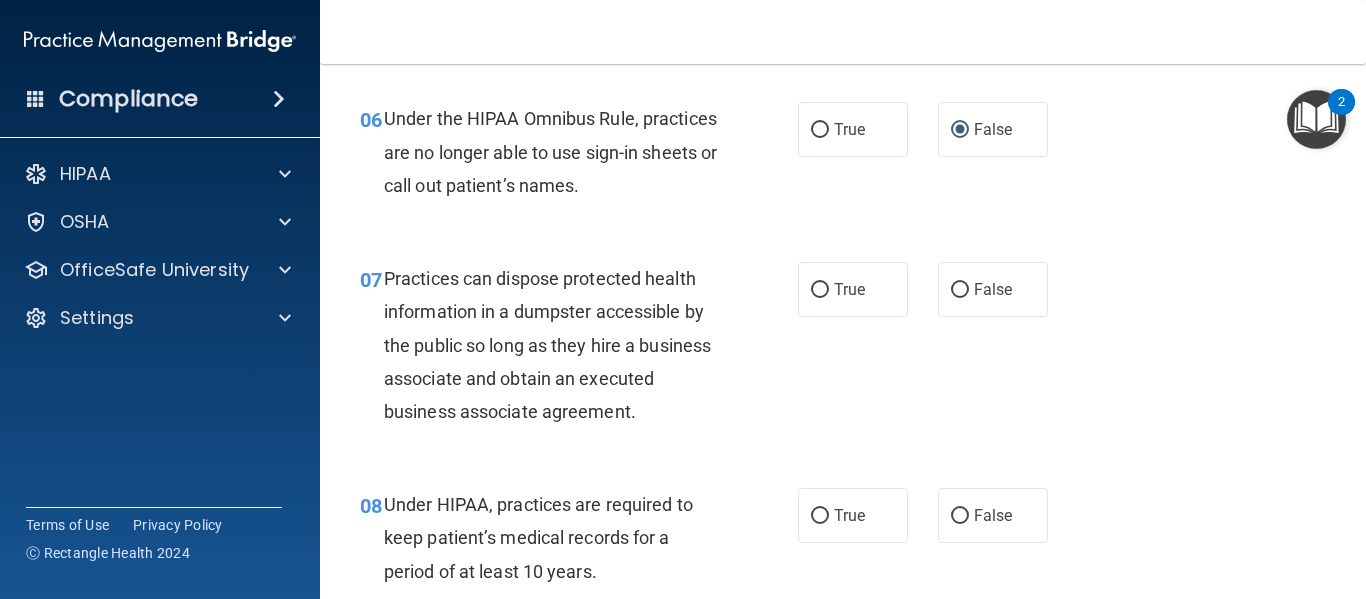 scroll, scrollTop: 1127, scrollLeft: 0, axis: vertical 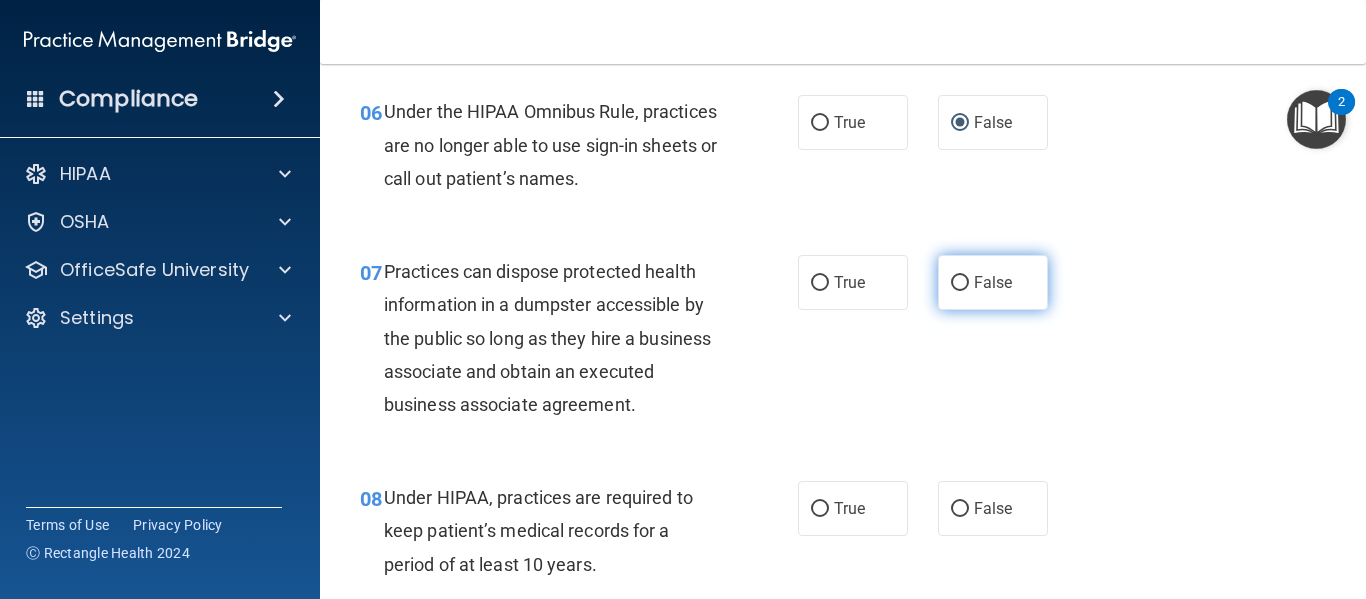 click on "False" at bounding box center [993, 282] 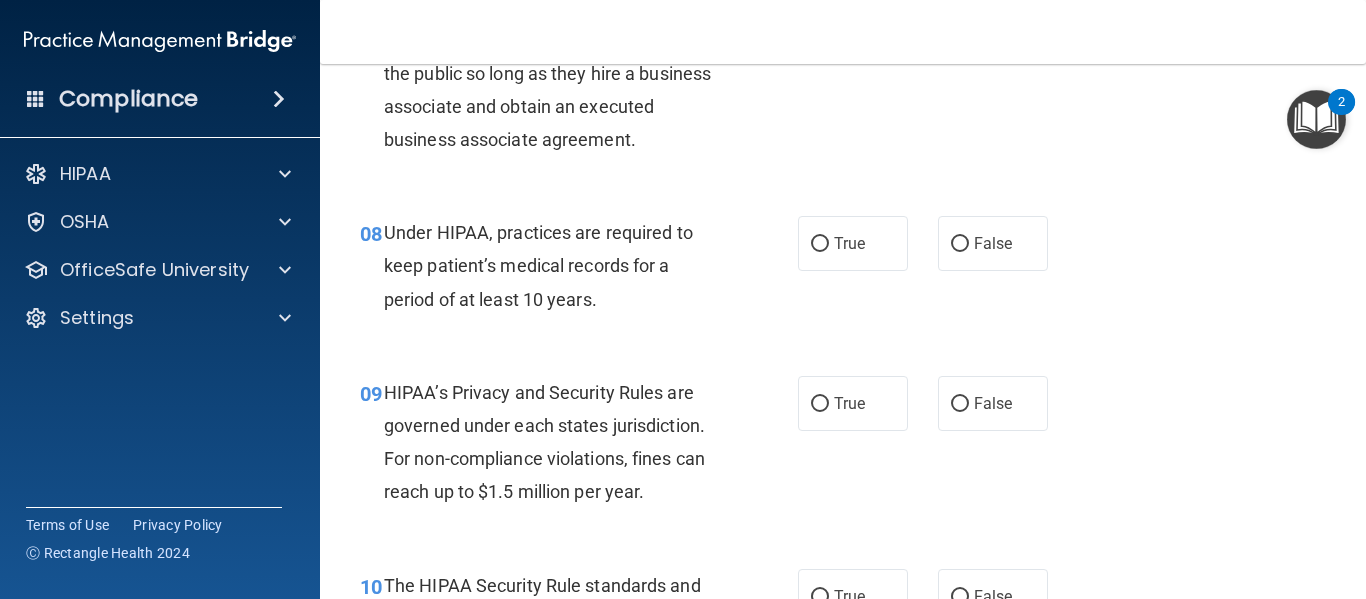 scroll, scrollTop: 1394, scrollLeft: 0, axis: vertical 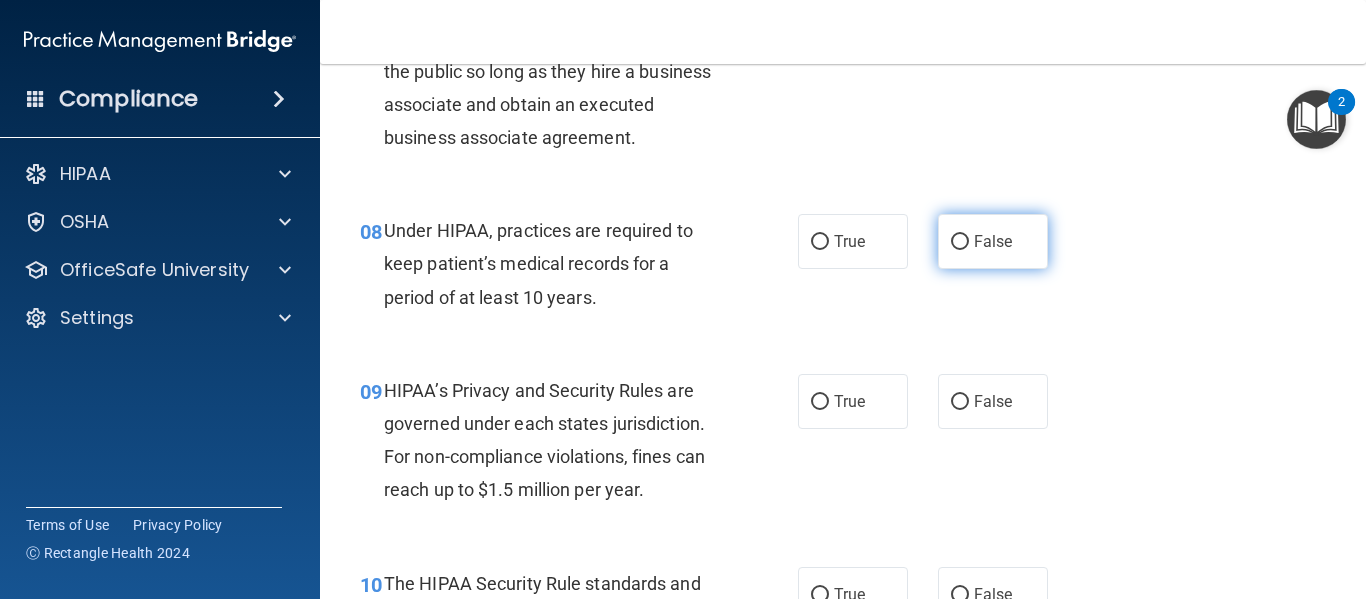 click on "False" at bounding box center (960, 242) 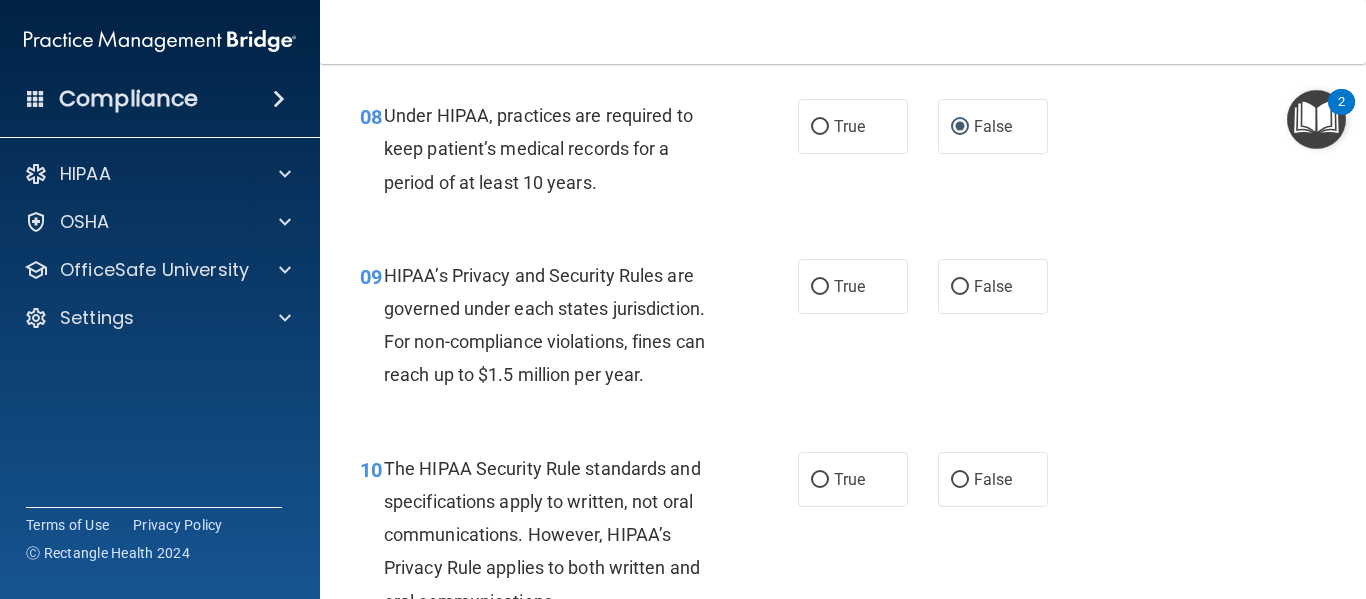 scroll, scrollTop: 1510, scrollLeft: 0, axis: vertical 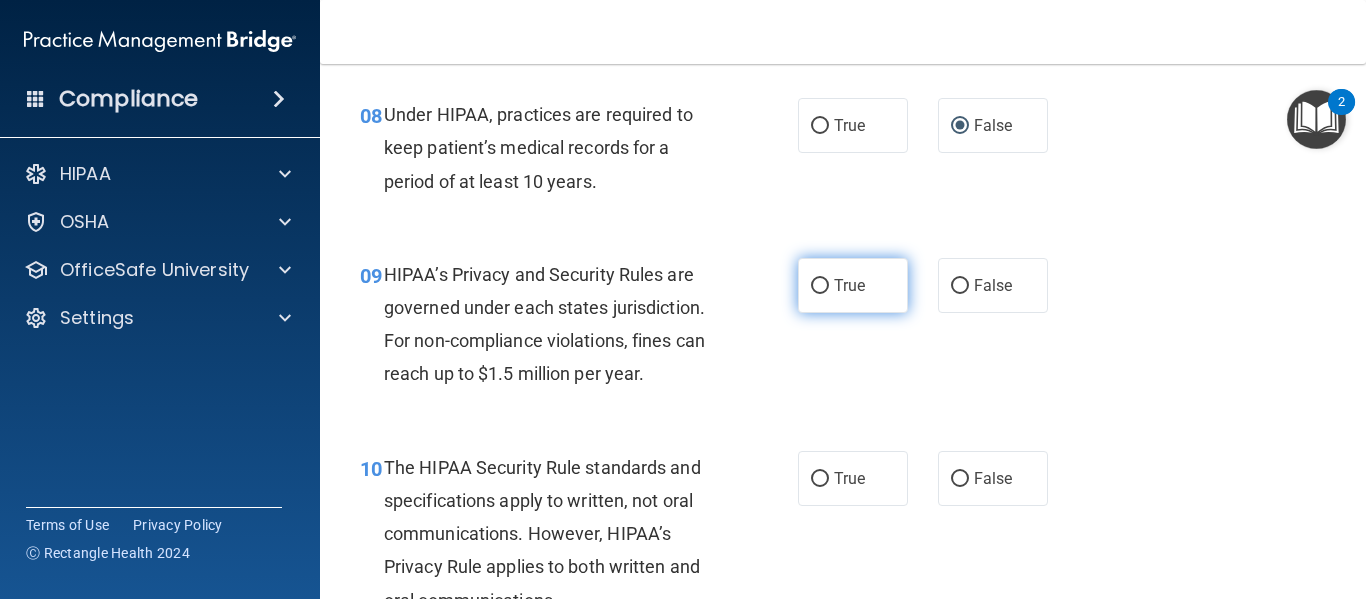click on "True" at bounding box center [853, 285] 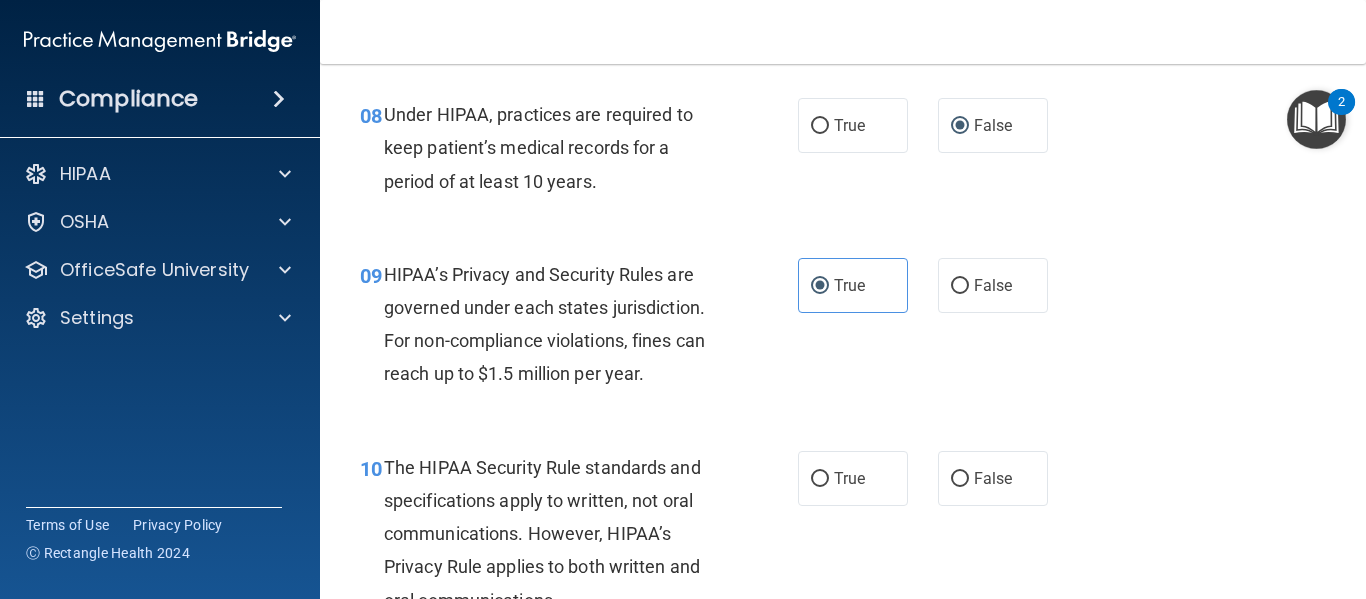 scroll, scrollTop: 1609, scrollLeft: 0, axis: vertical 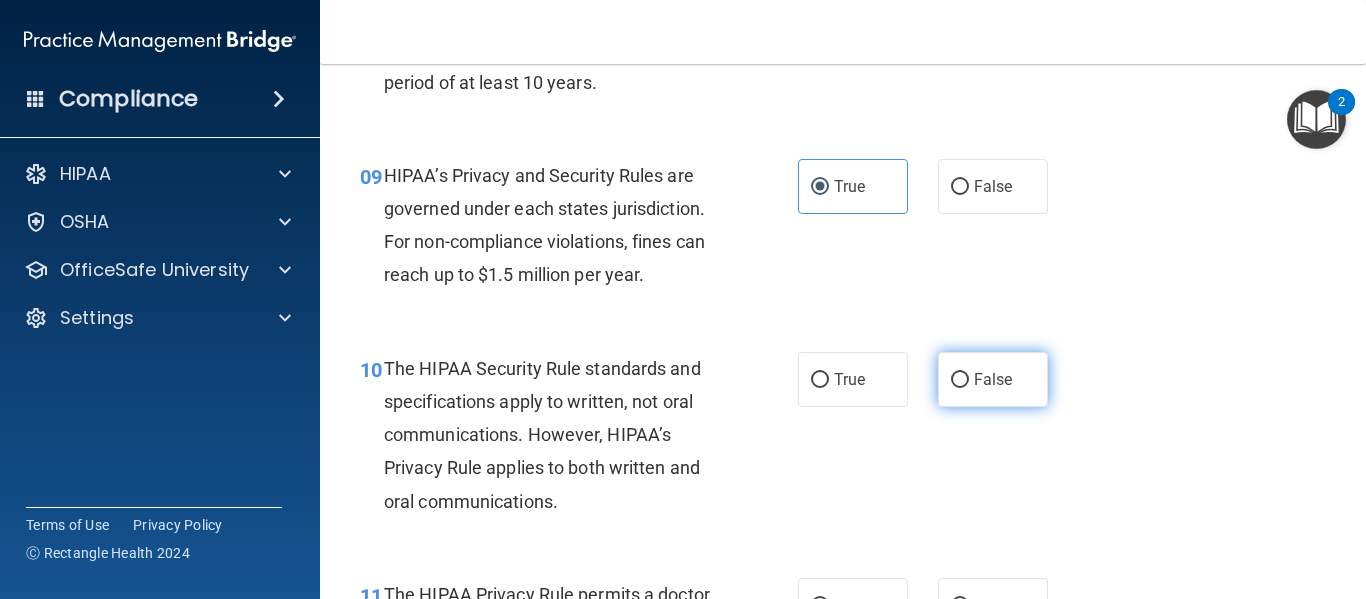 click on "False" at bounding box center (960, 380) 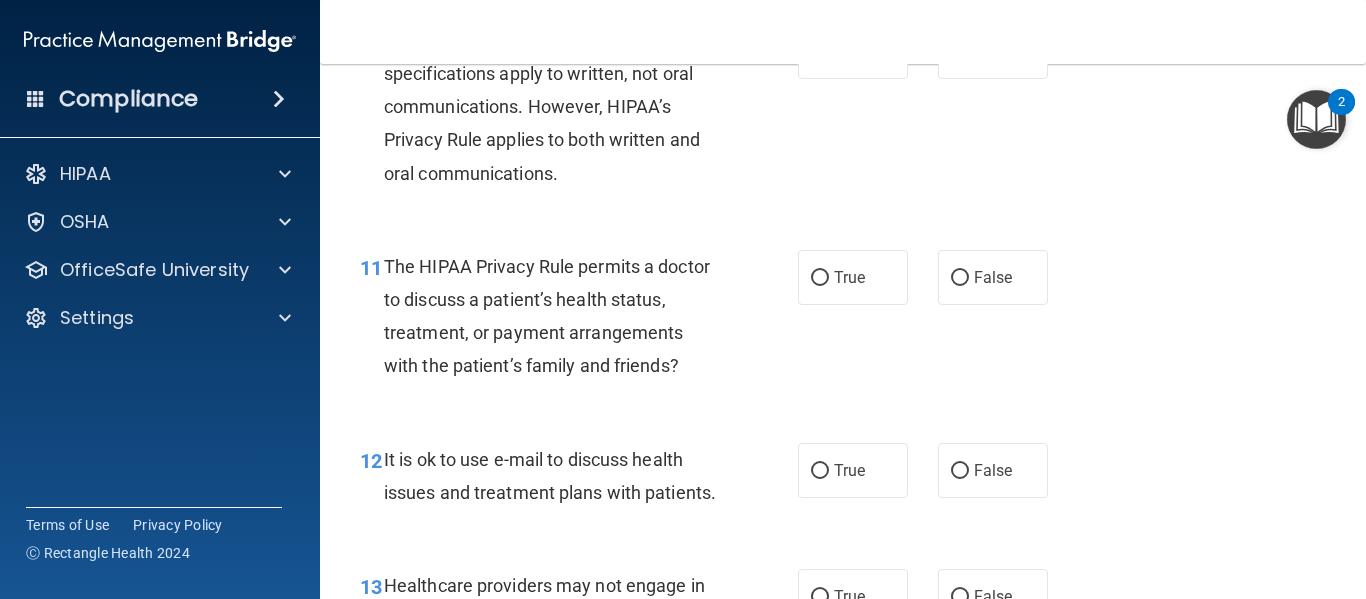 scroll, scrollTop: 1939, scrollLeft: 0, axis: vertical 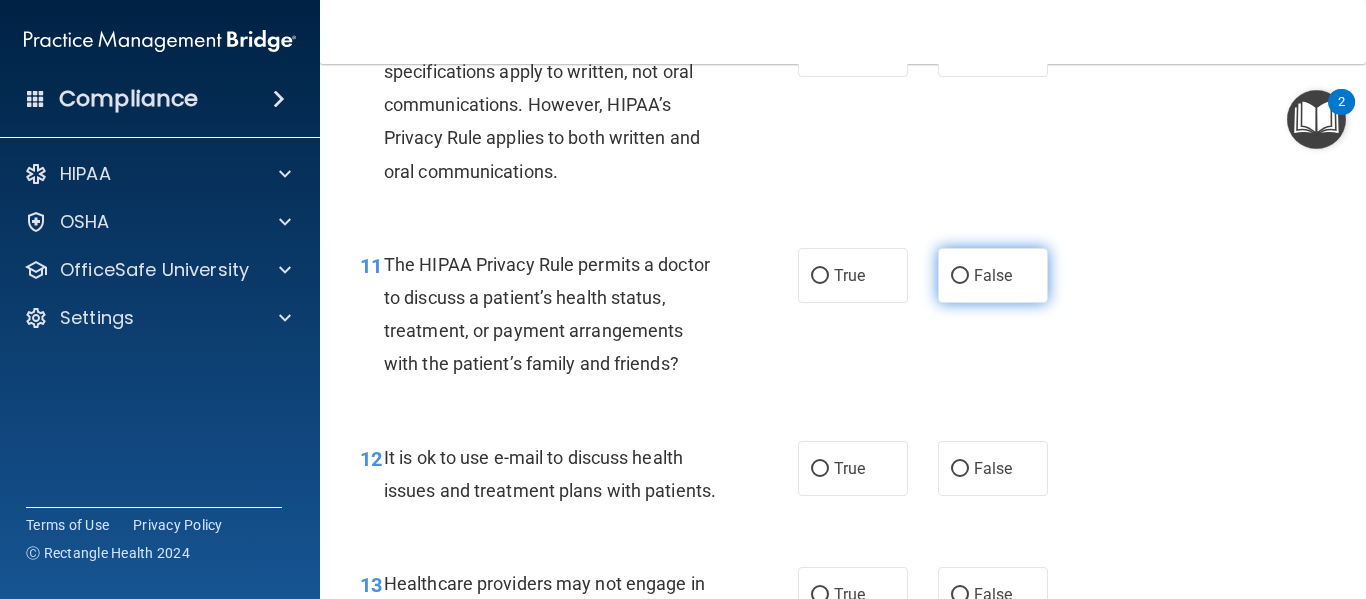 click on "False" at bounding box center [993, 275] 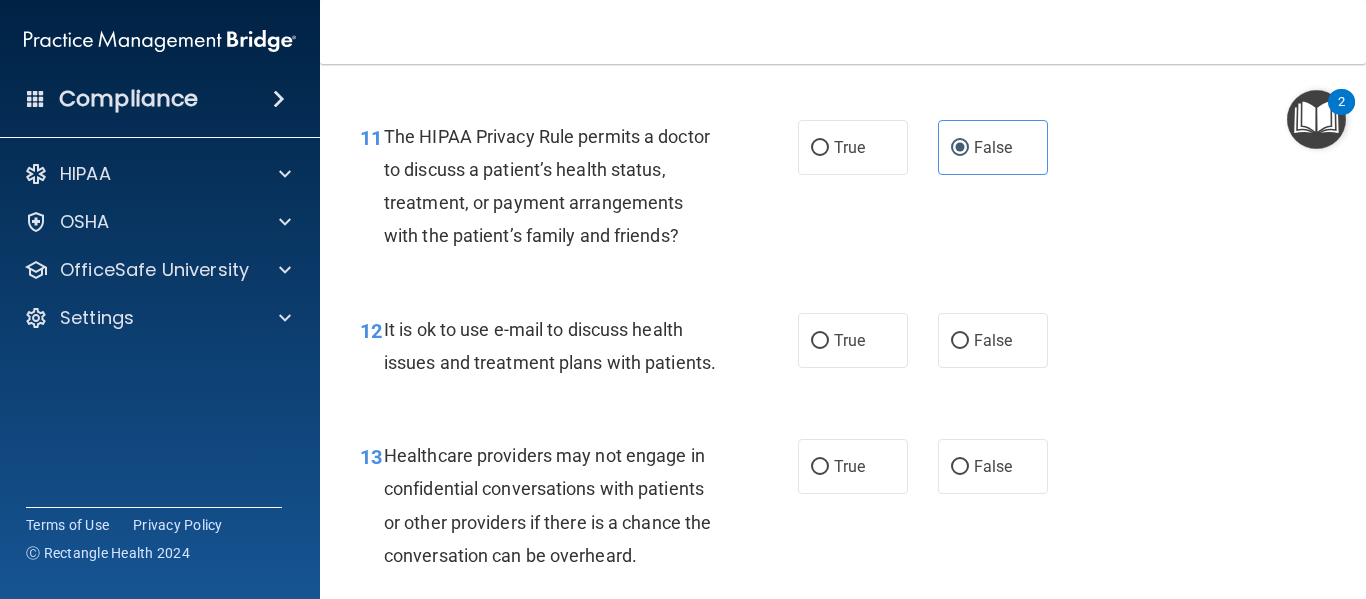 scroll, scrollTop: 2068, scrollLeft: 0, axis: vertical 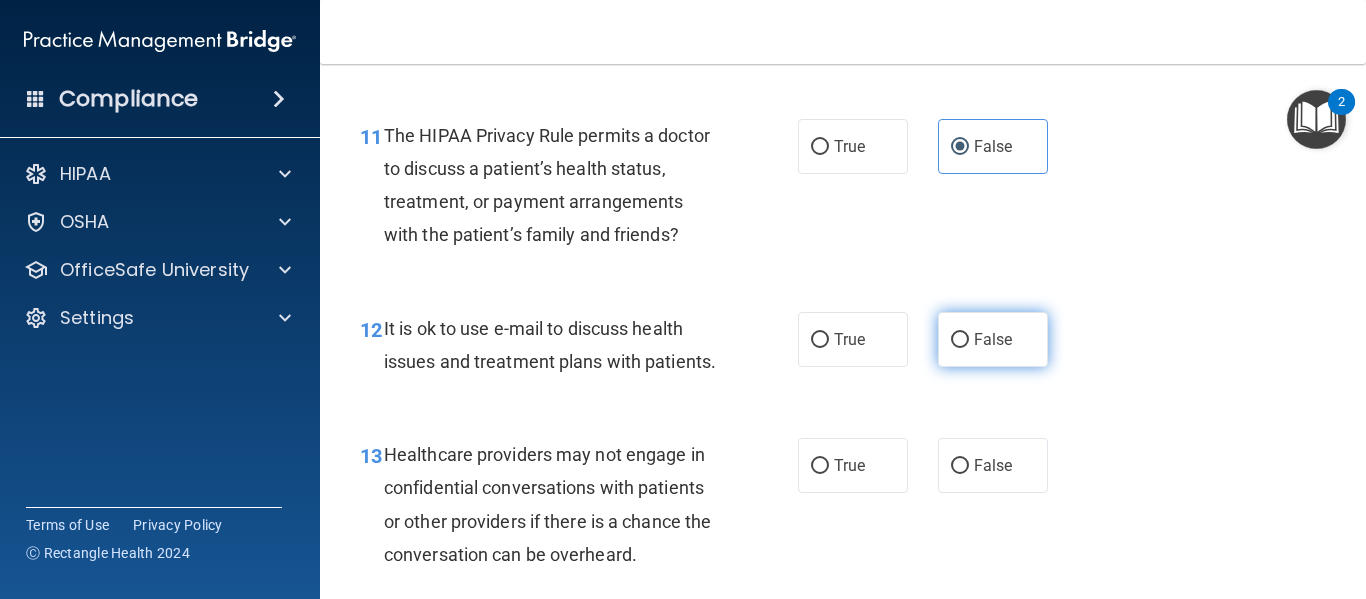 click on "False" at bounding box center (993, 339) 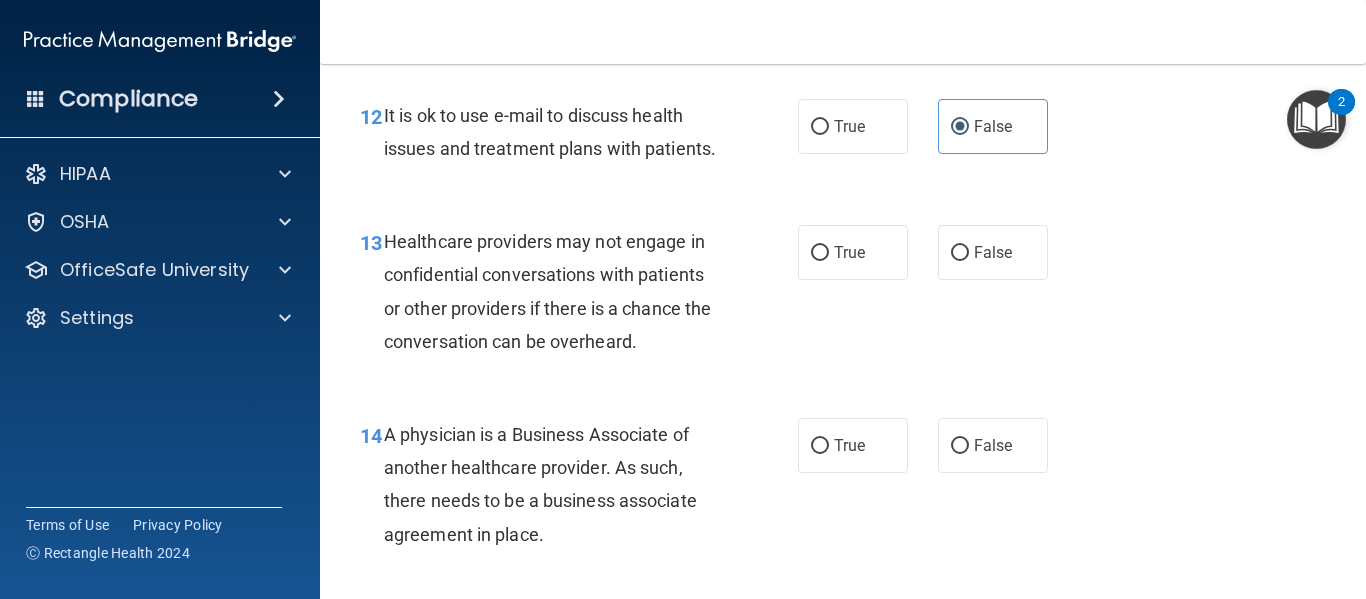 scroll, scrollTop: 2282, scrollLeft: 0, axis: vertical 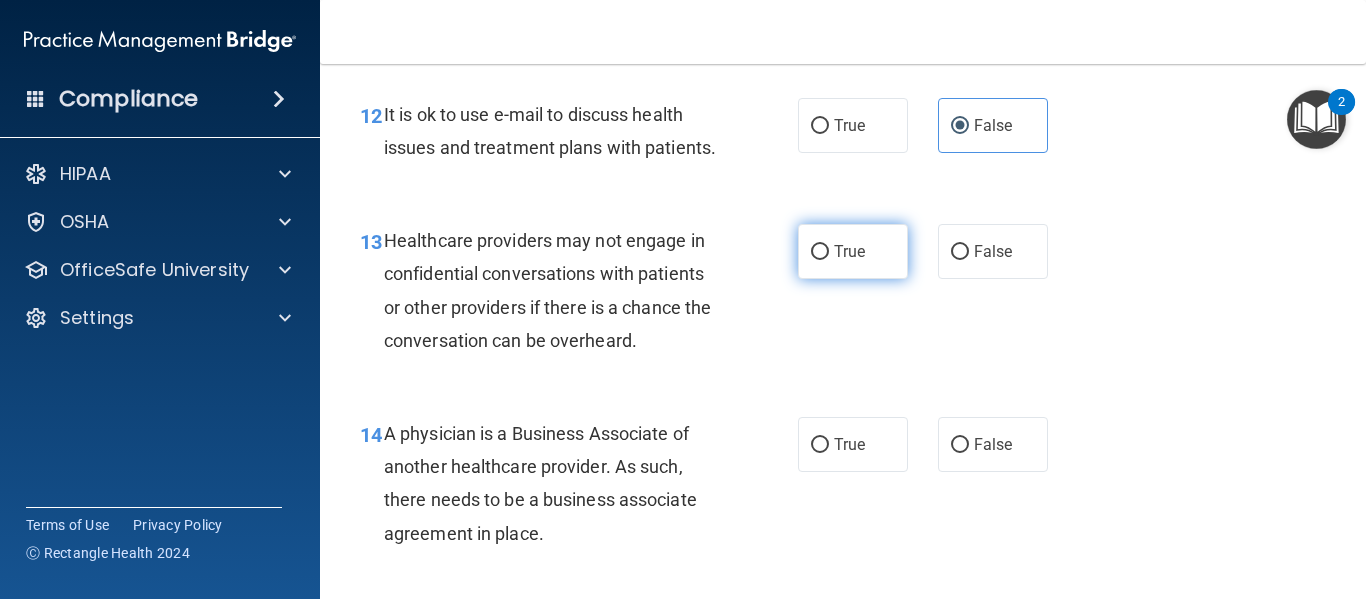 click on "True" at bounding box center (853, 251) 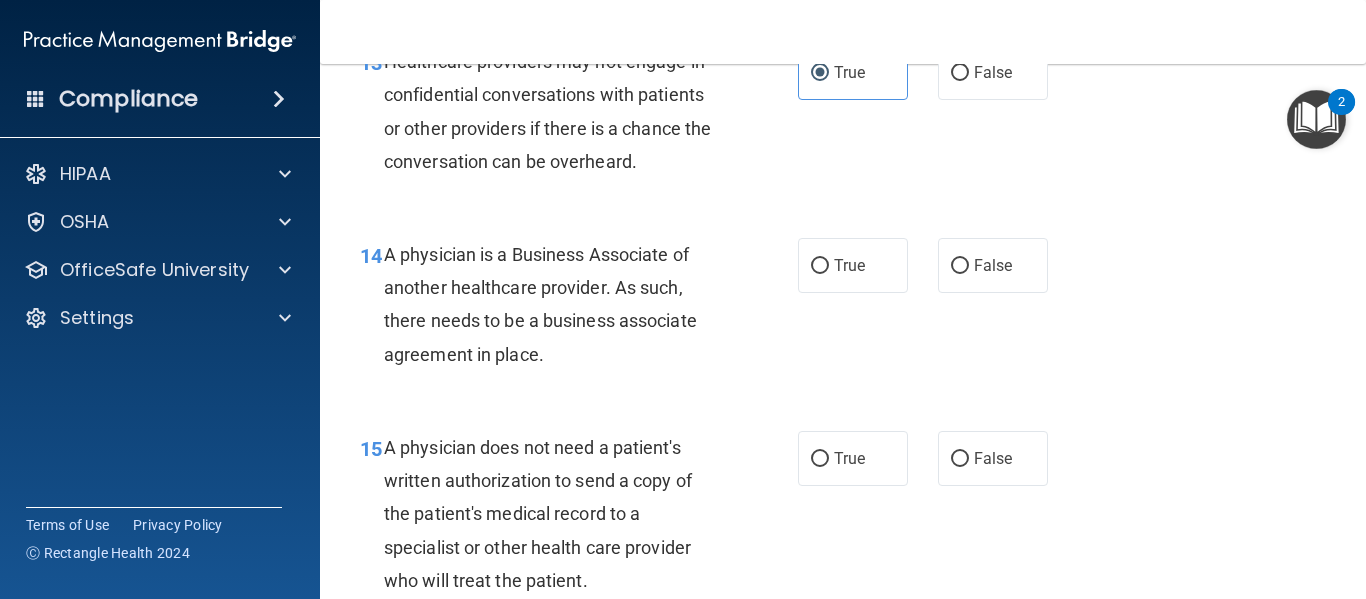 scroll, scrollTop: 2462, scrollLeft: 0, axis: vertical 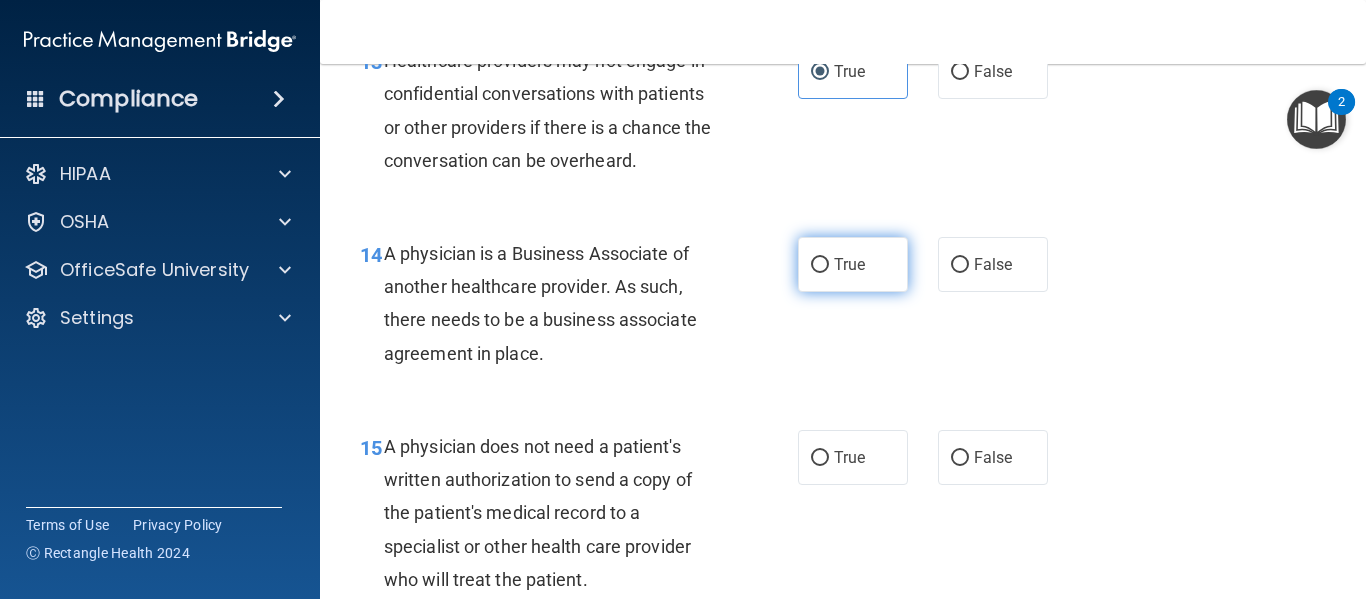 click on "True" at bounding box center [849, 264] 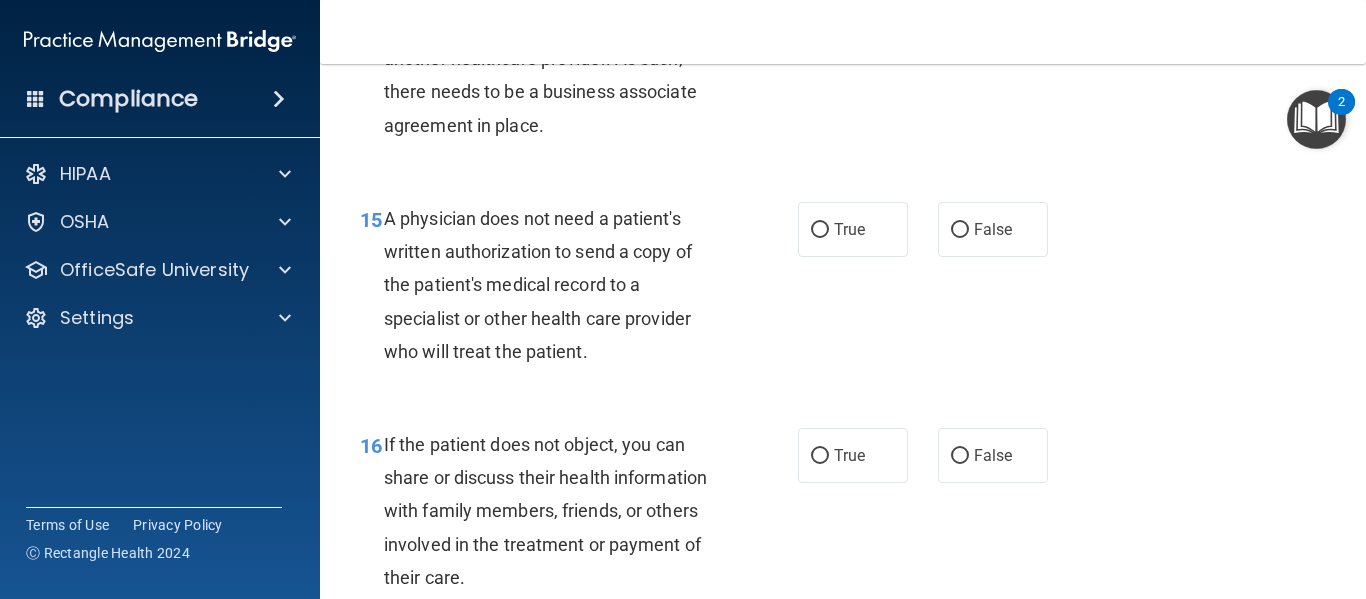 scroll, scrollTop: 2695, scrollLeft: 0, axis: vertical 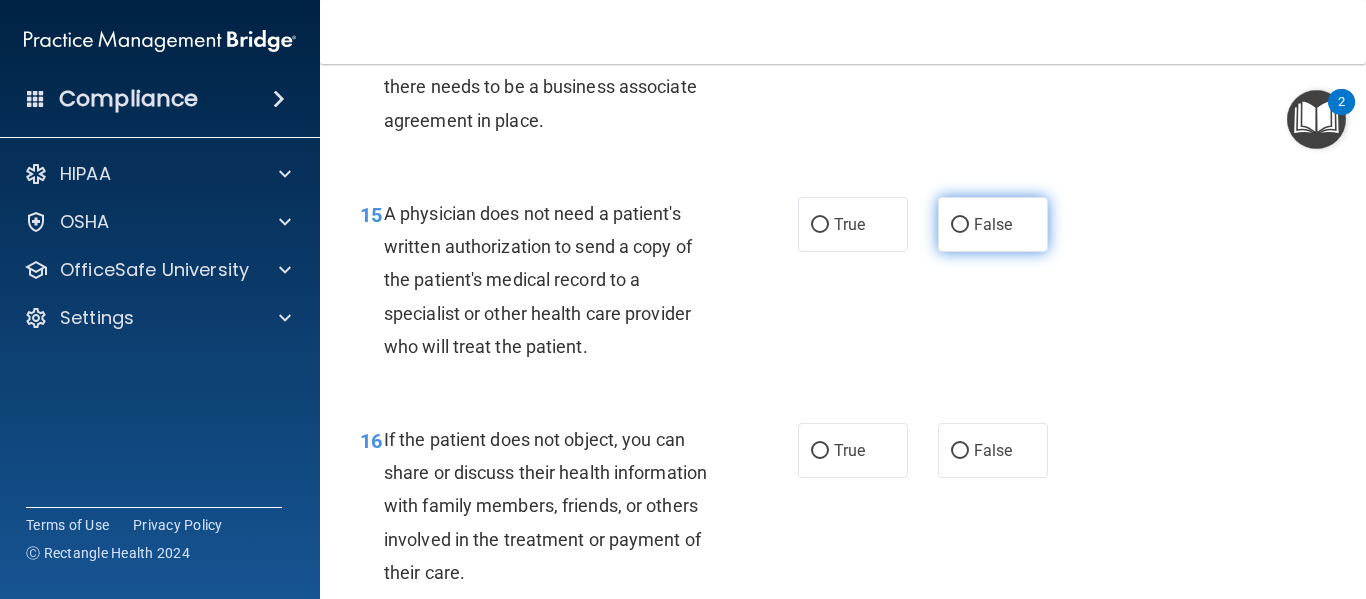 click on "False" at bounding box center [993, 224] 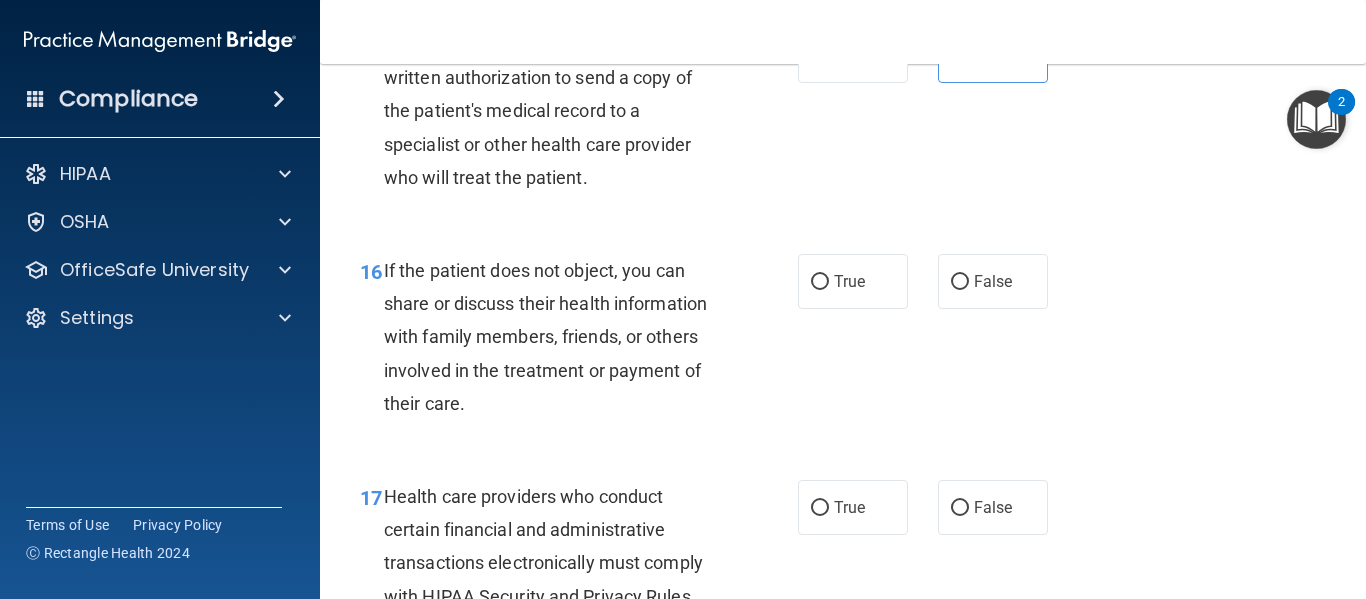 scroll, scrollTop: 2869, scrollLeft: 0, axis: vertical 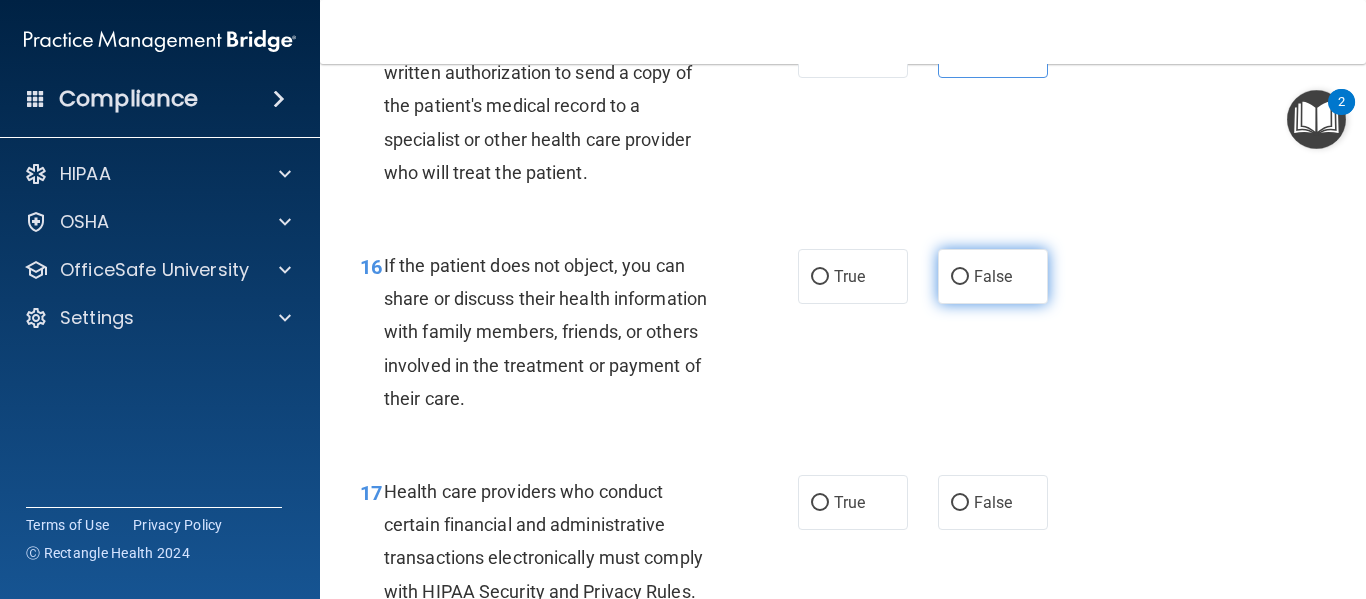 click on "False" at bounding box center (993, 276) 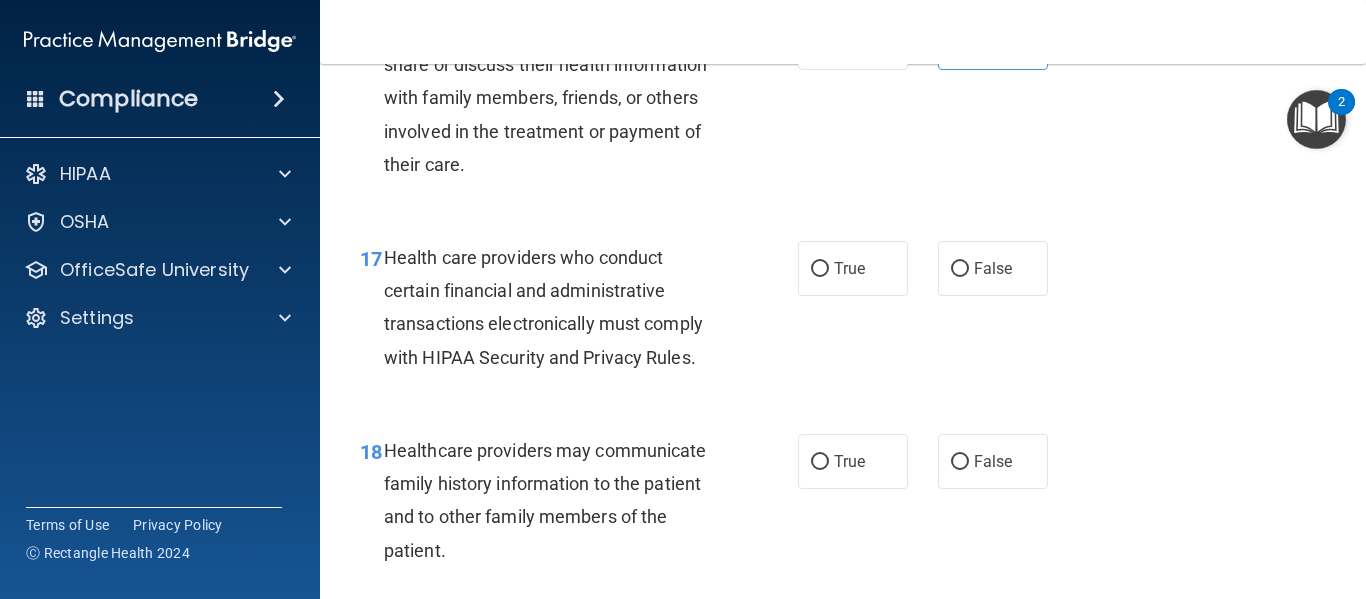 scroll, scrollTop: 3104, scrollLeft: 0, axis: vertical 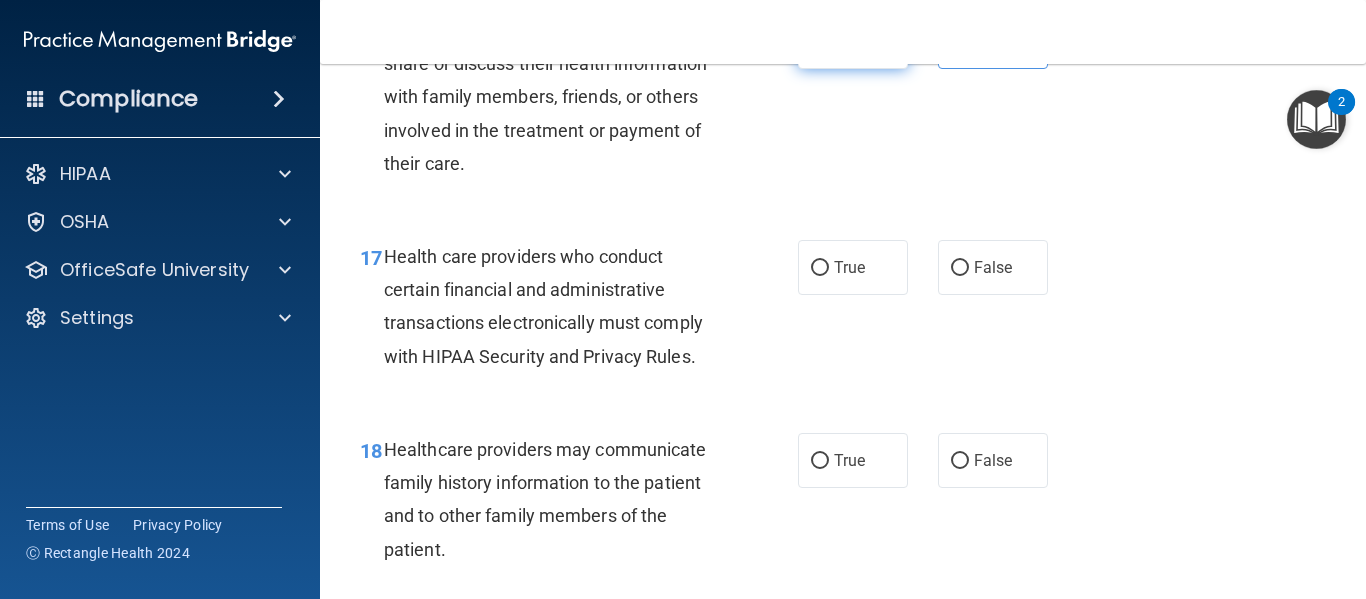 click on "True" at bounding box center [820, 42] 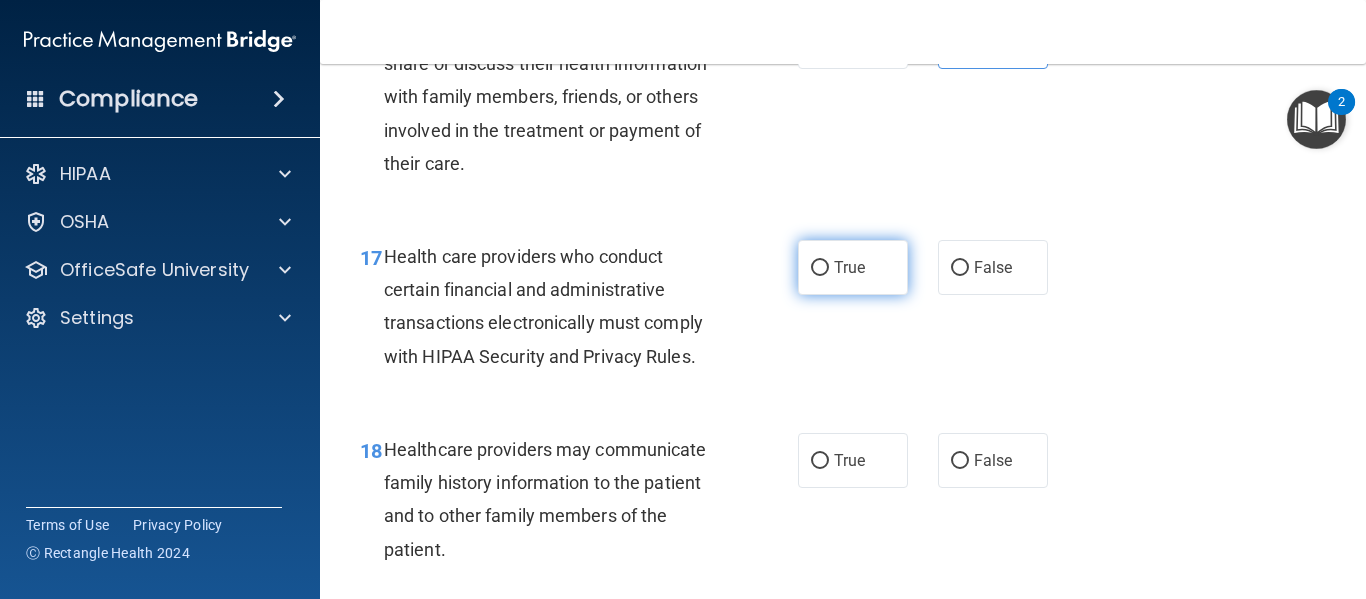 click on "True" at bounding box center [853, 267] 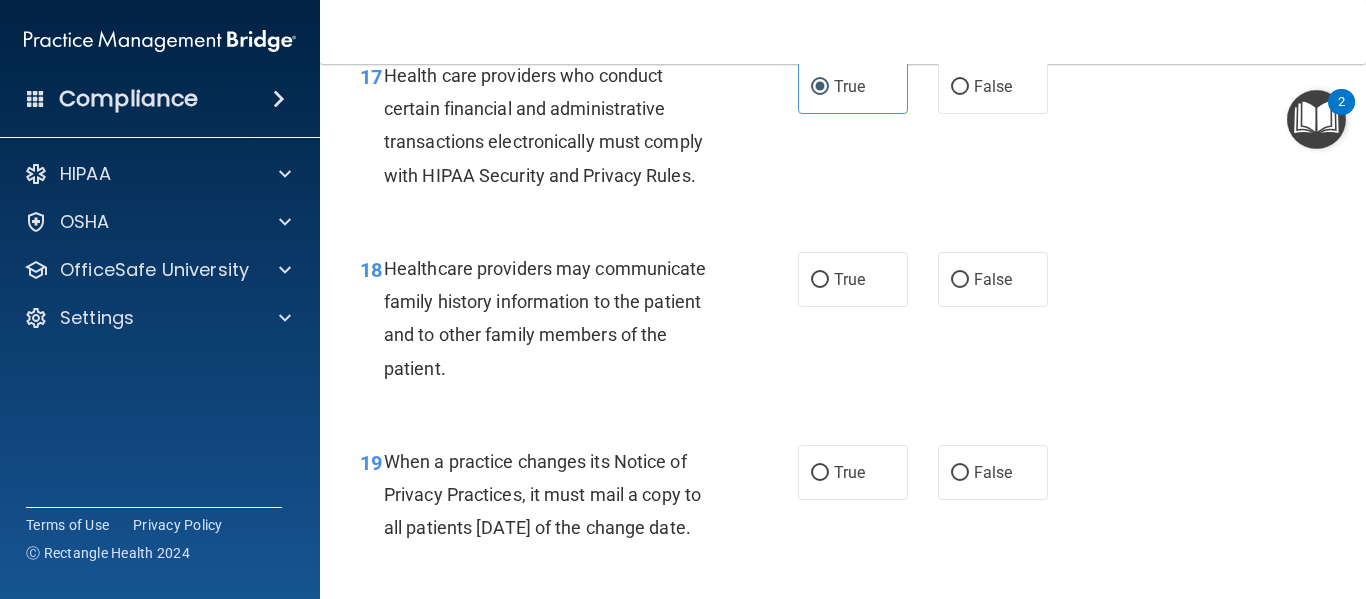 scroll, scrollTop: 3286, scrollLeft: 0, axis: vertical 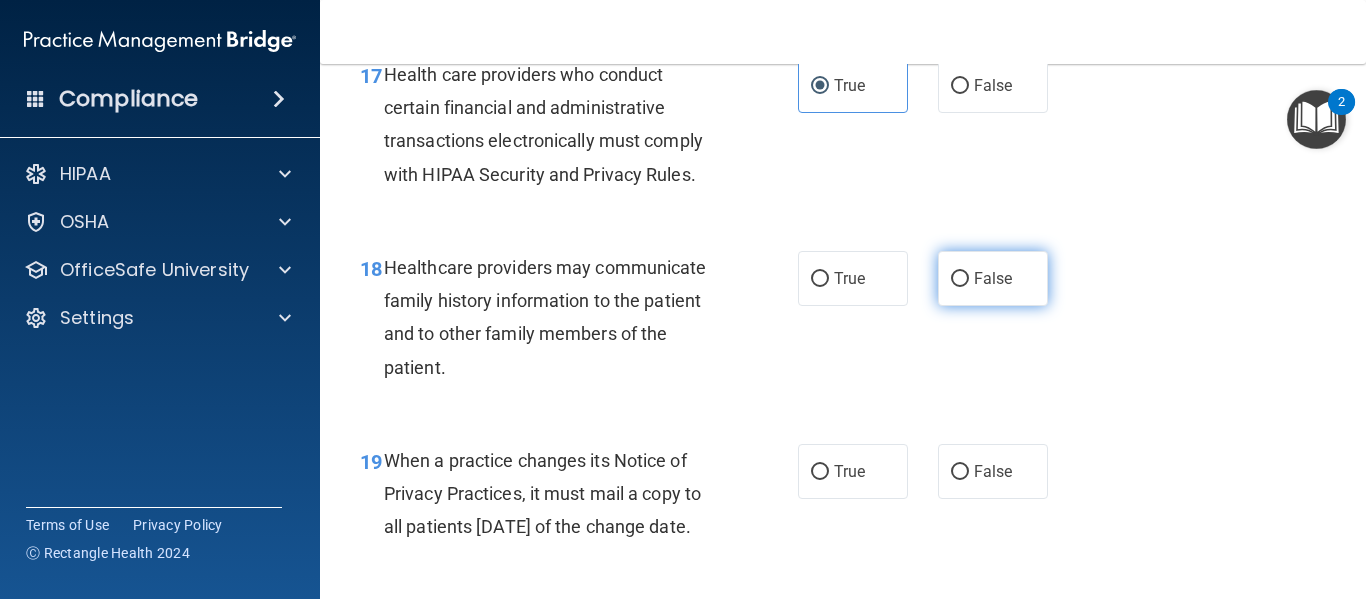 click on "False" at bounding box center [960, 279] 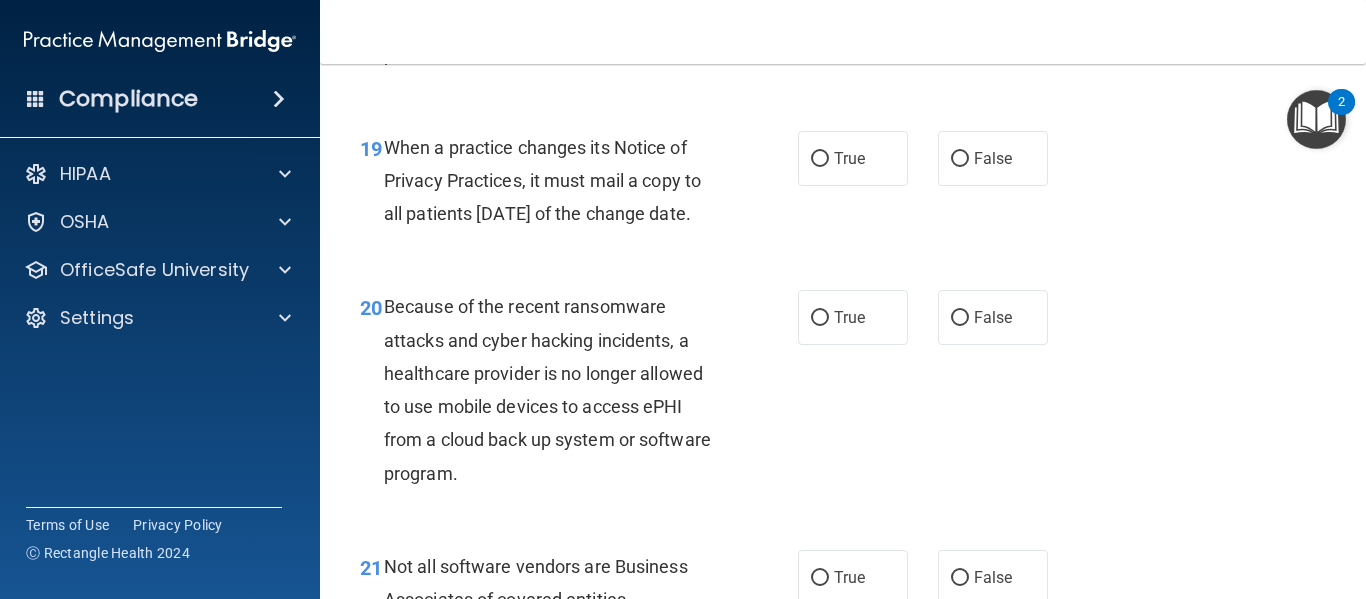 scroll, scrollTop: 3605, scrollLeft: 0, axis: vertical 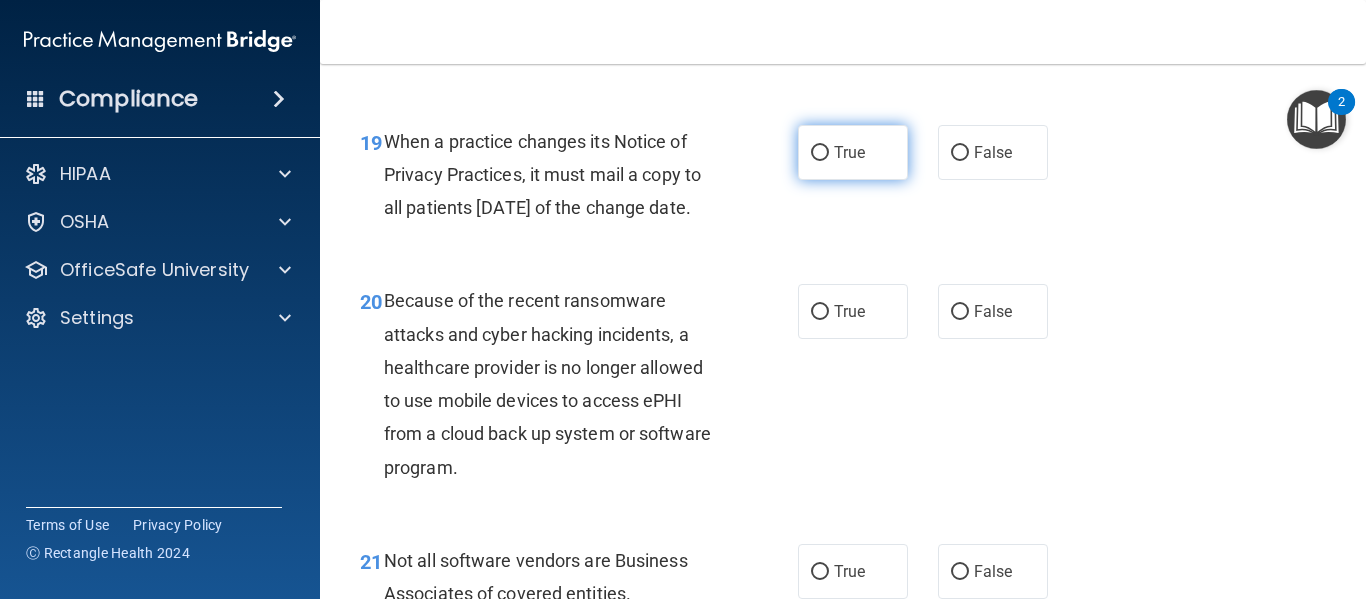 click on "True" at bounding box center (849, 152) 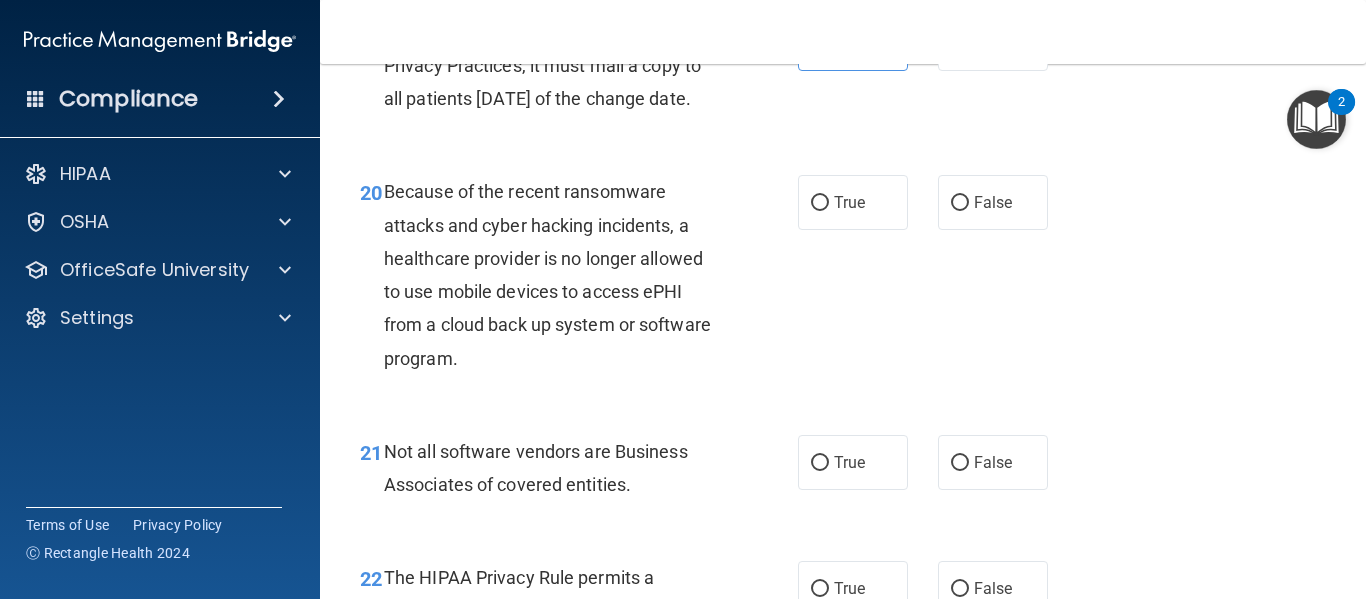 scroll, scrollTop: 3715, scrollLeft: 0, axis: vertical 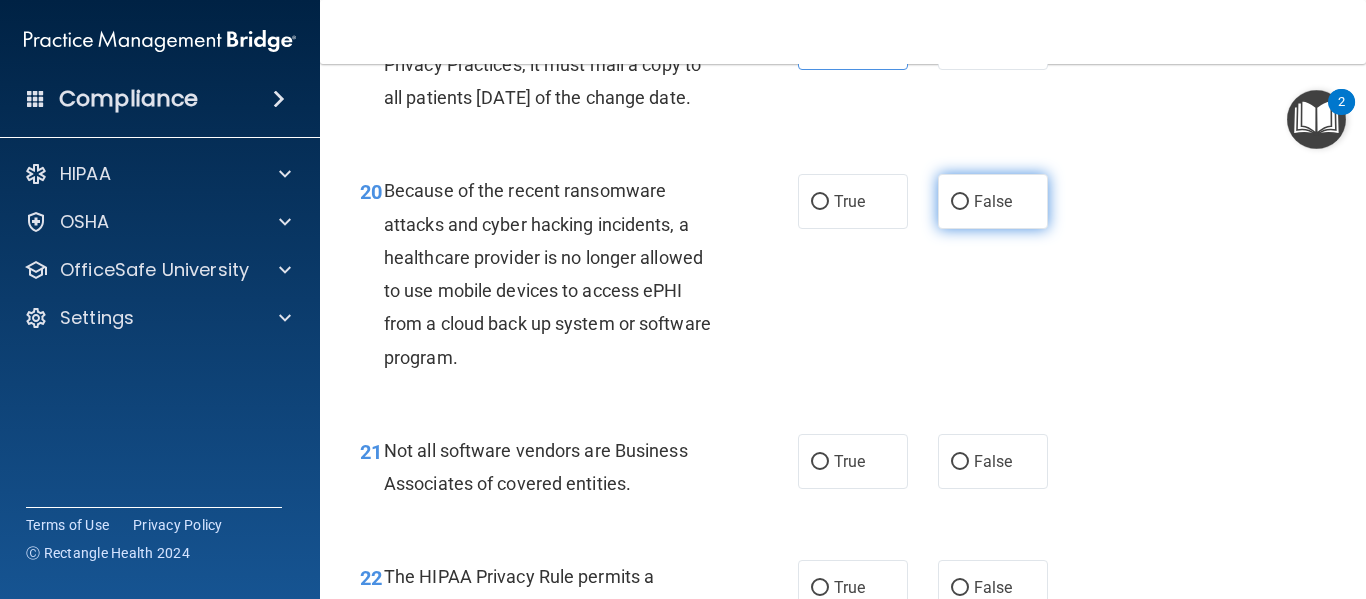 click on "False" at bounding box center (993, 201) 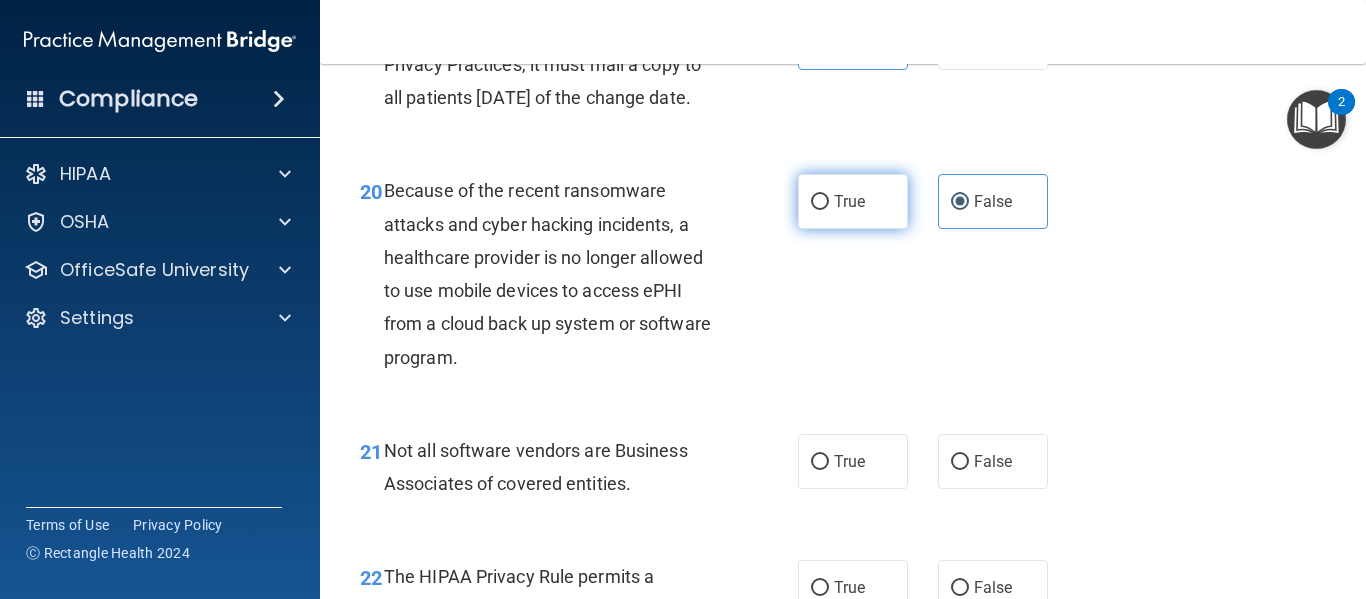 click on "True" at bounding box center (820, 202) 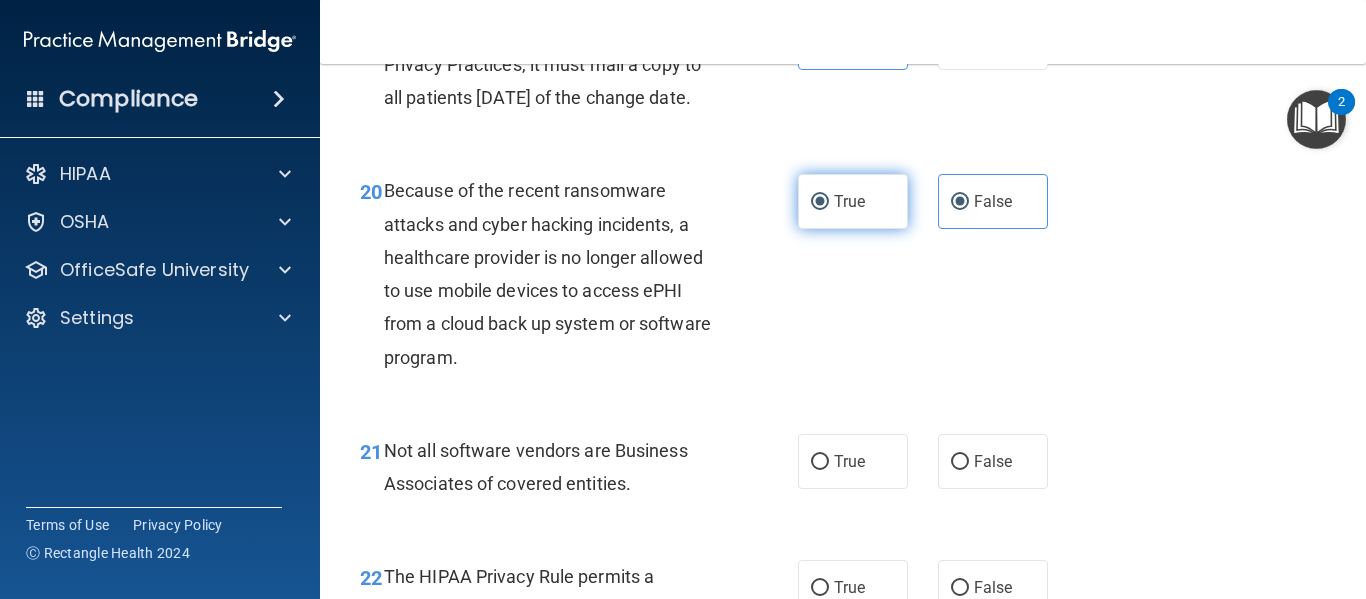 radio on "false" 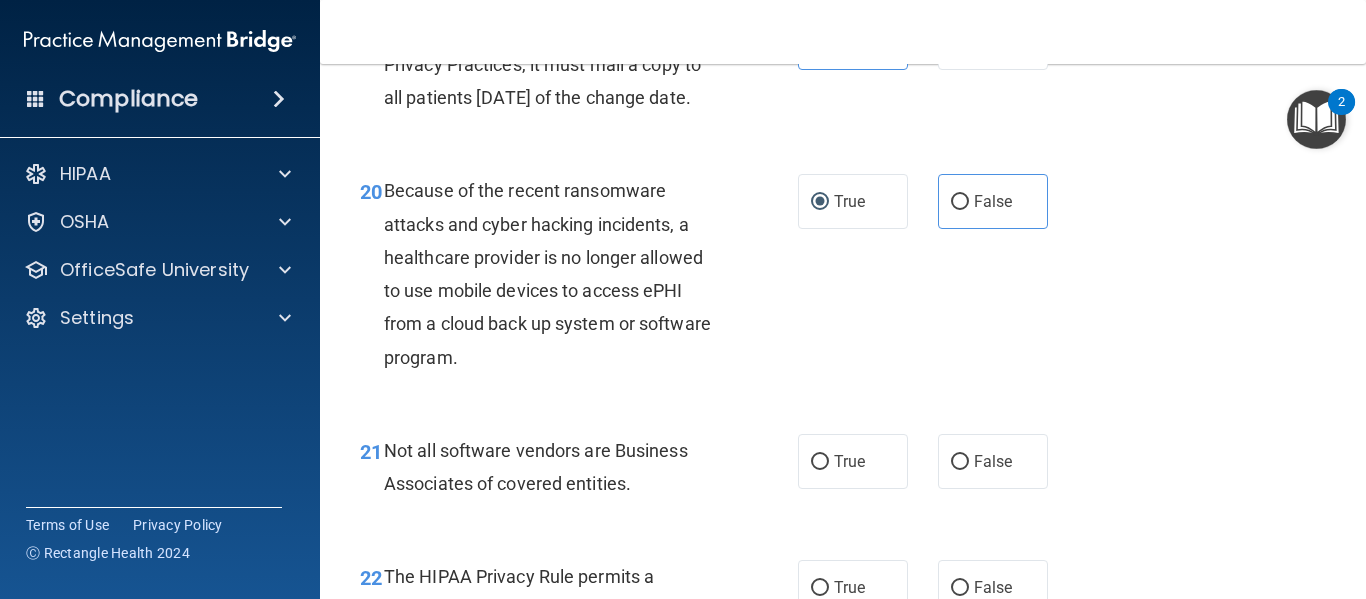 scroll, scrollTop: 3932, scrollLeft: 0, axis: vertical 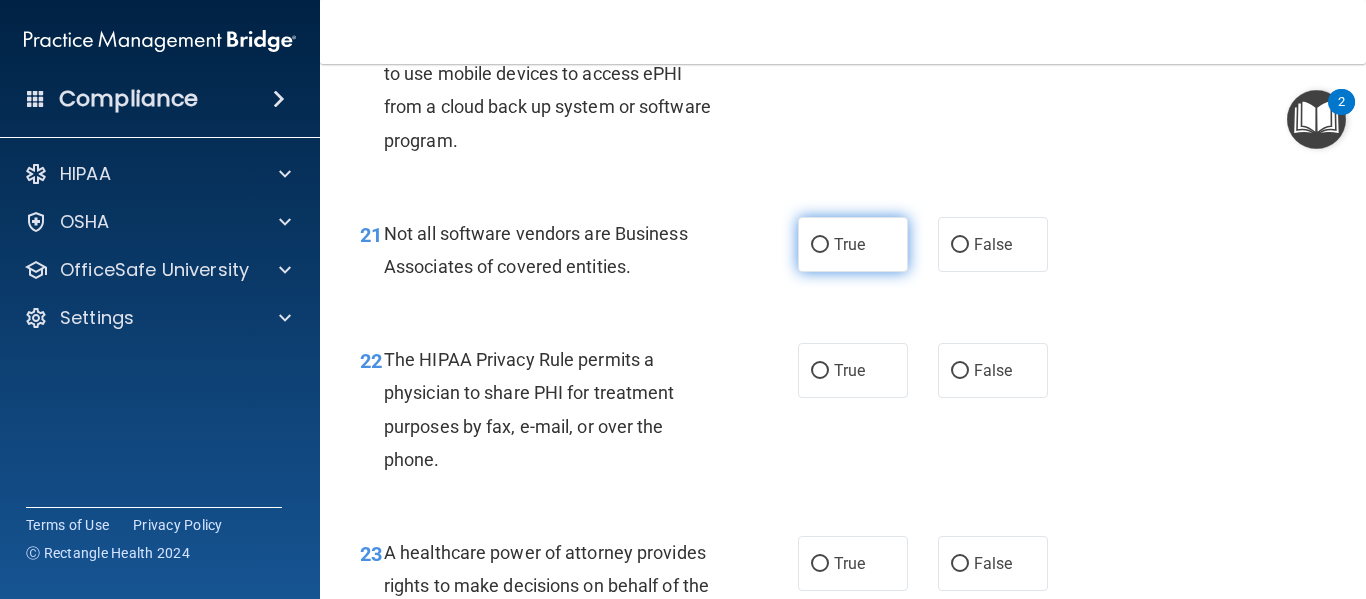 click on "True" at bounding box center [853, 244] 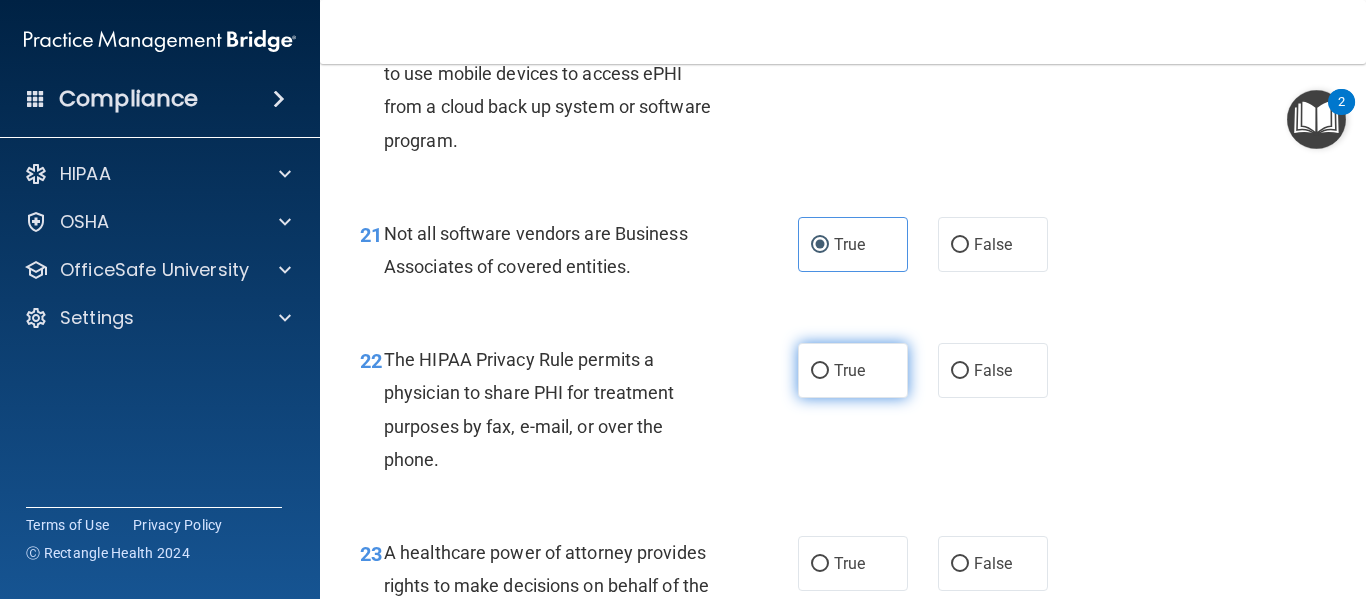 click on "True" at bounding box center (853, 370) 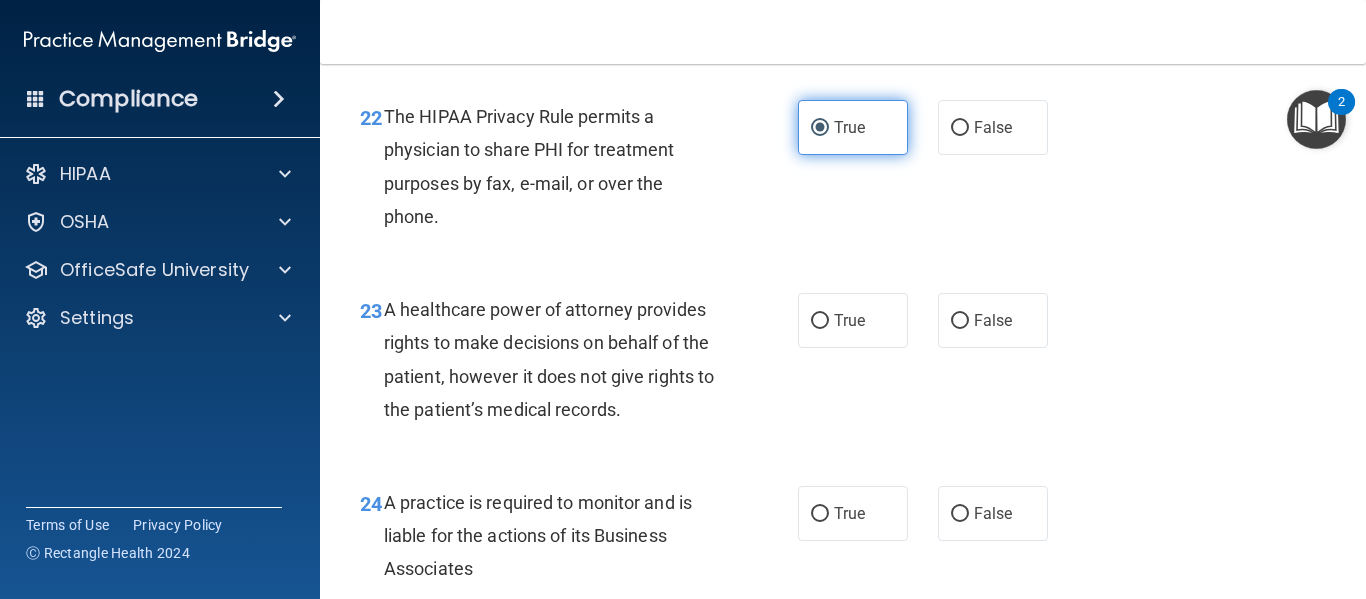 scroll, scrollTop: 4178, scrollLeft: 0, axis: vertical 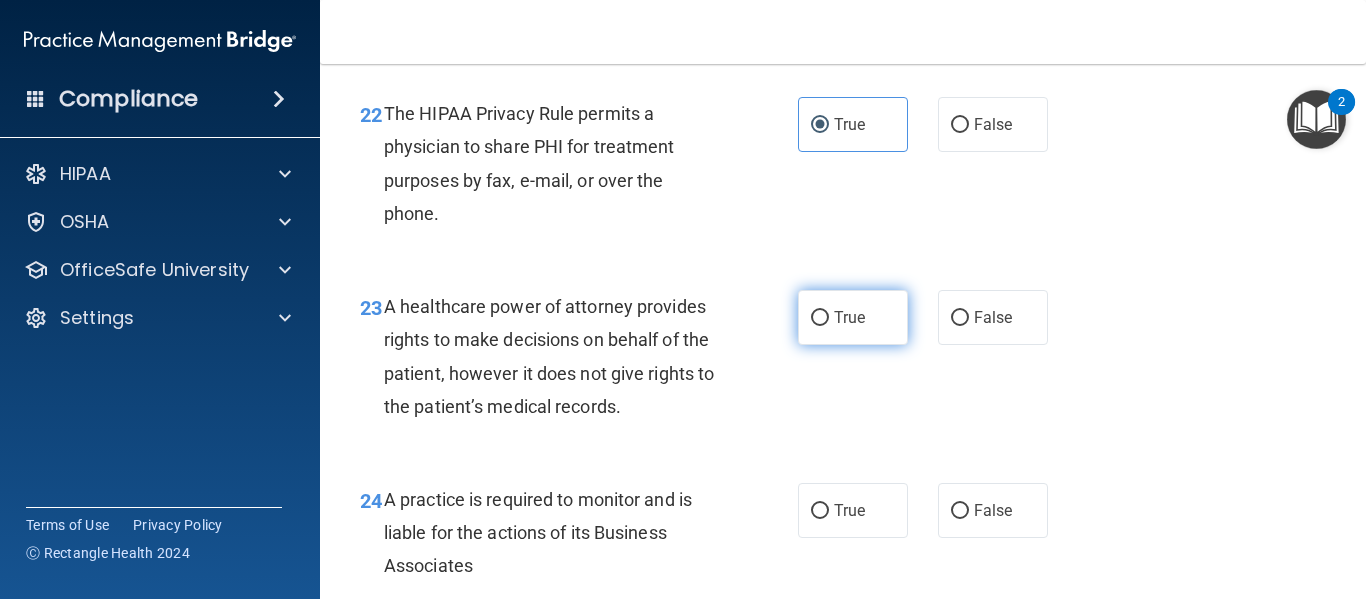 click on "True" at bounding box center (853, 317) 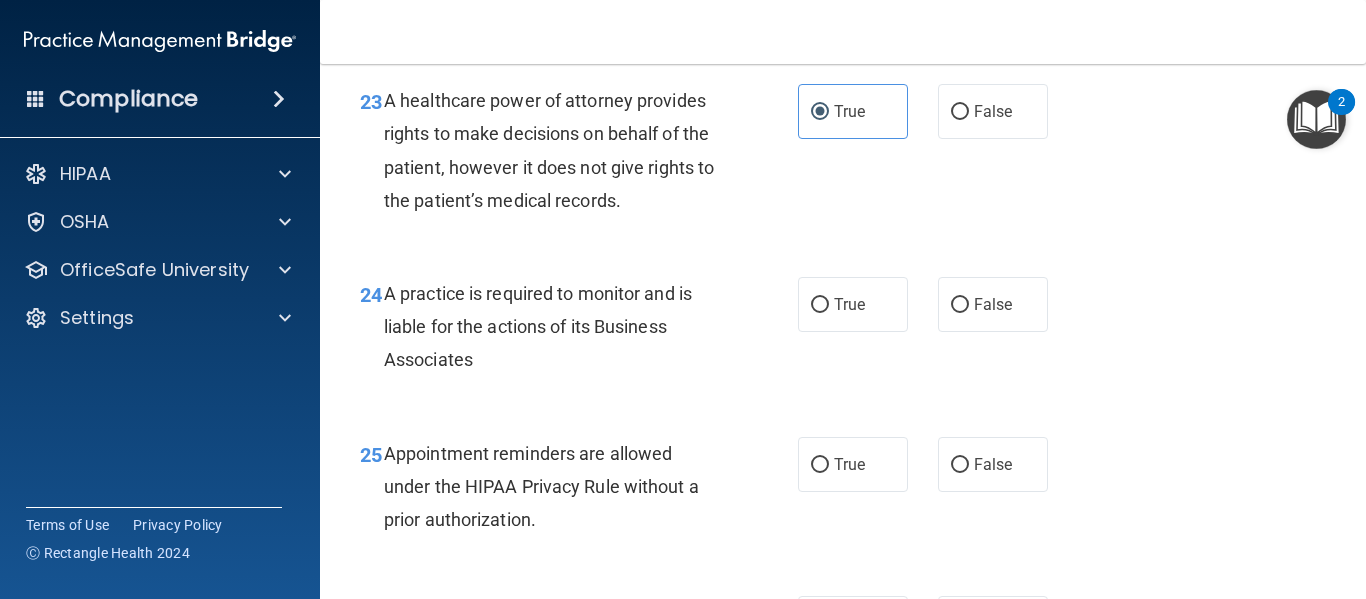 scroll, scrollTop: 4404, scrollLeft: 0, axis: vertical 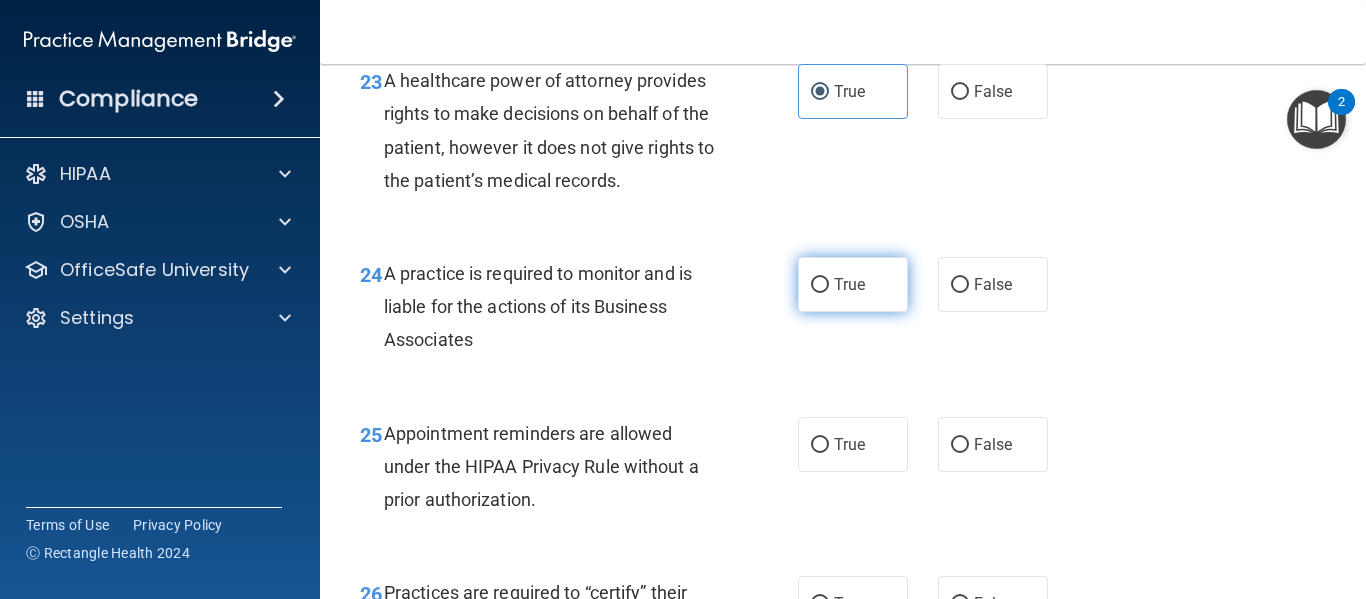 click on "True" at bounding box center (849, 284) 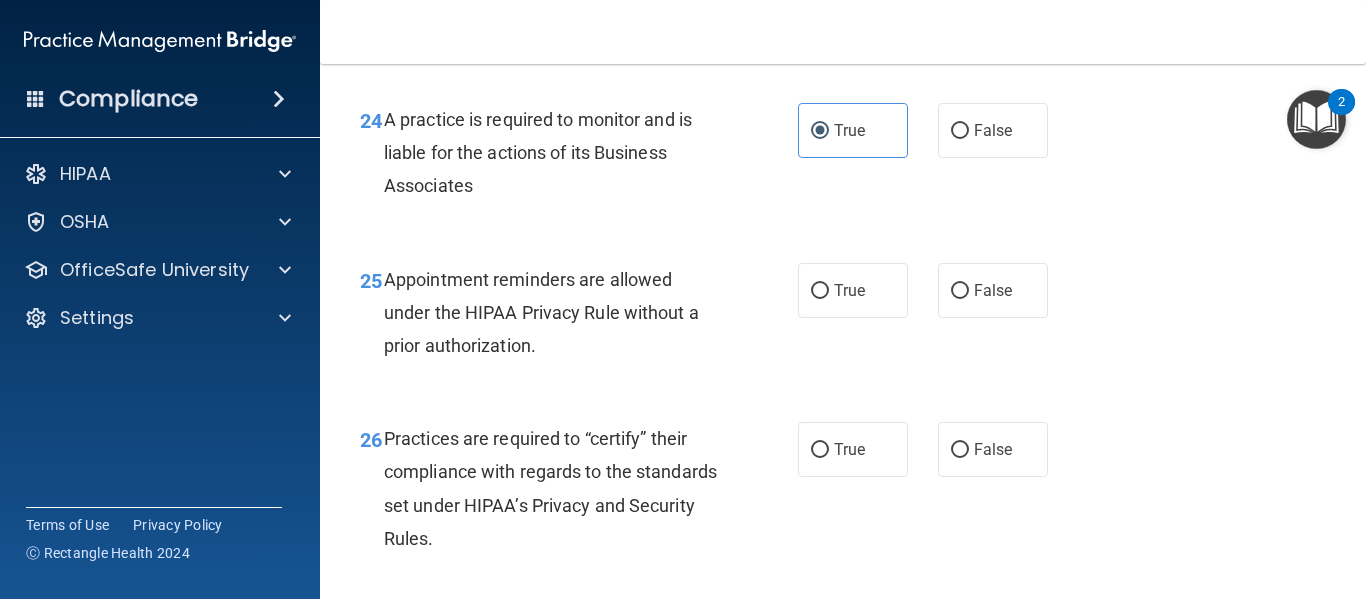 scroll, scrollTop: 4559, scrollLeft: 0, axis: vertical 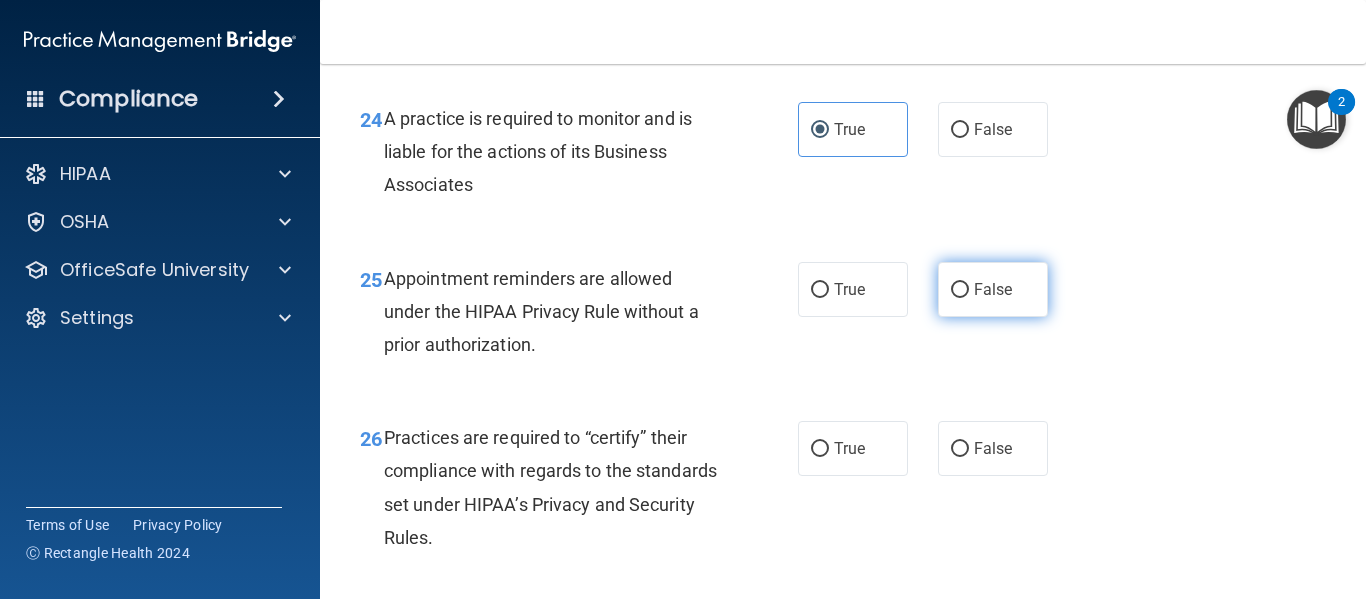 click on "False" at bounding box center (993, 289) 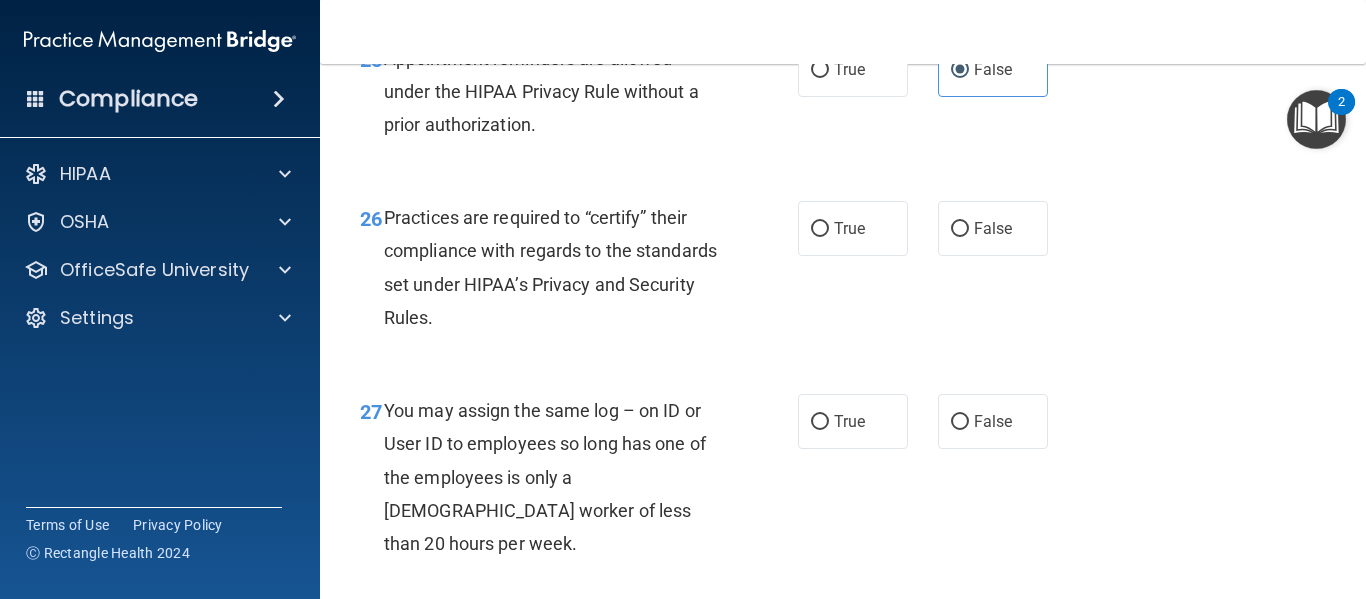 scroll, scrollTop: 4790, scrollLeft: 0, axis: vertical 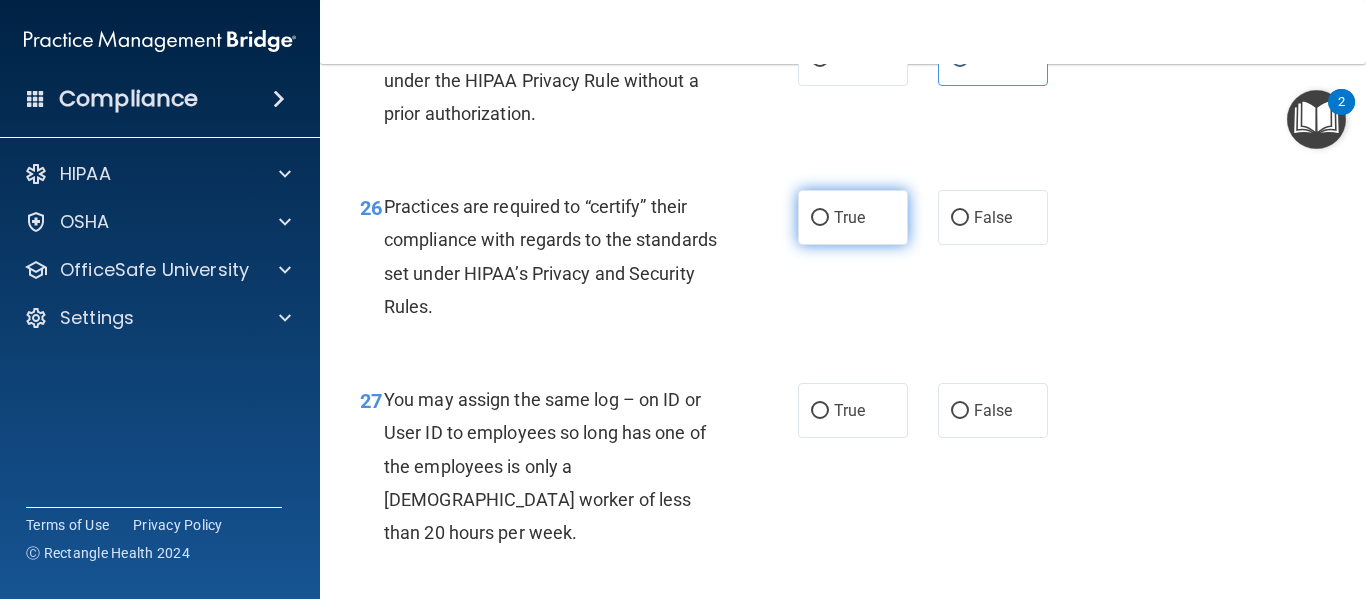 click on "True" at bounding box center [849, 217] 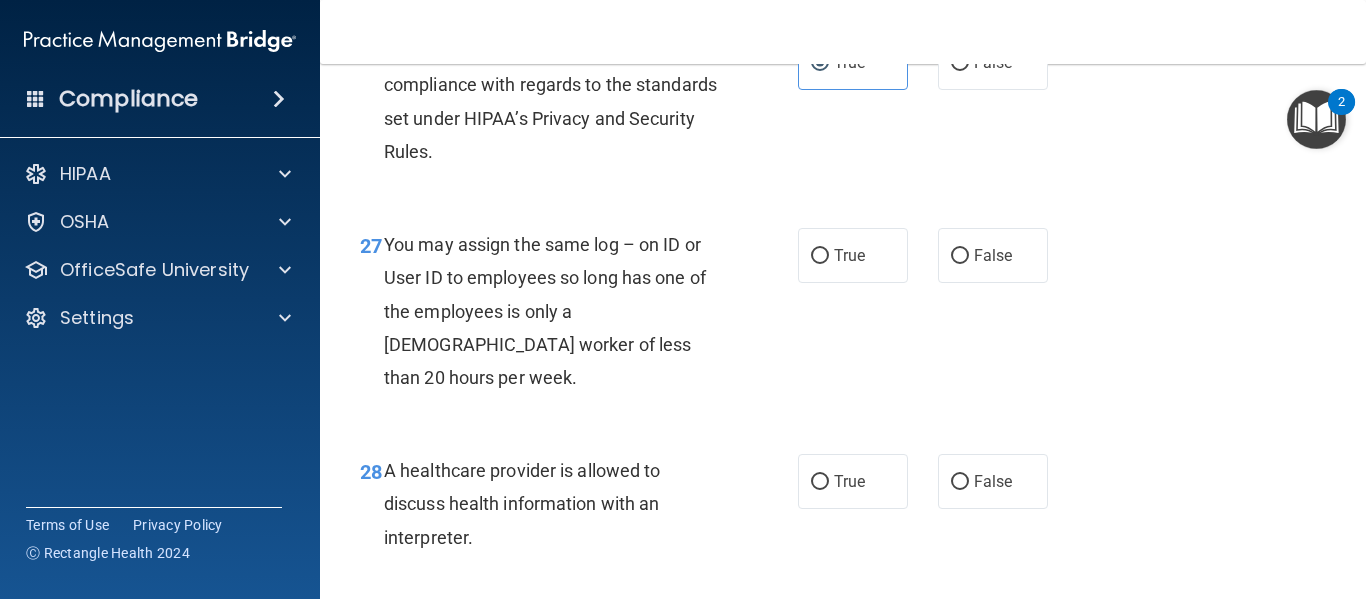 scroll, scrollTop: 4946, scrollLeft: 0, axis: vertical 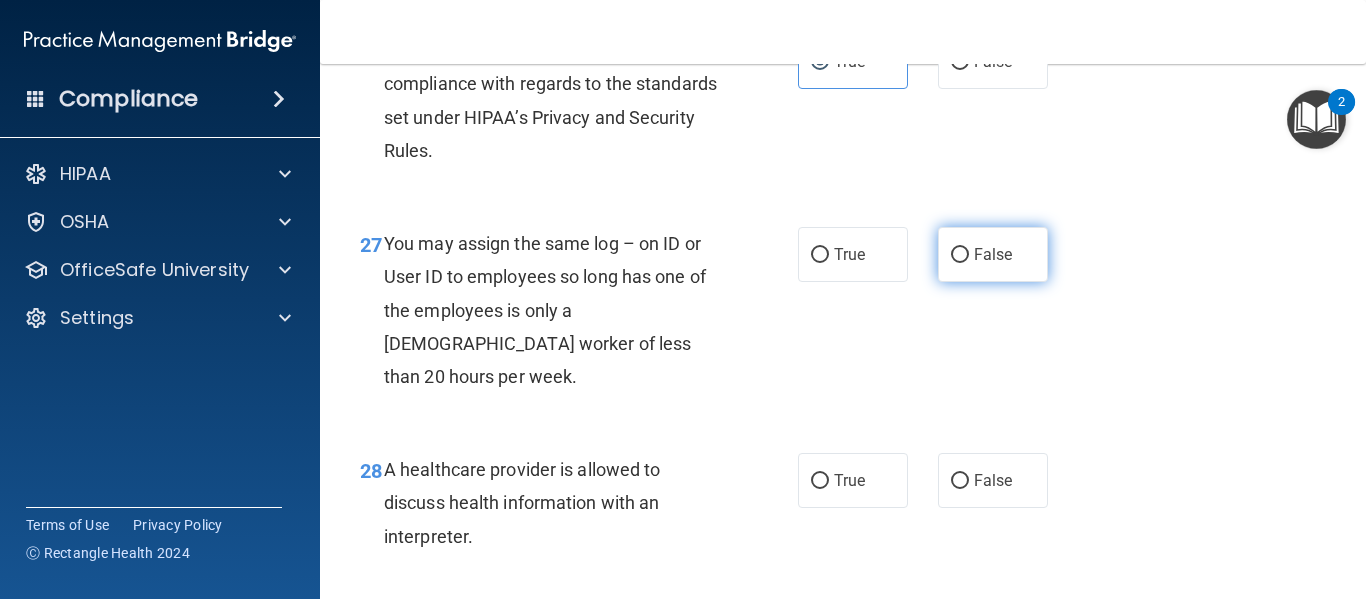 click on "False" at bounding box center (993, 254) 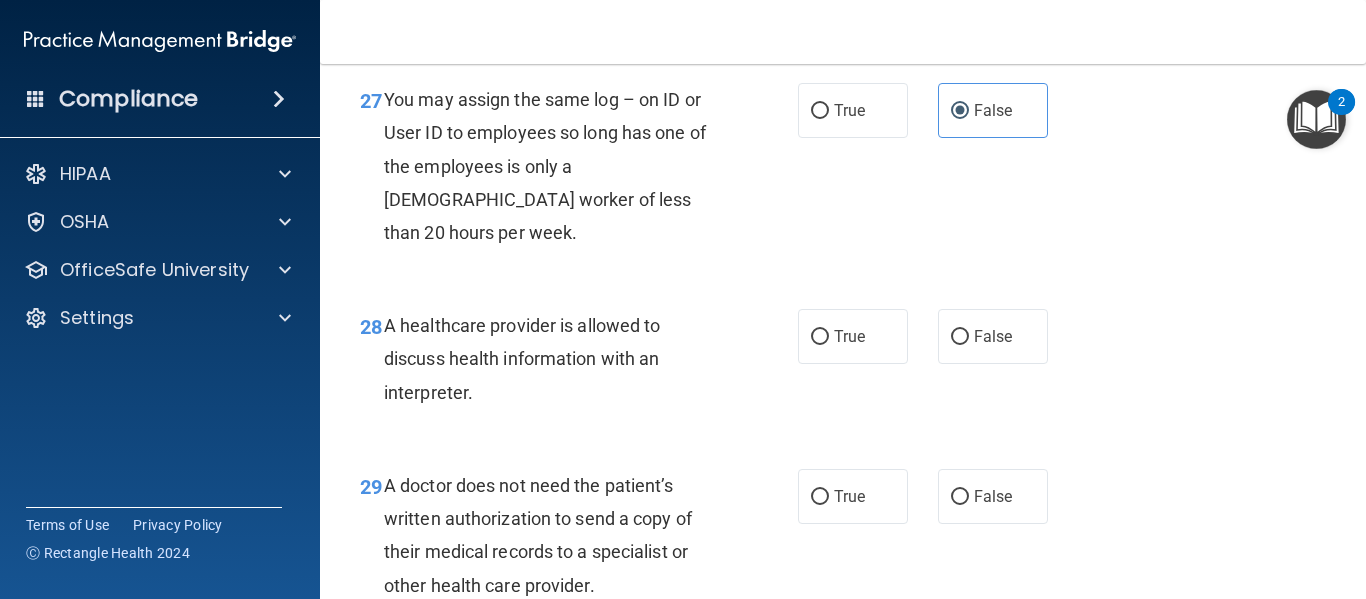scroll, scrollTop: 5091, scrollLeft: 0, axis: vertical 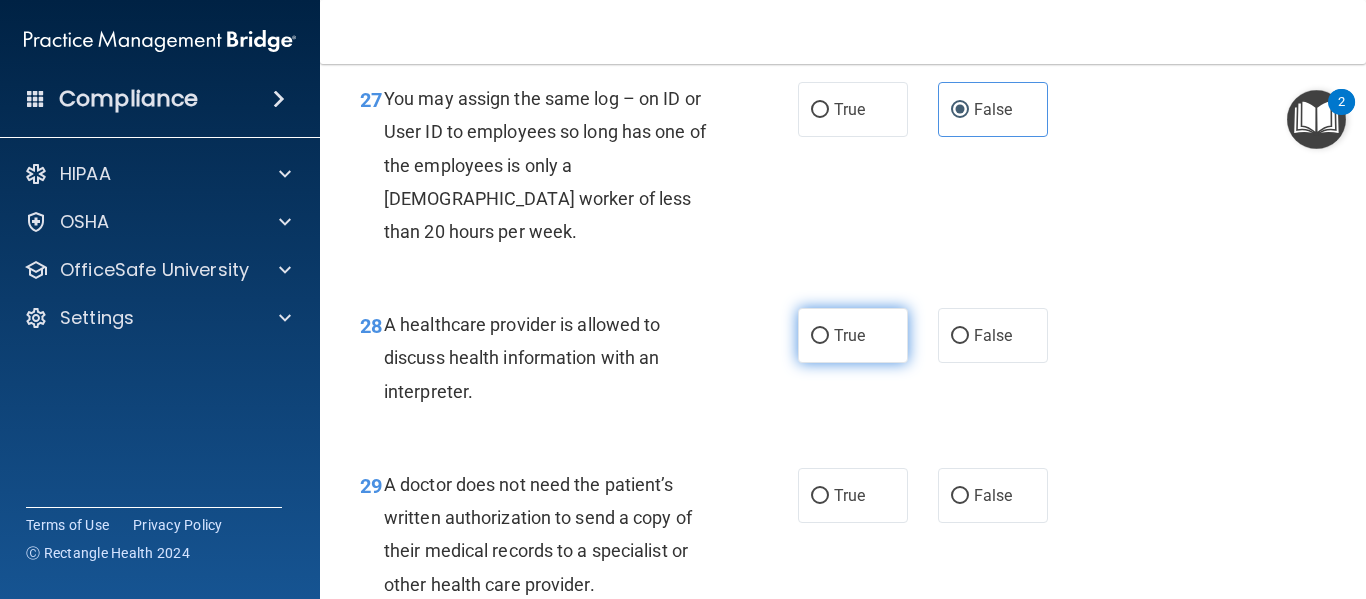 click on "True" at bounding box center [853, 335] 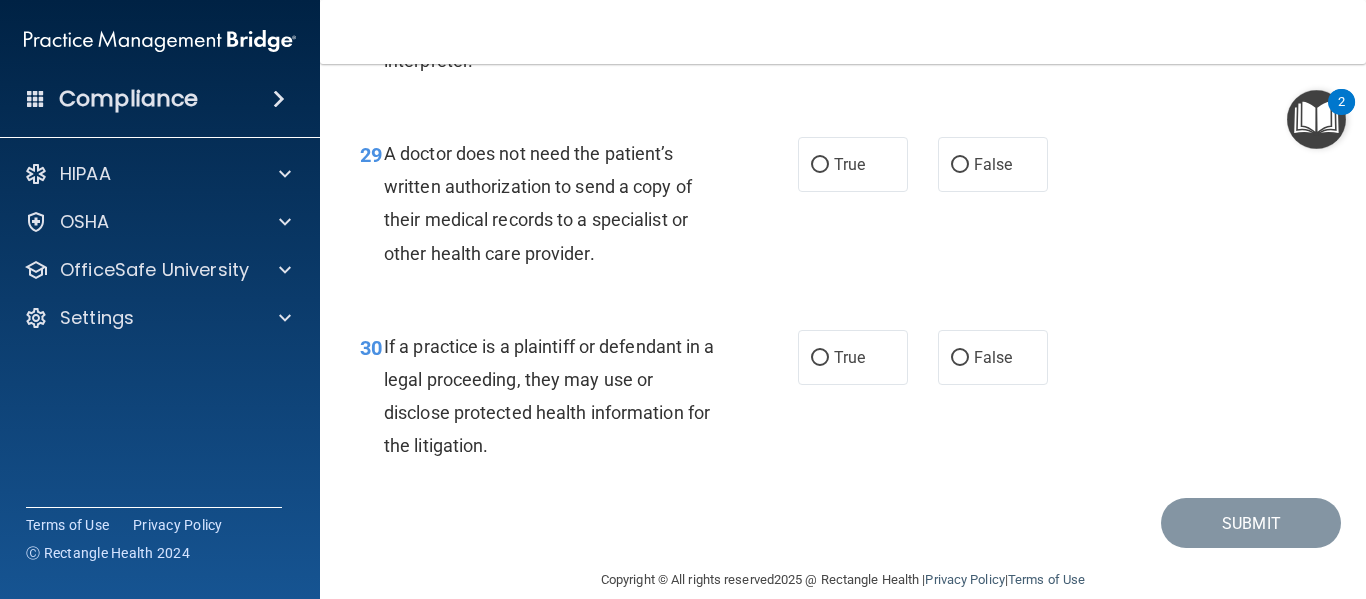 scroll, scrollTop: 5426, scrollLeft: 0, axis: vertical 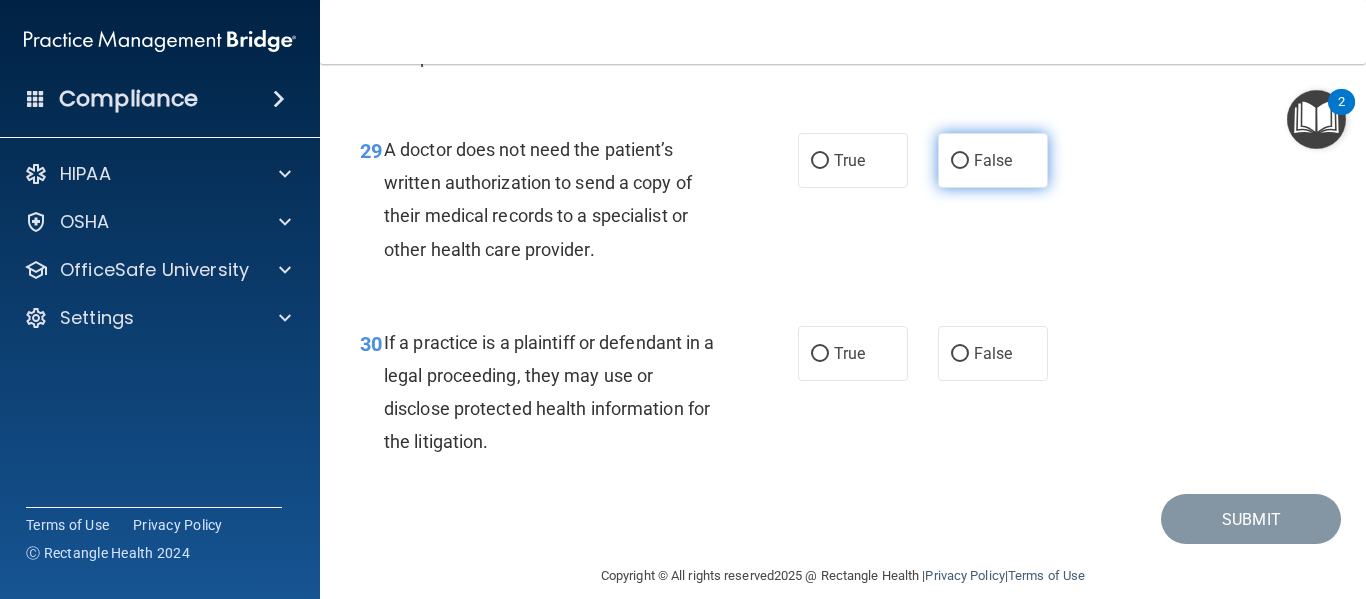 click on "False" at bounding box center (993, 160) 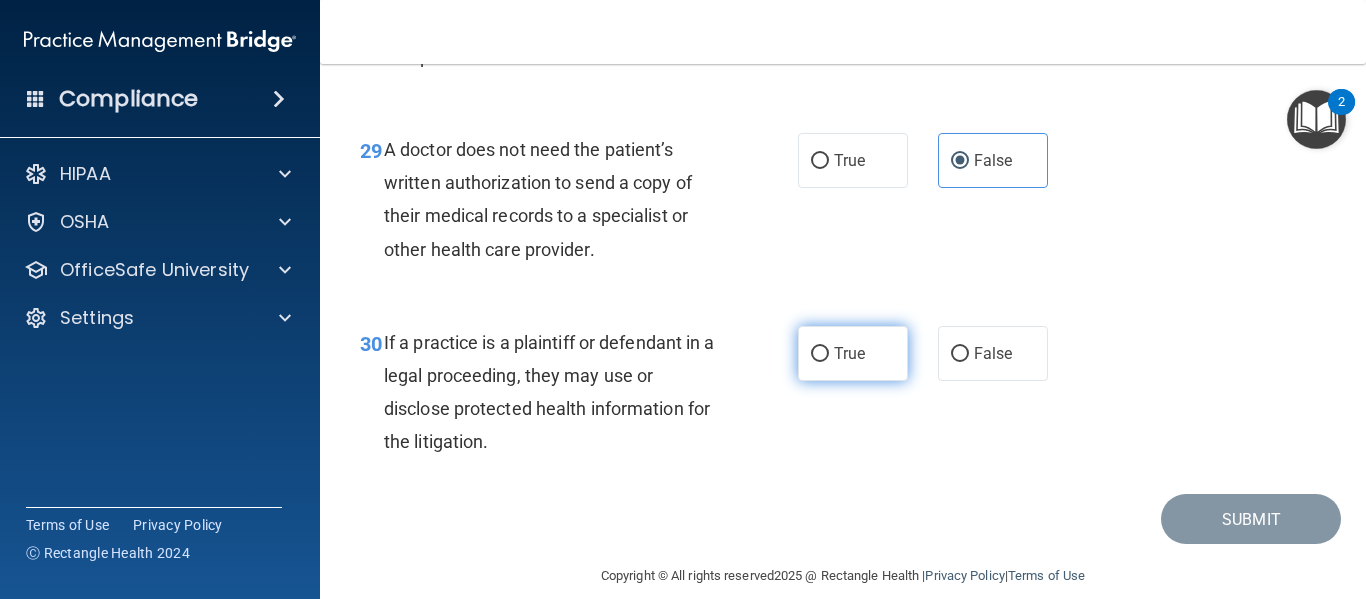 click on "True" at bounding box center [853, 353] 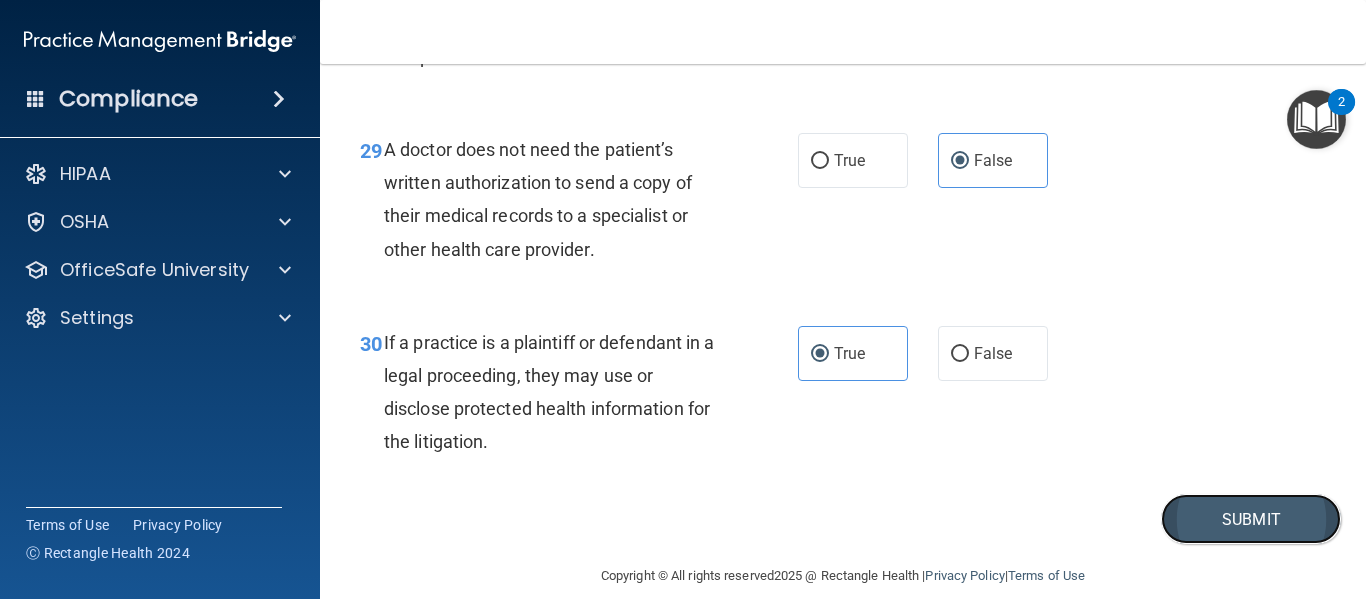 click on "Submit" at bounding box center (1251, 519) 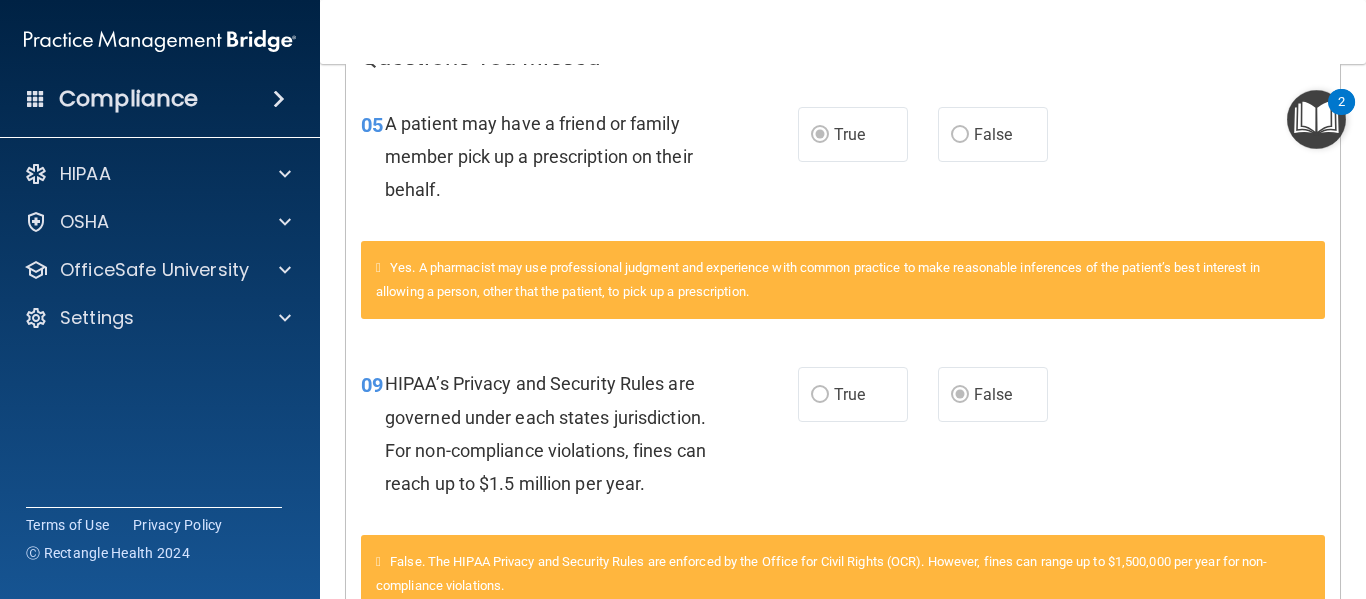scroll, scrollTop: 0, scrollLeft: 0, axis: both 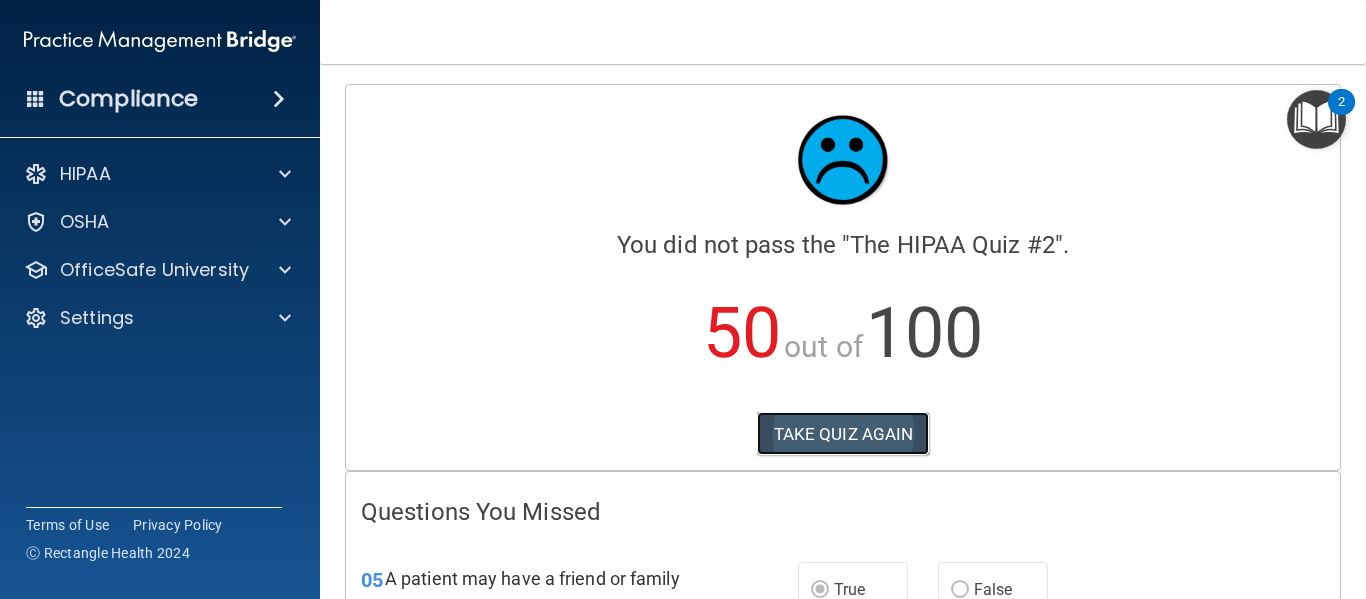 click on "TAKE QUIZ AGAIN" at bounding box center [843, 434] 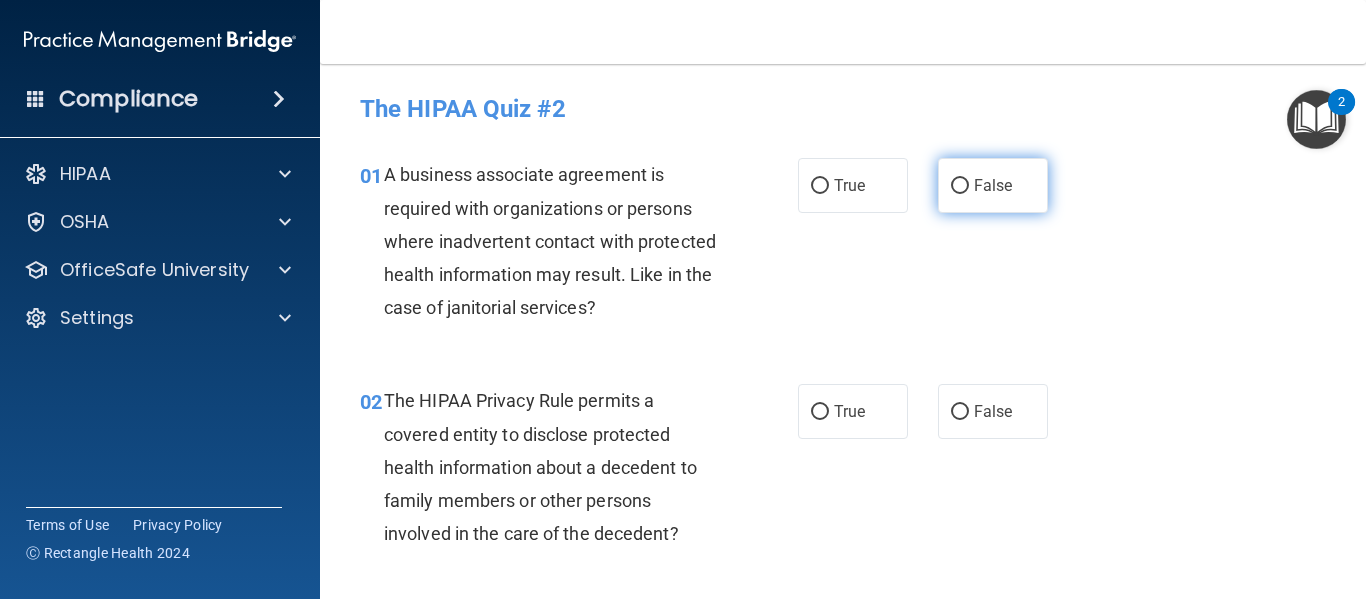 click on "False" at bounding box center (993, 185) 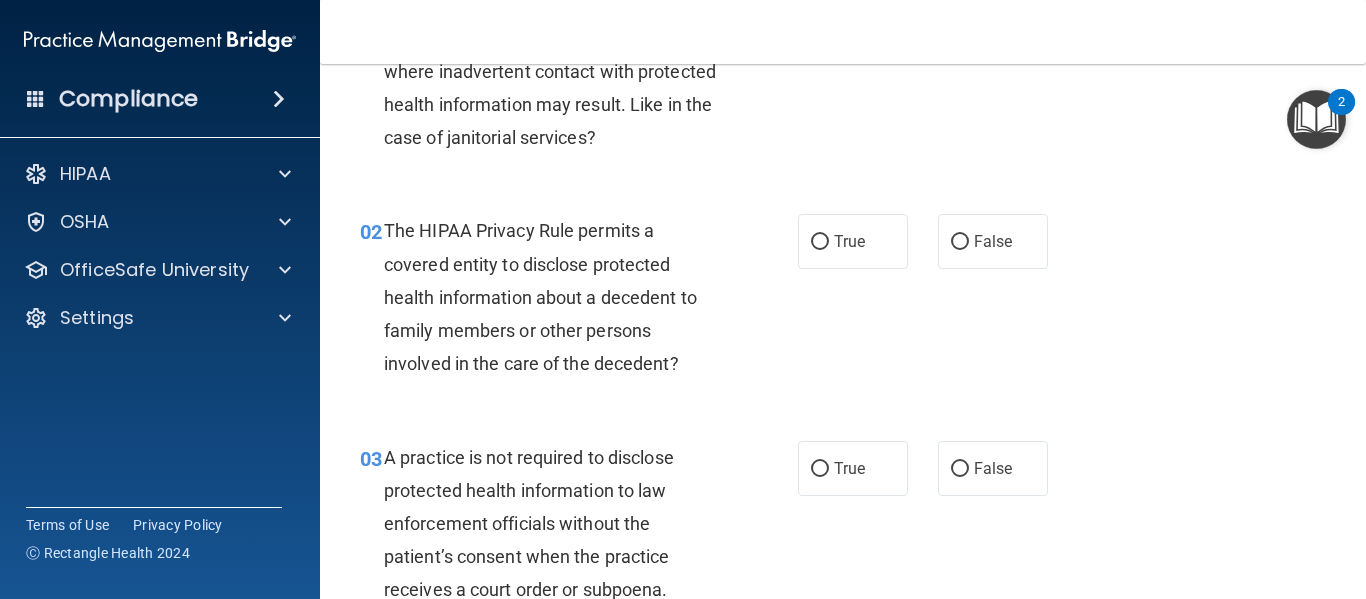 scroll, scrollTop: 172, scrollLeft: 0, axis: vertical 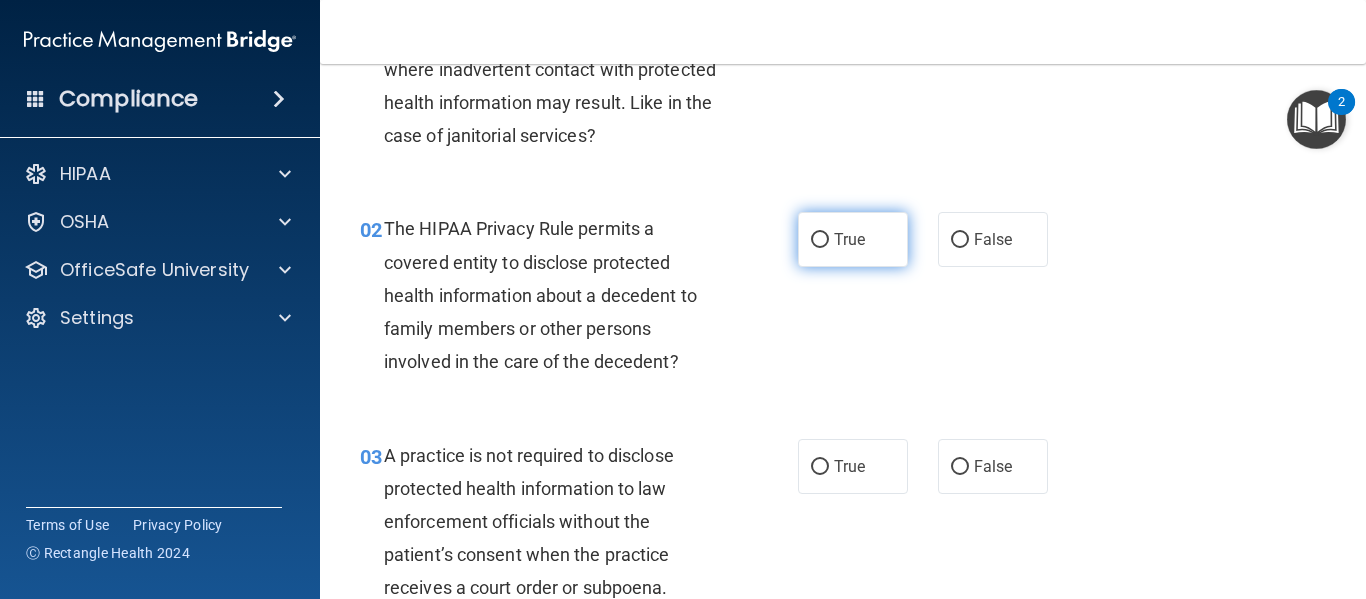 click on "True" at bounding box center [853, 239] 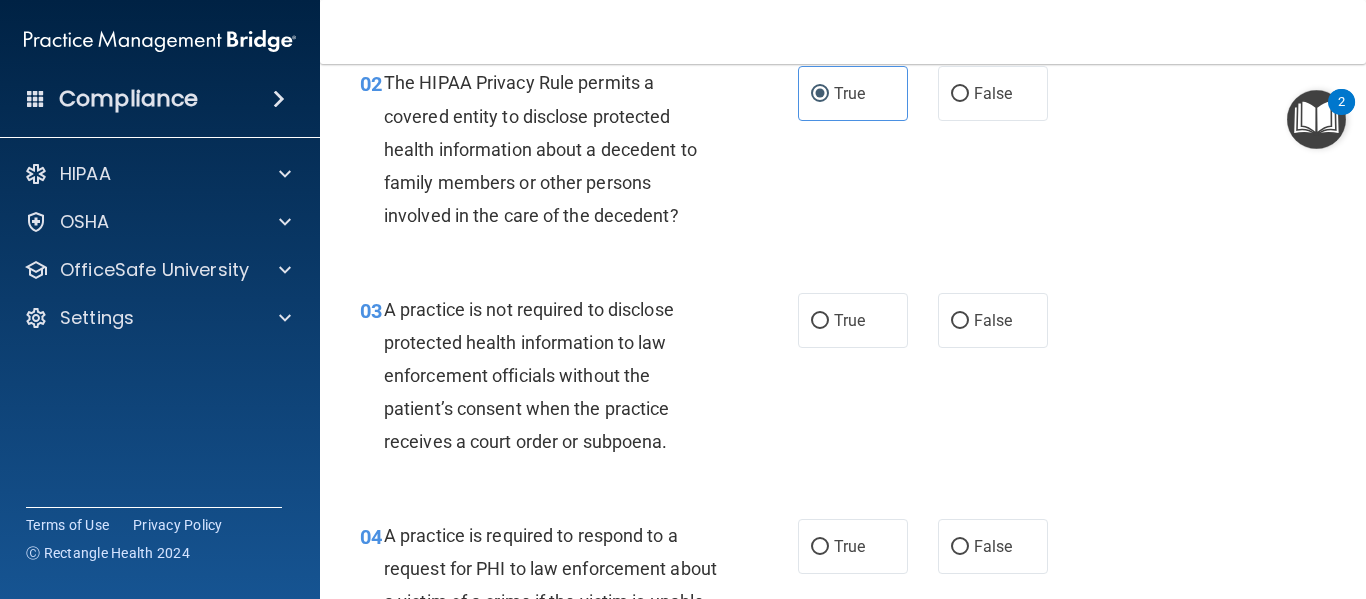 scroll, scrollTop: 442, scrollLeft: 0, axis: vertical 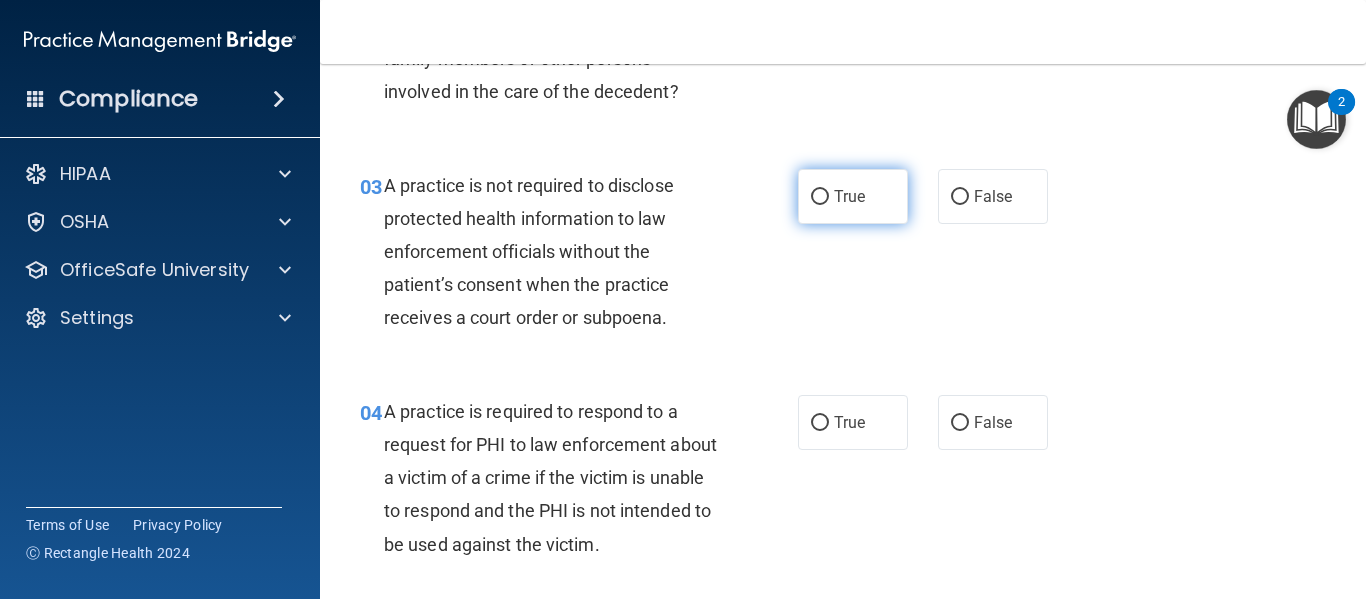 click on "True" at bounding box center (820, 197) 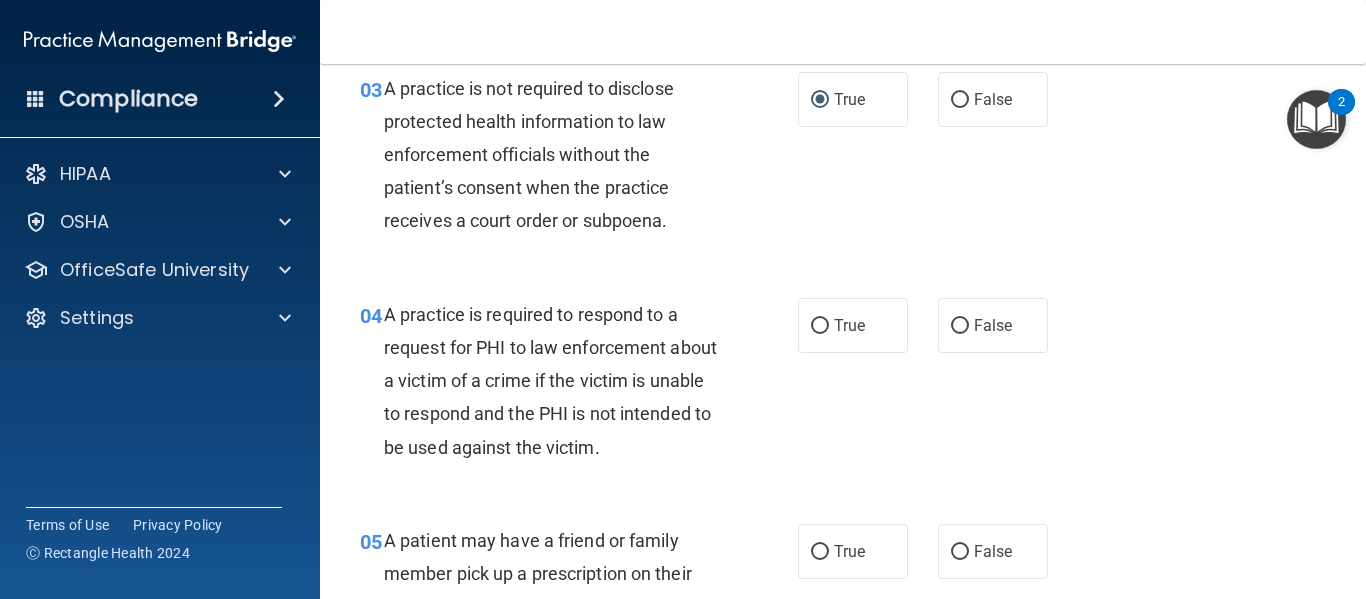 scroll, scrollTop: 540, scrollLeft: 0, axis: vertical 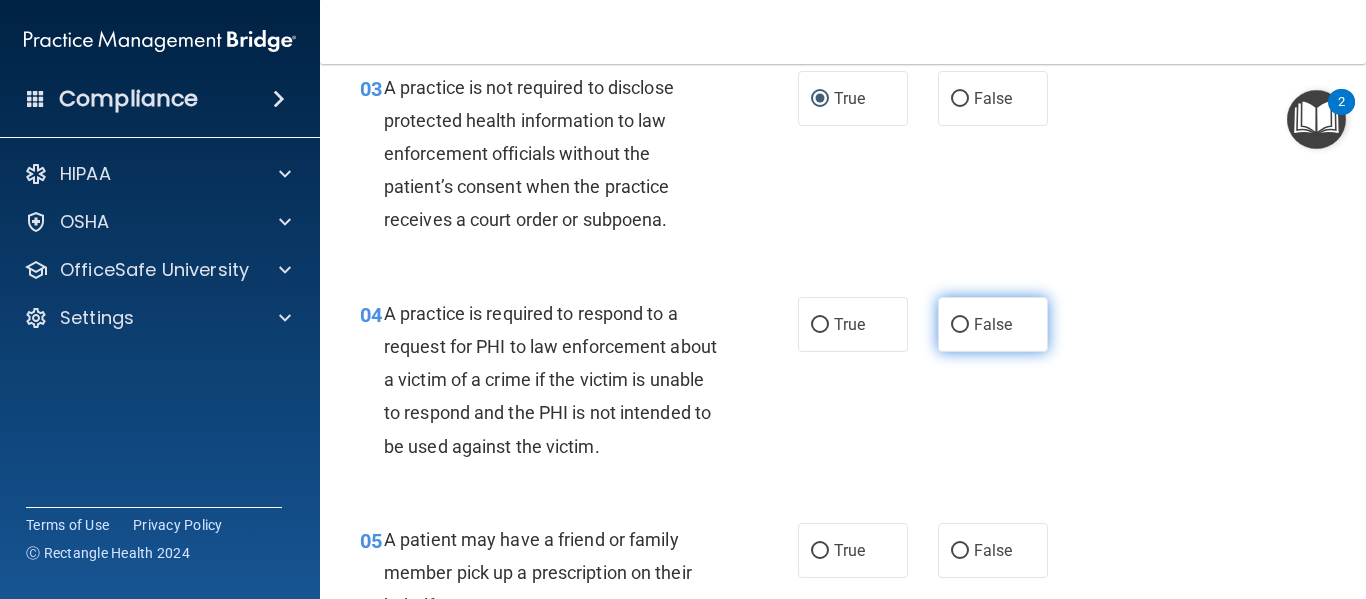 click on "False" at bounding box center (993, 324) 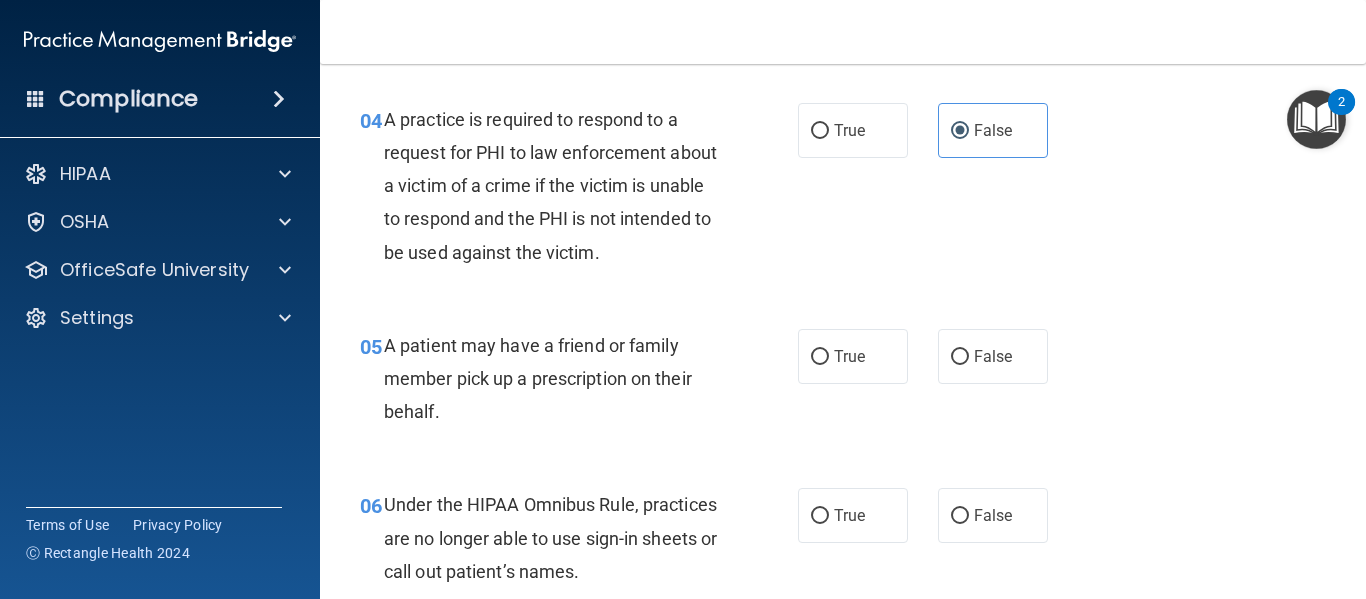 scroll, scrollTop: 735, scrollLeft: 0, axis: vertical 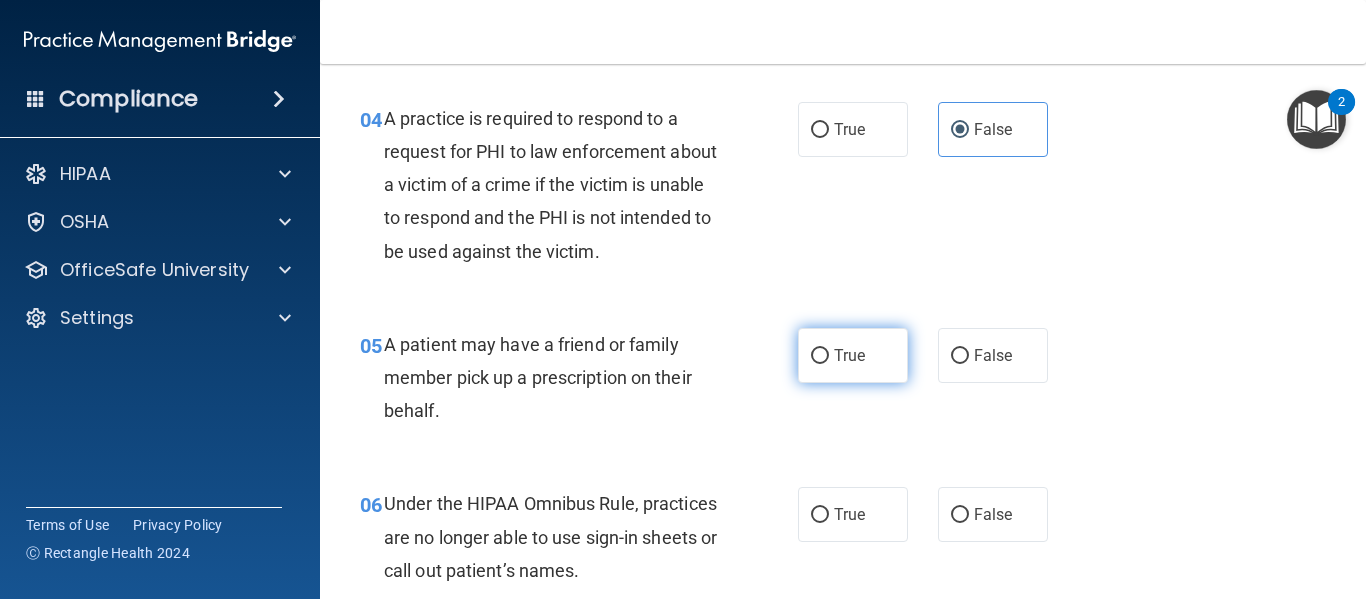 click on "True" at bounding box center (853, 355) 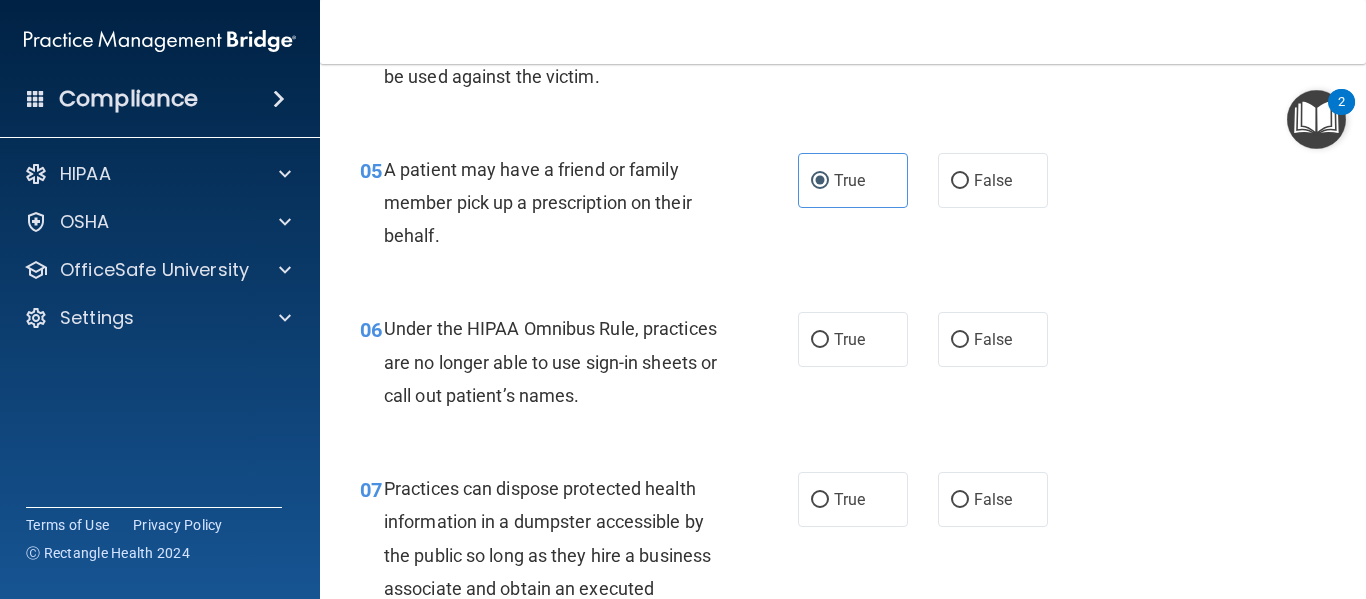 scroll, scrollTop: 911, scrollLeft: 0, axis: vertical 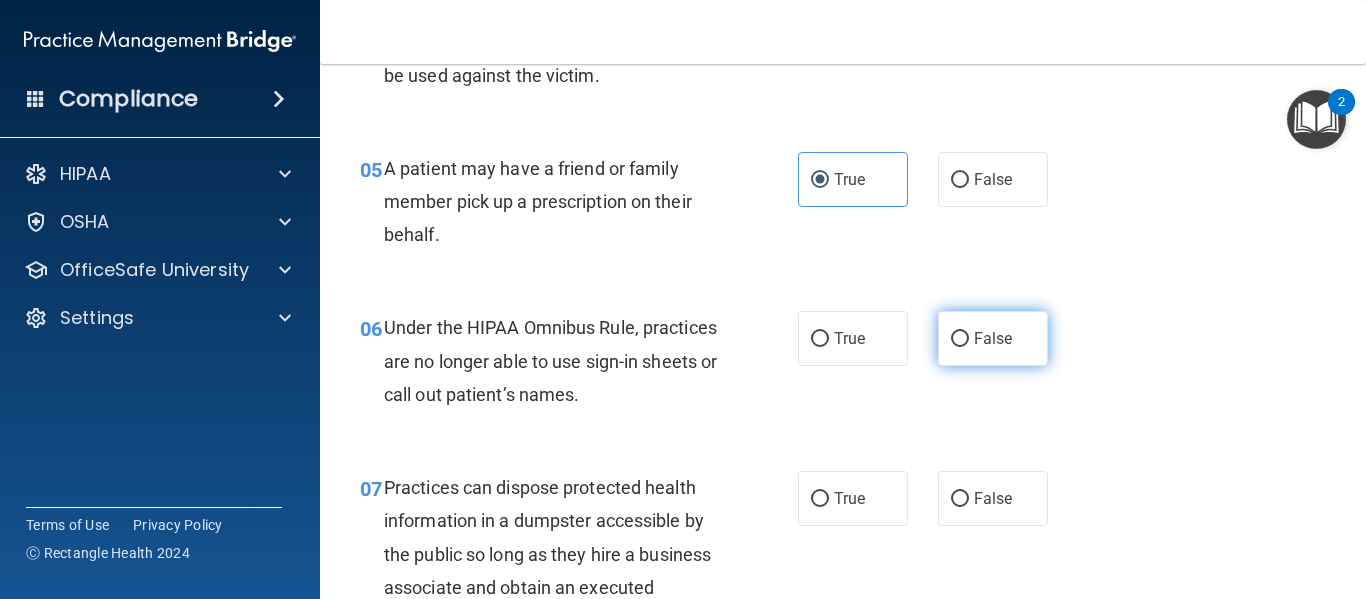 click on "False" at bounding box center [993, 338] 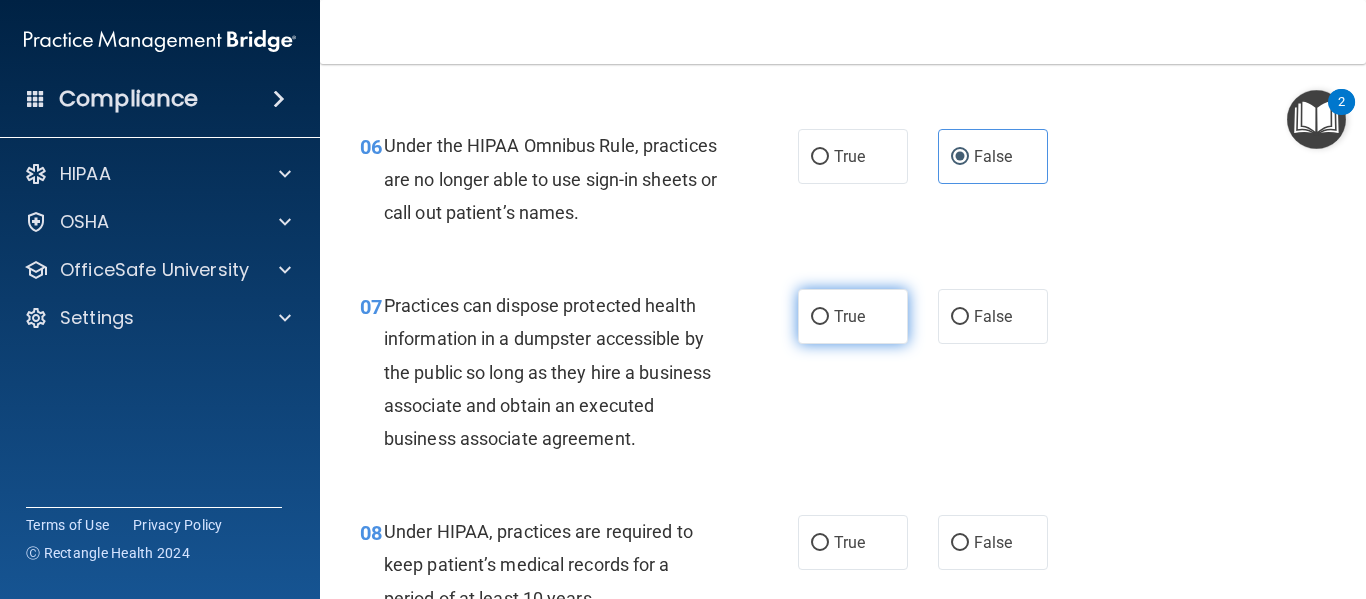 scroll, scrollTop: 1096, scrollLeft: 0, axis: vertical 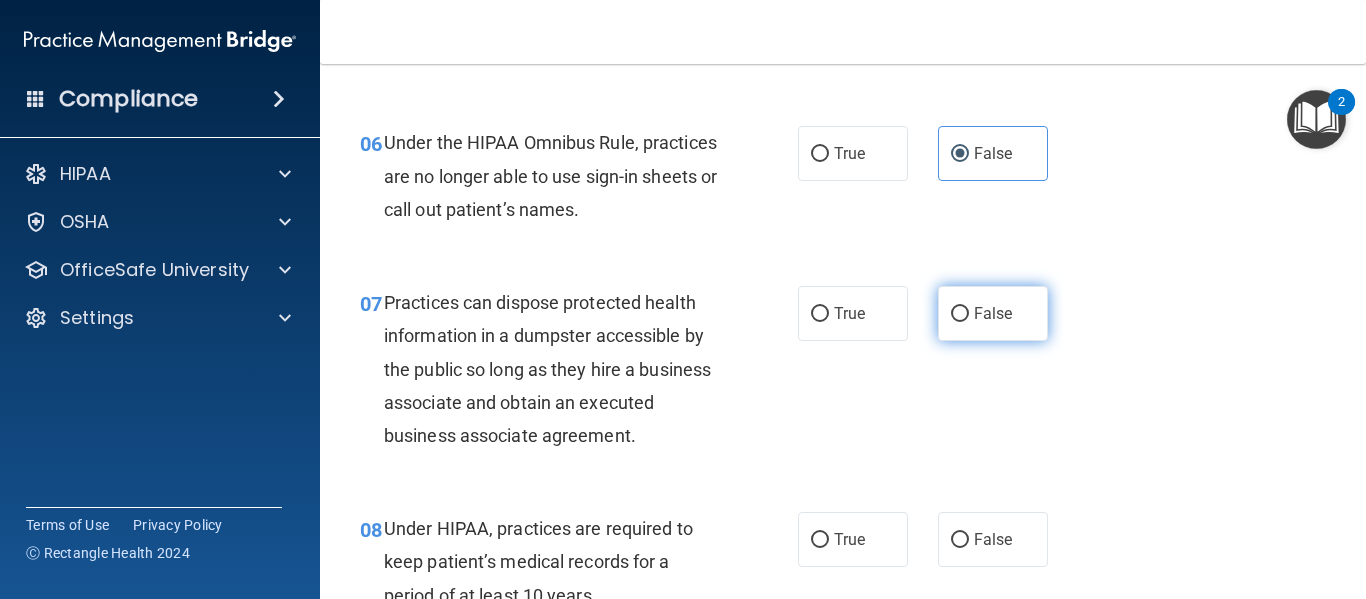 click on "False" at bounding box center (993, 313) 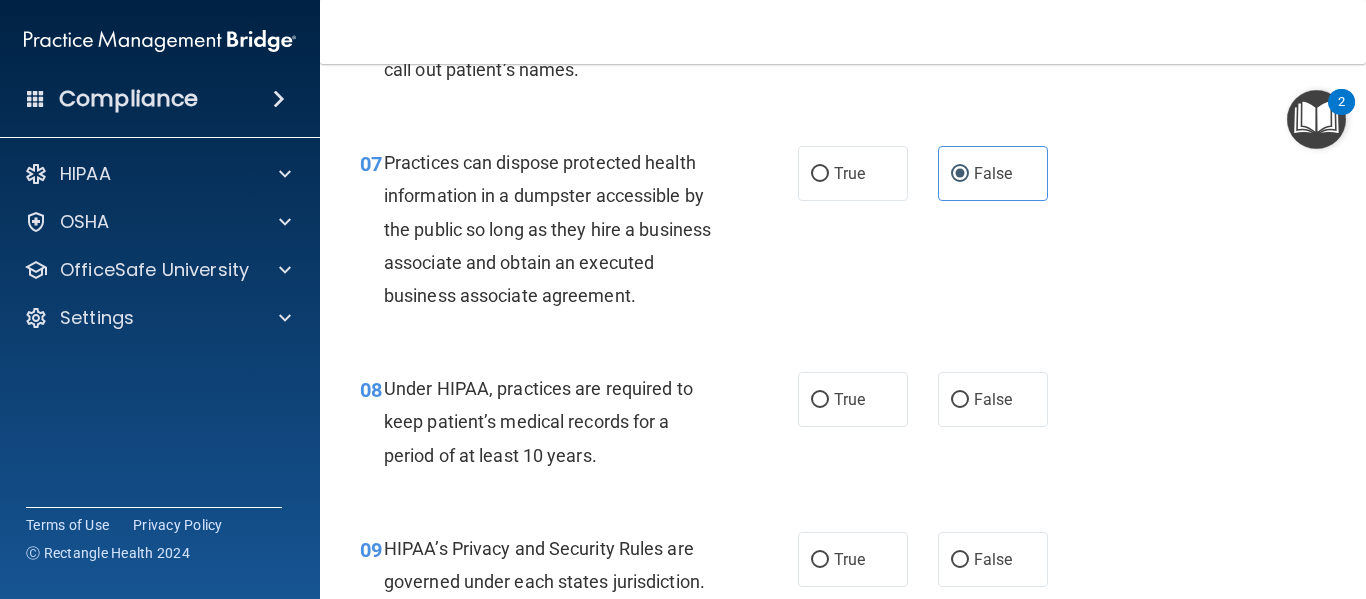 scroll, scrollTop: 1239, scrollLeft: 0, axis: vertical 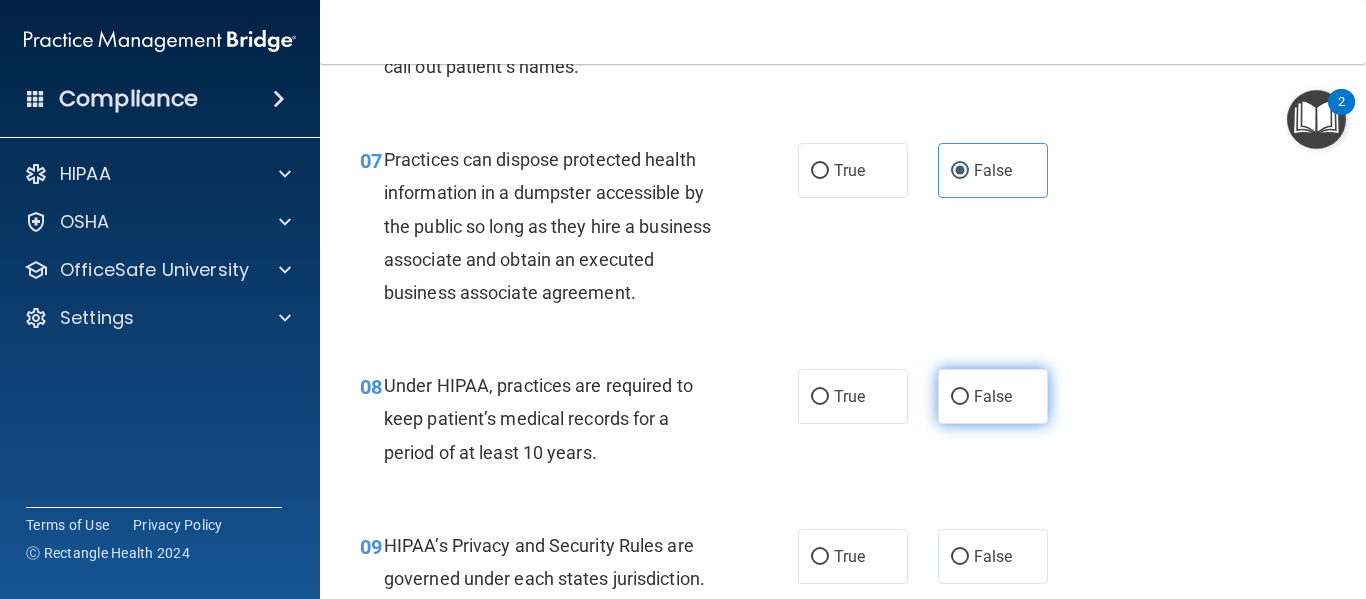click on "False" at bounding box center [993, 396] 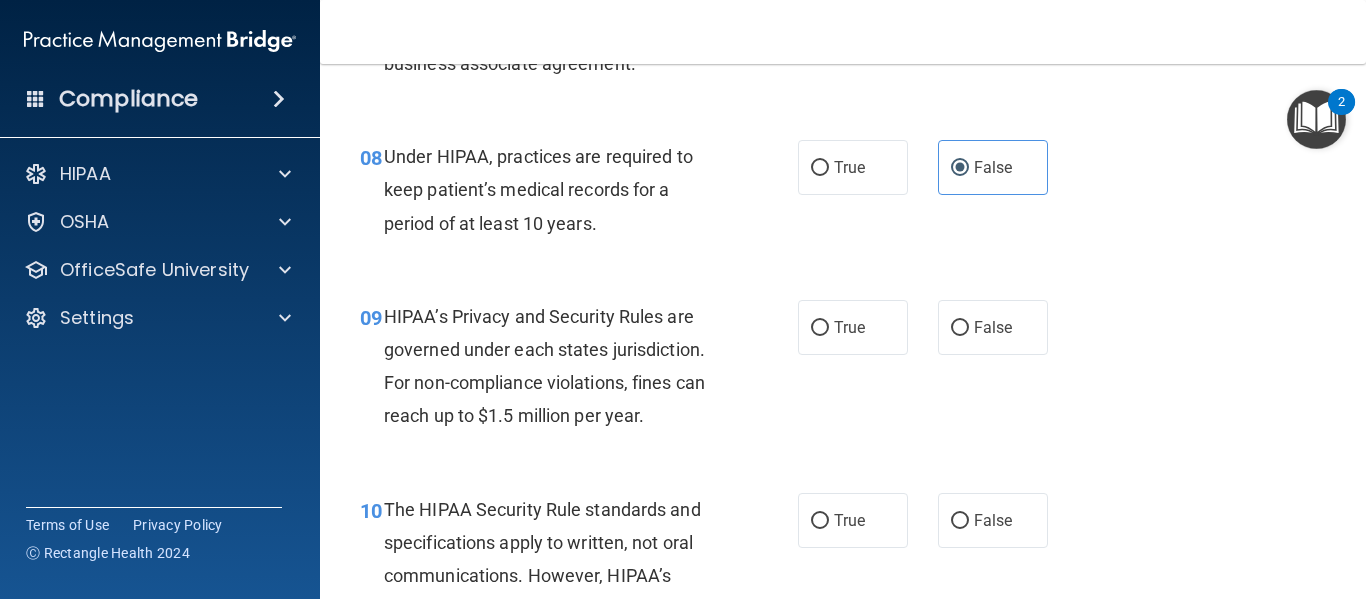 scroll, scrollTop: 1470, scrollLeft: 0, axis: vertical 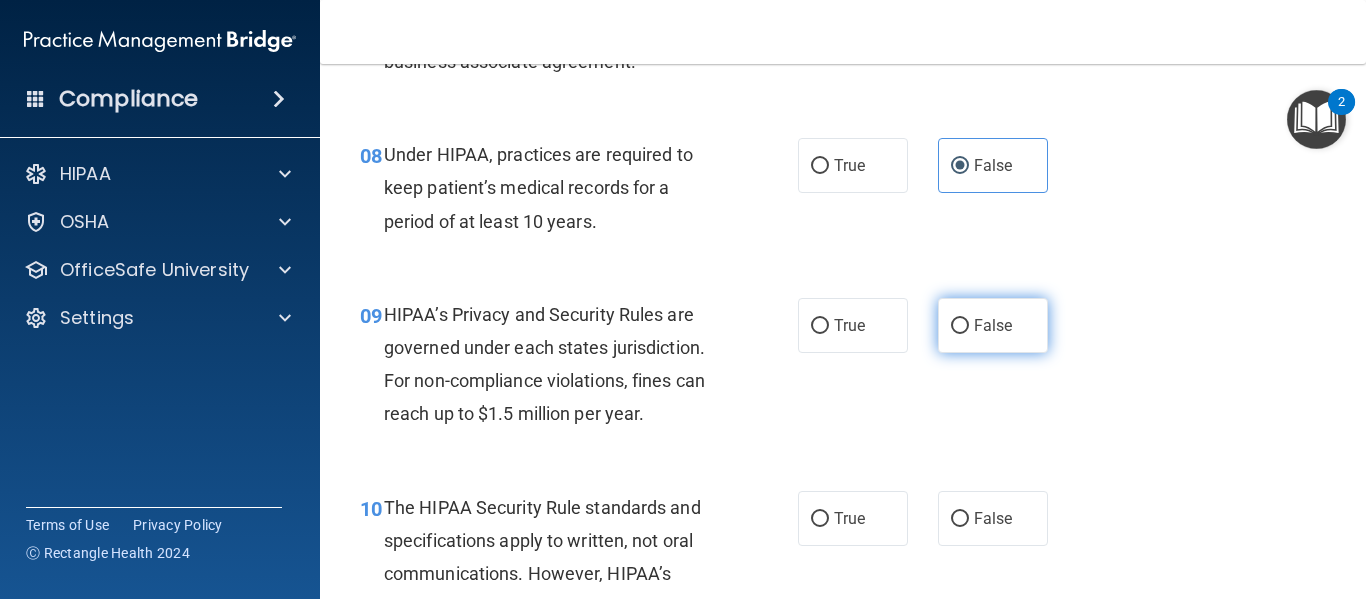 click on "False" at bounding box center [993, 325] 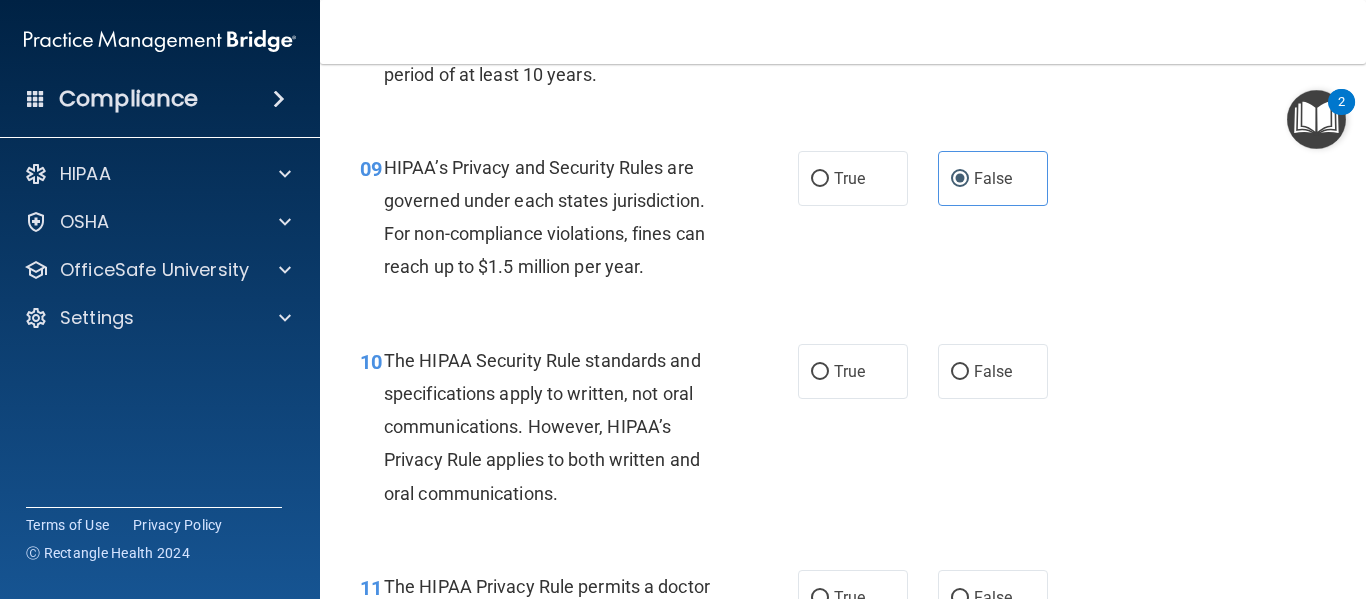 scroll, scrollTop: 1618, scrollLeft: 0, axis: vertical 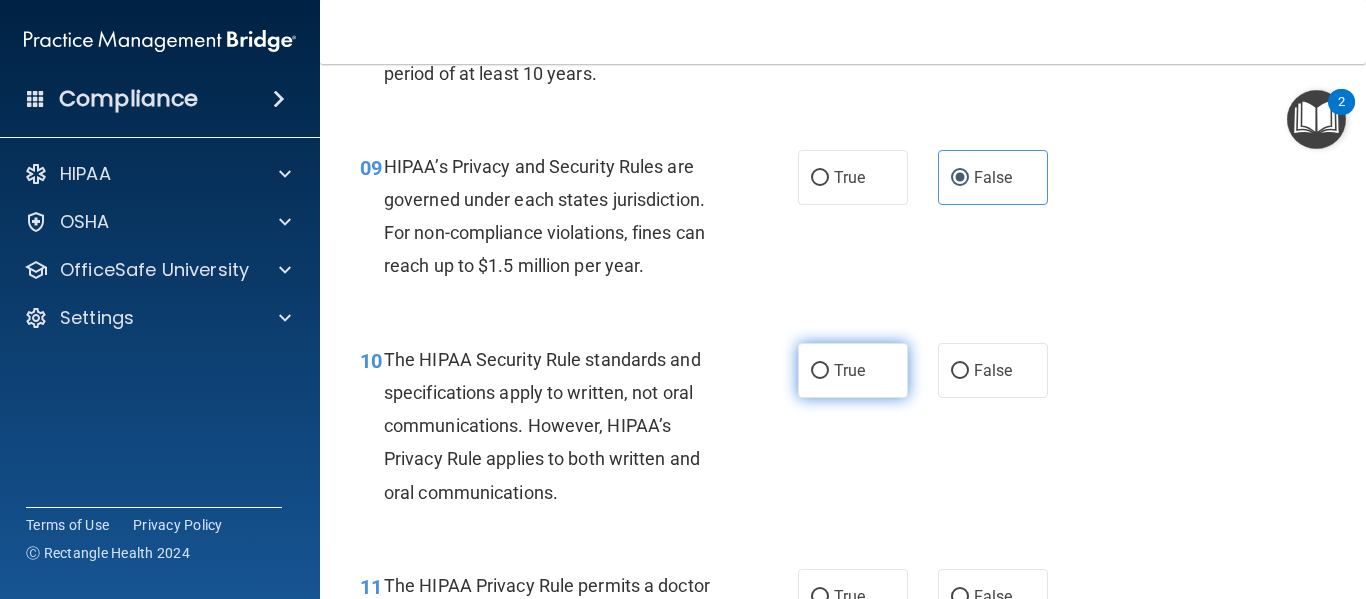 click on "True" at bounding box center [820, 371] 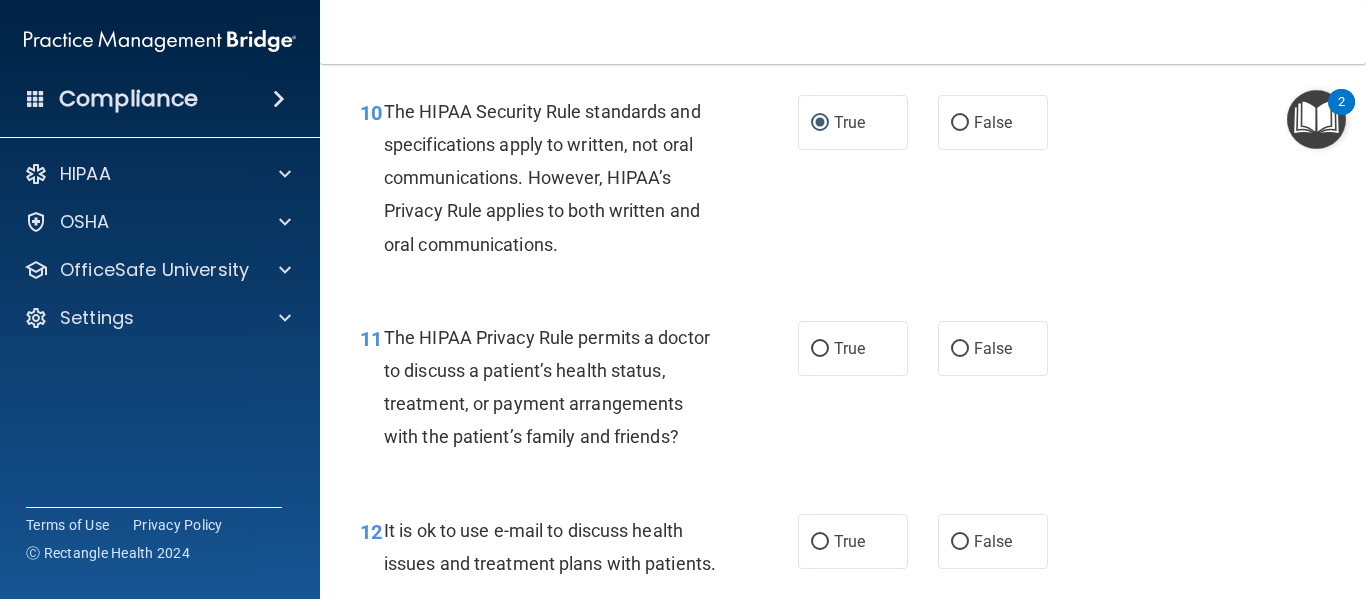 scroll, scrollTop: 1867, scrollLeft: 0, axis: vertical 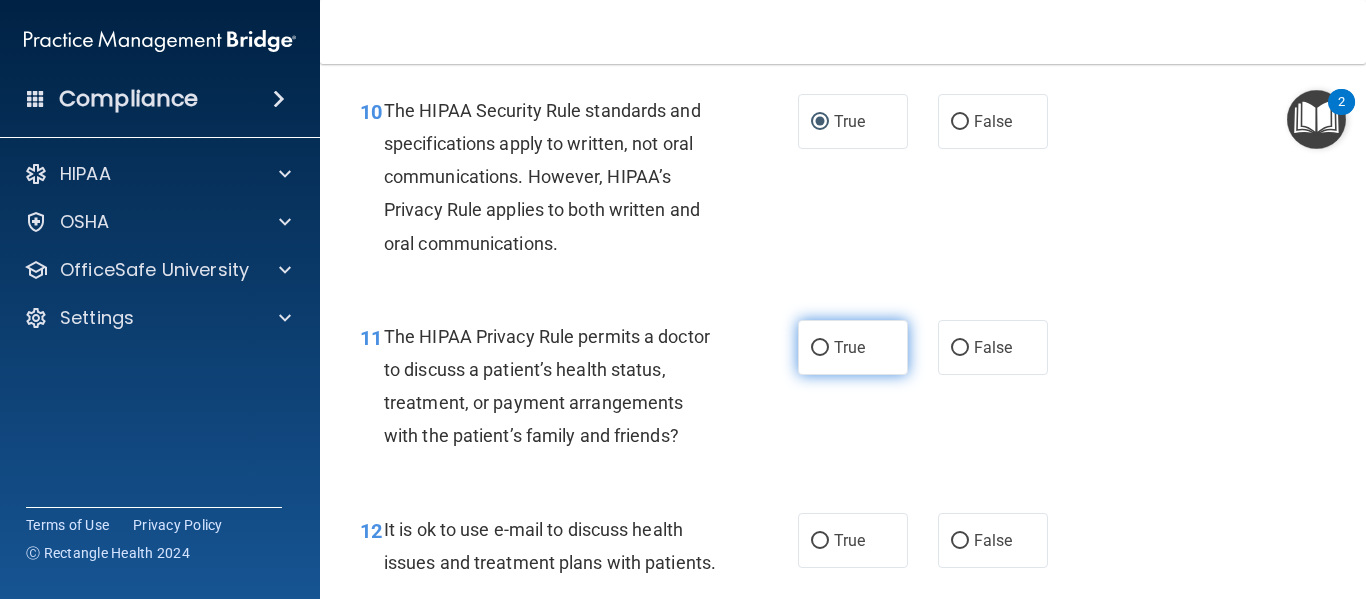 click on "True" at bounding box center (849, 347) 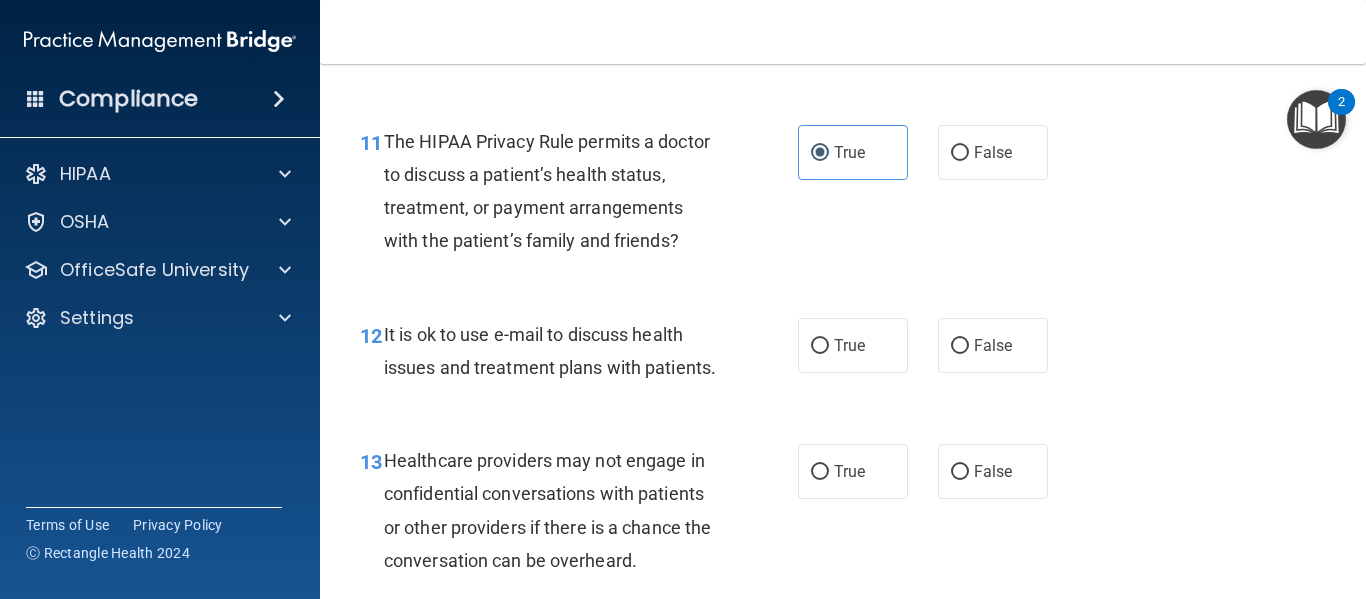 scroll, scrollTop: 2064, scrollLeft: 0, axis: vertical 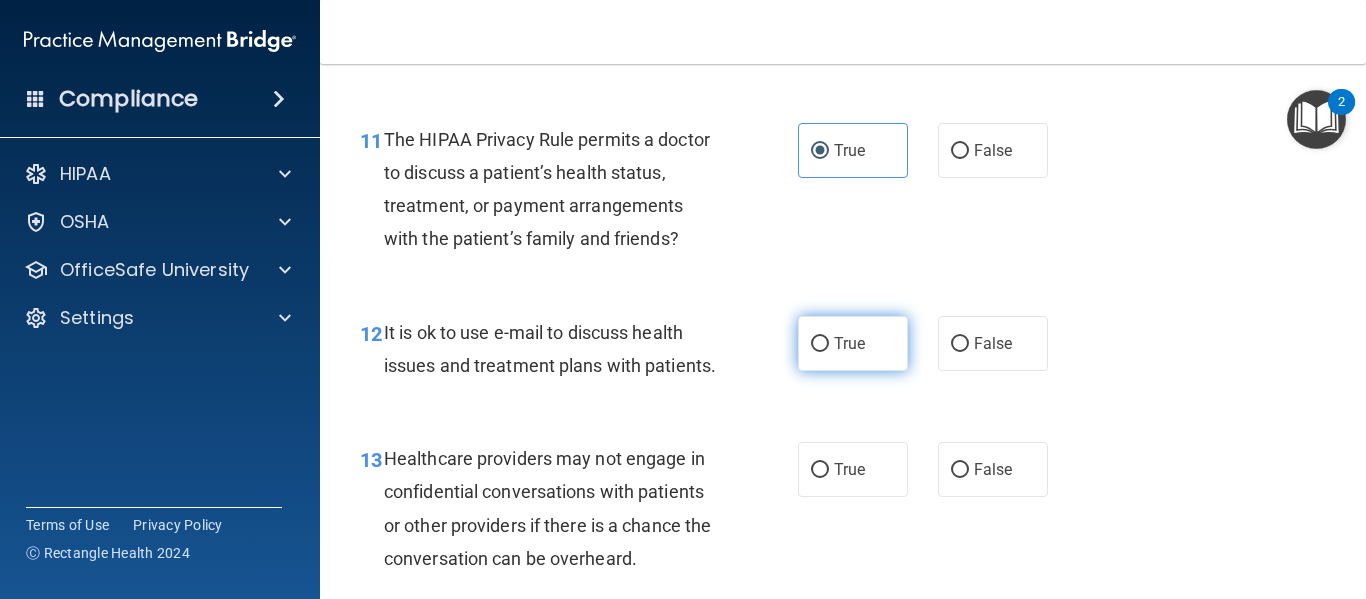 click on "True" at bounding box center (849, 343) 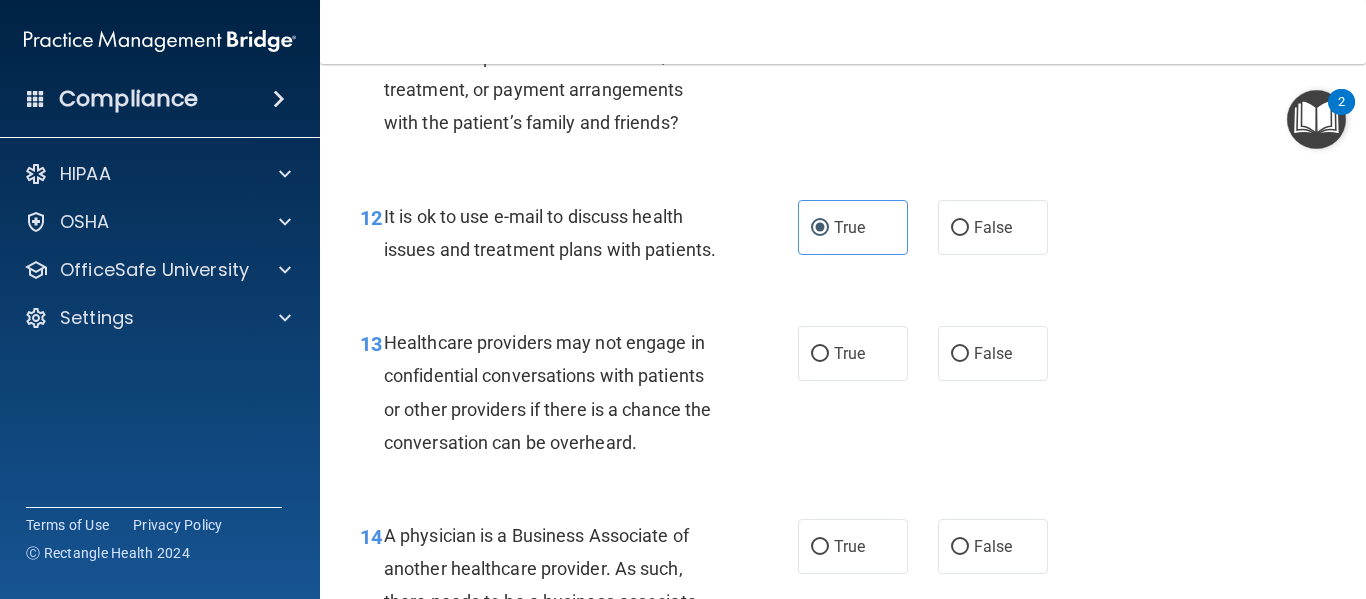scroll, scrollTop: 2181, scrollLeft: 0, axis: vertical 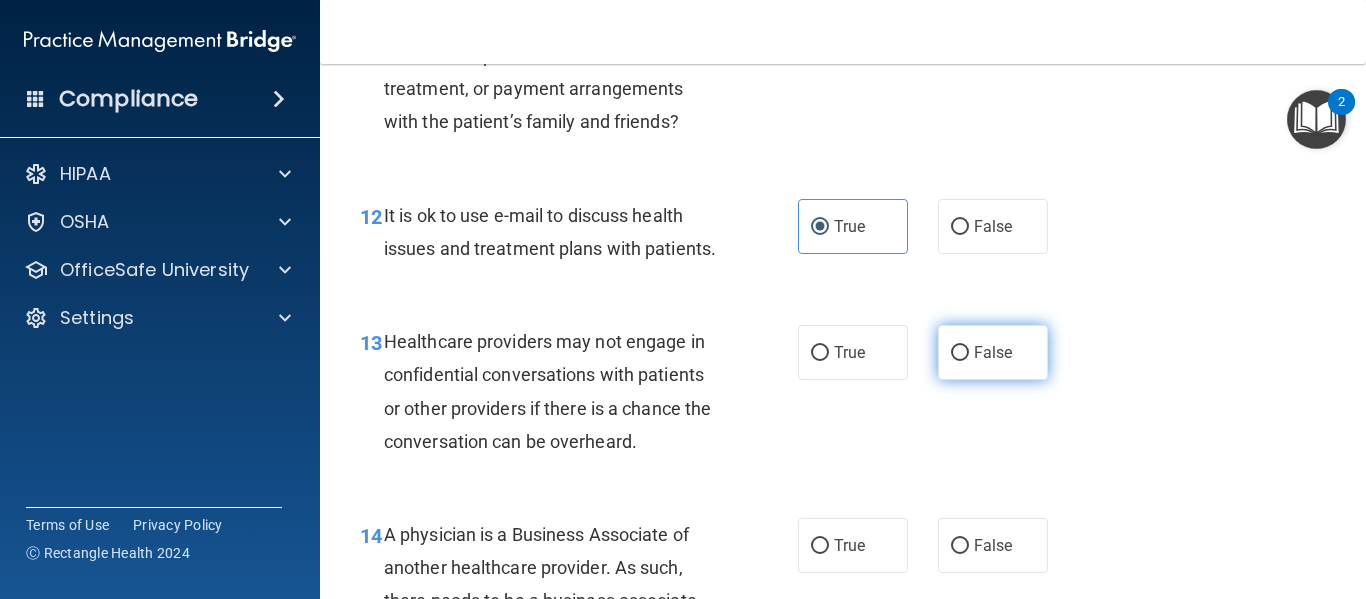 click on "False" at bounding box center [993, 352] 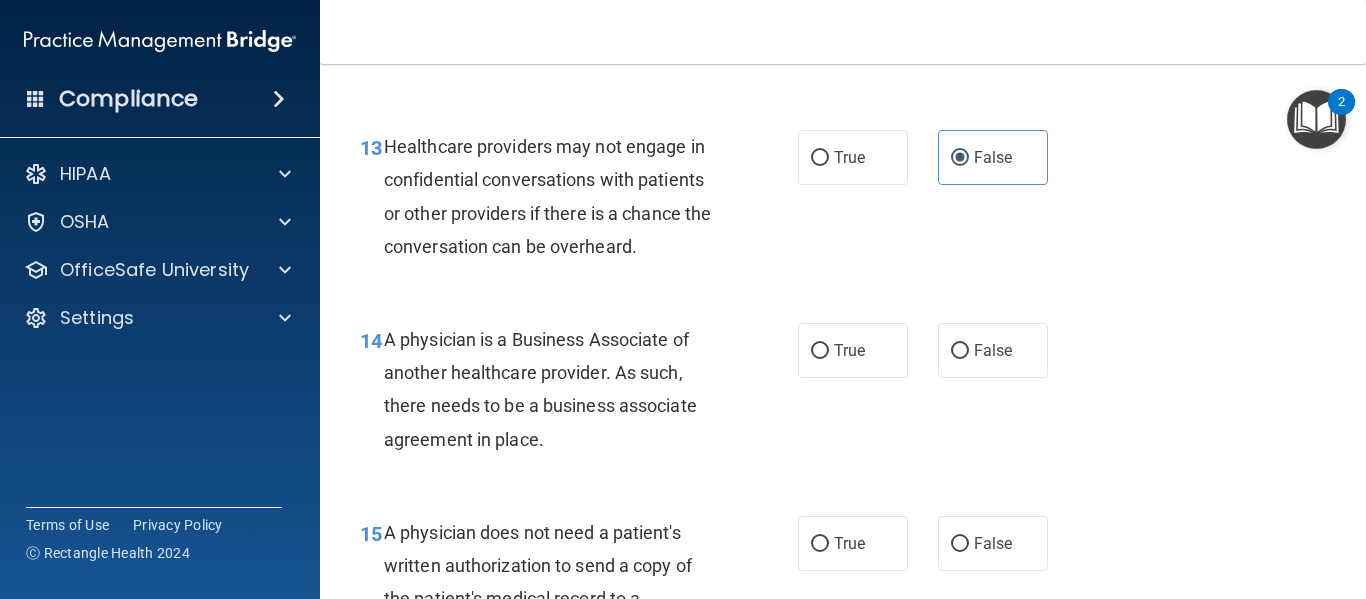 scroll, scrollTop: 2379, scrollLeft: 0, axis: vertical 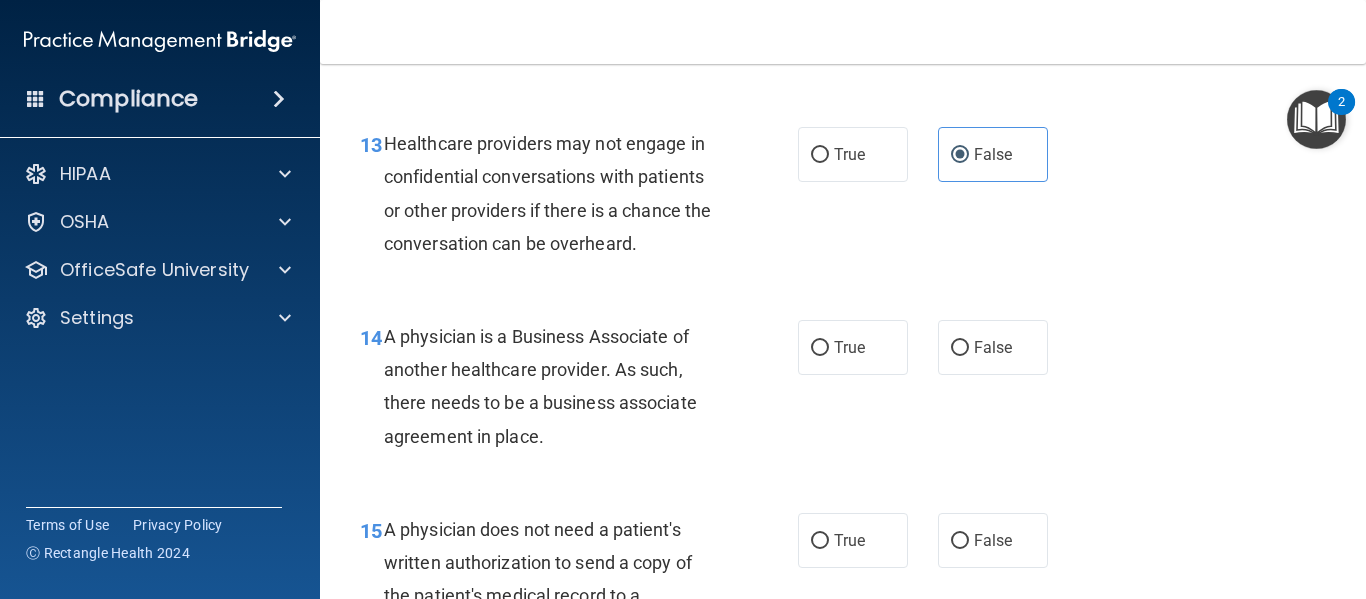 click on "14        A physician is a Business Associate of another healthcare provider.  As such, there needs to be a business associate agreement in place.                 True           False" at bounding box center (843, 391) 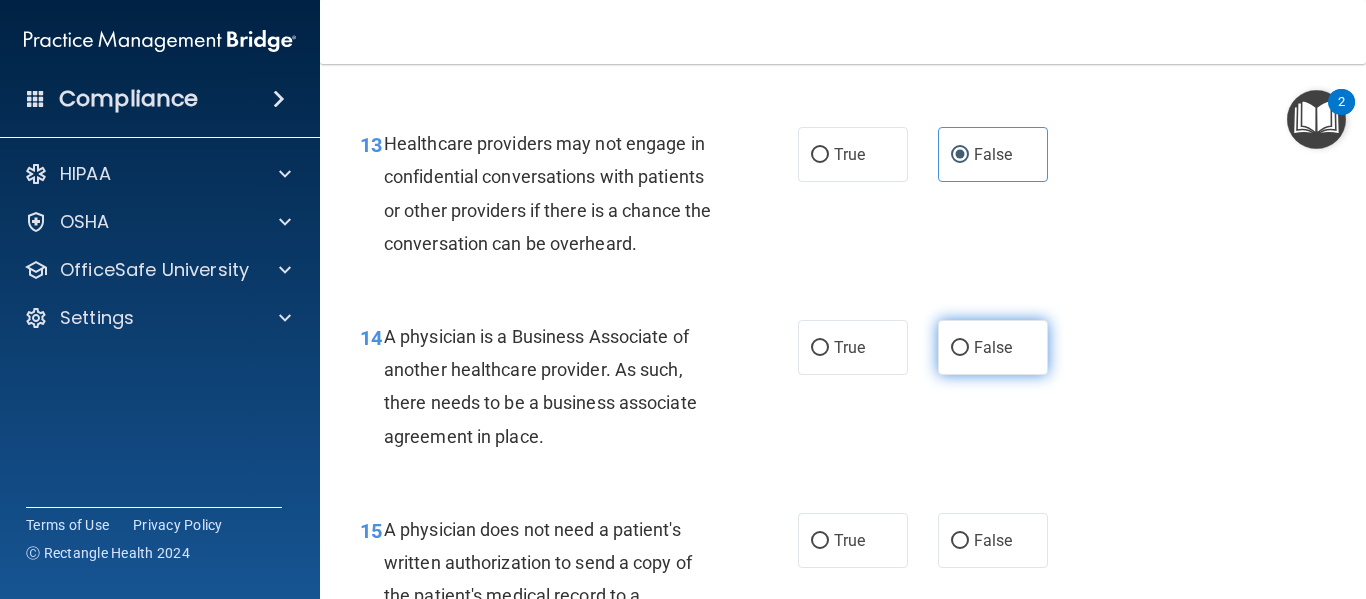 click on "False" at bounding box center (960, 348) 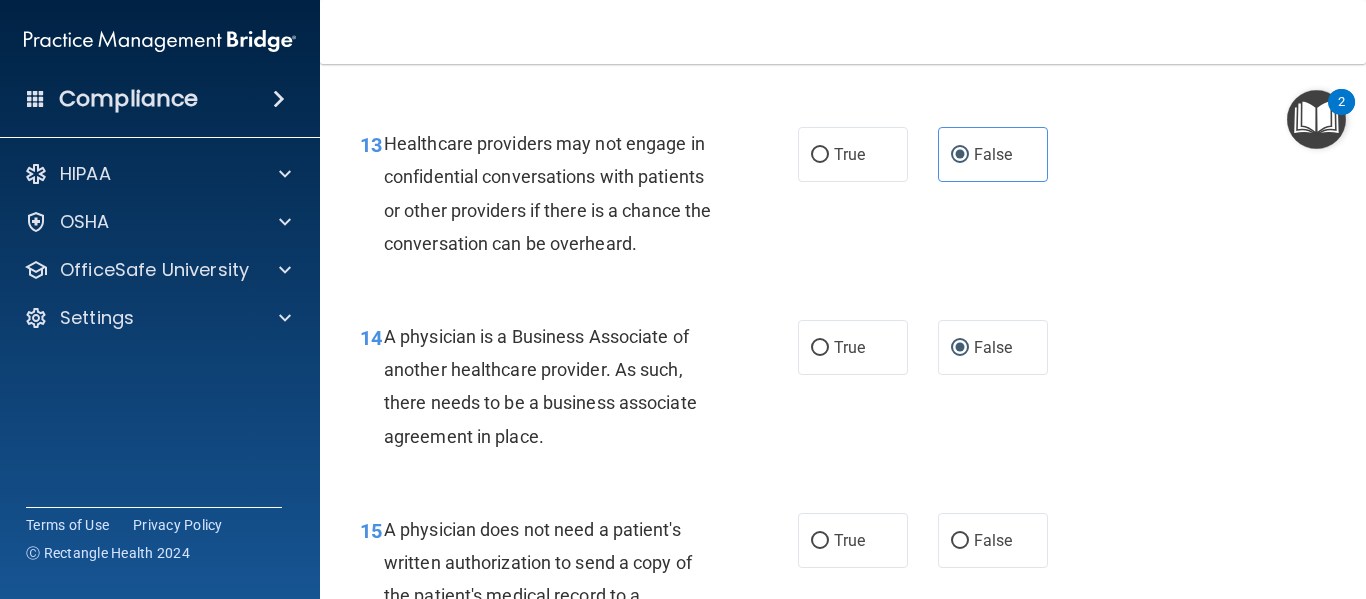scroll, scrollTop: 2584, scrollLeft: 0, axis: vertical 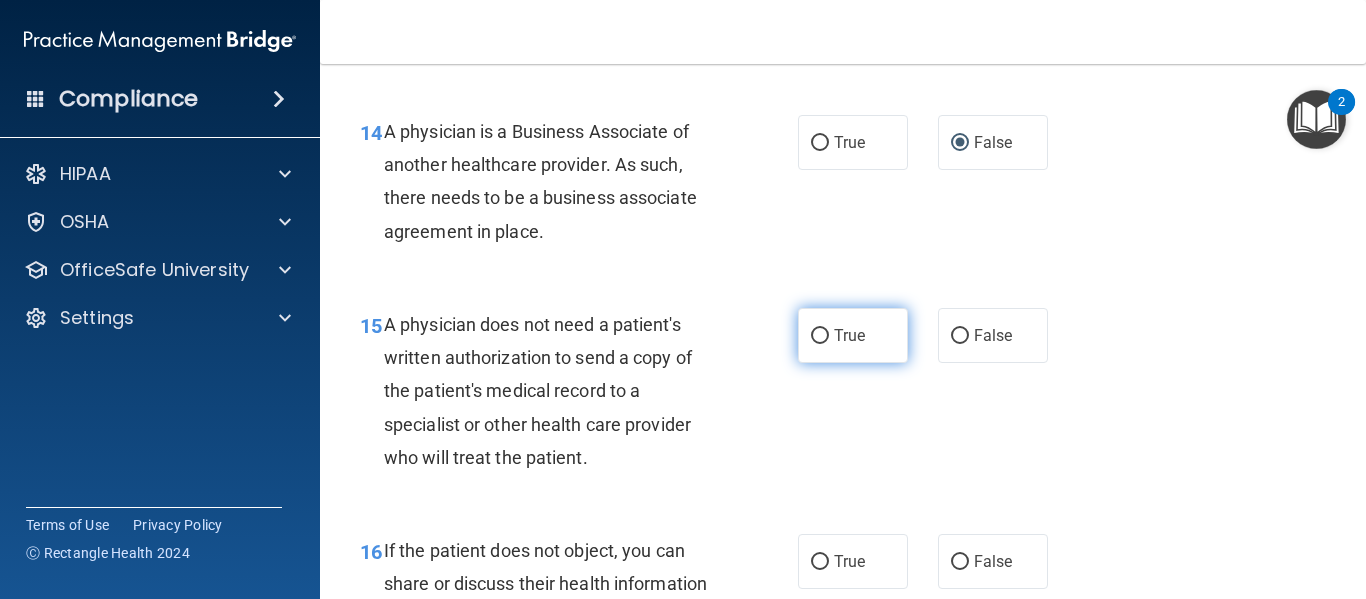 click on "True" at bounding box center (853, 335) 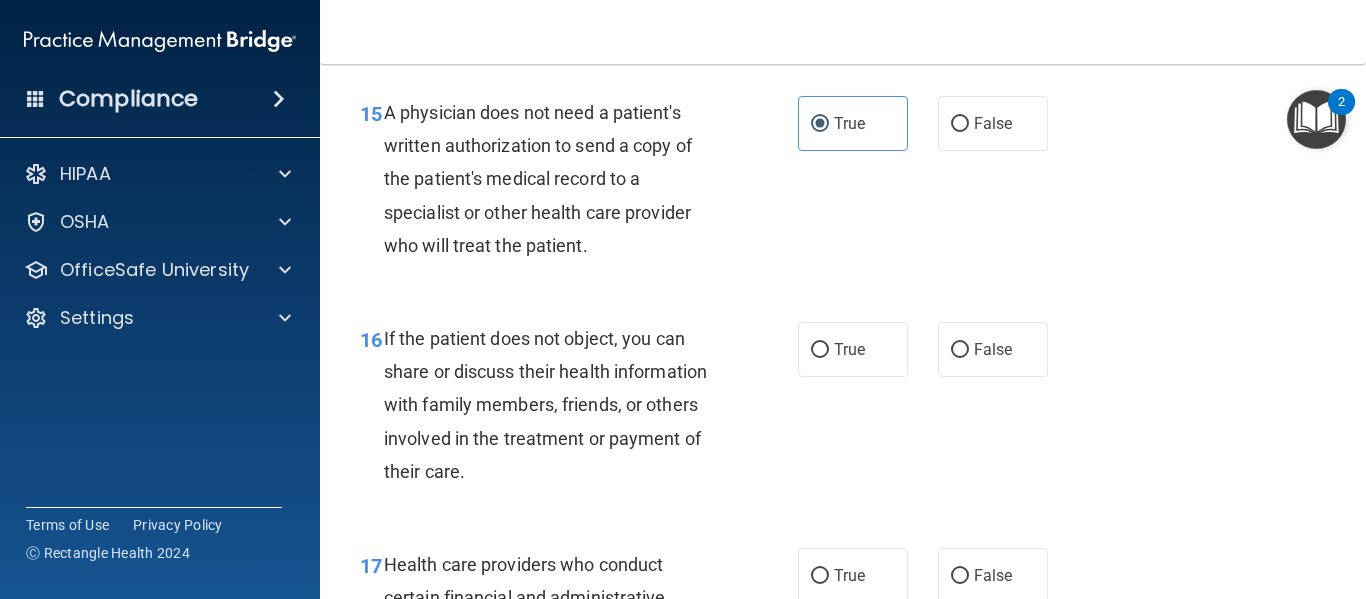 scroll, scrollTop: 2874, scrollLeft: 0, axis: vertical 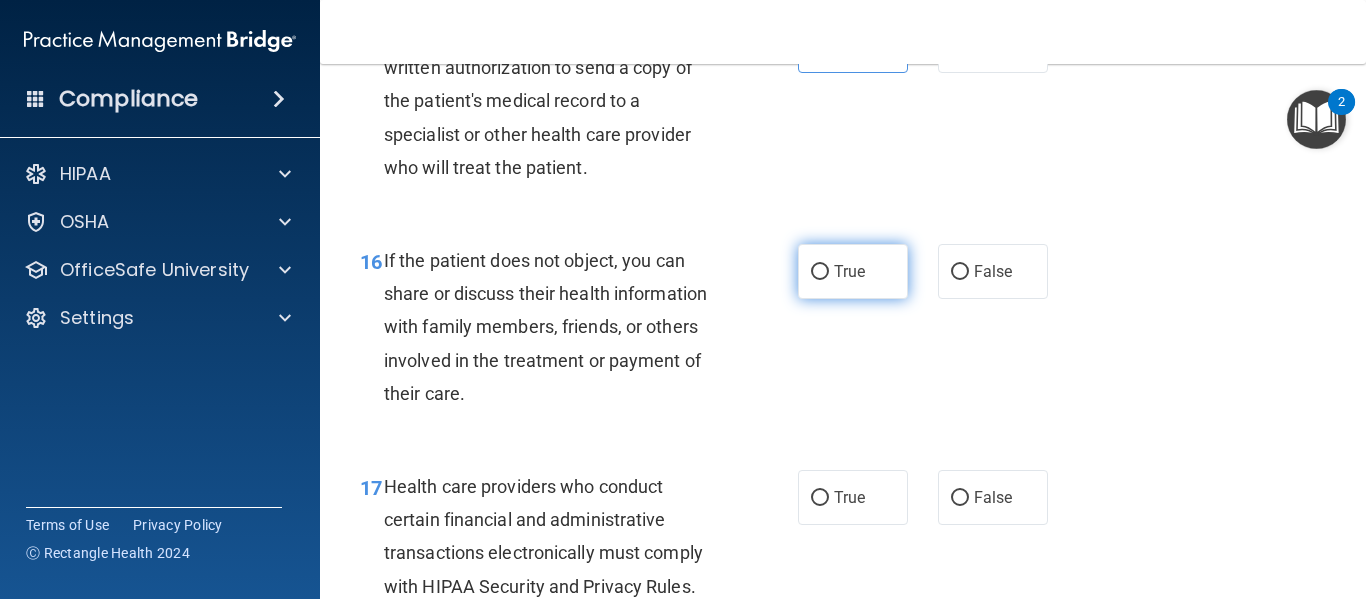 click on "True" at bounding box center [849, 271] 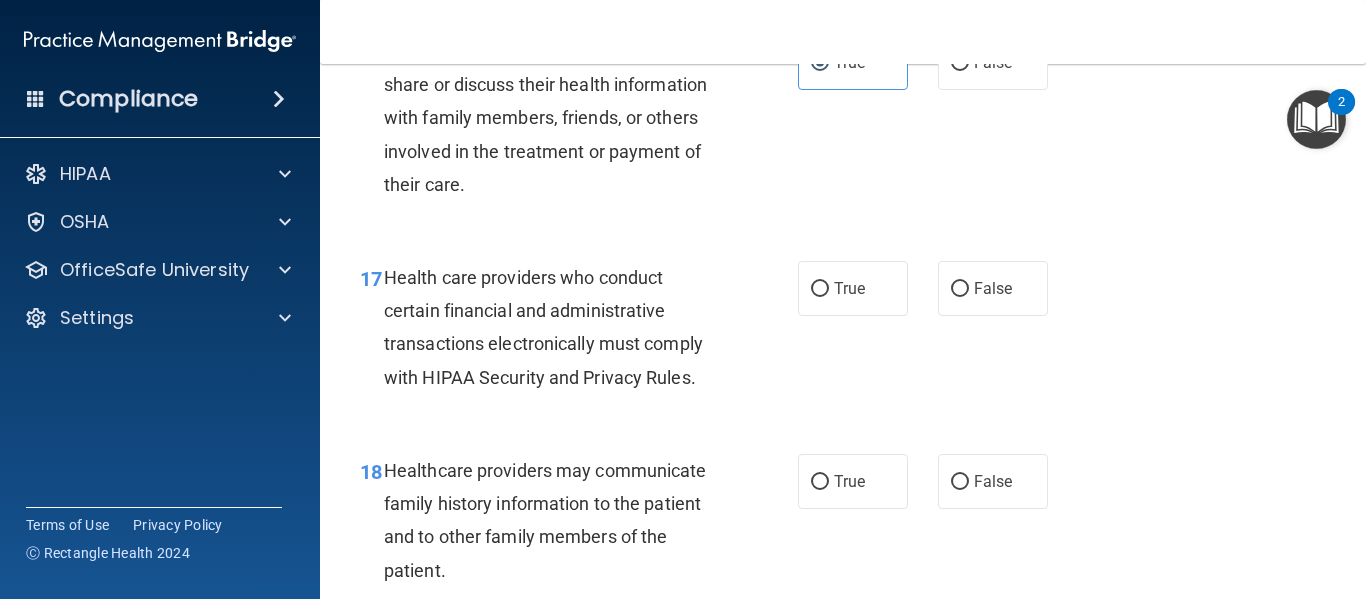 scroll, scrollTop: 3086, scrollLeft: 0, axis: vertical 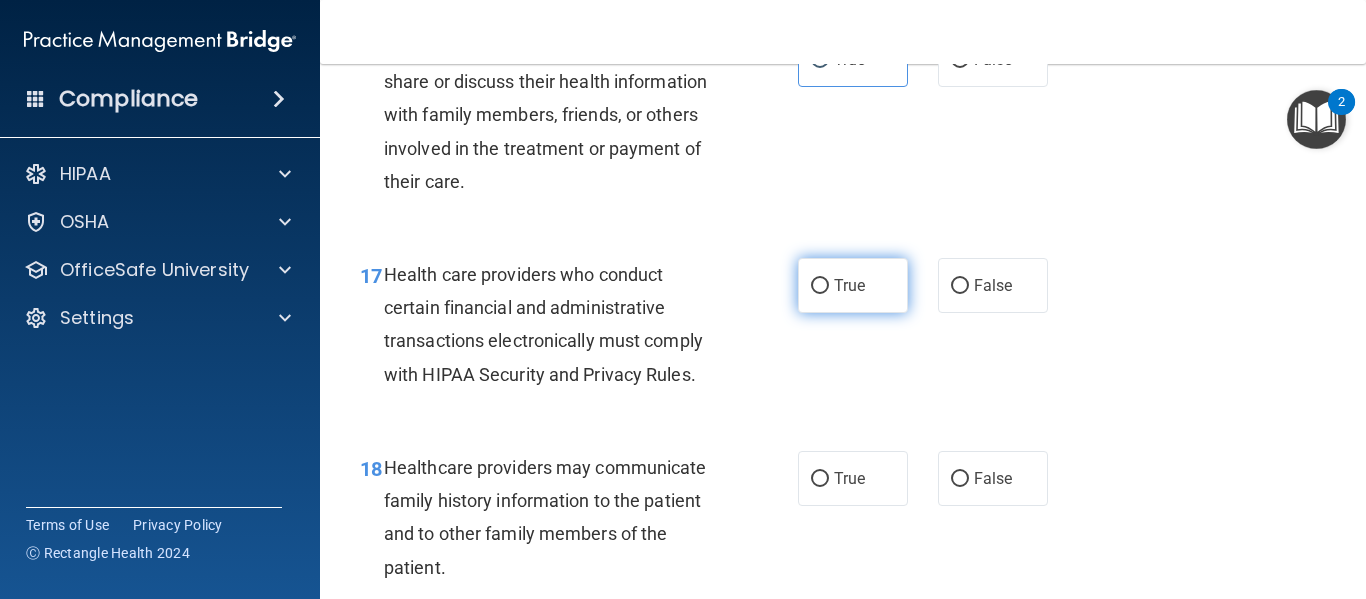 click on "True" at bounding box center (853, 285) 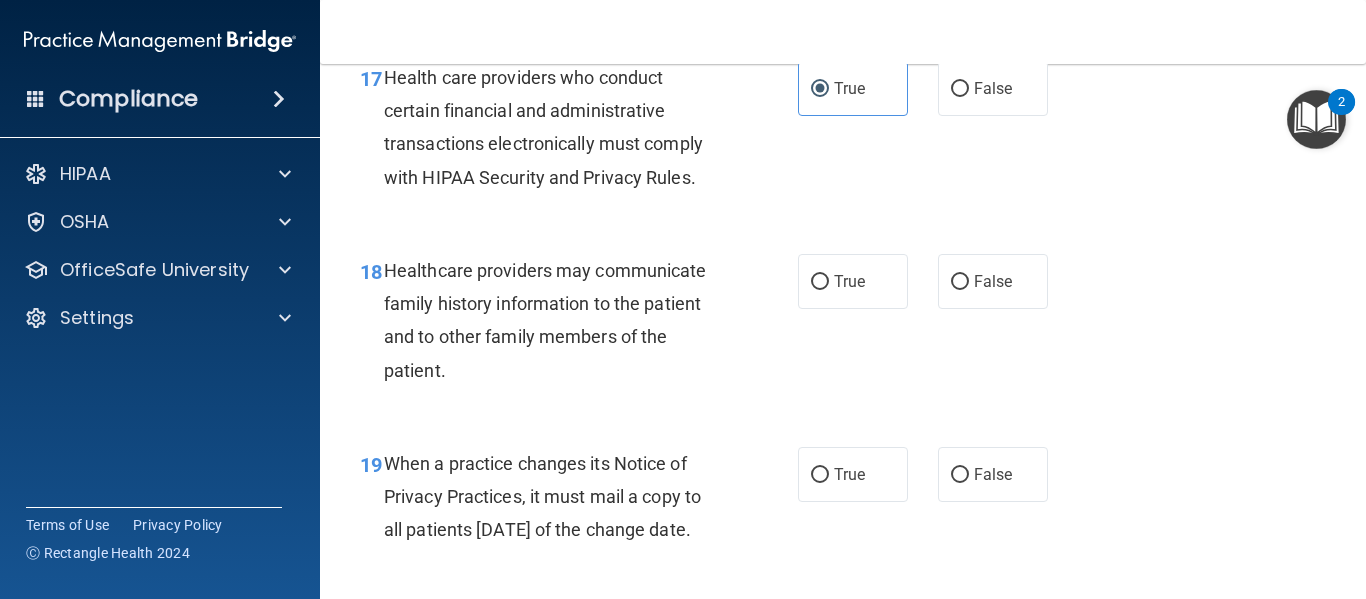 scroll, scrollTop: 3284, scrollLeft: 0, axis: vertical 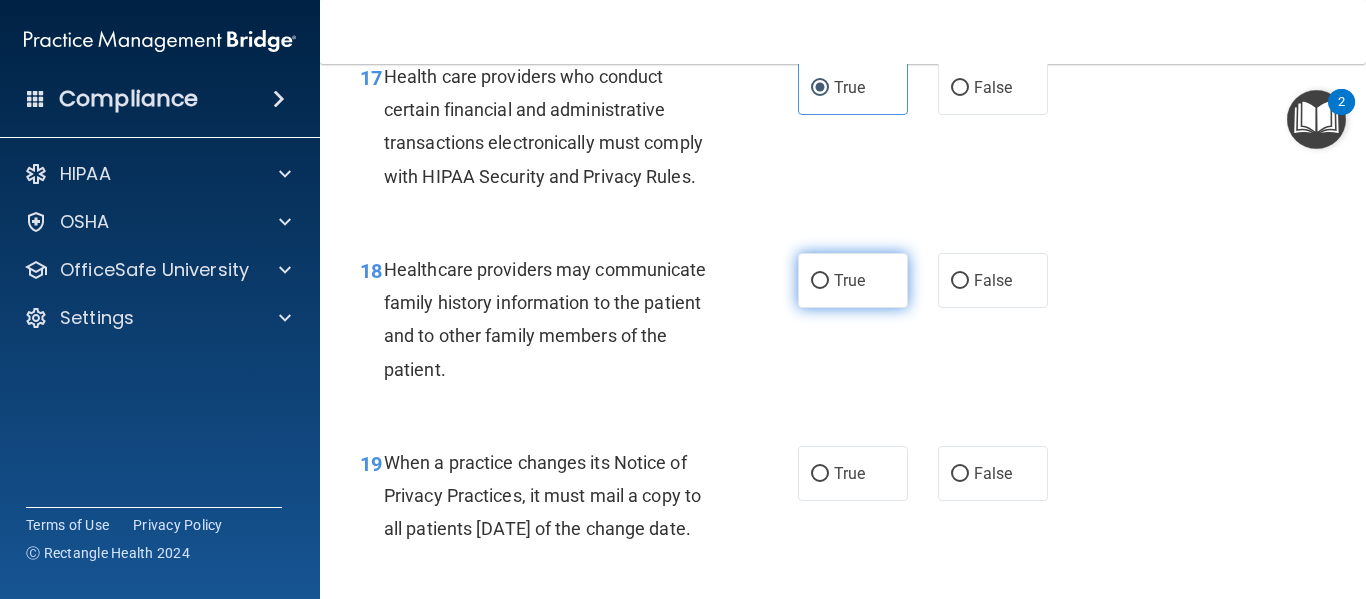 click on "True" at bounding box center (853, 280) 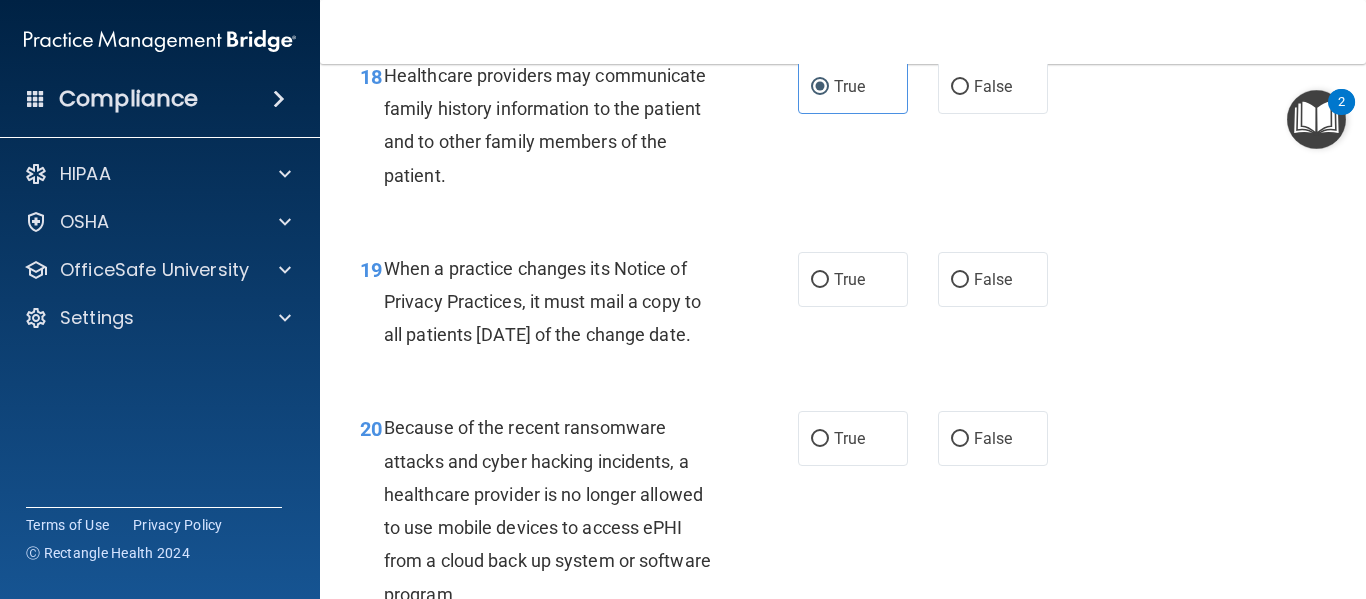 scroll, scrollTop: 3533, scrollLeft: 0, axis: vertical 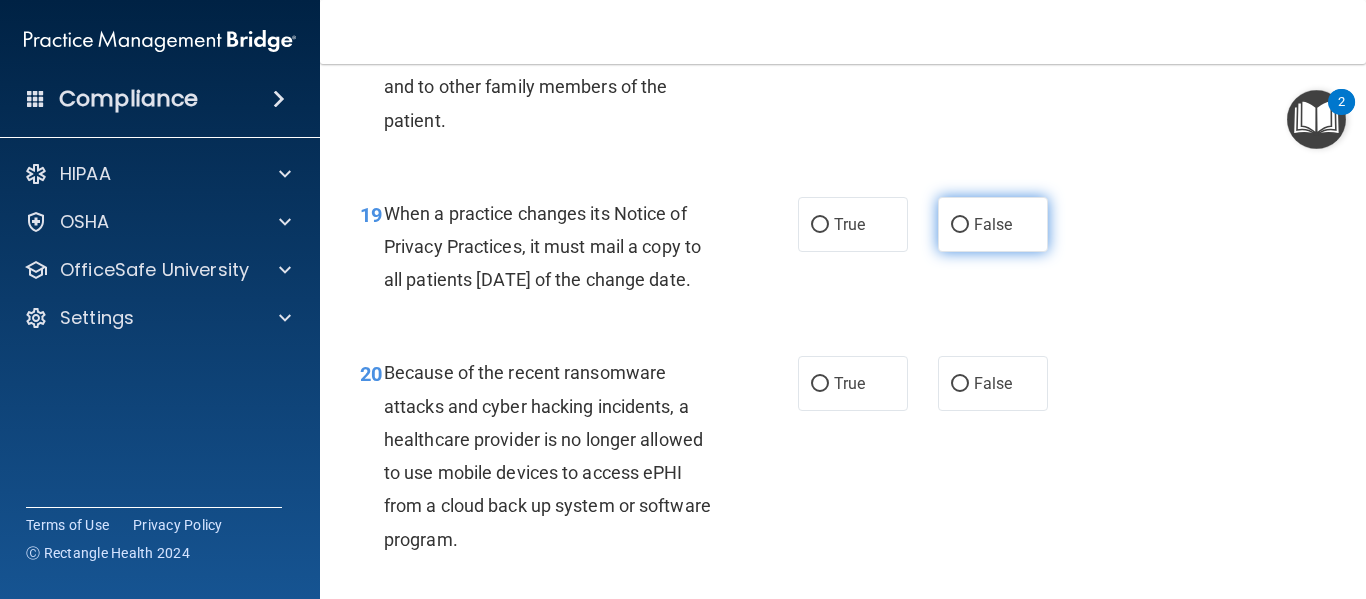 click on "False" at bounding box center [993, 224] 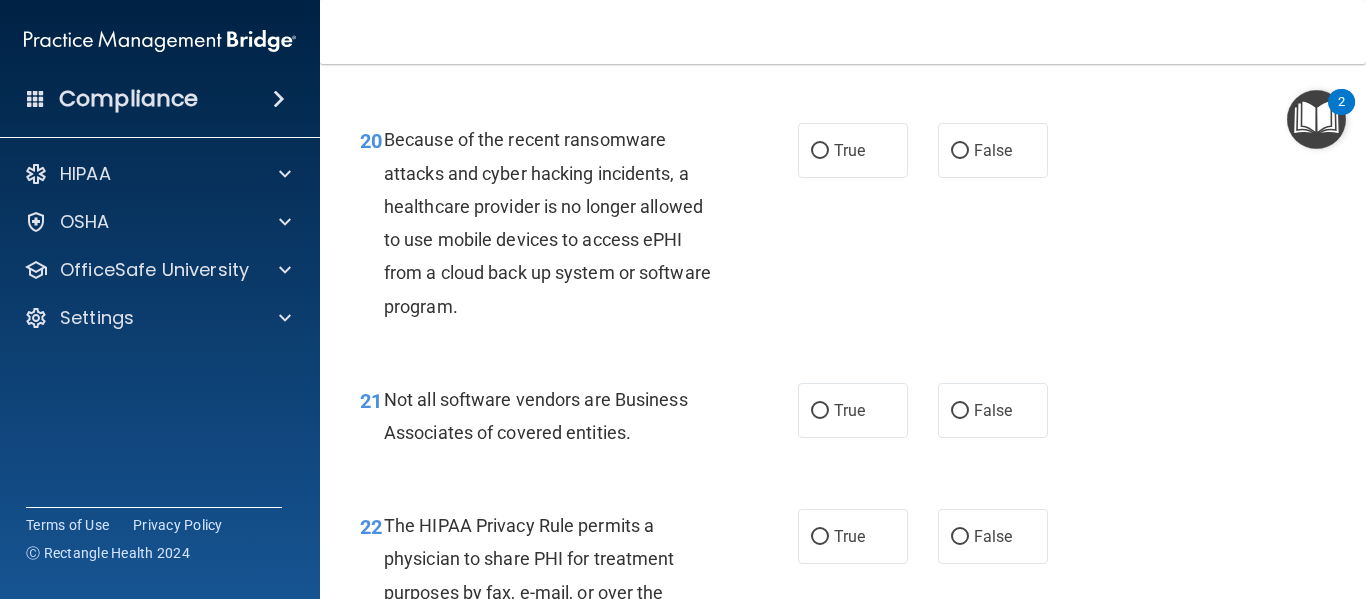 scroll, scrollTop: 3767, scrollLeft: 0, axis: vertical 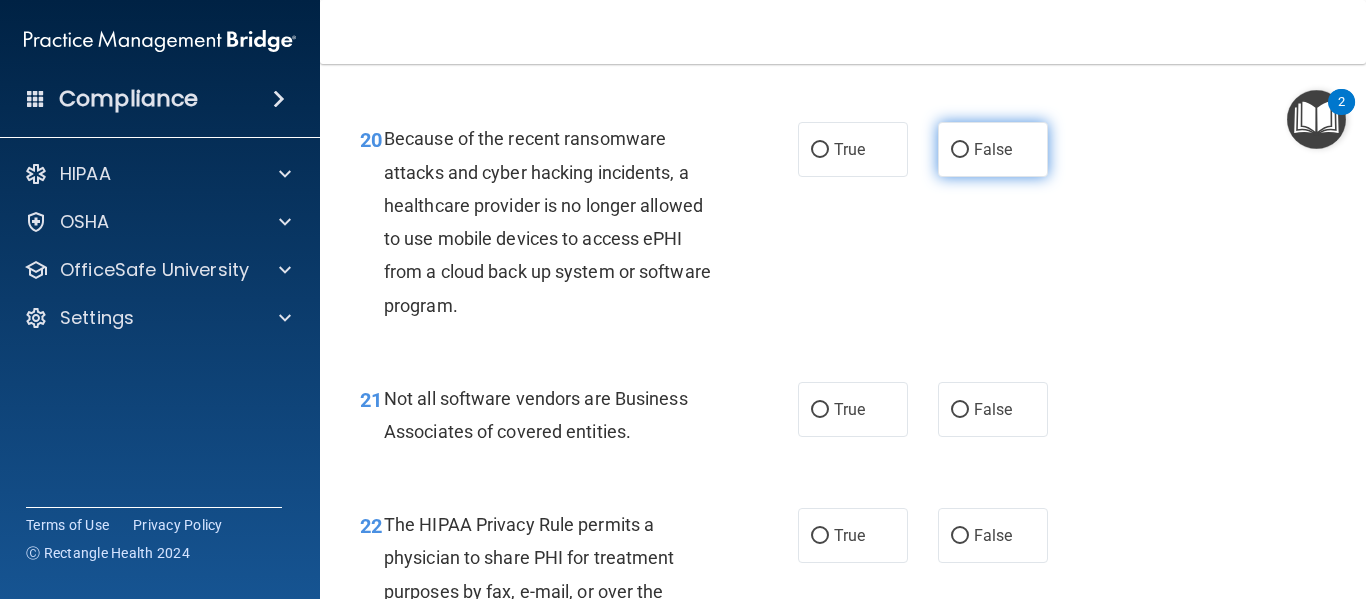 click on "False" at bounding box center (993, 149) 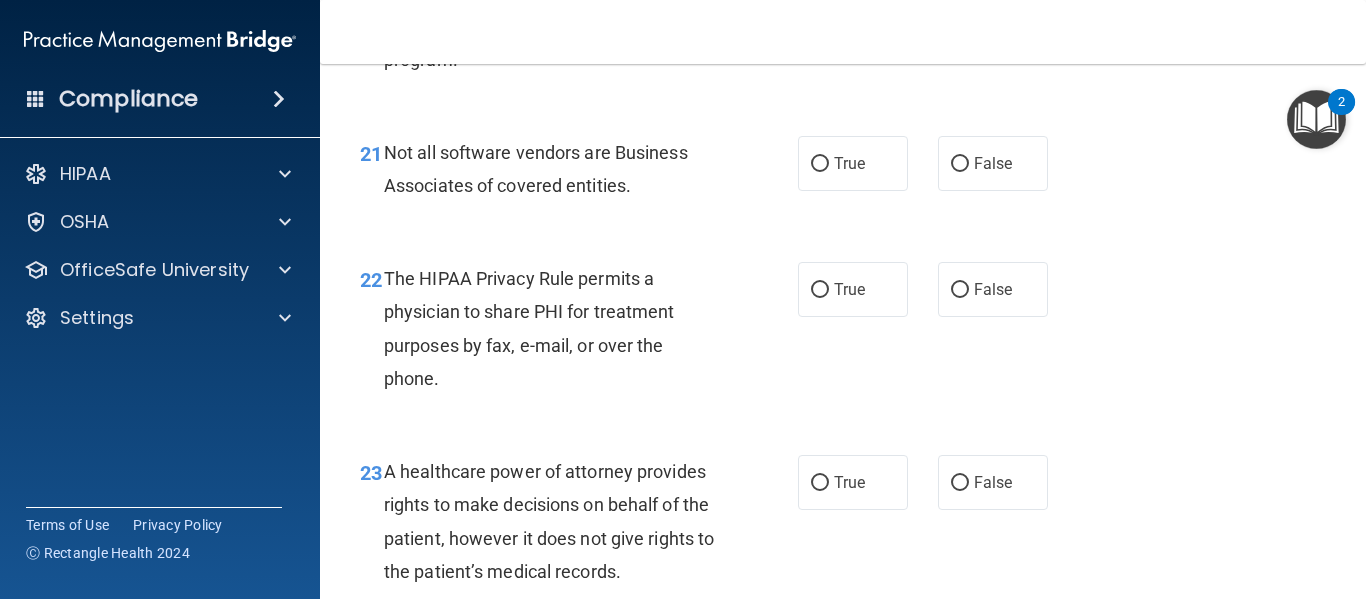 scroll, scrollTop: 4018, scrollLeft: 0, axis: vertical 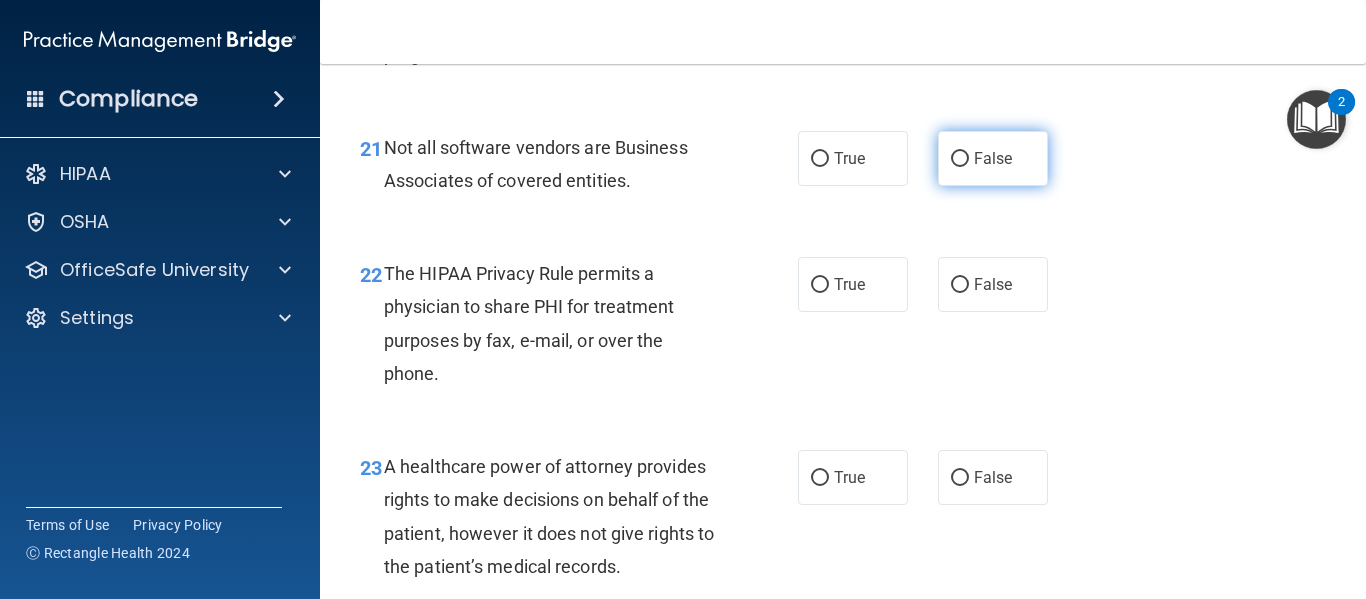 click on "False" at bounding box center [993, 158] 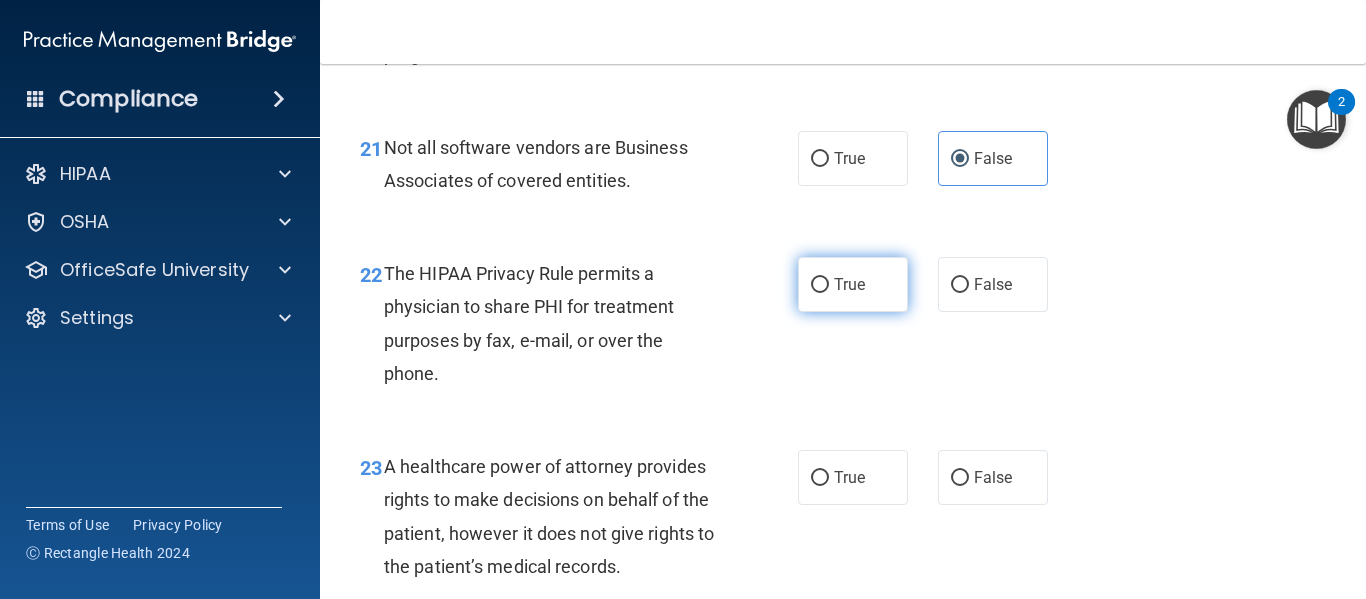 click on "True" at bounding box center [849, 284] 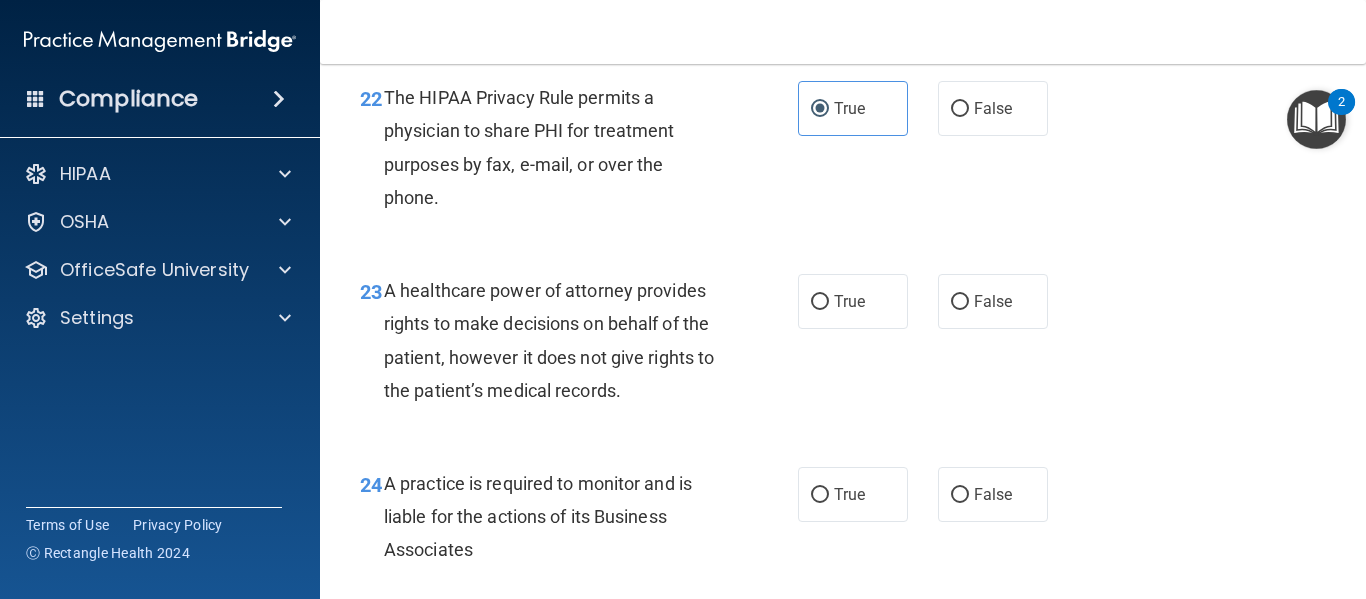 scroll, scrollTop: 4195, scrollLeft: 0, axis: vertical 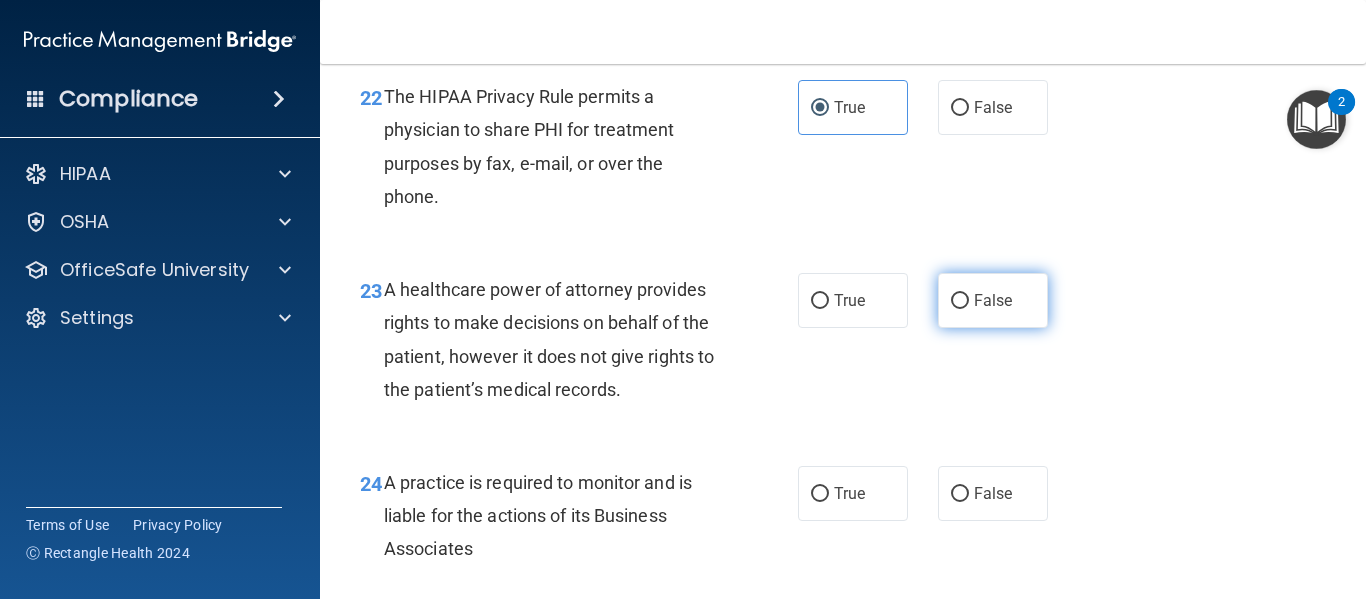click on "False" at bounding box center [993, 300] 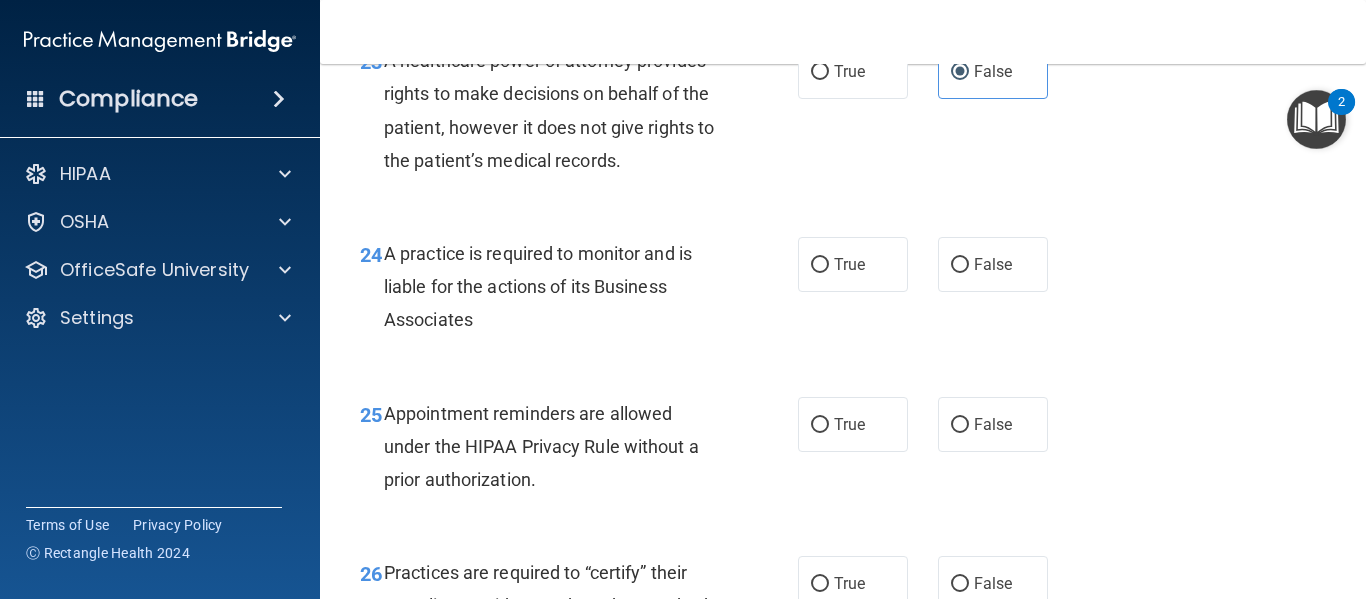 scroll, scrollTop: 4423, scrollLeft: 0, axis: vertical 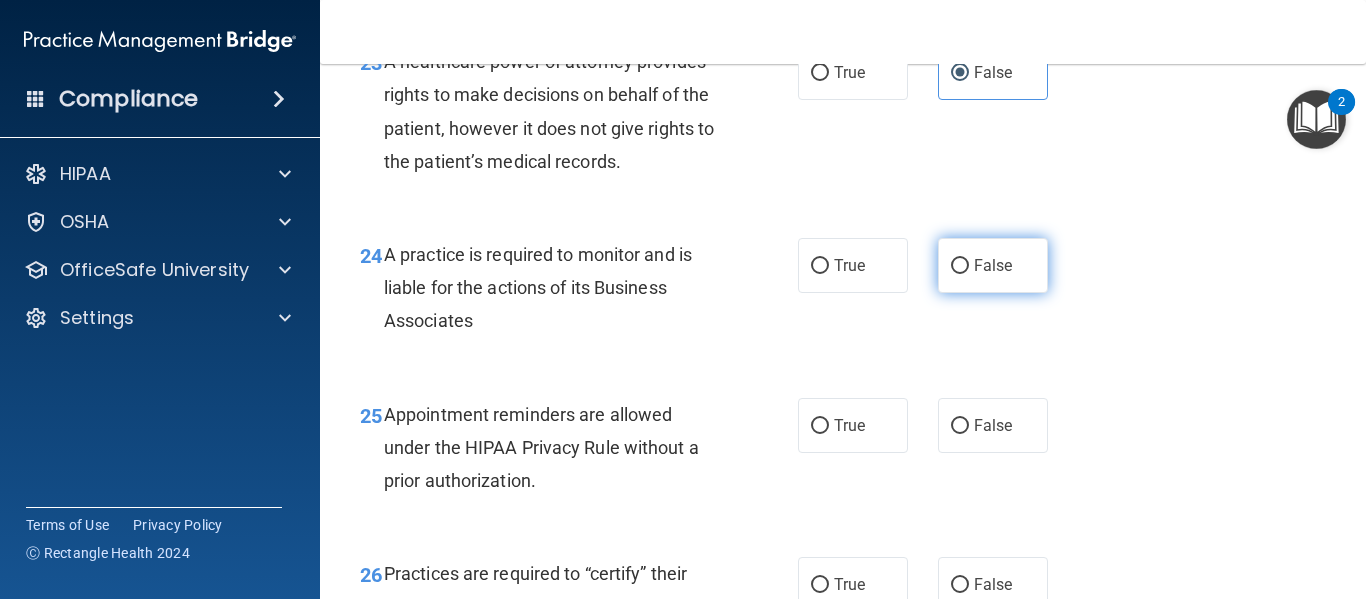 click on "False" at bounding box center (993, 265) 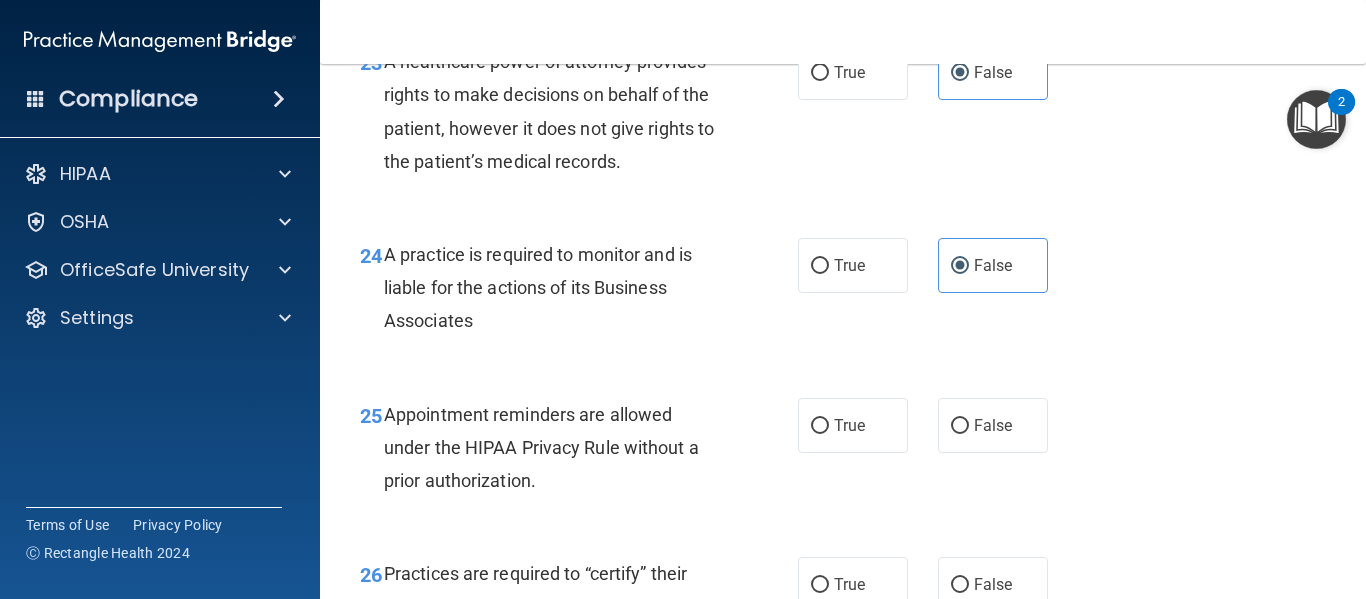 scroll, scrollTop: 4534, scrollLeft: 0, axis: vertical 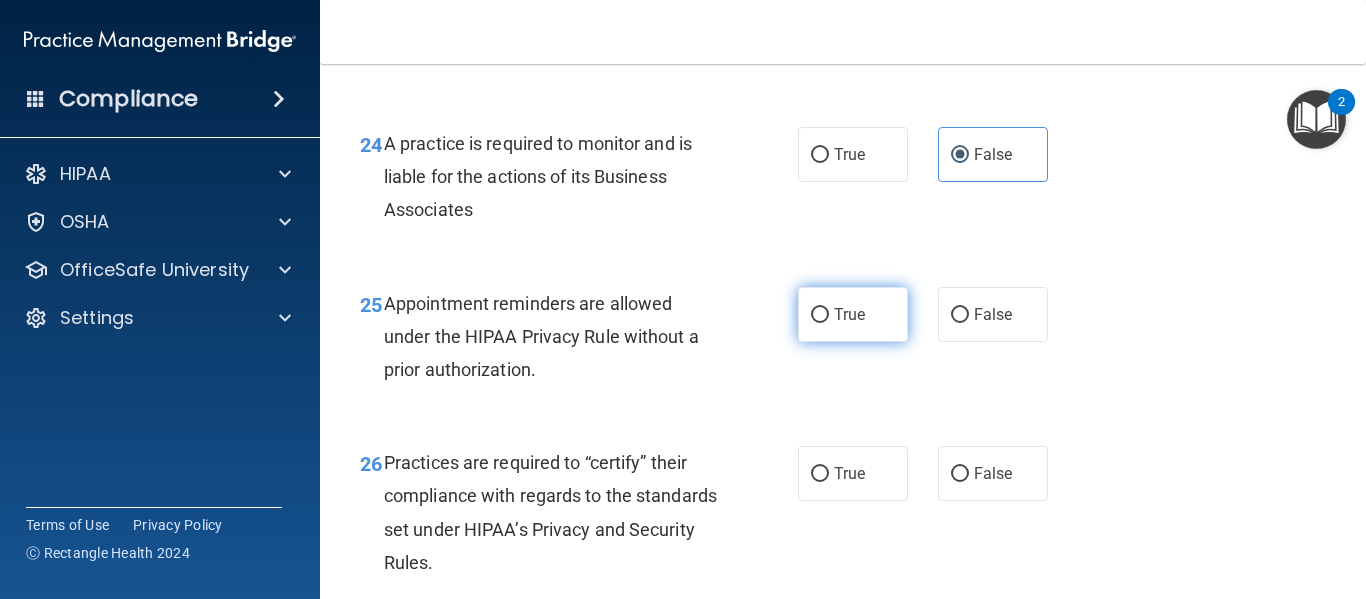 click on "True" at bounding box center (853, 314) 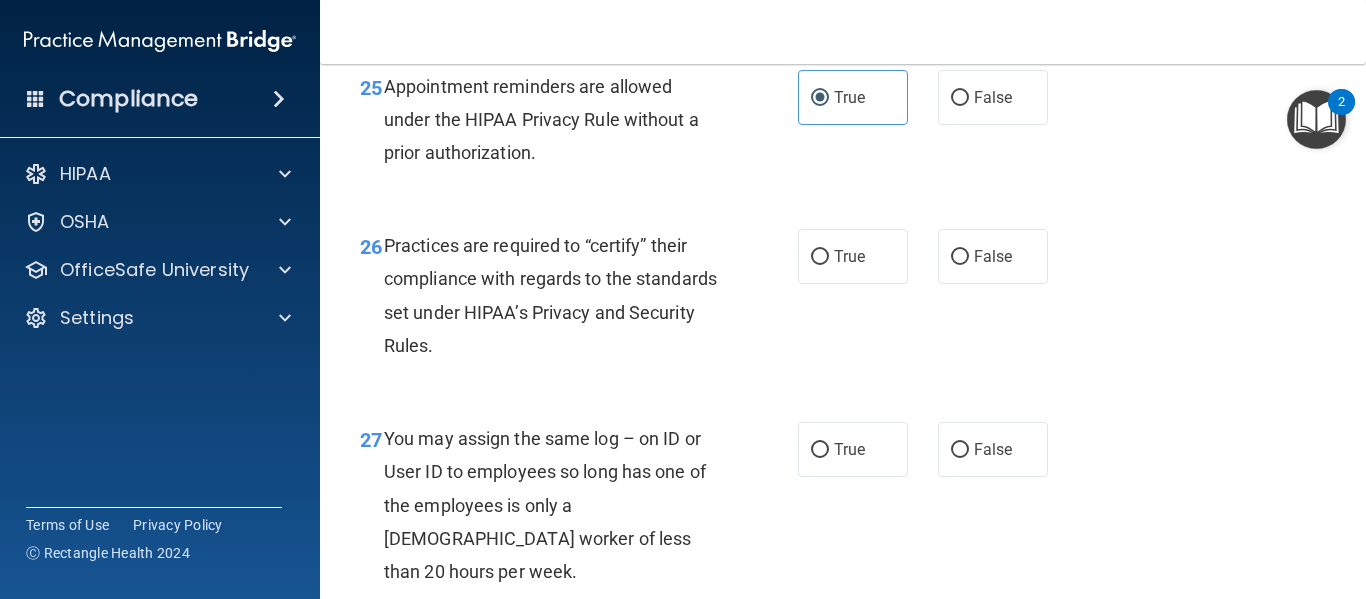 scroll, scrollTop: 4752, scrollLeft: 0, axis: vertical 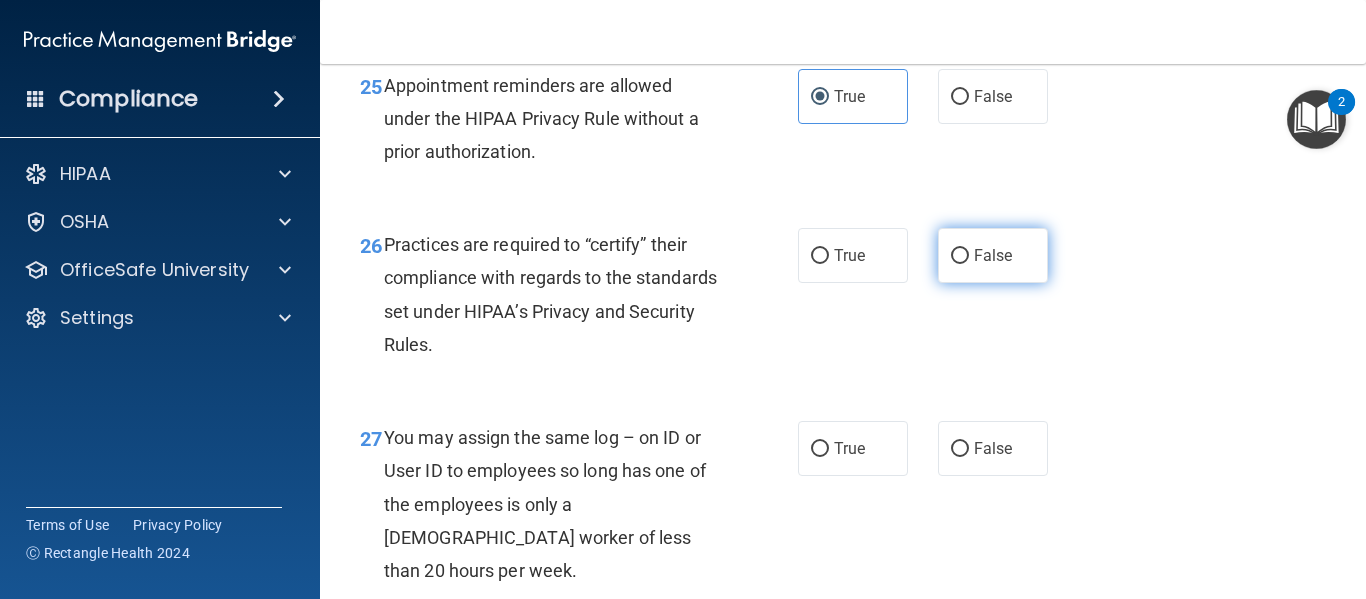 click on "False" at bounding box center (993, 255) 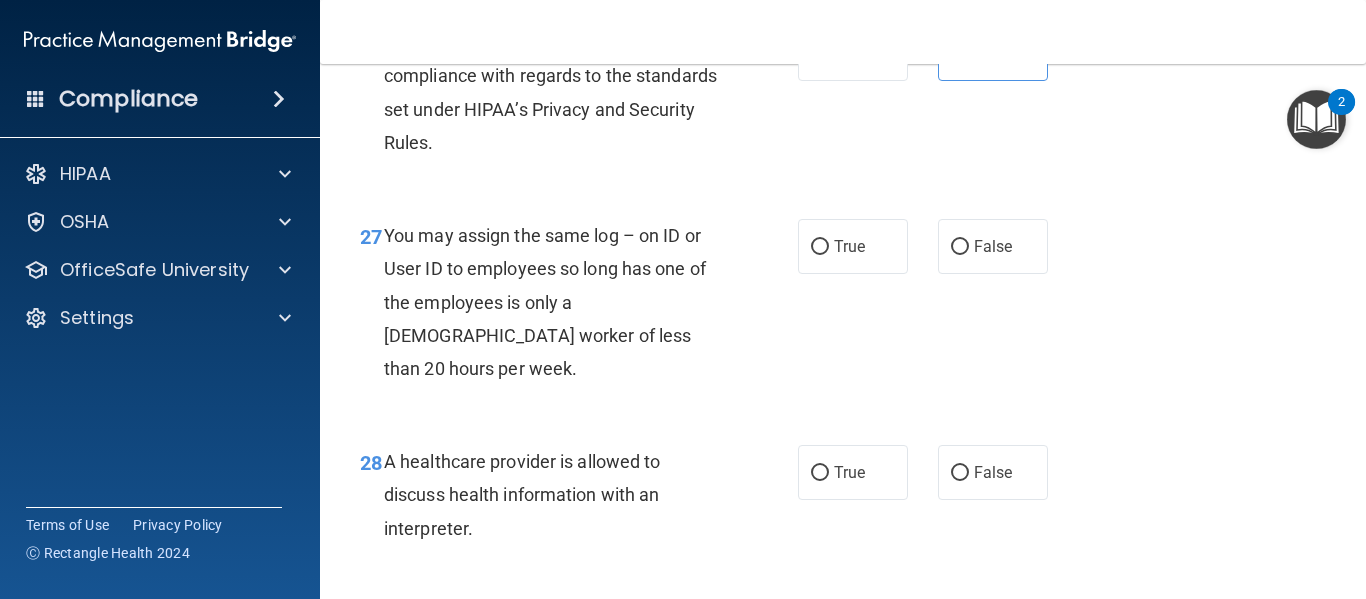 scroll, scrollTop: 4955, scrollLeft: 0, axis: vertical 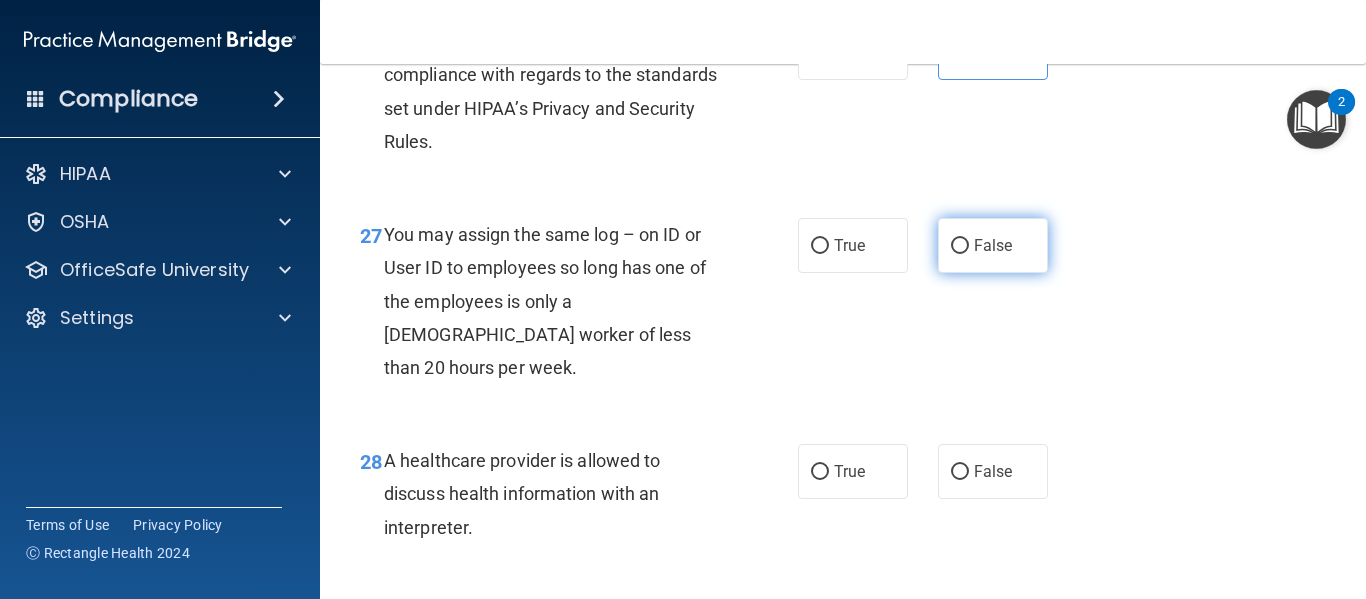 click on "False" at bounding box center (993, 245) 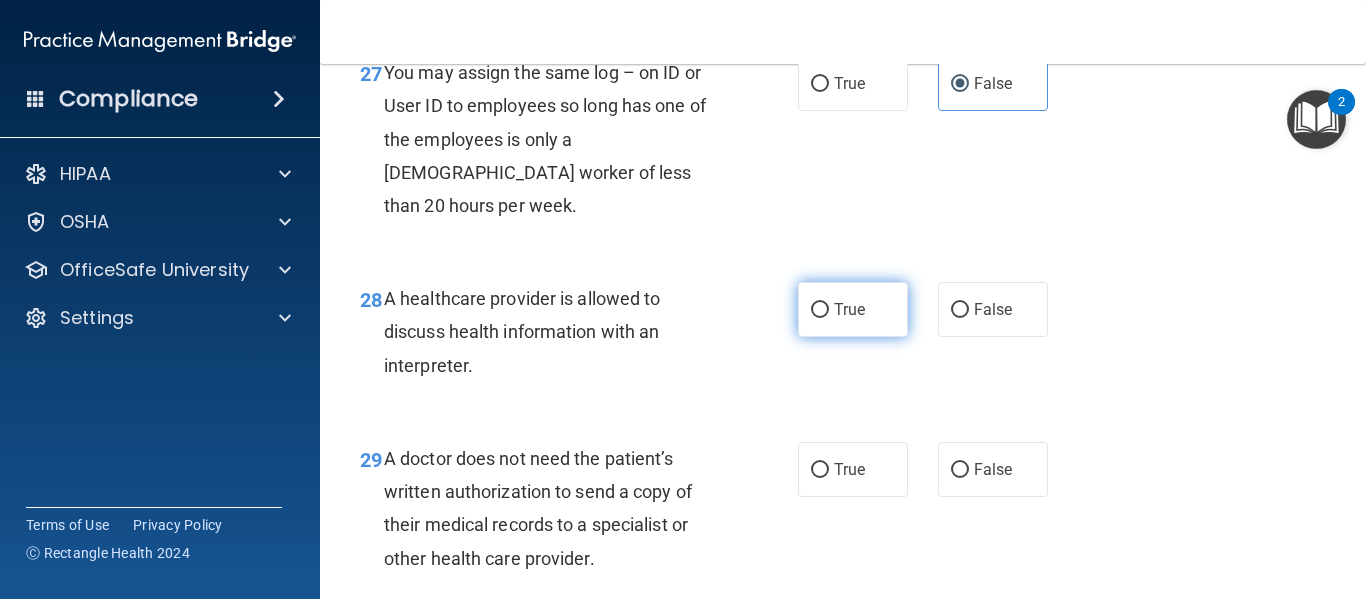 scroll, scrollTop: 5126, scrollLeft: 0, axis: vertical 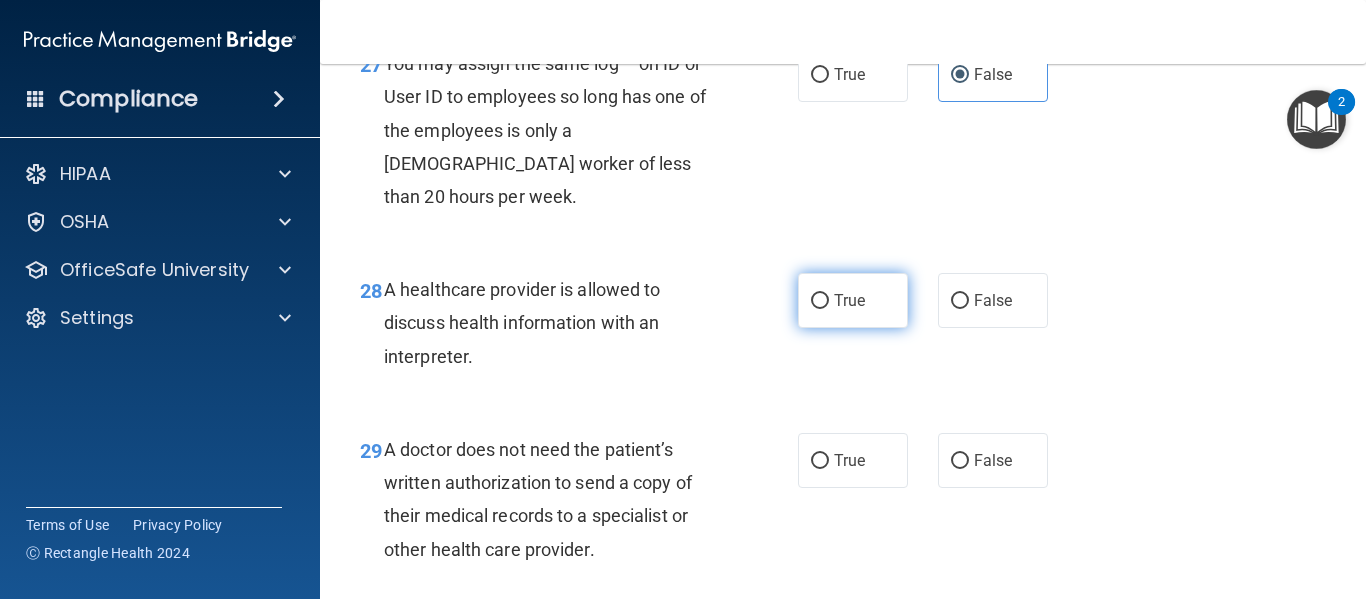 click on "True" at bounding box center (853, 300) 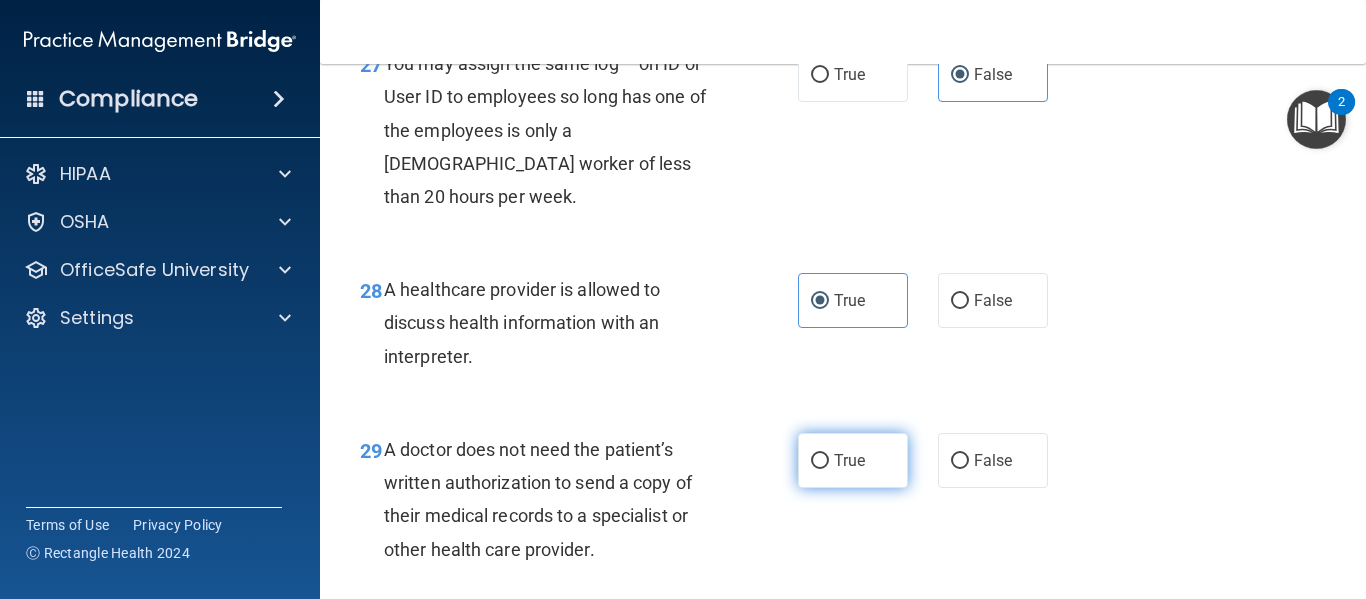 scroll, scrollTop: 5214, scrollLeft: 0, axis: vertical 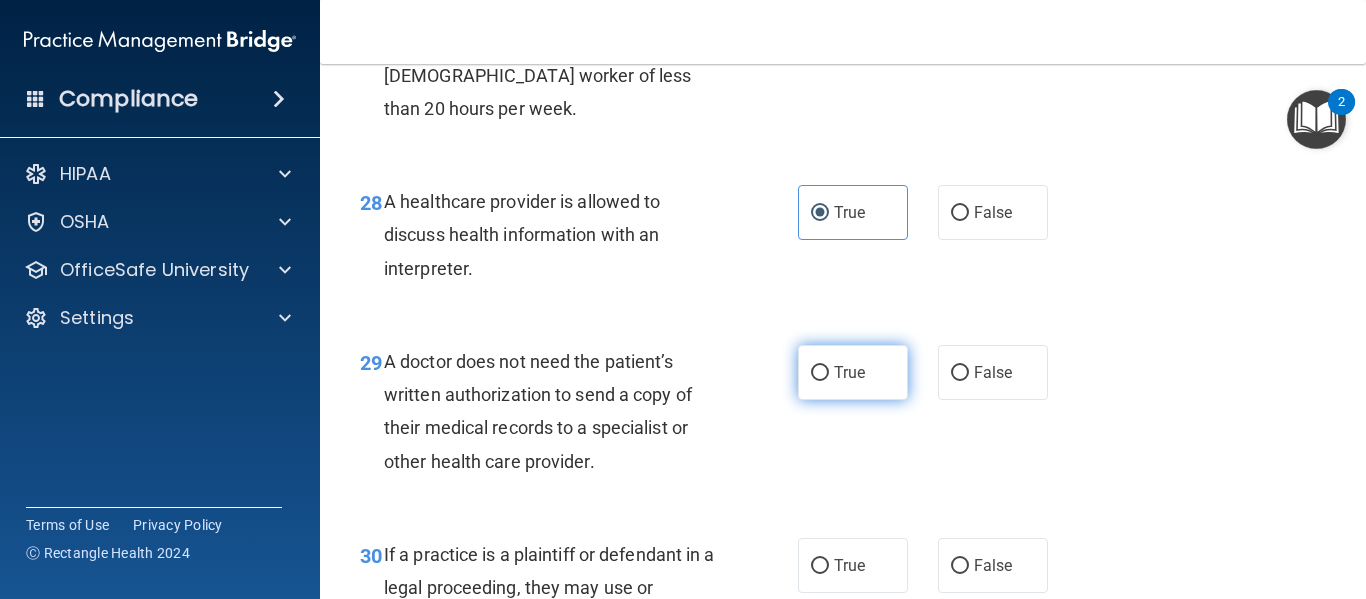click on "True" at bounding box center (849, 372) 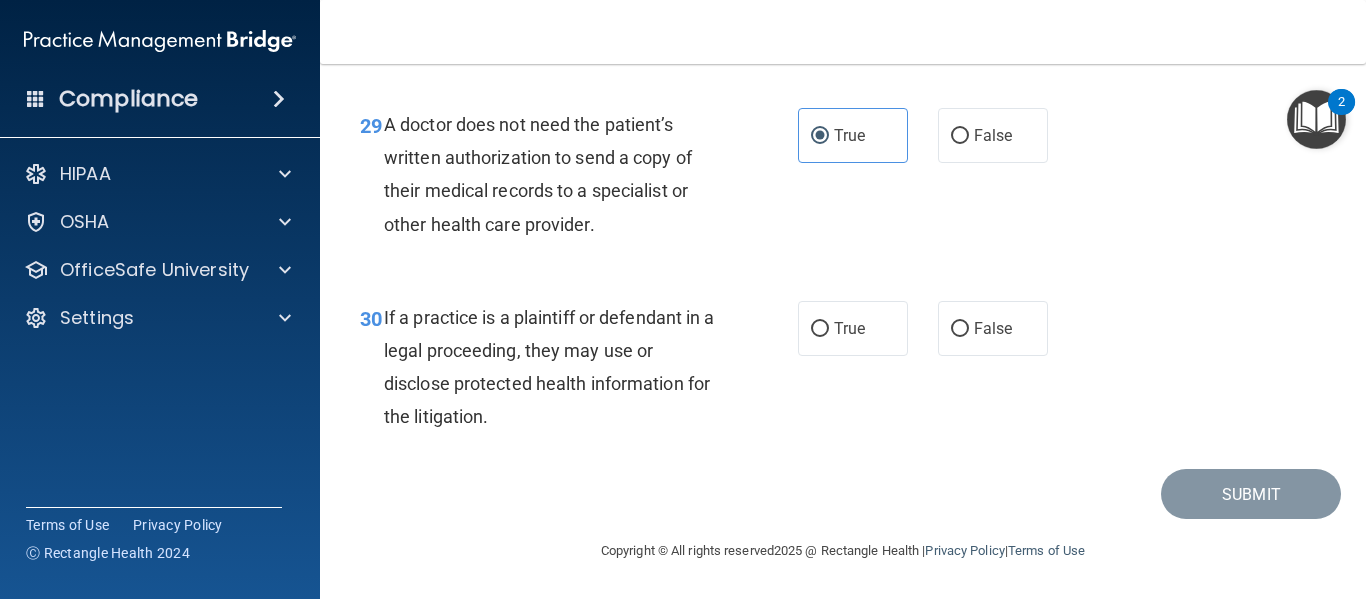 scroll, scrollTop: 5471, scrollLeft: 0, axis: vertical 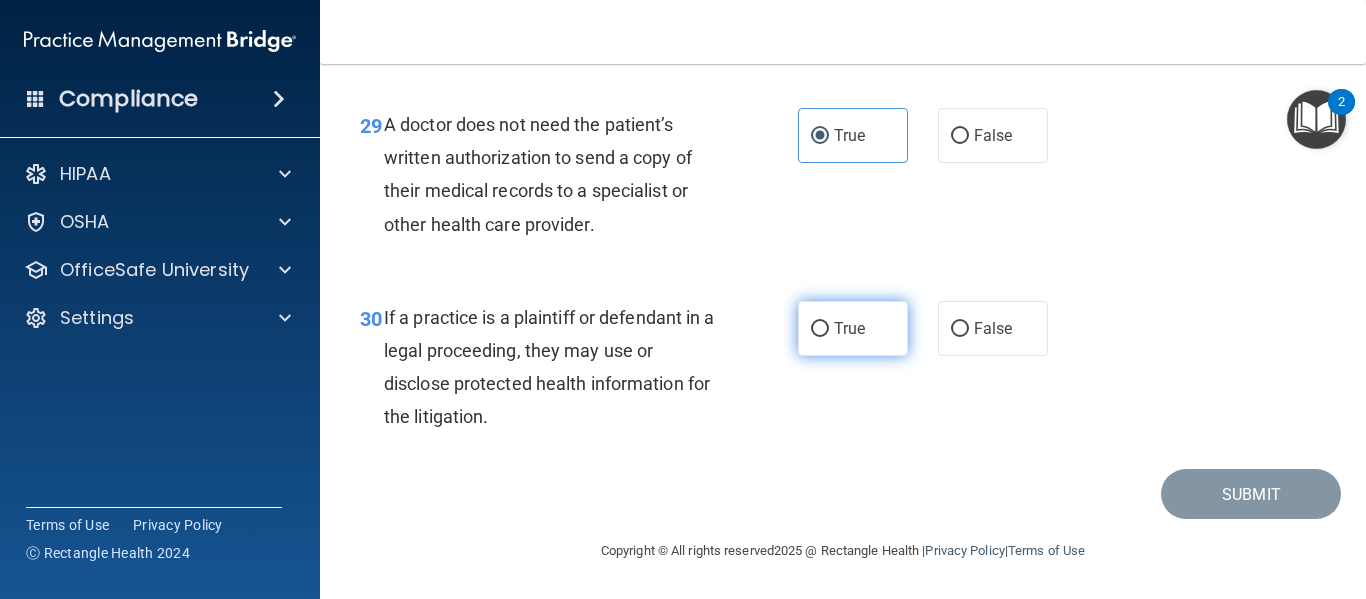 click on "True" at bounding box center (849, 328) 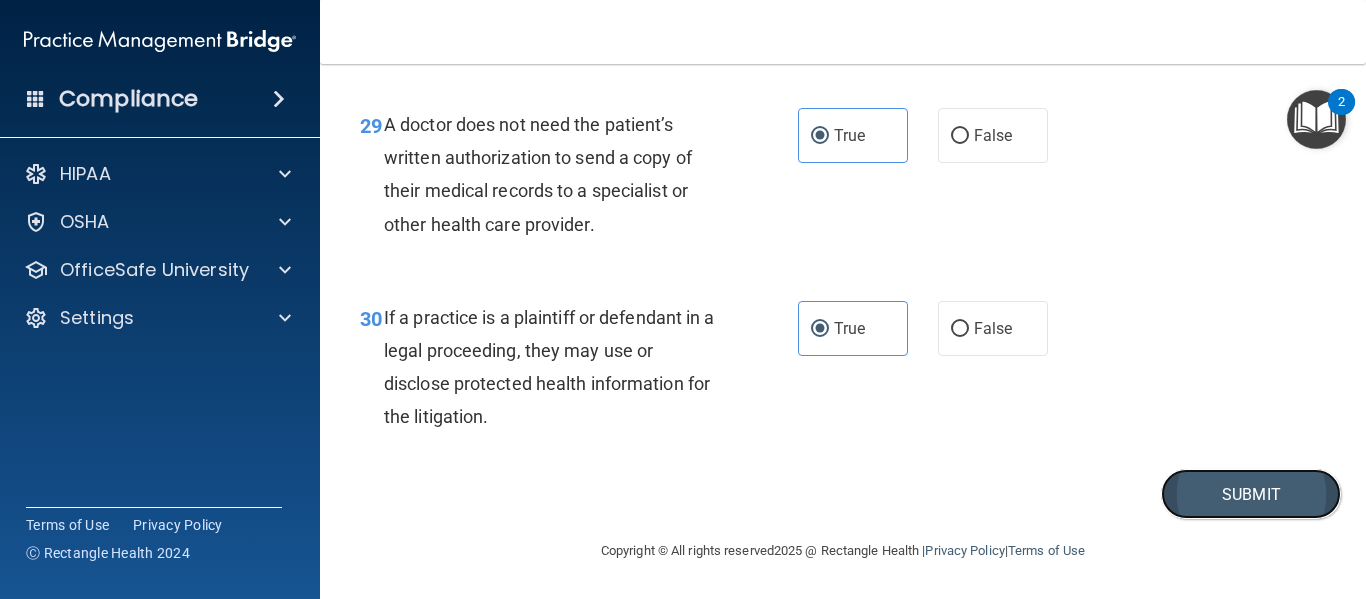 click on "Submit" at bounding box center [1251, 494] 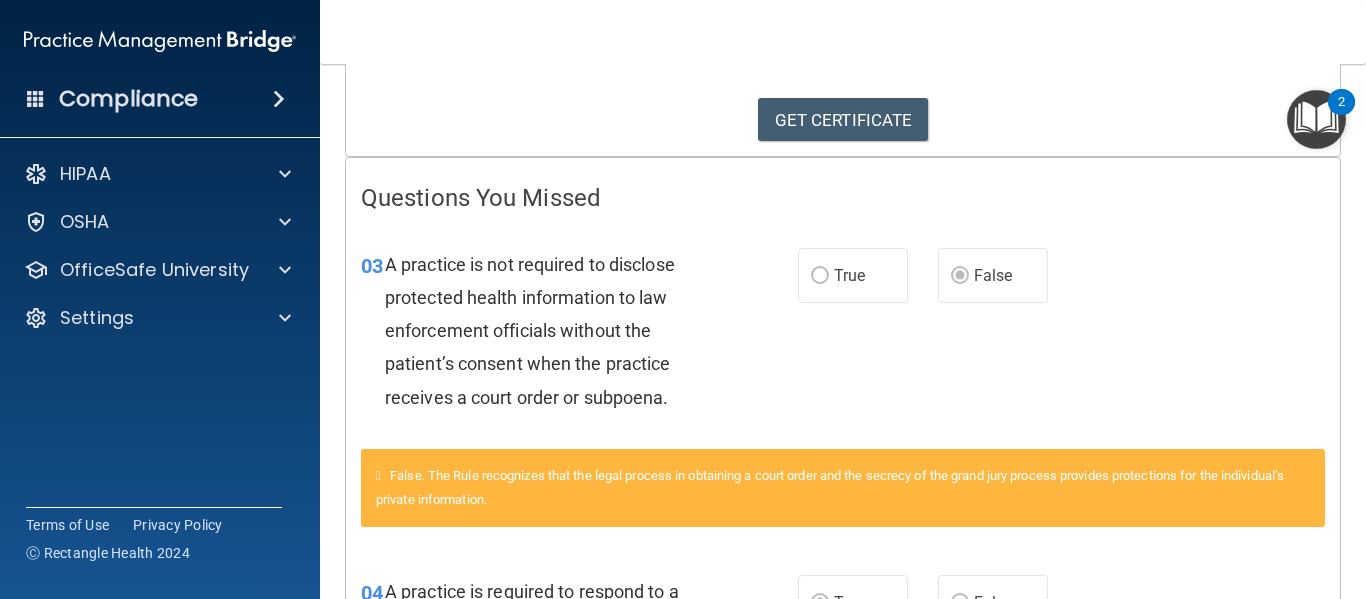 scroll, scrollTop: 310, scrollLeft: 0, axis: vertical 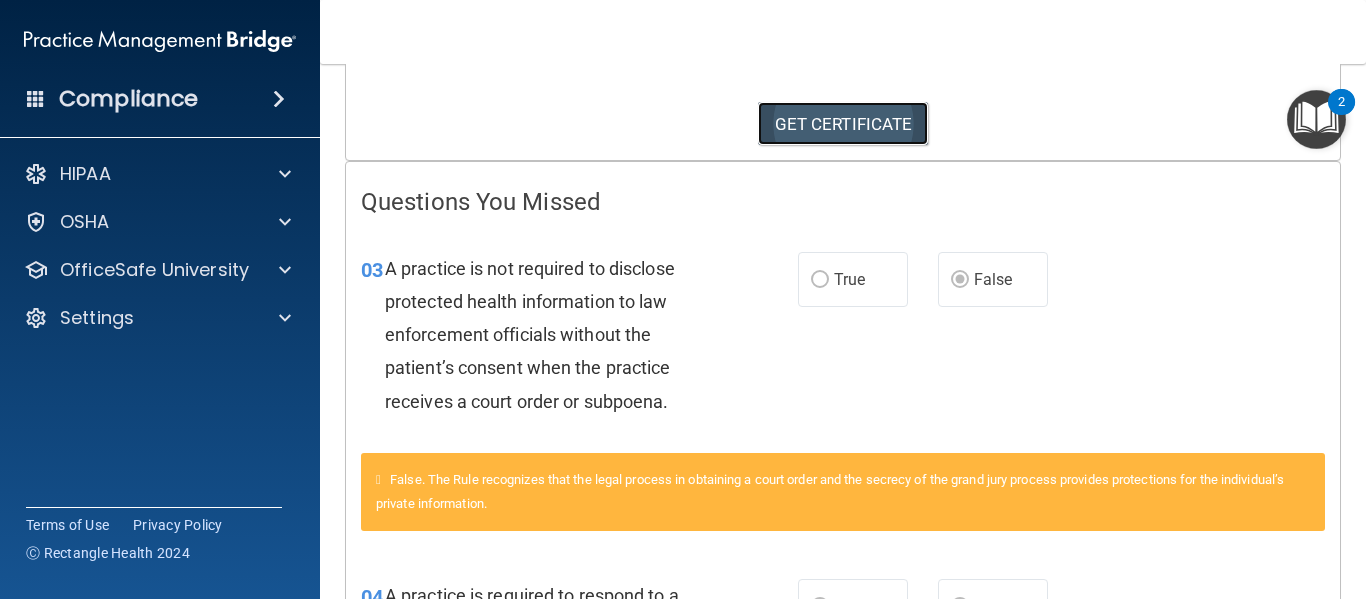 drag, startPoint x: 833, startPoint y: 129, endPoint x: 813, endPoint y: 120, distance: 21.931713 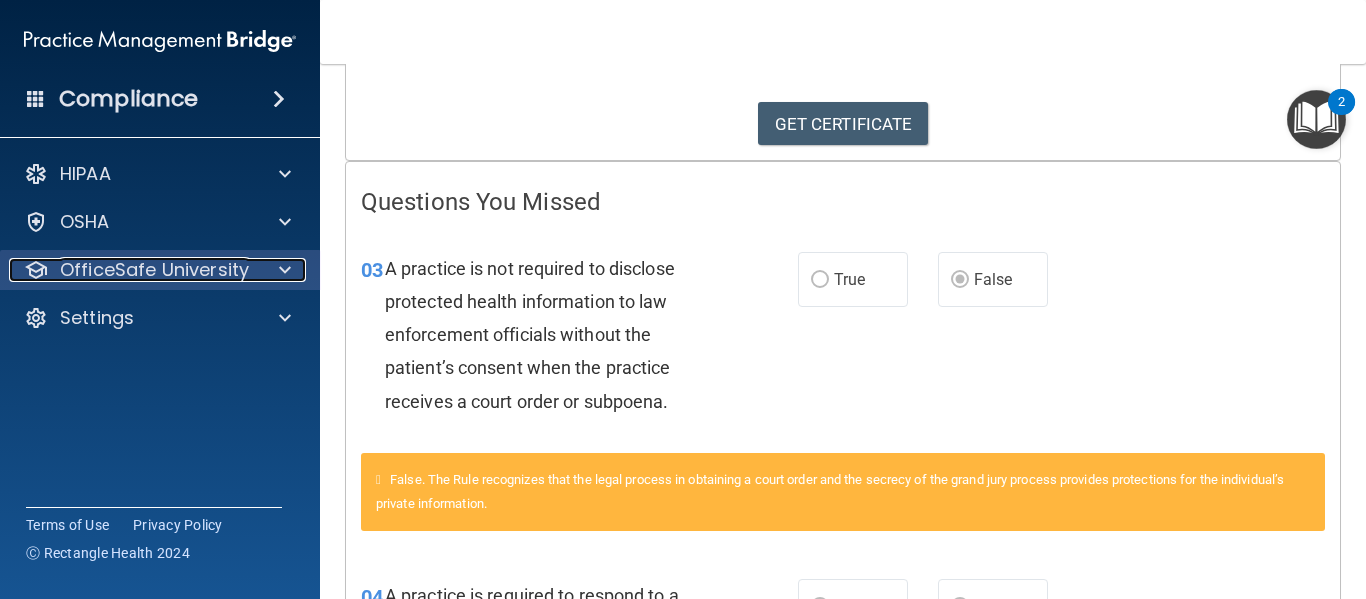 click on "OfficeSafe University" at bounding box center (154, 270) 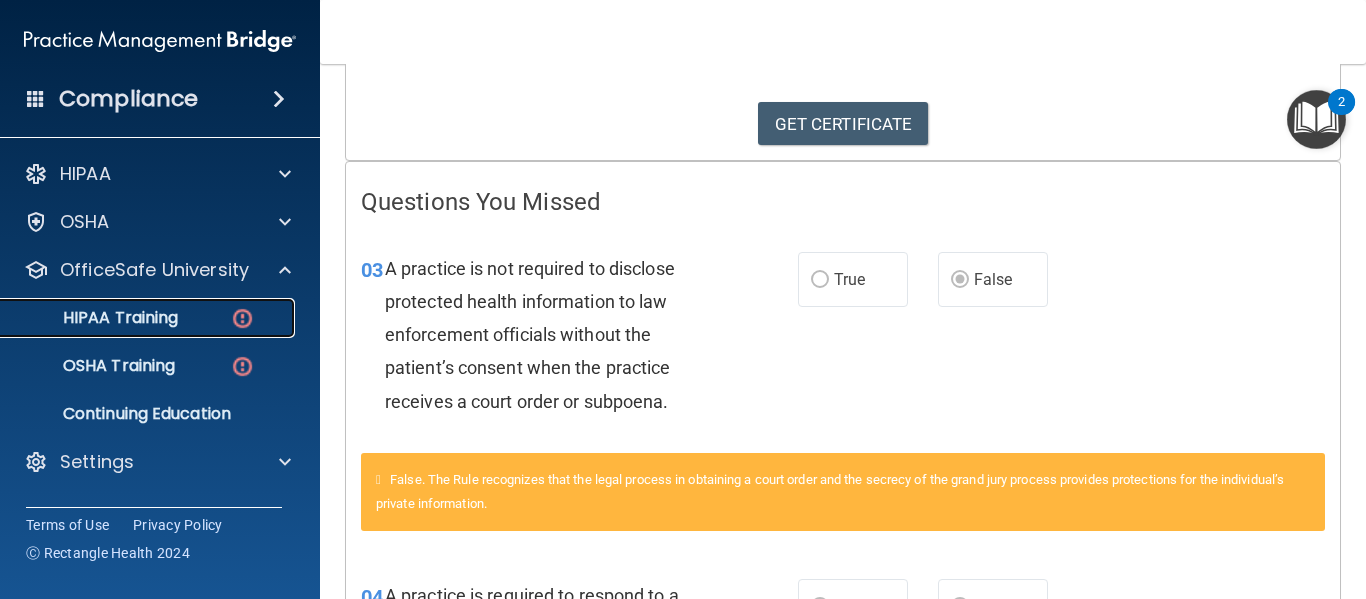 click at bounding box center (242, 318) 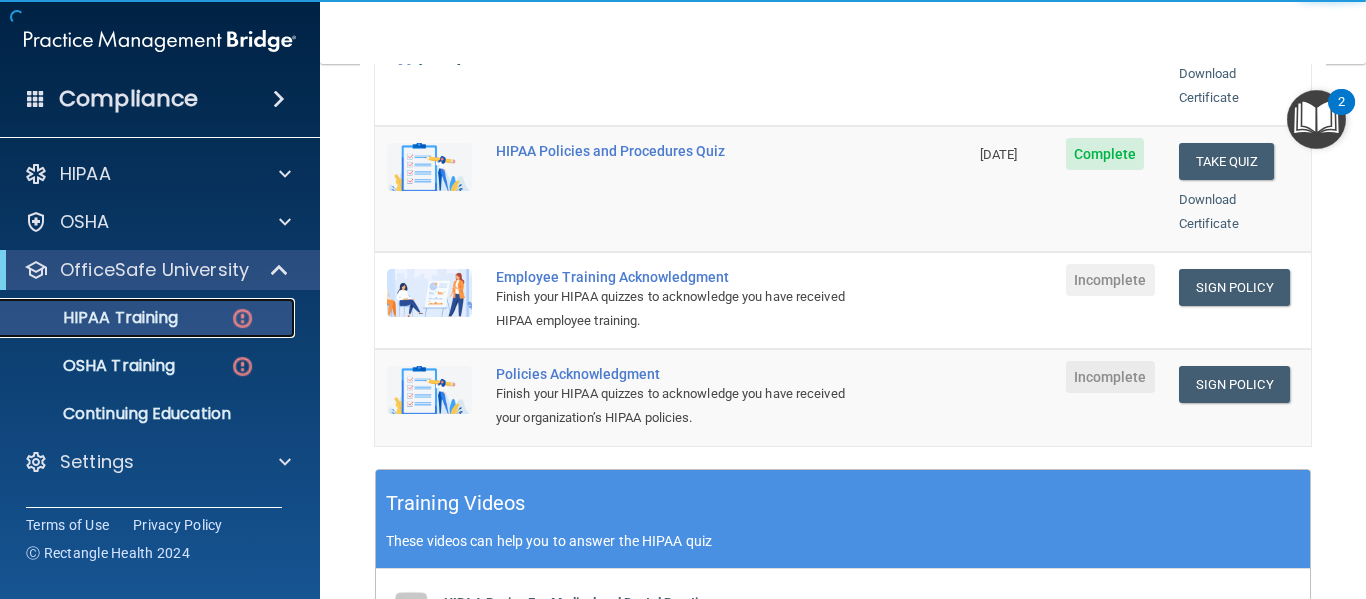 scroll, scrollTop: 505, scrollLeft: 0, axis: vertical 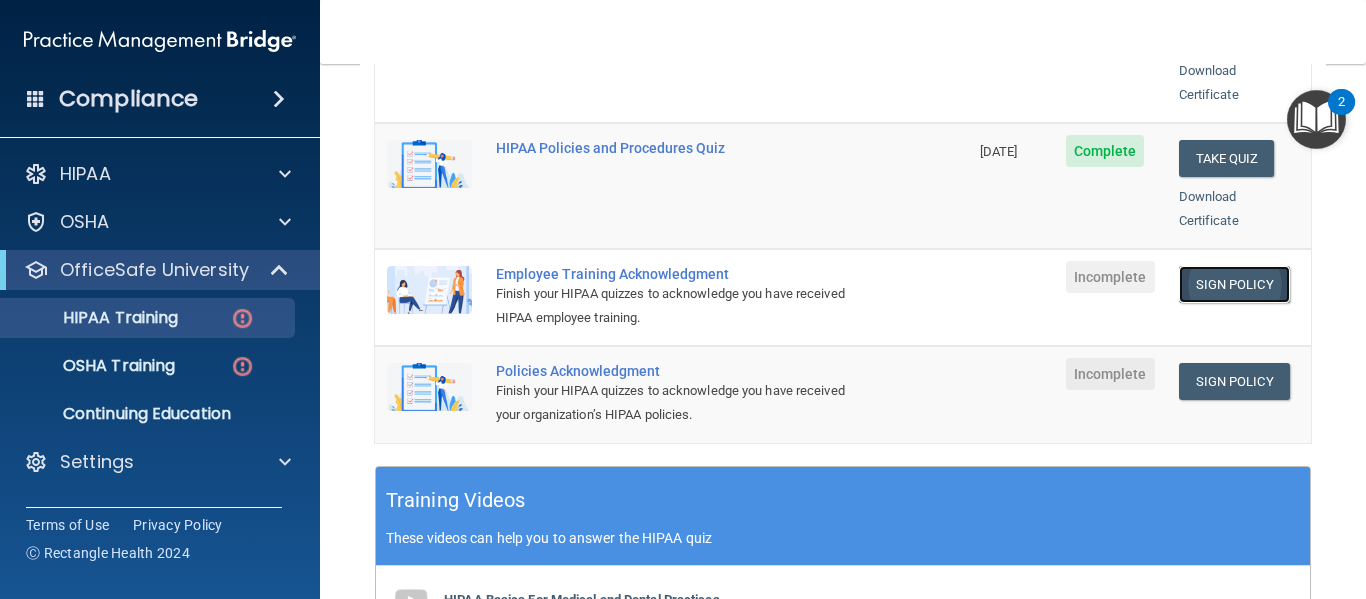 click on "Sign Policy" at bounding box center [1234, 284] 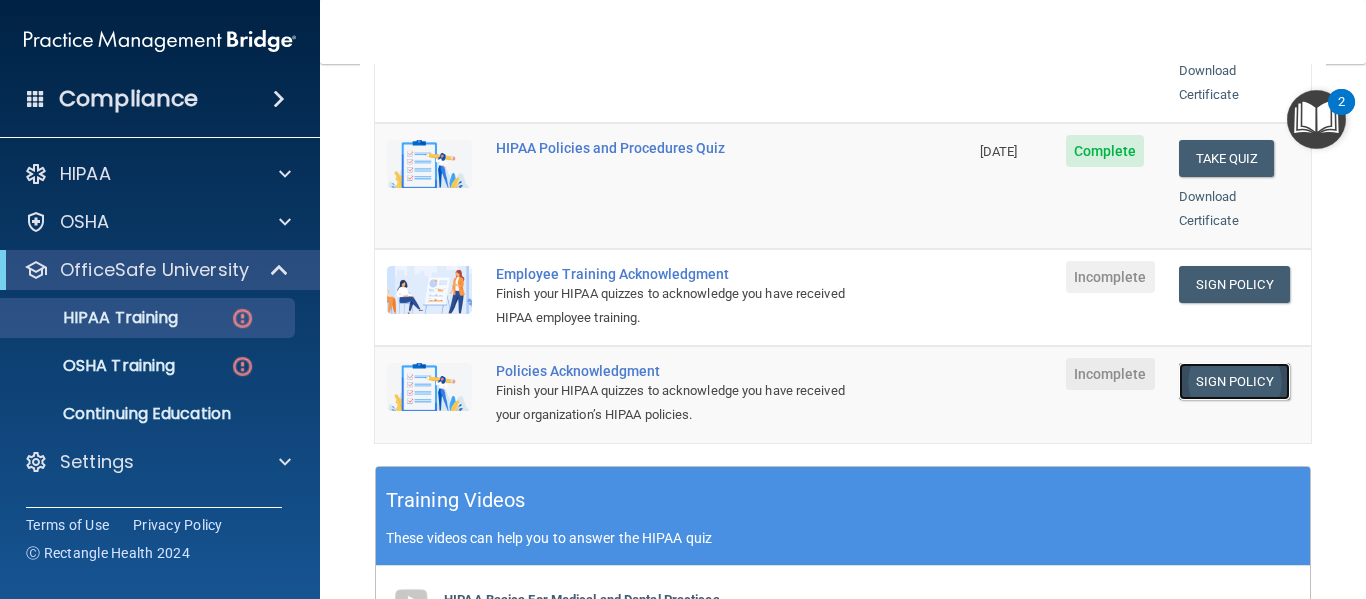 click on "Sign Policy" at bounding box center [1234, 381] 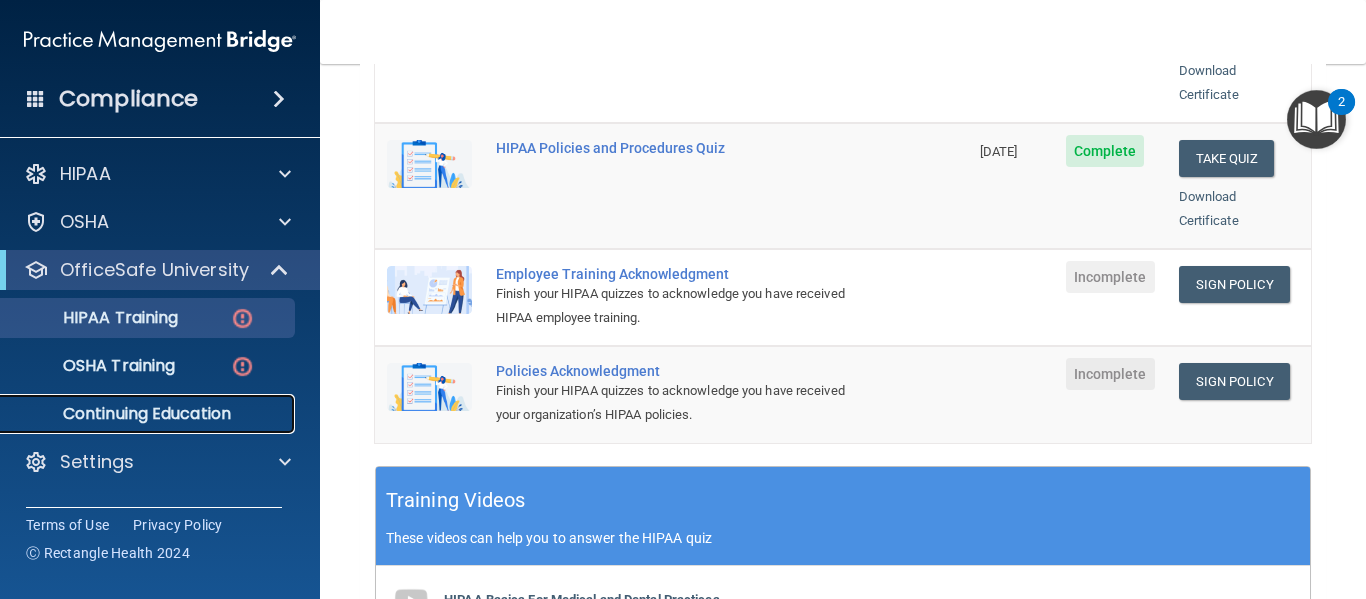 click on "Continuing Education" at bounding box center [149, 414] 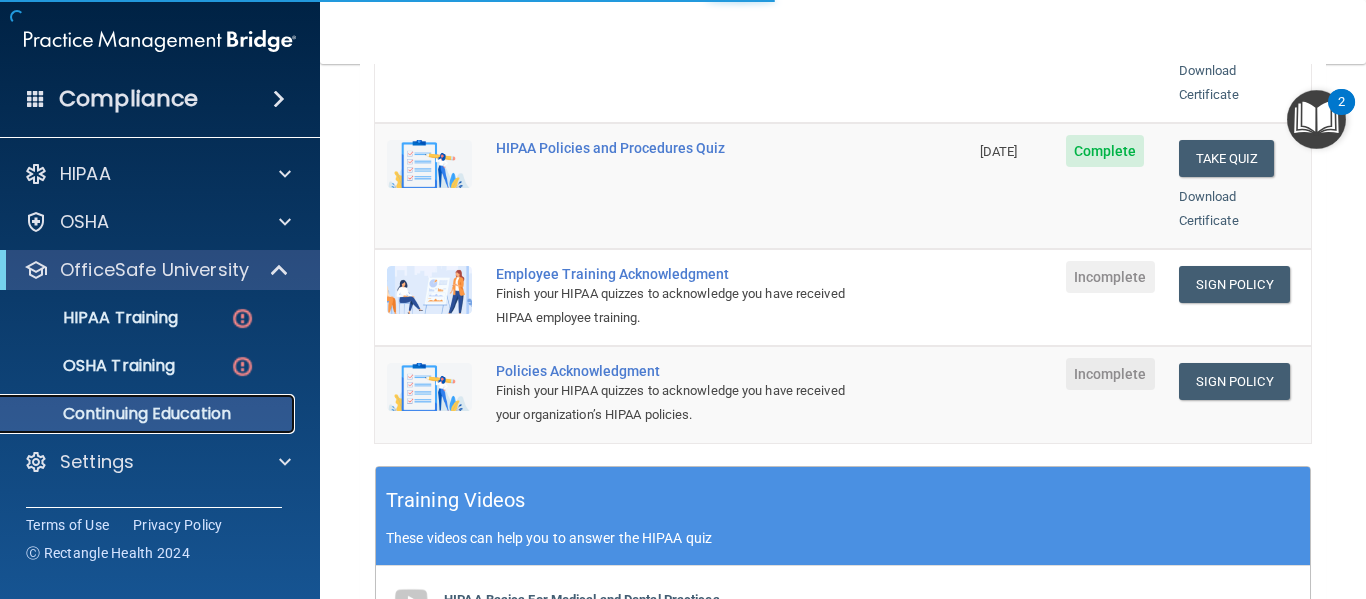 scroll, scrollTop: 0, scrollLeft: 0, axis: both 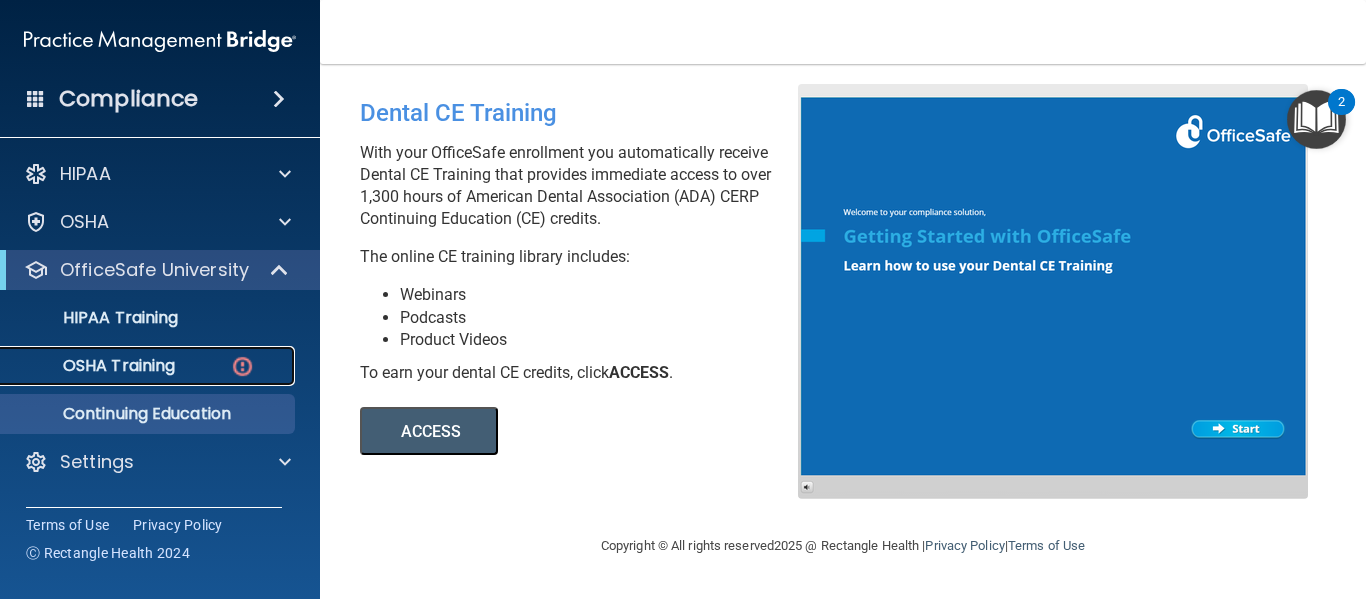 click on "OSHA Training" at bounding box center [149, 366] 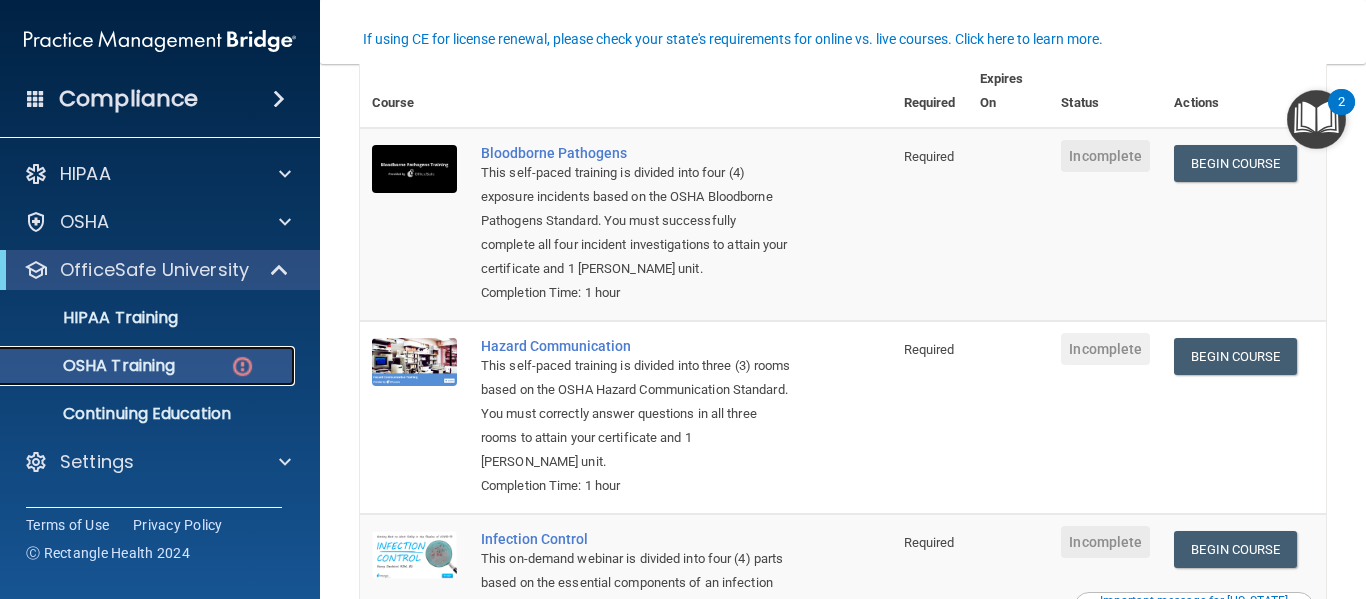 scroll, scrollTop: 0, scrollLeft: 0, axis: both 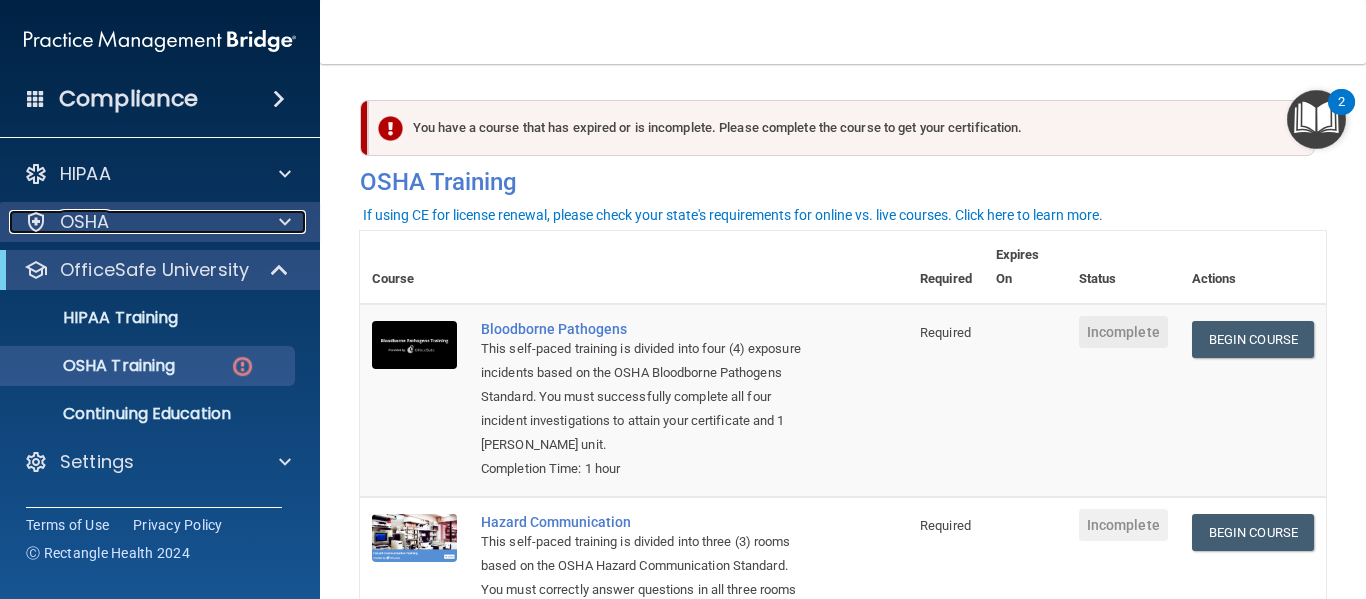 click at bounding box center [282, 222] 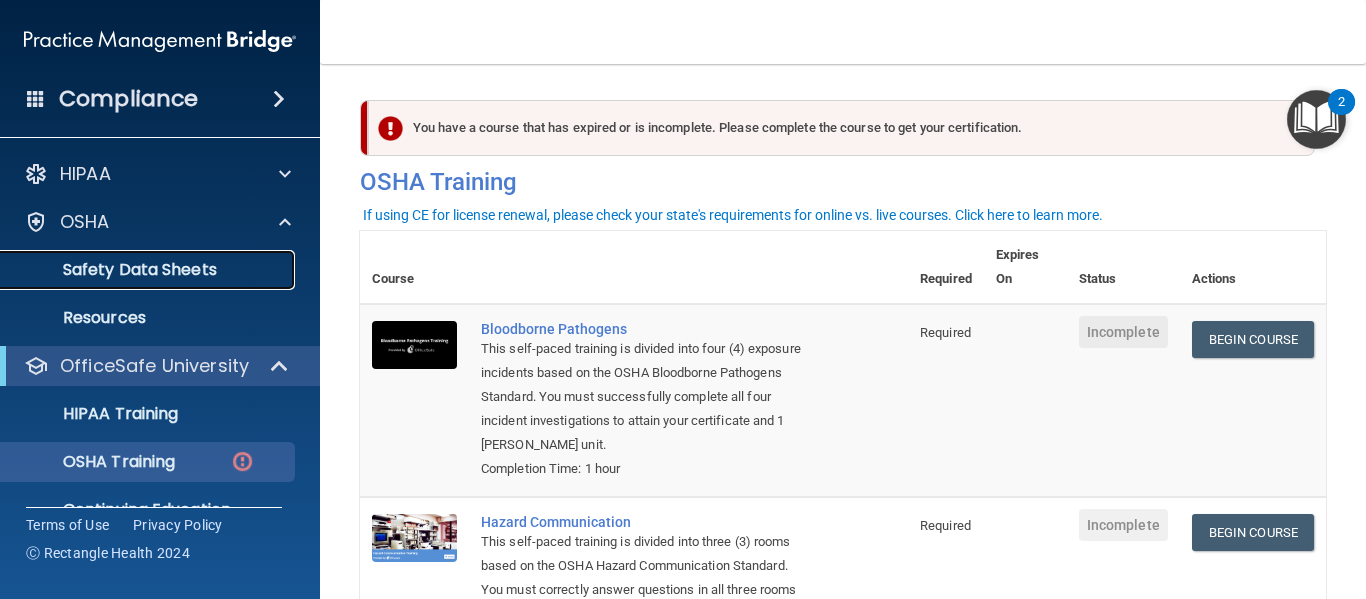 click on "Safety Data Sheets" at bounding box center (149, 270) 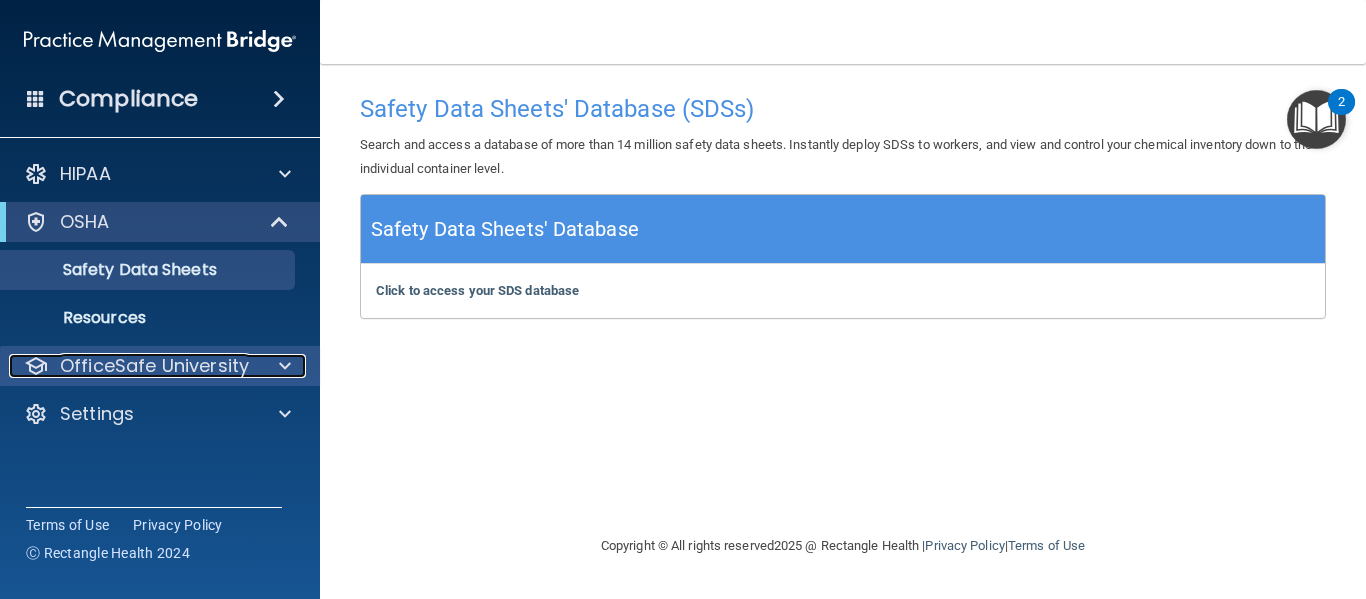 click on "OfficeSafe University" at bounding box center (154, 366) 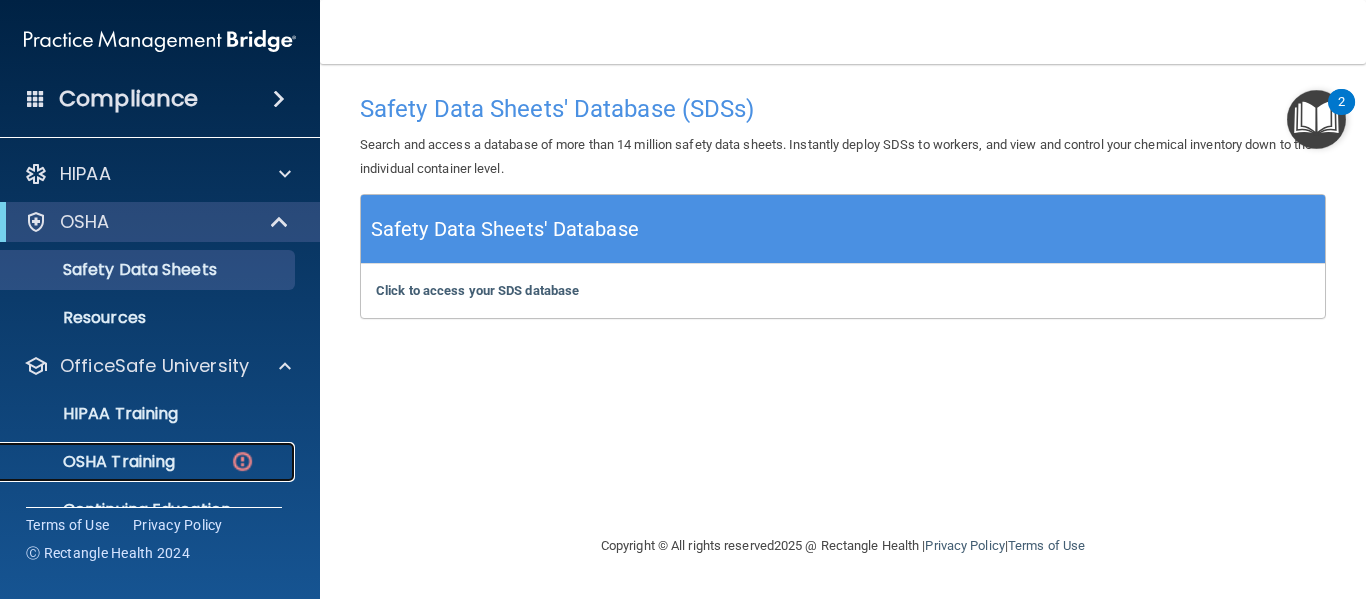 click on "OSHA Training" at bounding box center [94, 462] 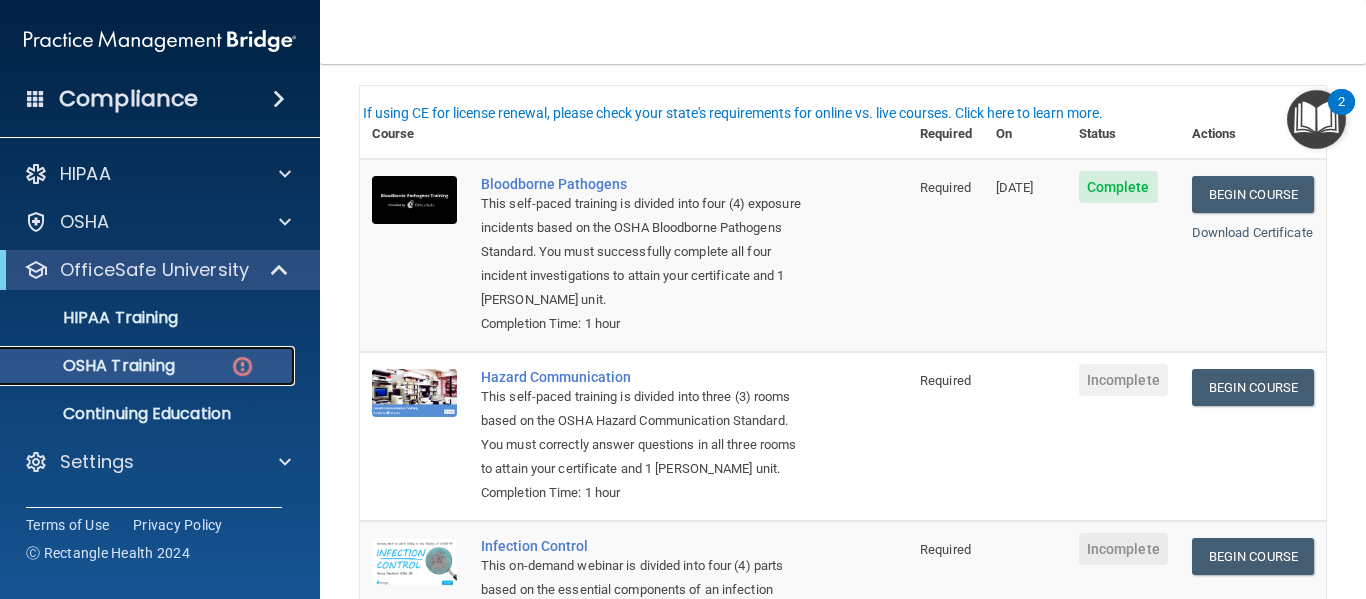 scroll, scrollTop: 180, scrollLeft: 0, axis: vertical 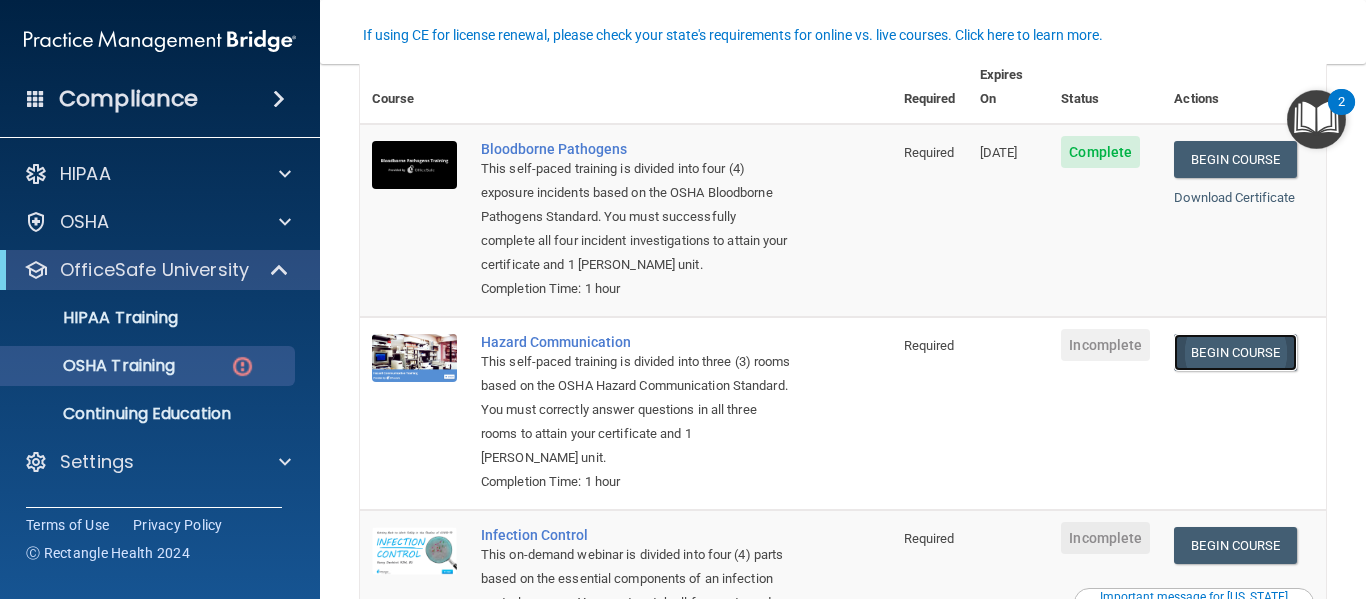 click on "Begin Course" at bounding box center (1235, 352) 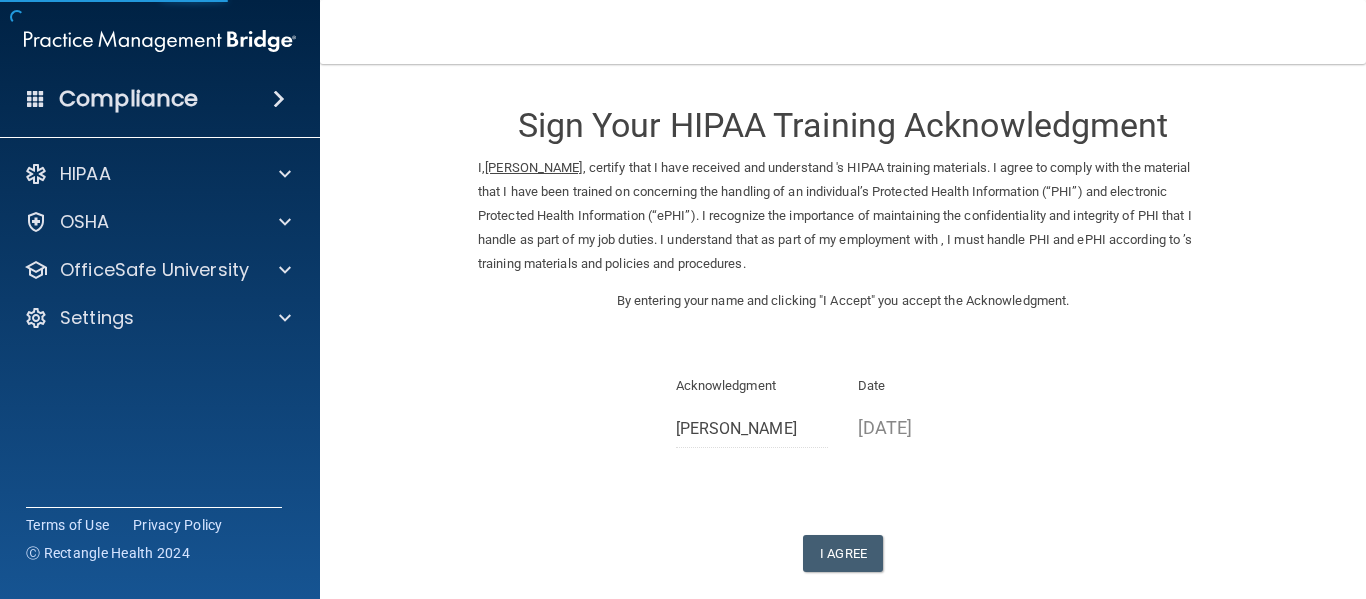 scroll, scrollTop: 0, scrollLeft: 0, axis: both 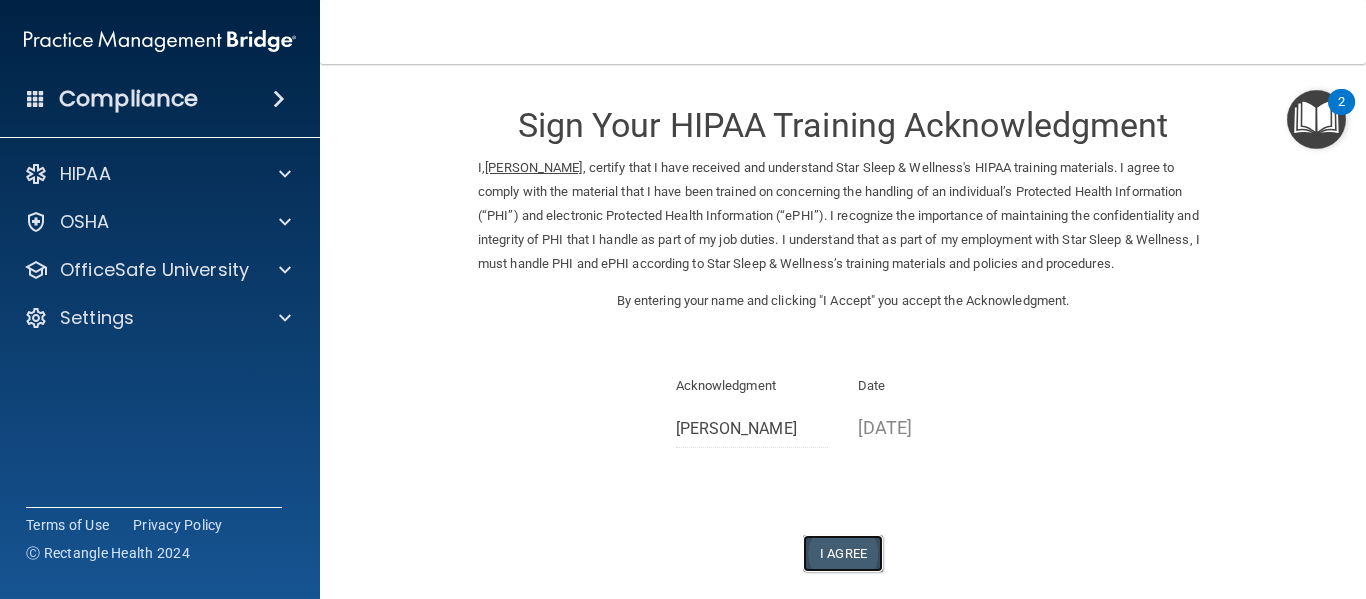 click on "I Agree" at bounding box center (843, 553) 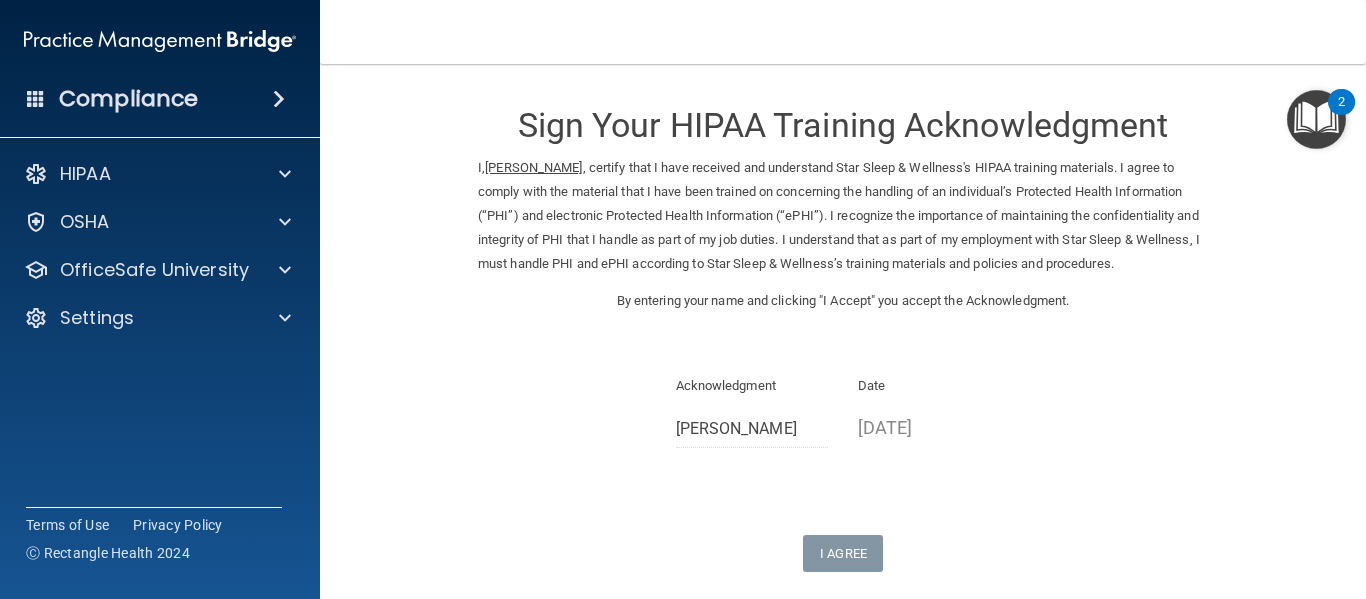 scroll, scrollTop: 179, scrollLeft: 0, axis: vertical 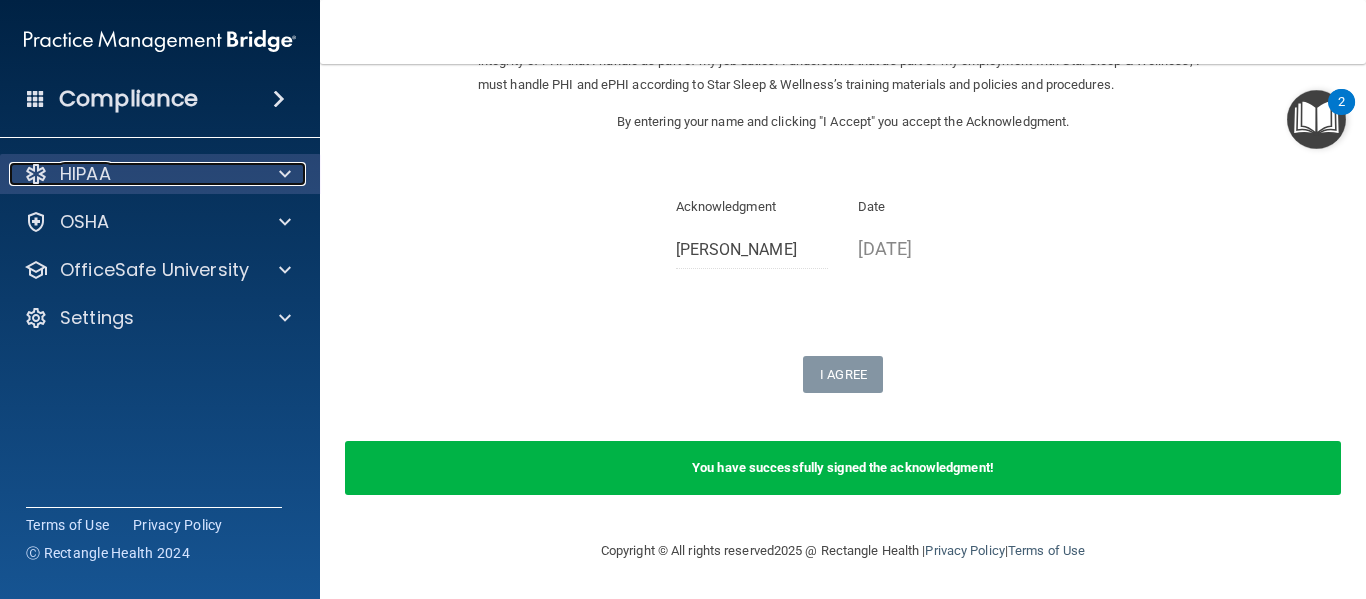 click on "HIPAA" at bounding box center [133, 174] 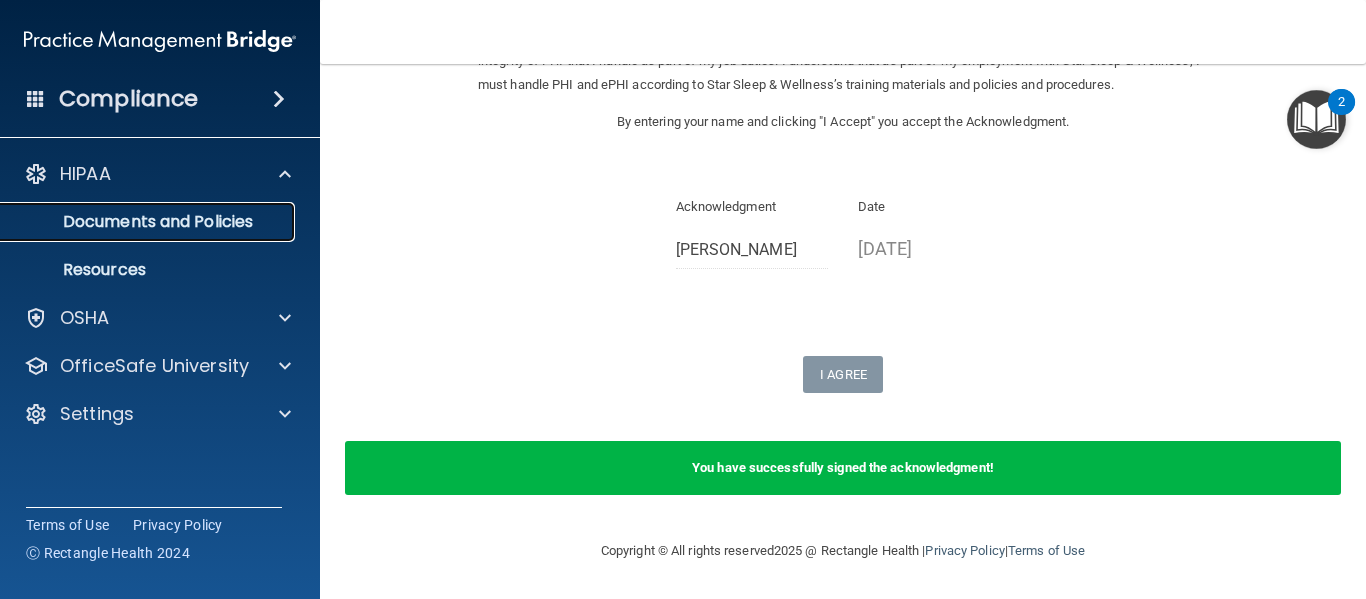 click on "Documents and Policies" at bounding box center (137, 222) 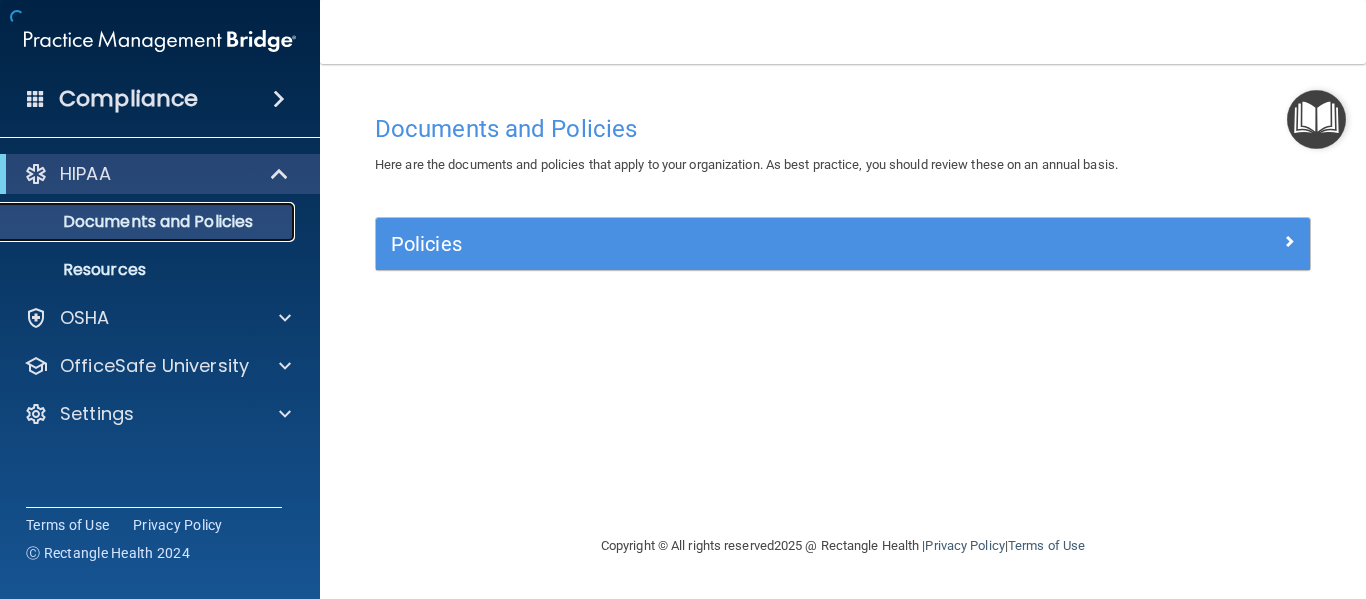 scroll, scrollTop: 0, scrollLeft: 0, axis: both 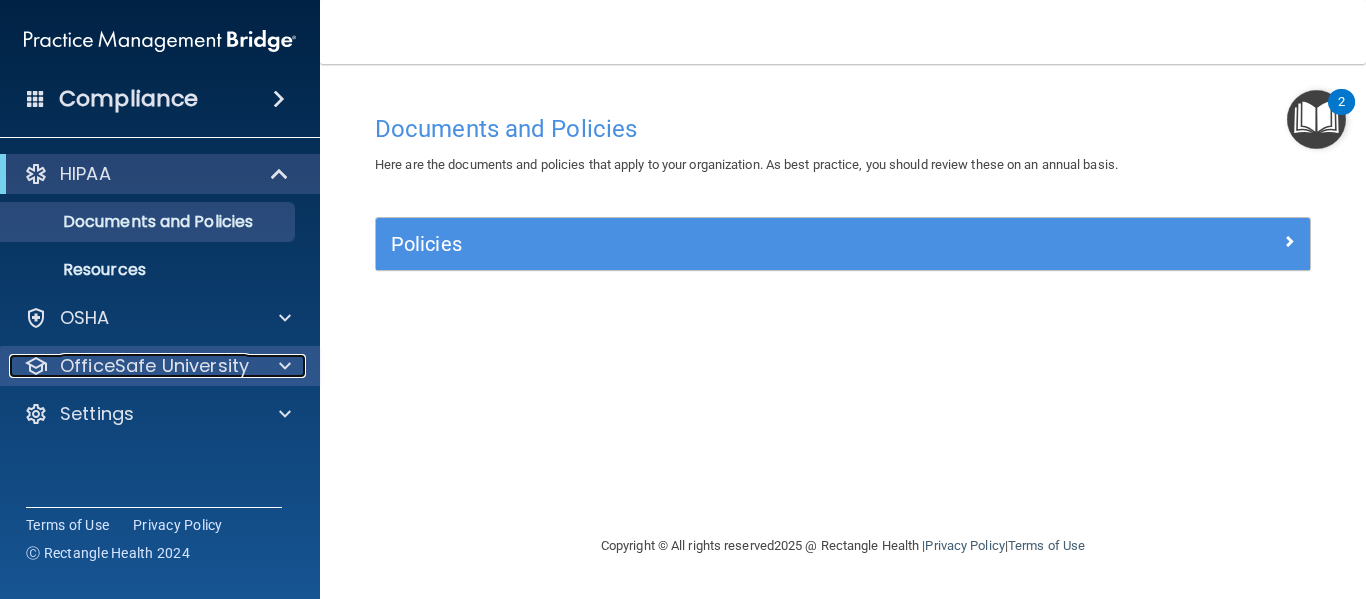 click on "OfficeSafe University" at bounding box center (154, 366) 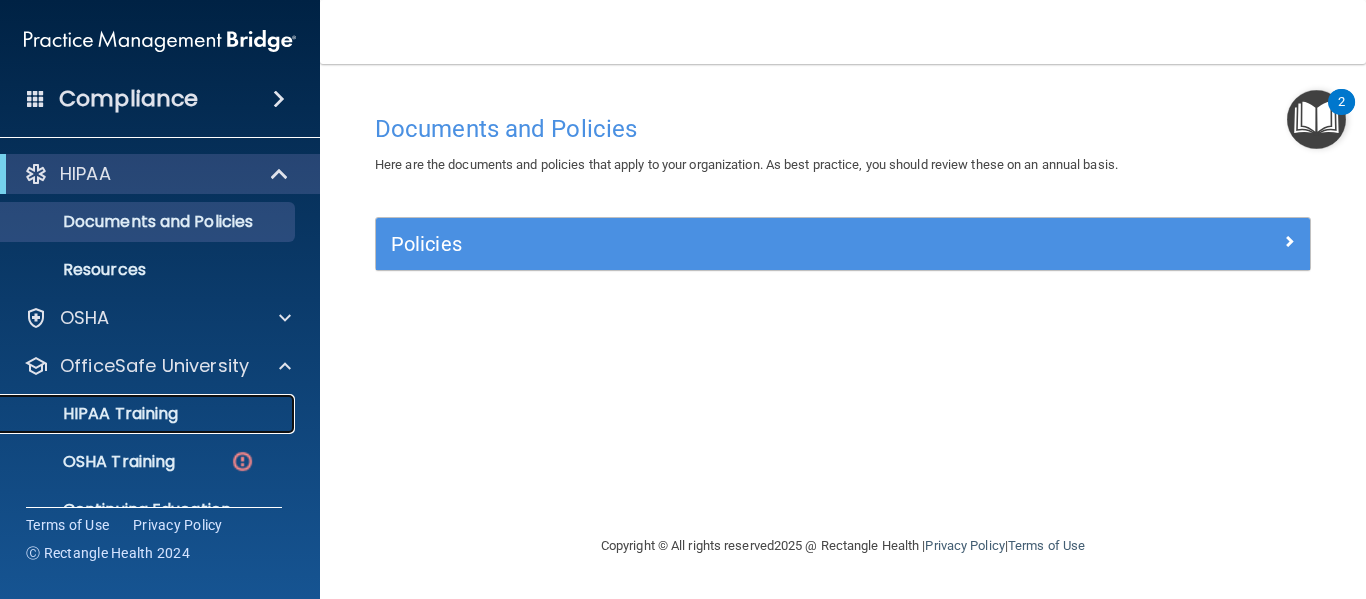 click on "HIPAA Training" at bounding box center (95, 414) 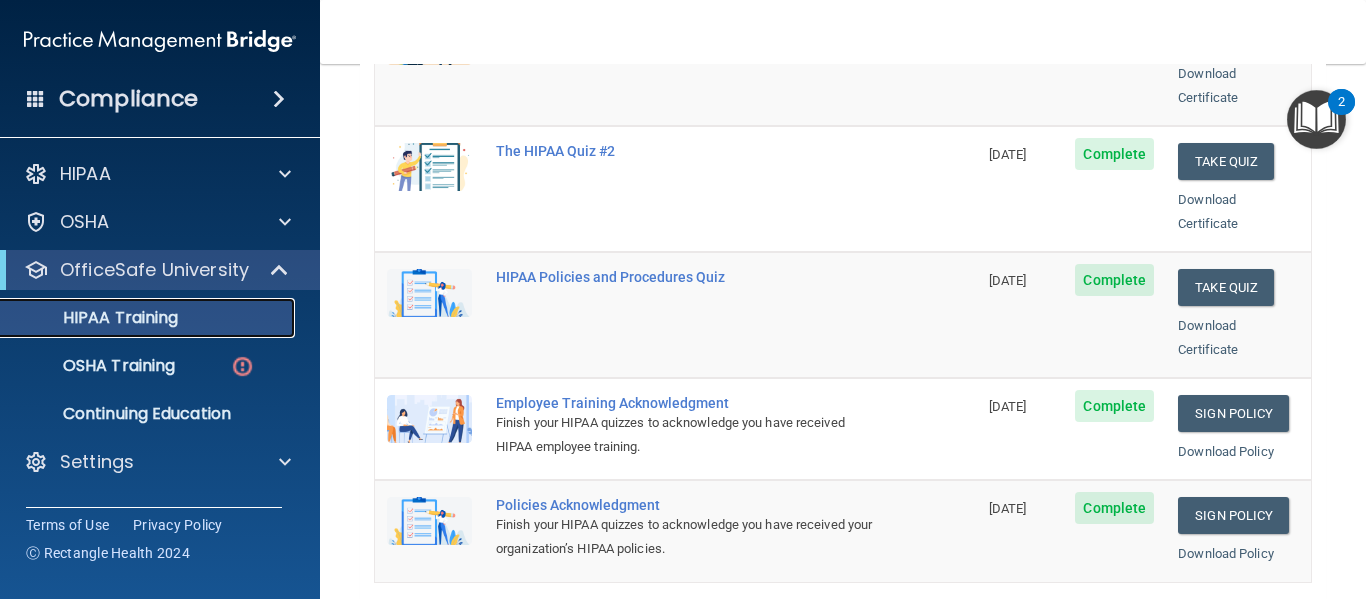scroll, scrollTop: 444, scrollLeft: 0, axis: vertical 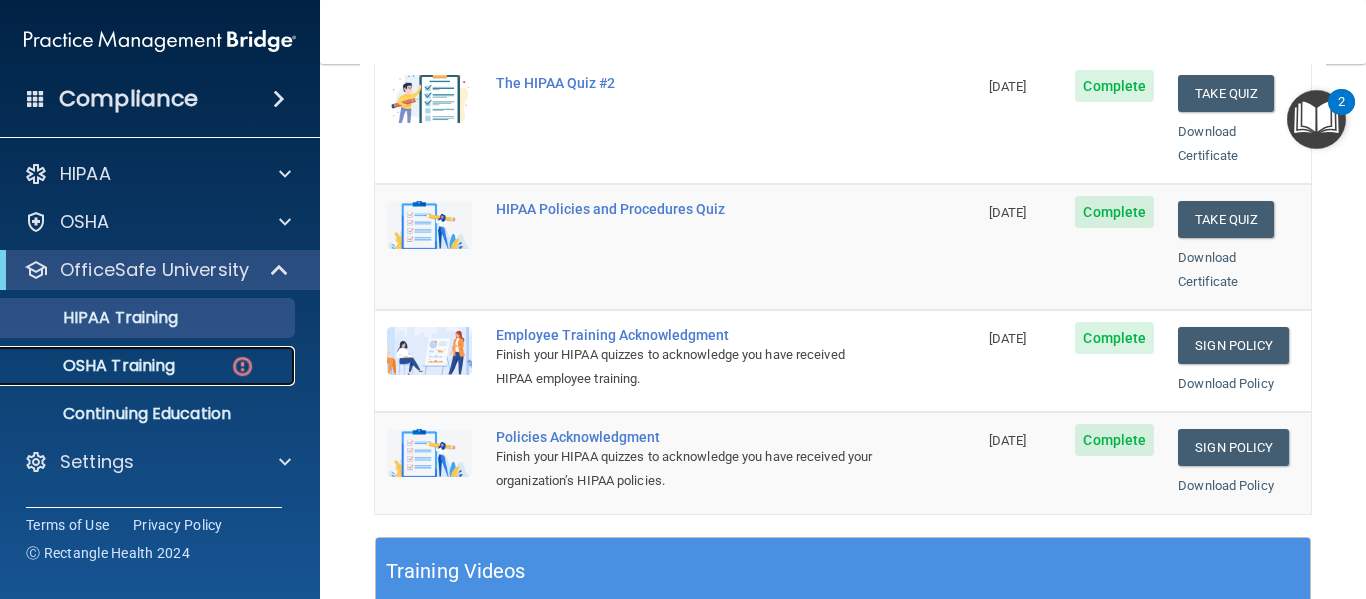 click on "OSHA Training" at bounding box center [149, 366] 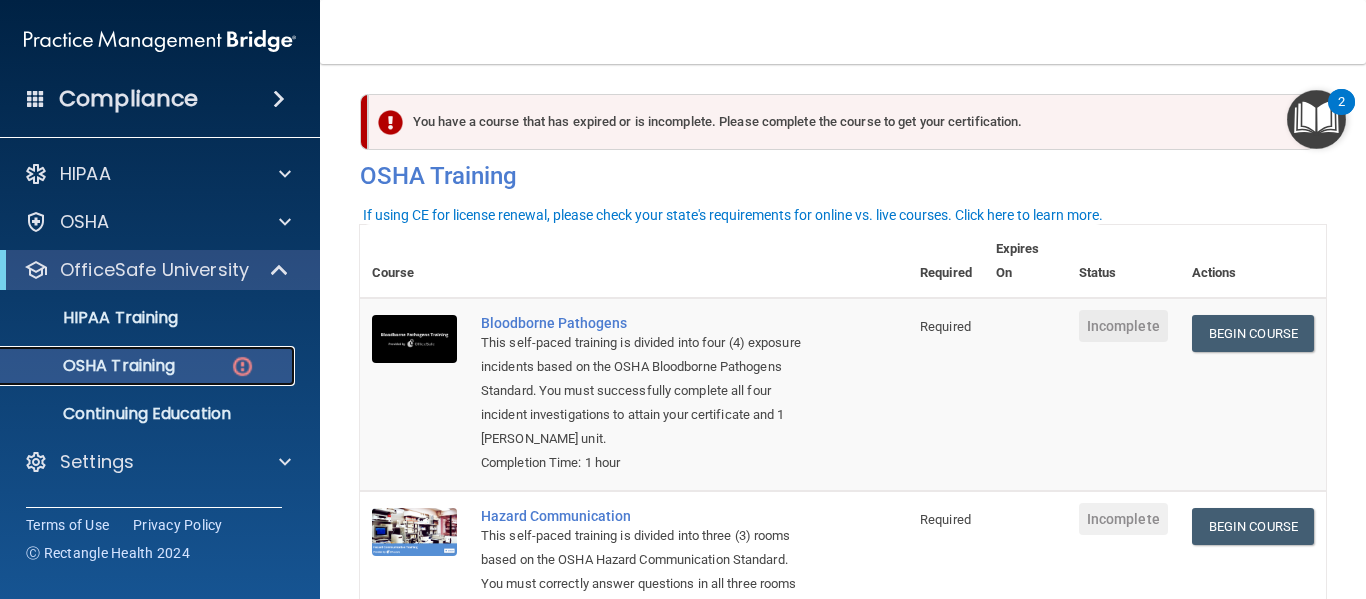 scroll, scrollTop: 0, scrollLeft: 0, axis: both 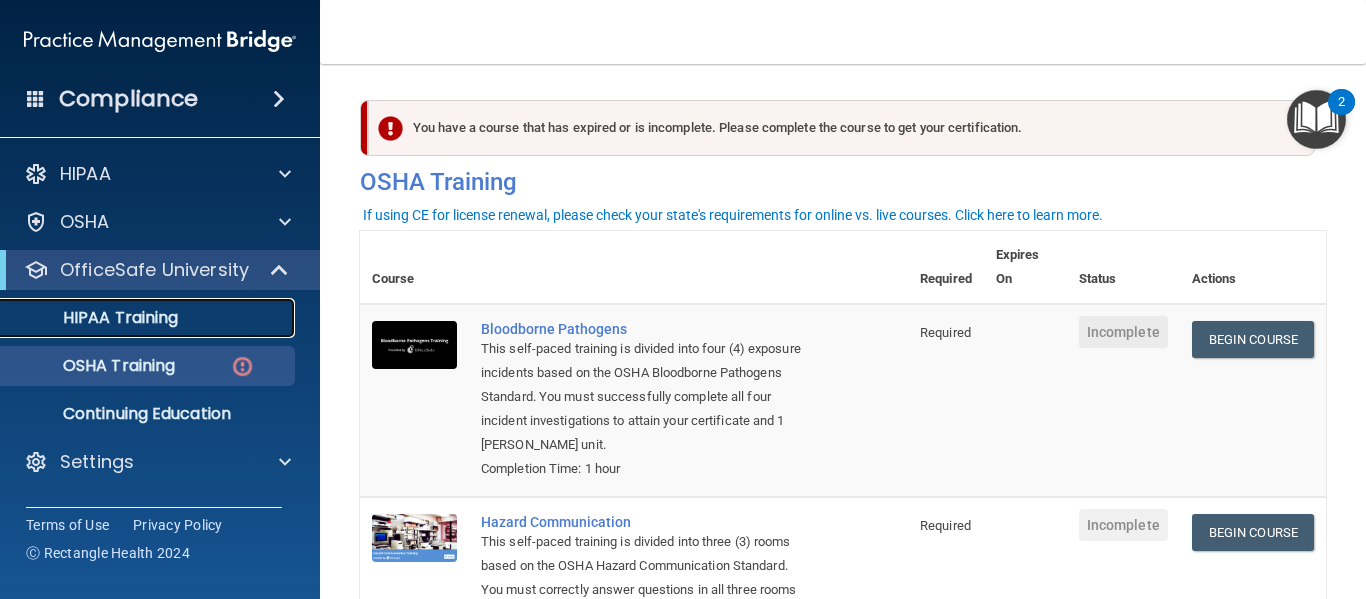 click on "HIPAA Training" at bounding box center [137, 318] 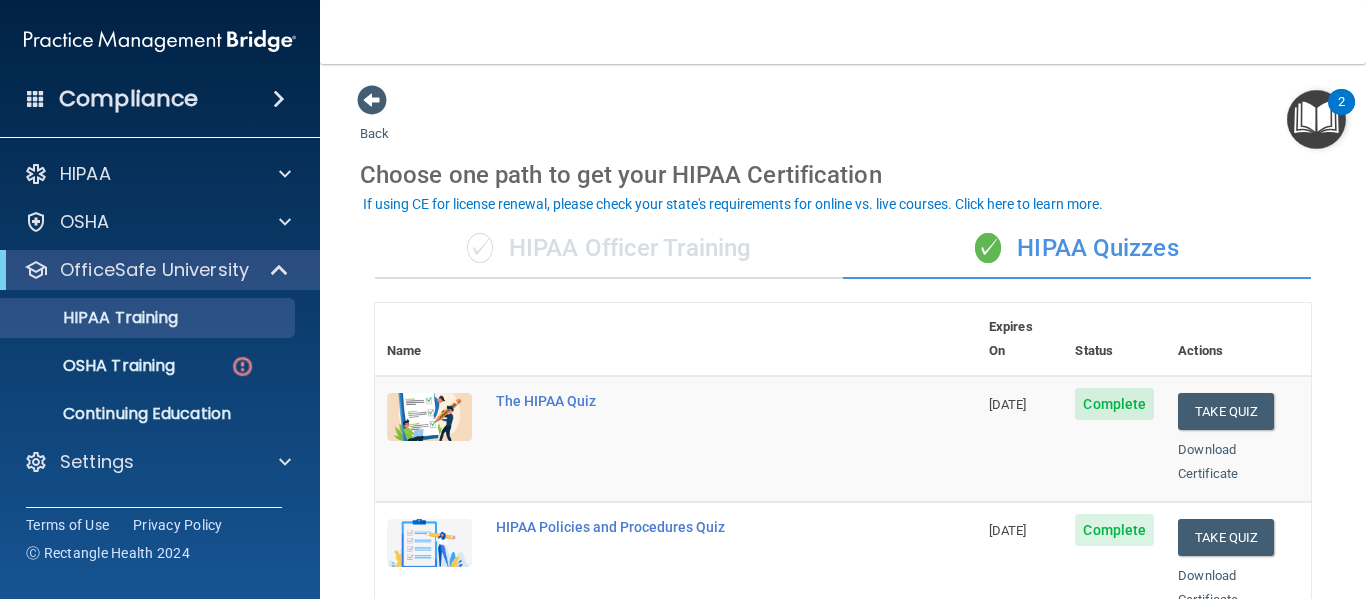 click on "✓   HIPAA Officer Training" at bounding box center (609, 249) 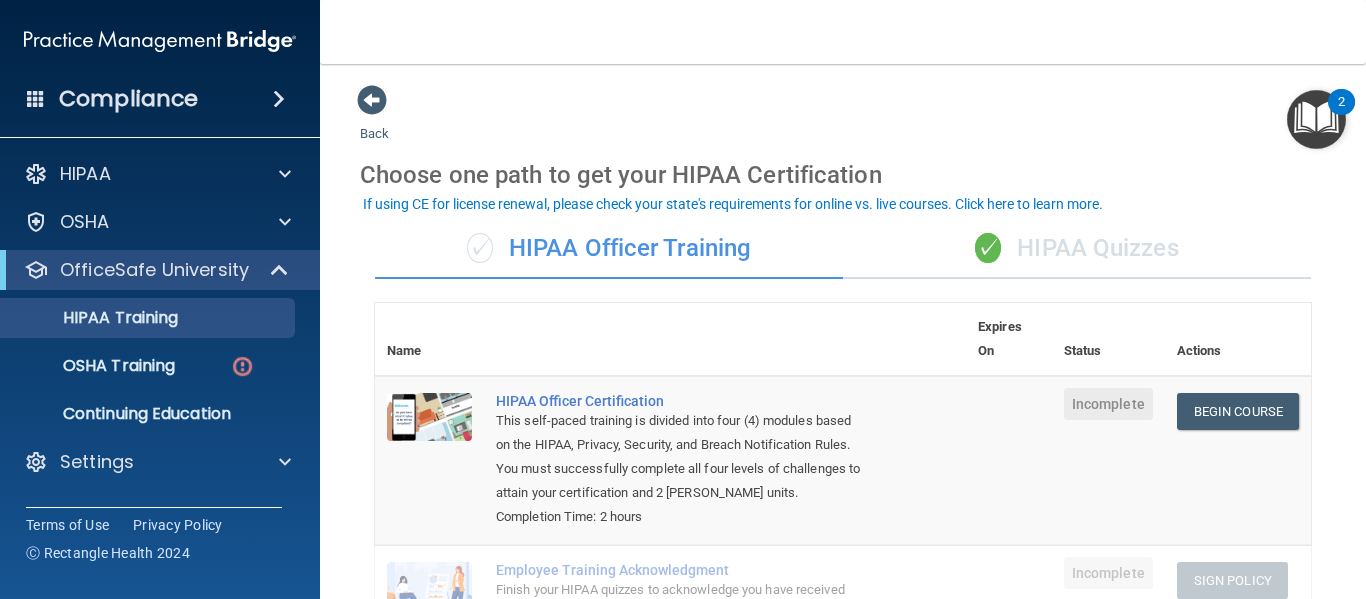 click on "✓   HIPAA Quizzes" at bounding box center (1077, 249) 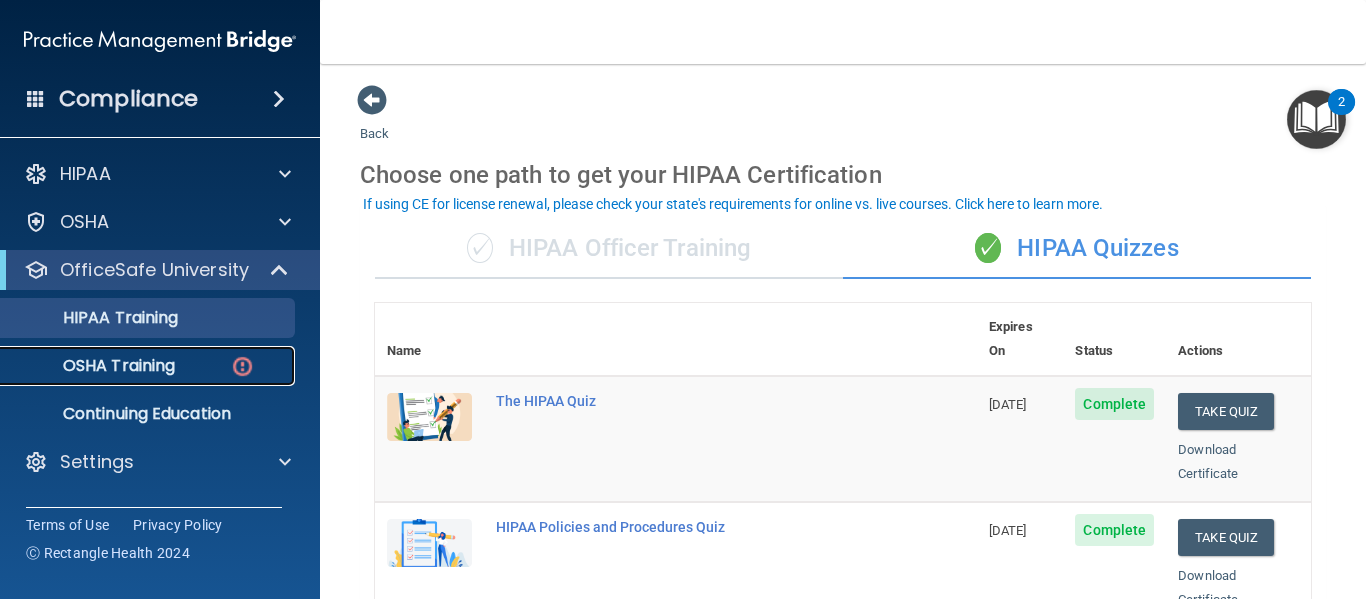 click on "OSHA Training" at bounding box center (137, 366) 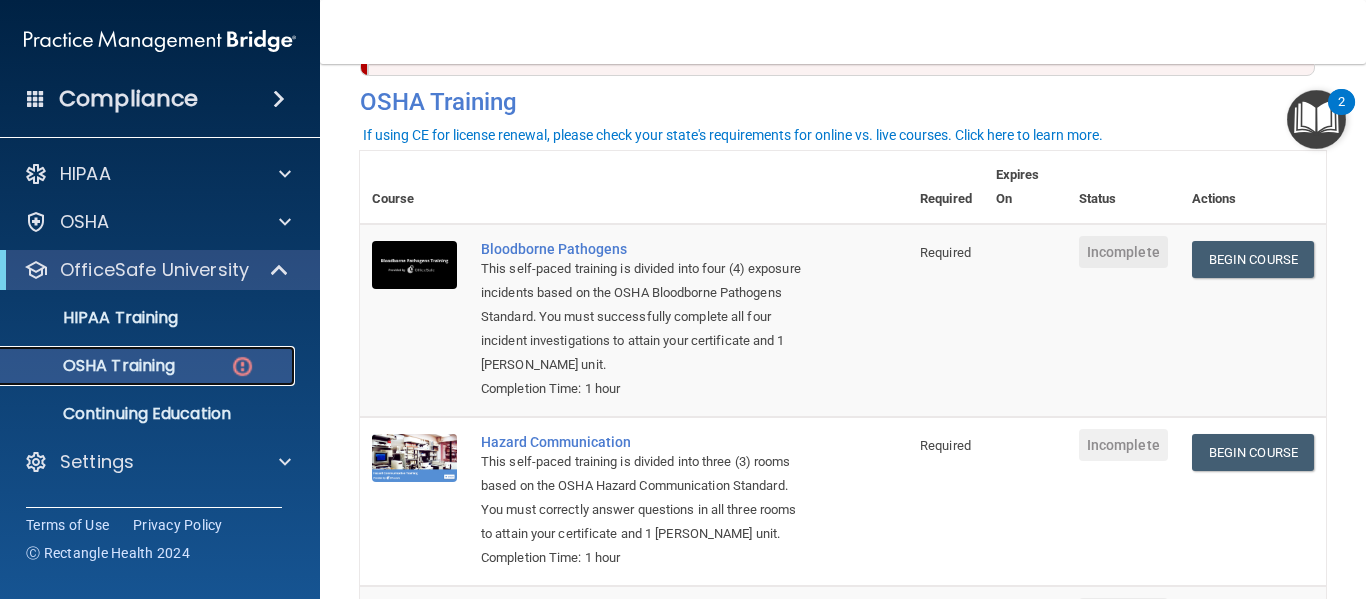 scroll, scrollTop: 81, scrollLeft: 0, axis: vertical 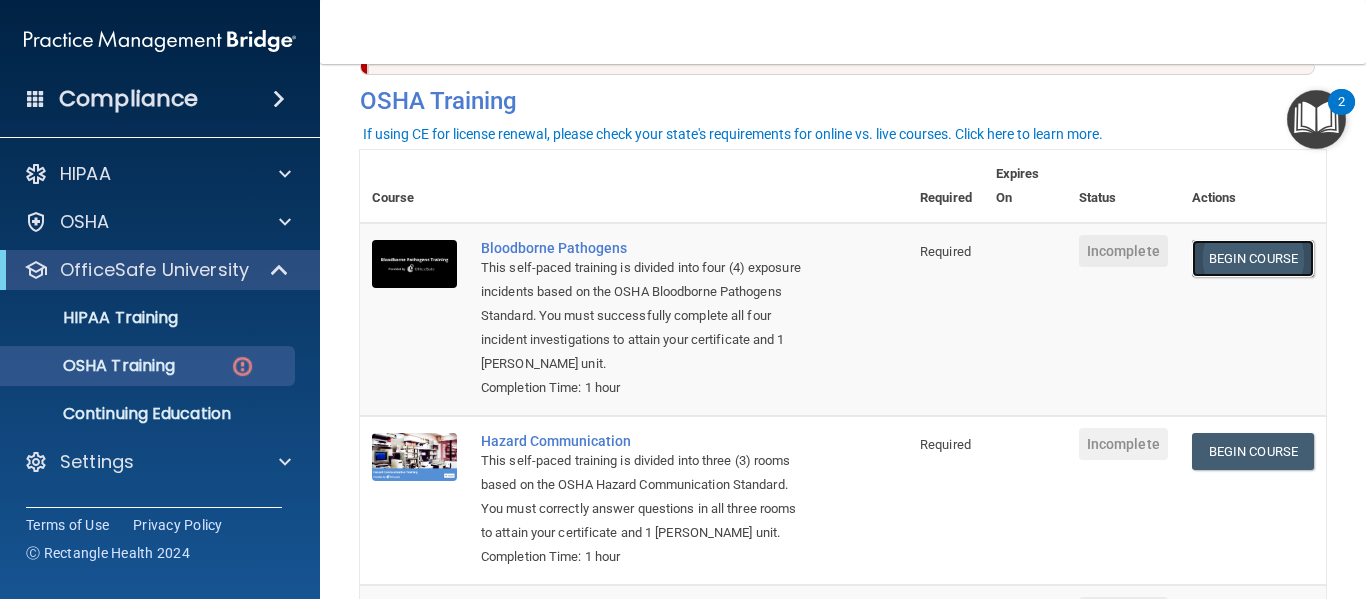 click on "Begin Course" at bounding box center [1253, 258] 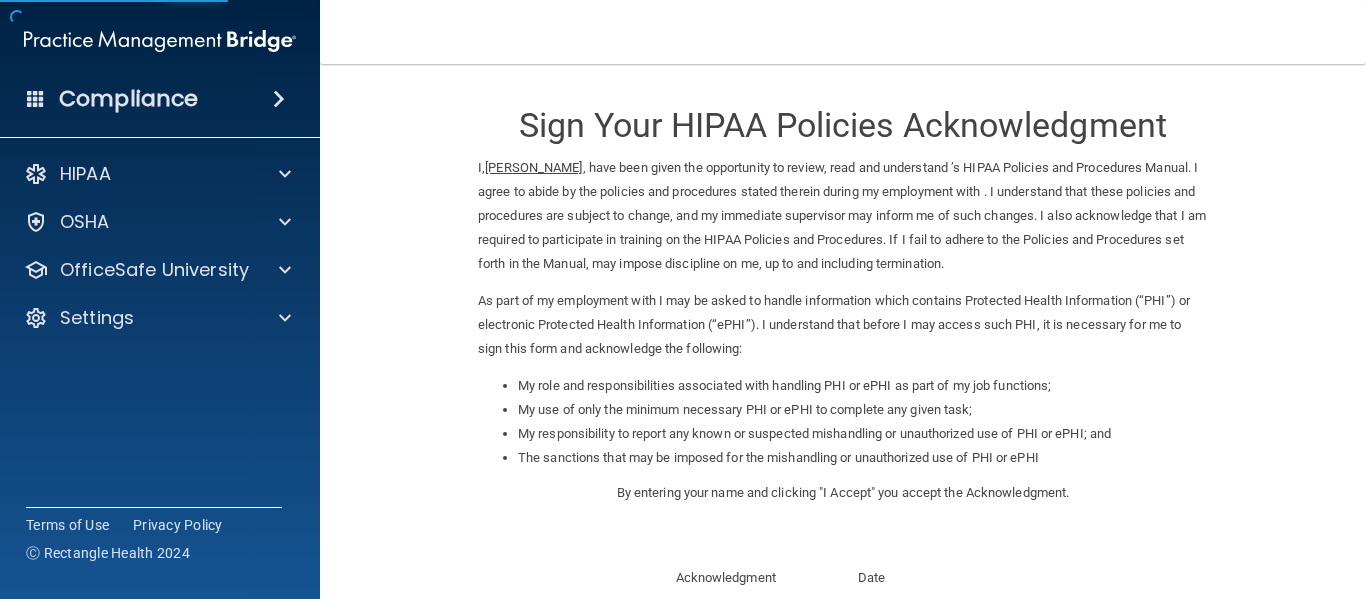 scroll, scrollTop: 0, scrollLeft: 0, axis: both 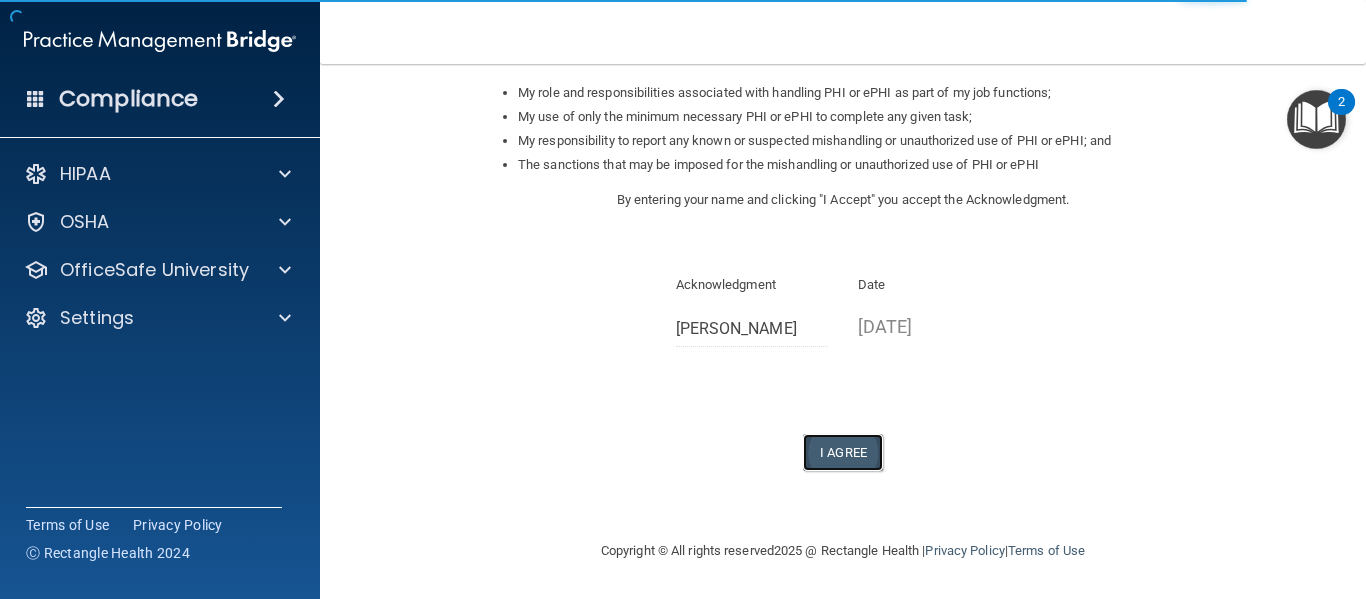 click on "I Agree" at bounding box center (843, 452) 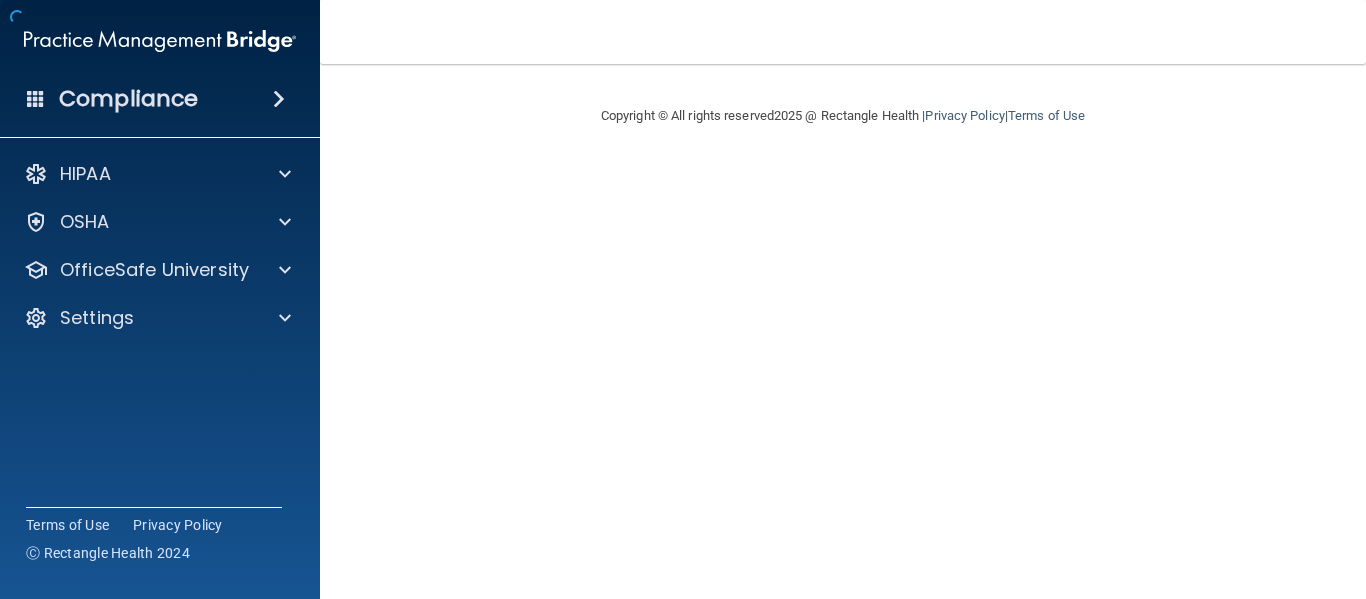 scroll, scrollTop: 0, scrollLeft: 0, axis: both 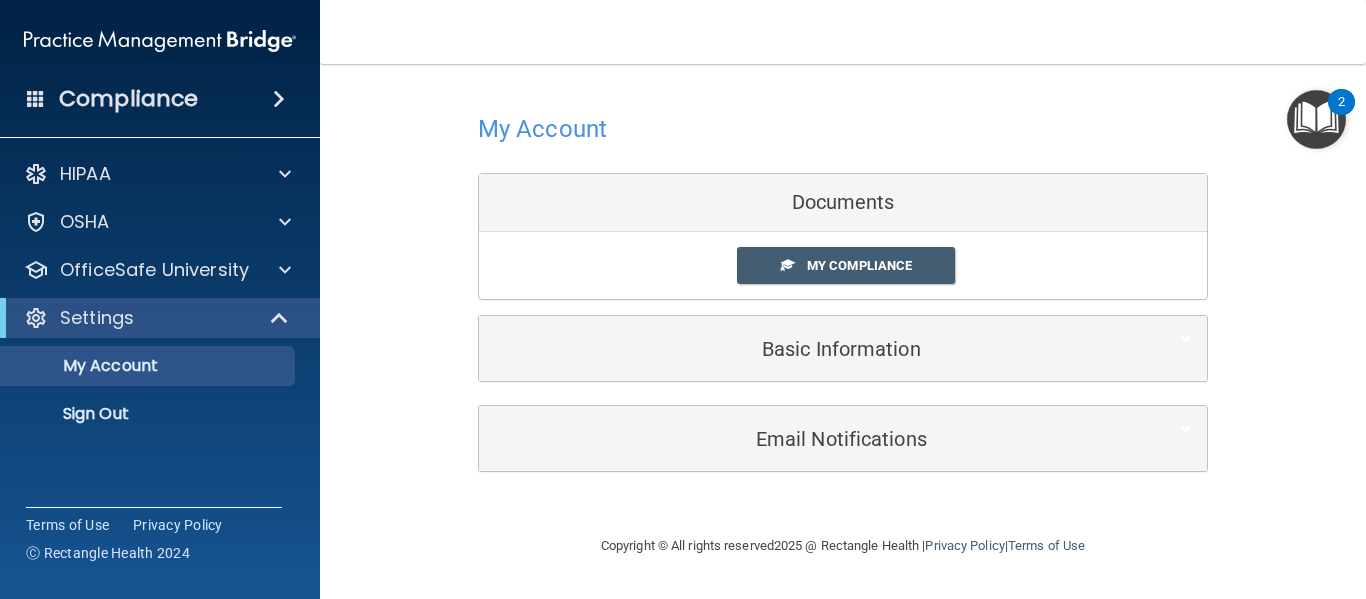 click on "Documents" at bounding box center [843, 203] 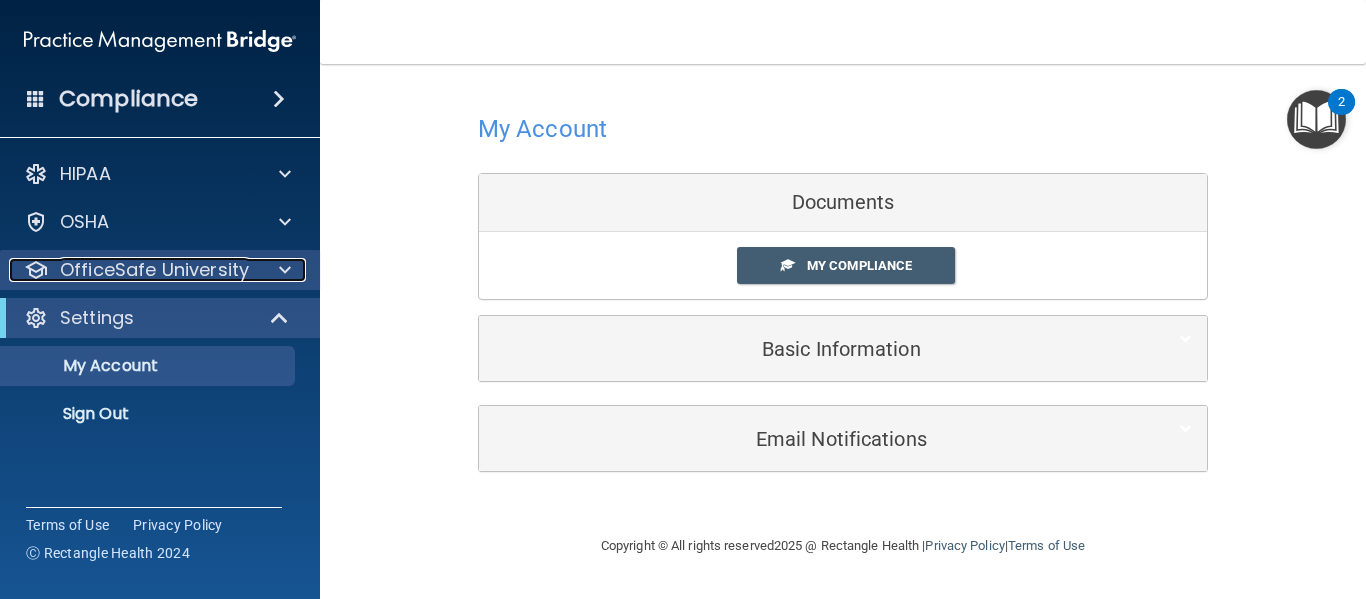 click at bounding box center [285, 270] 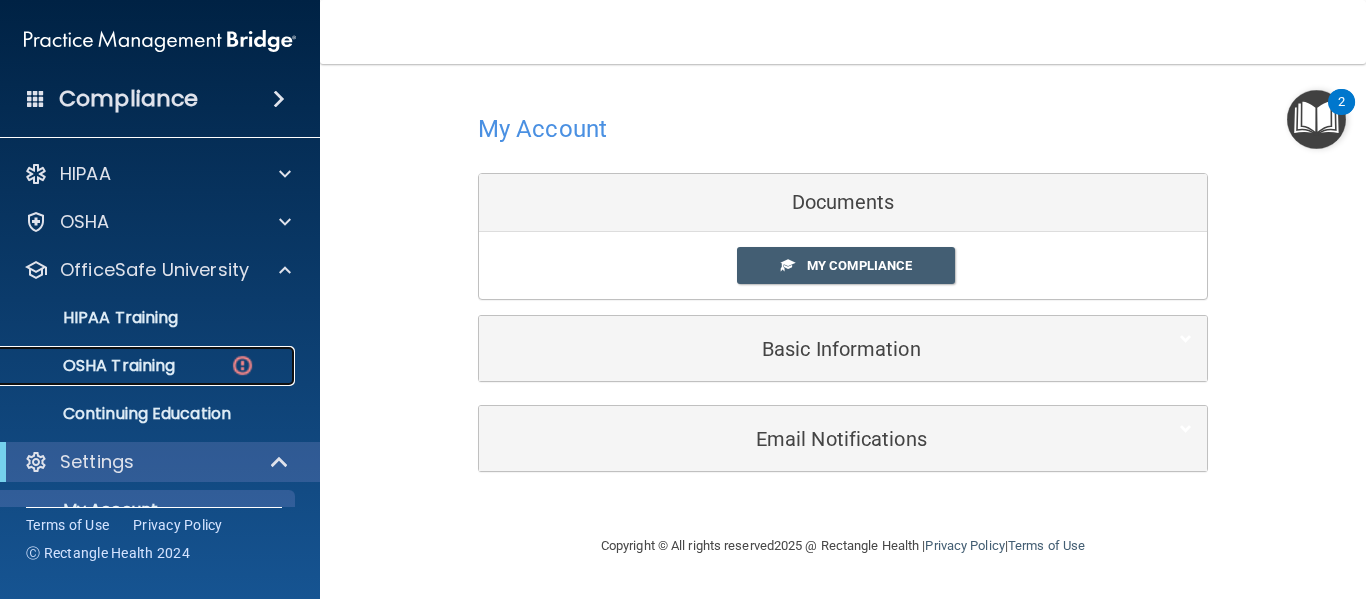 click on "OSHA Training" at bounding box center (137, 366) 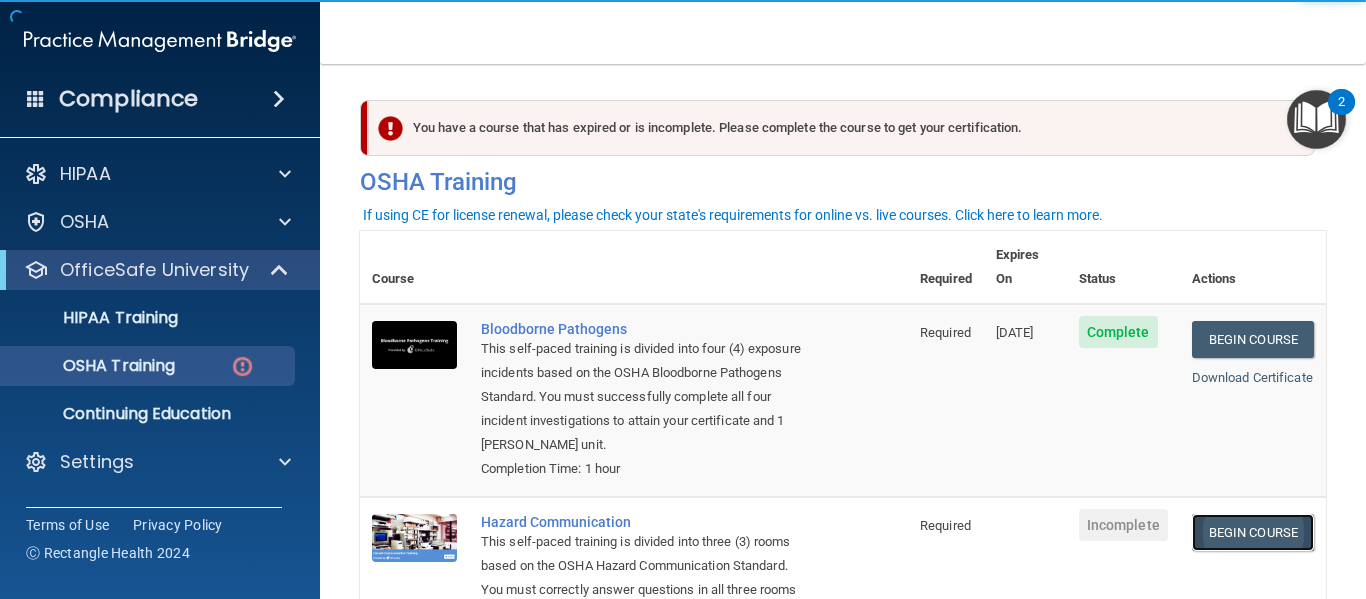 click on "Begin Course" at bounding box center [1253, 532] 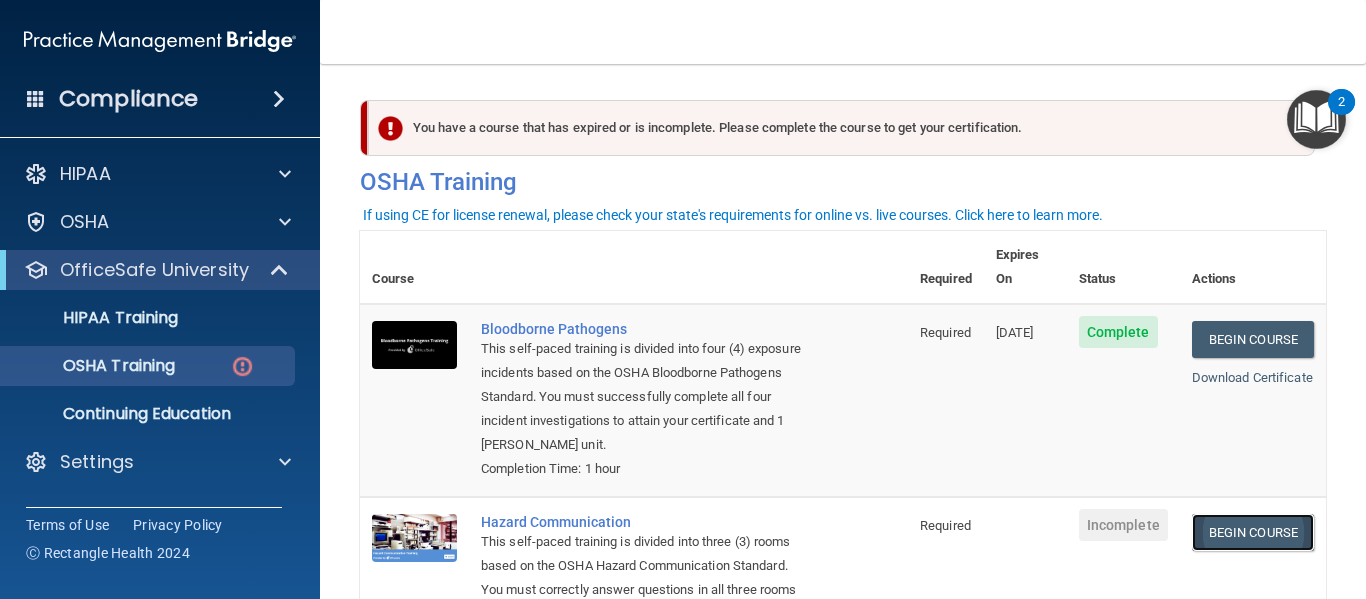 click on "Begin Course" at bounding box center (1253, 532) 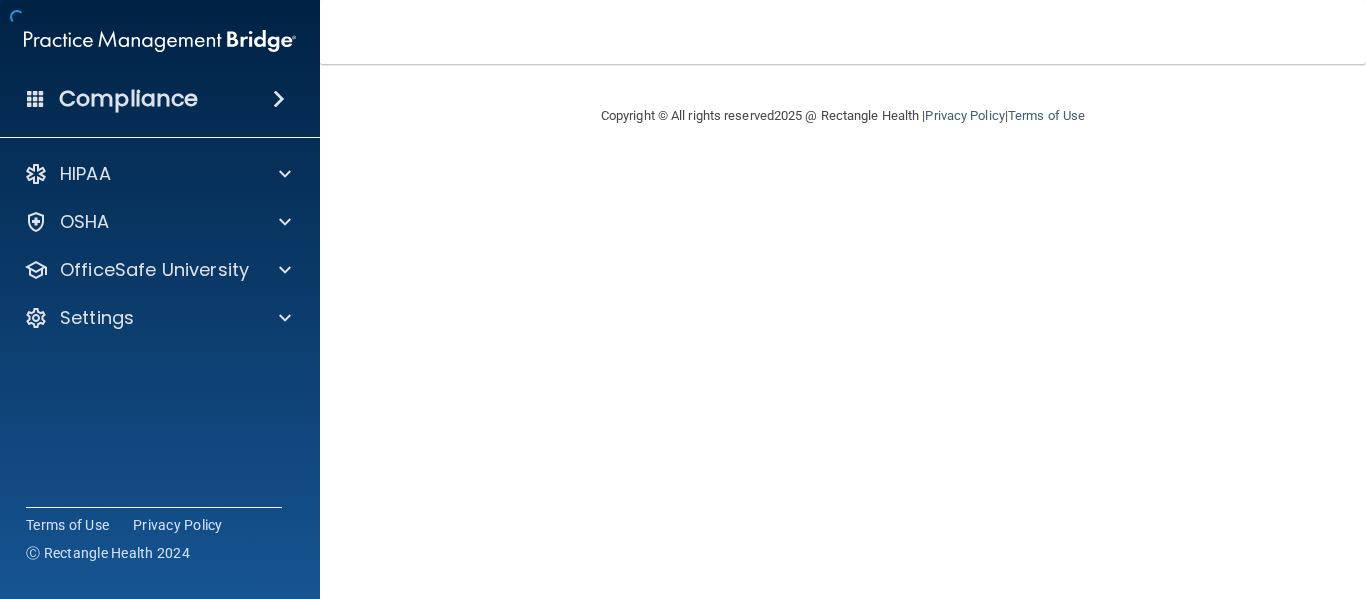 scroll, scrollTop: 0, scrollLeft: 0, axis: both 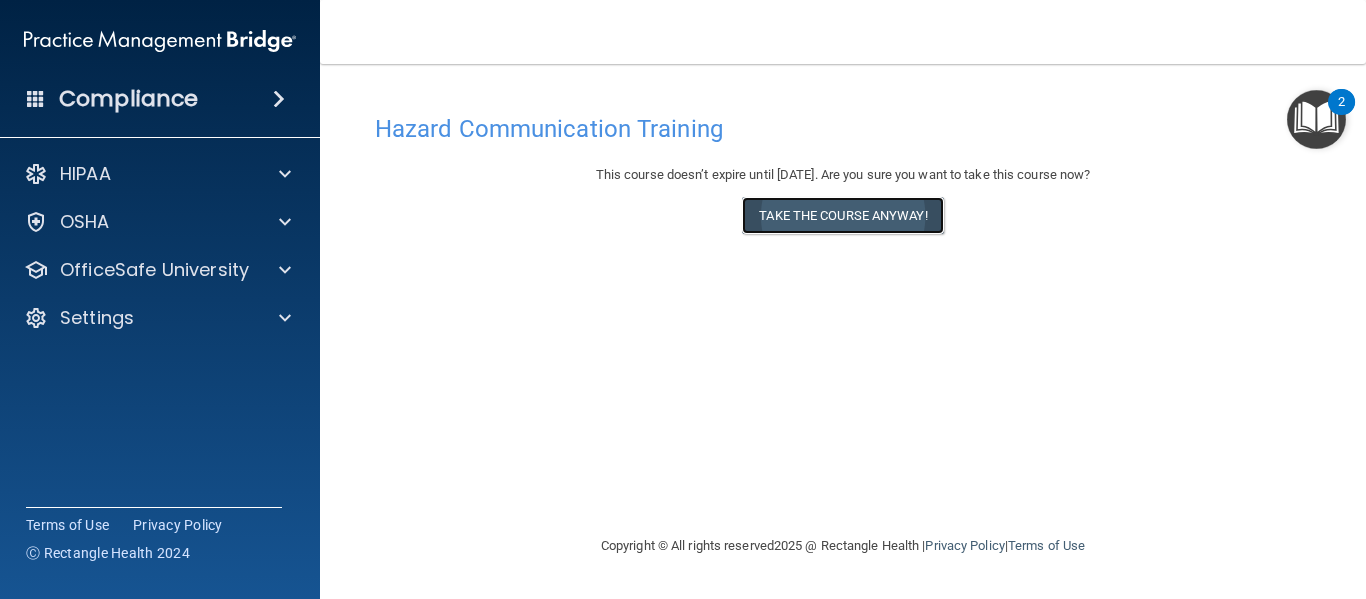 click on "Take the course anyway!" at bounding box center [842, 215] 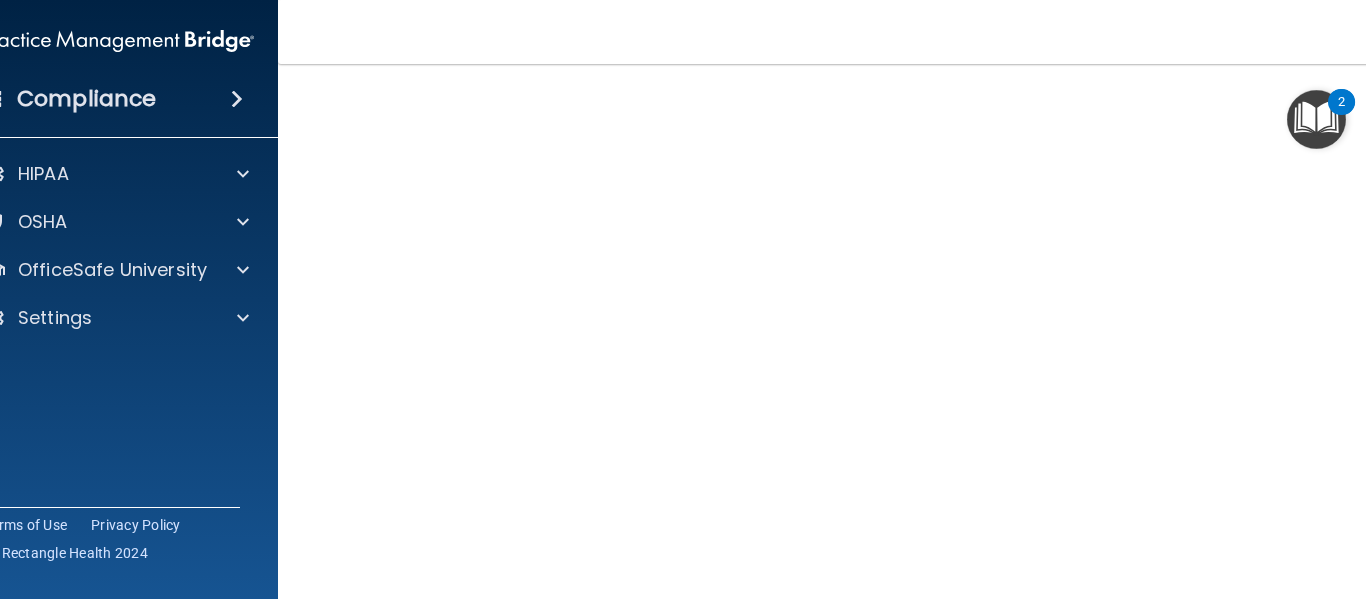 scroll, scrollTop: 169, scrollLeft: 0, axis: vertical 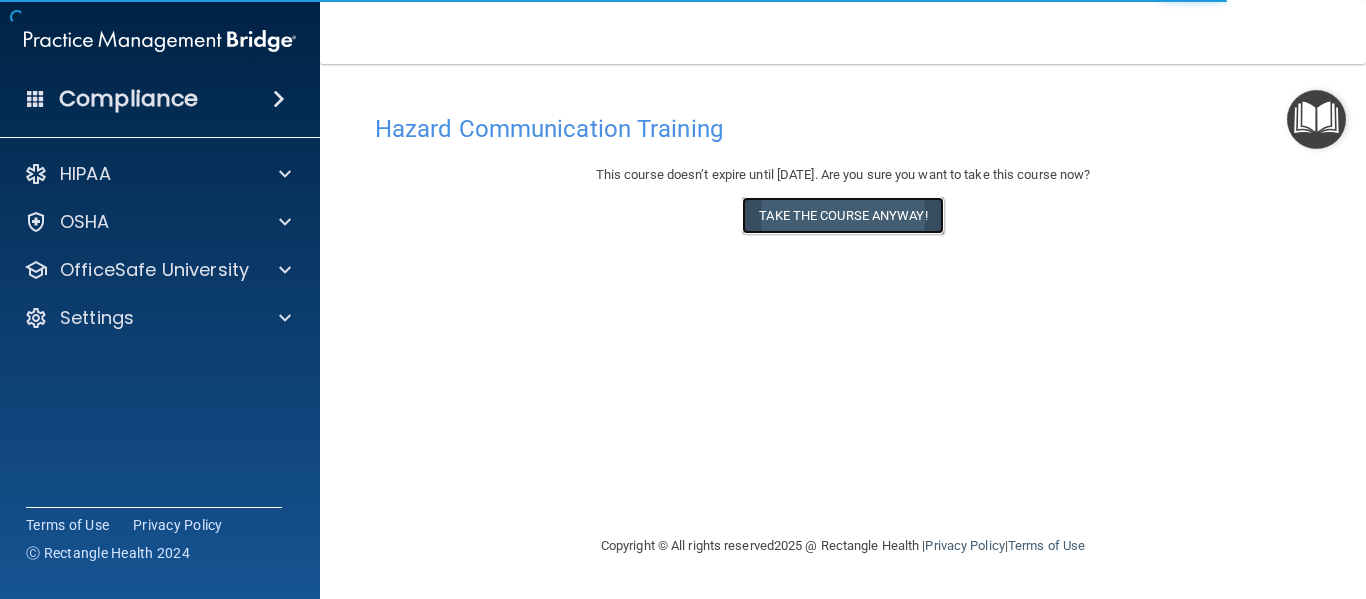 click on "Take the course anyway!" at bounding box center (842, 215) 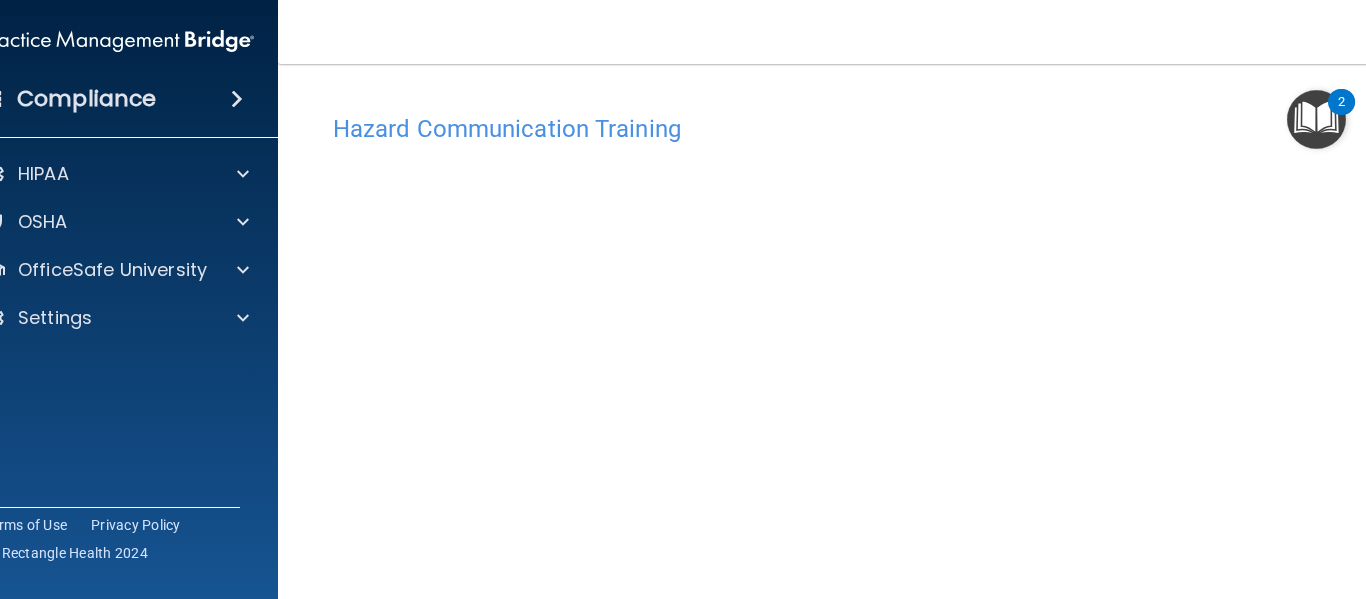 scroll, scrollTop: 126, scrollLeft: 0, axis: vertical 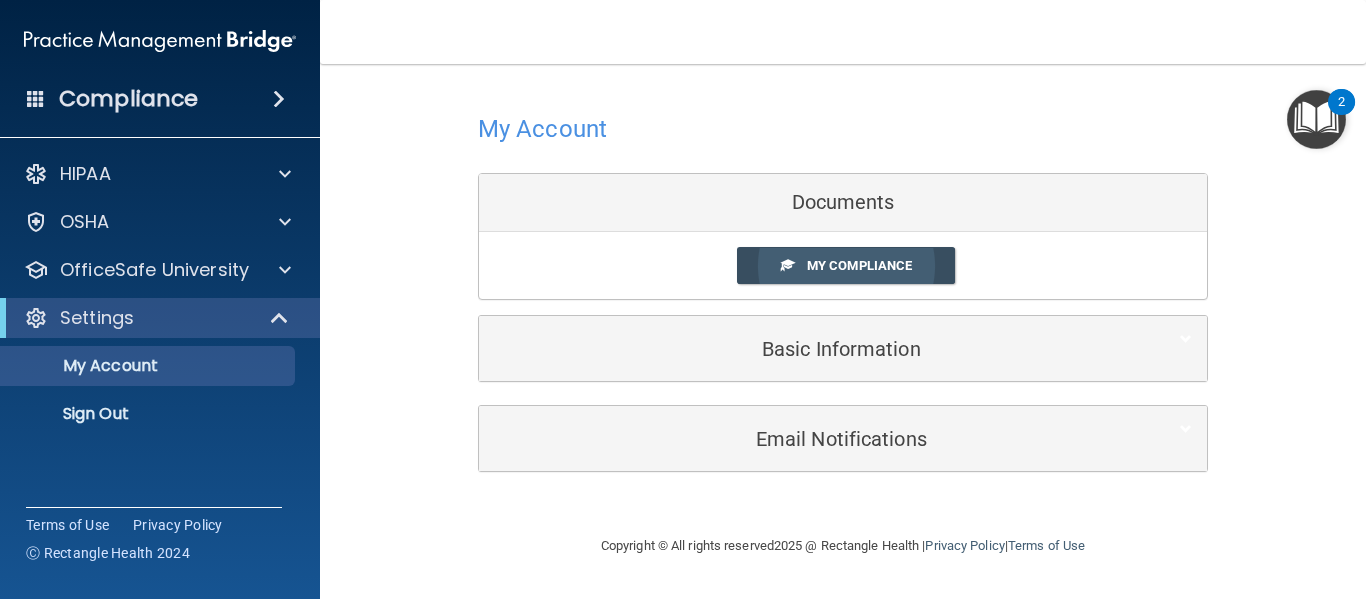 click on "My Compliance" at bounding box center (859, 265) 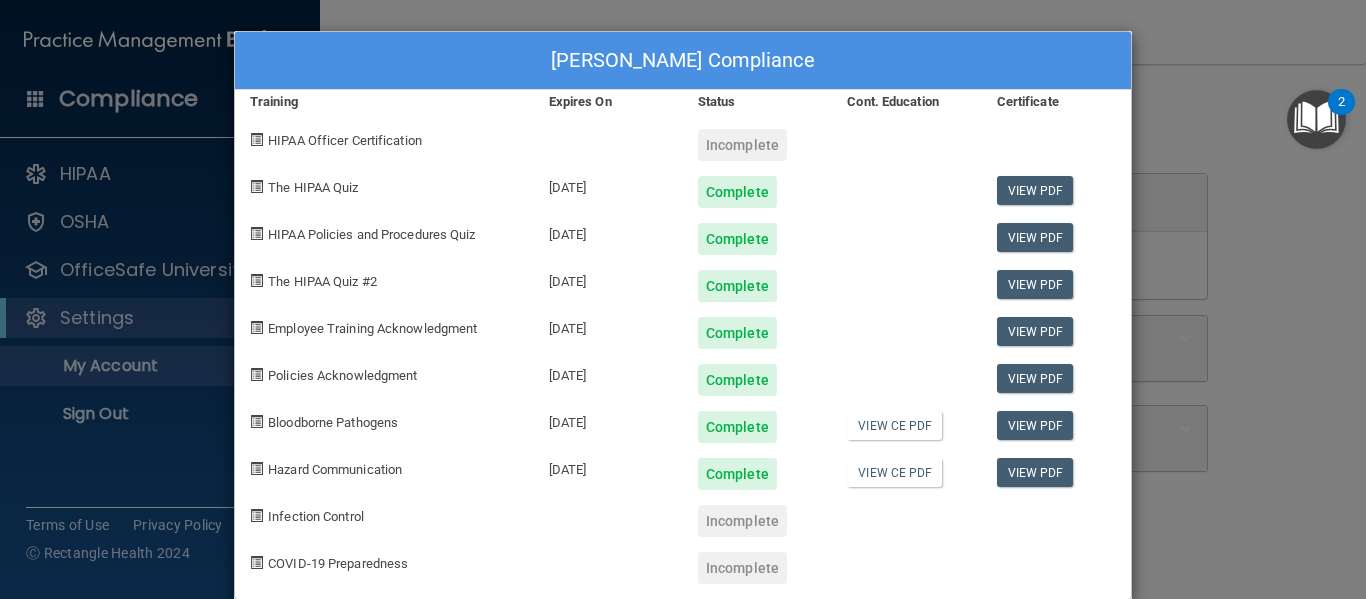 click on "Incomplete" at bounding box center (742, 145) 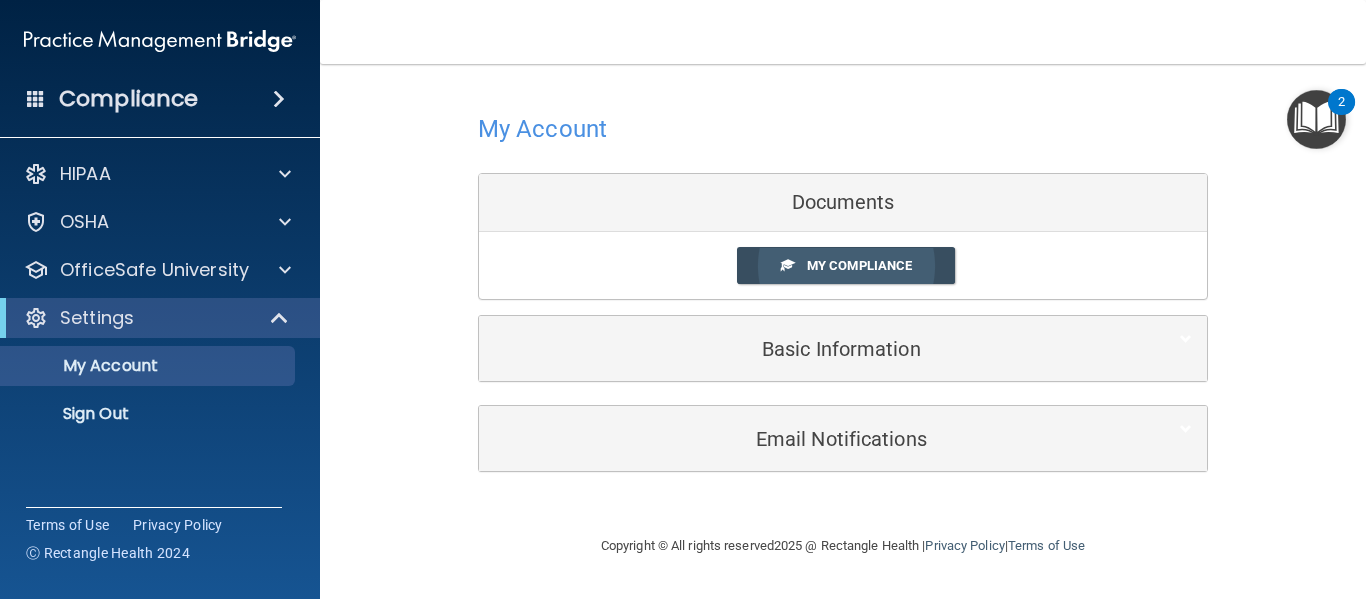 click on "My Compliance" at bounding box center [846, 265] 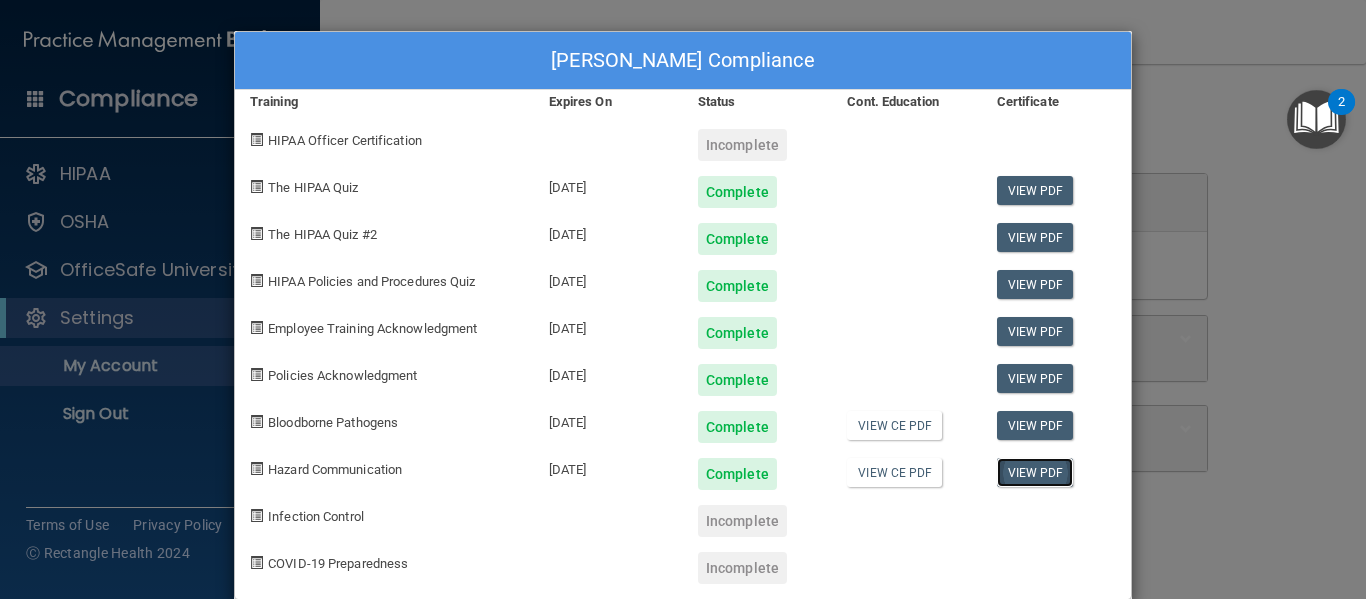 click on "View PDF" at bounding box center [1035, 472] 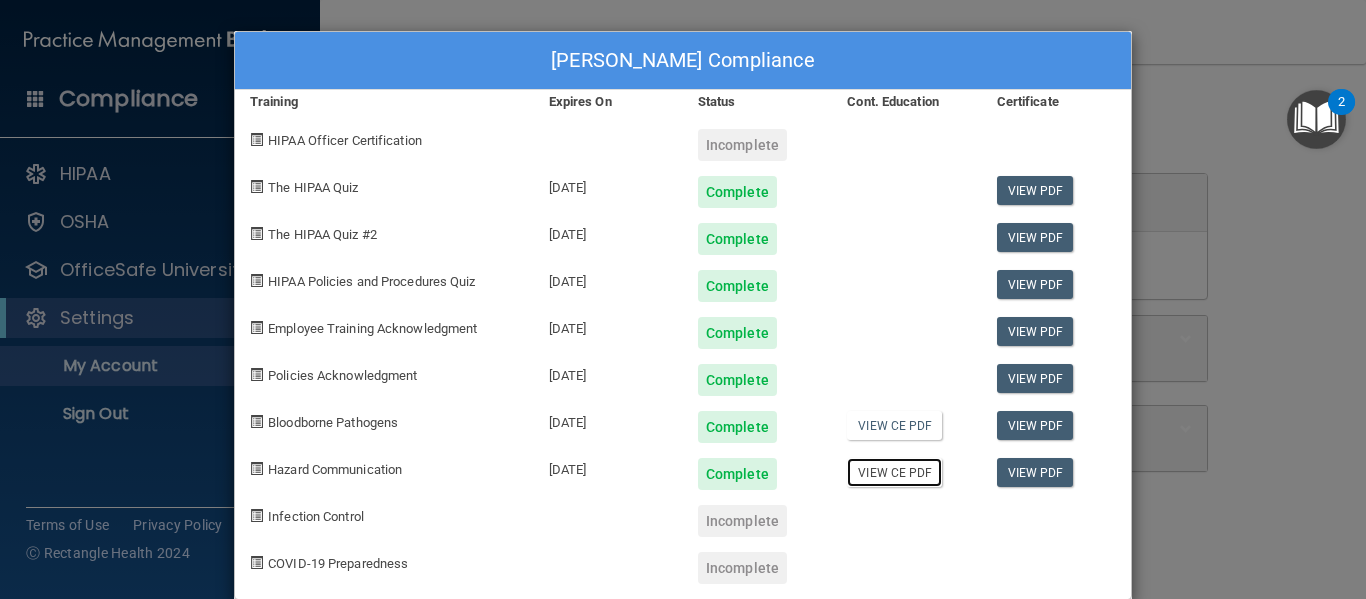 click on "View CE PDF" at bounding box center (894, 472) 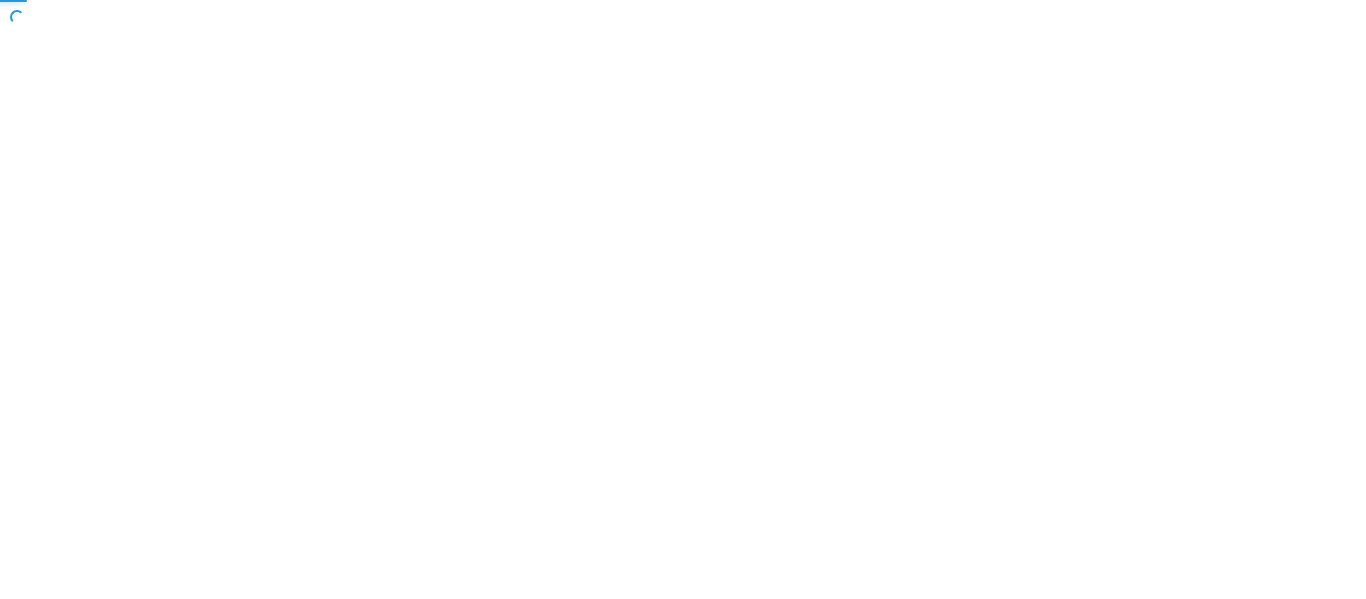 scroll, scrollTop: 0, scrollLeft: 0, axis: both 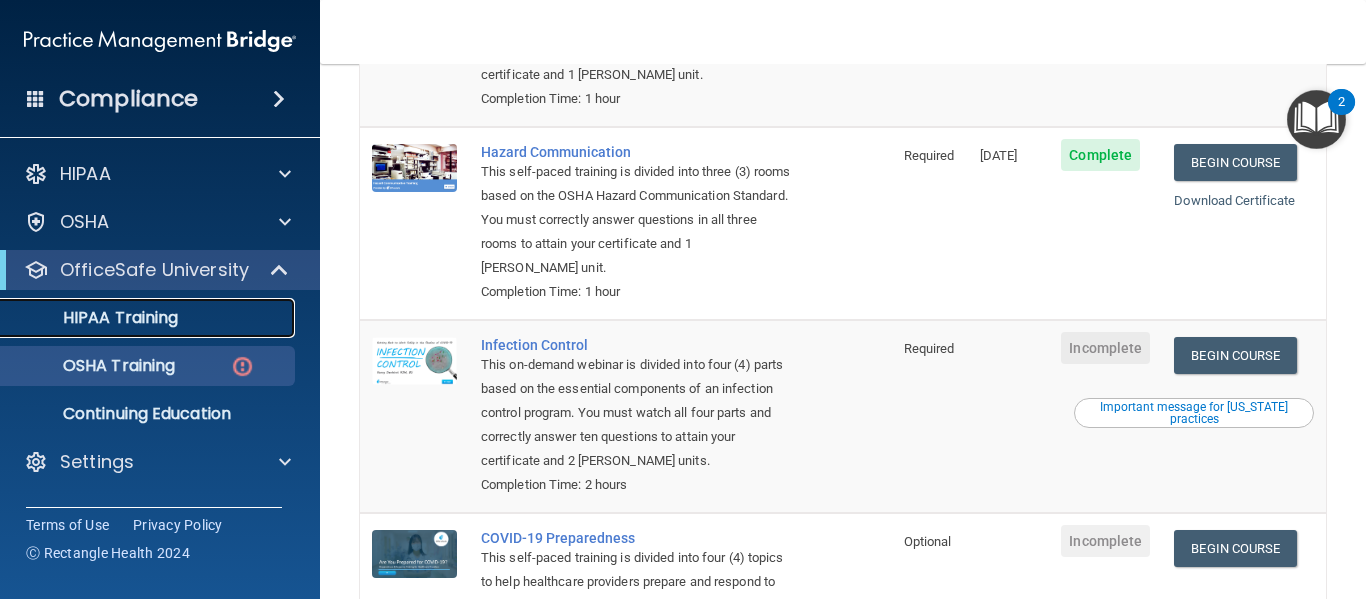 click on "HIPAA Training" at bounding box center (95, 318) 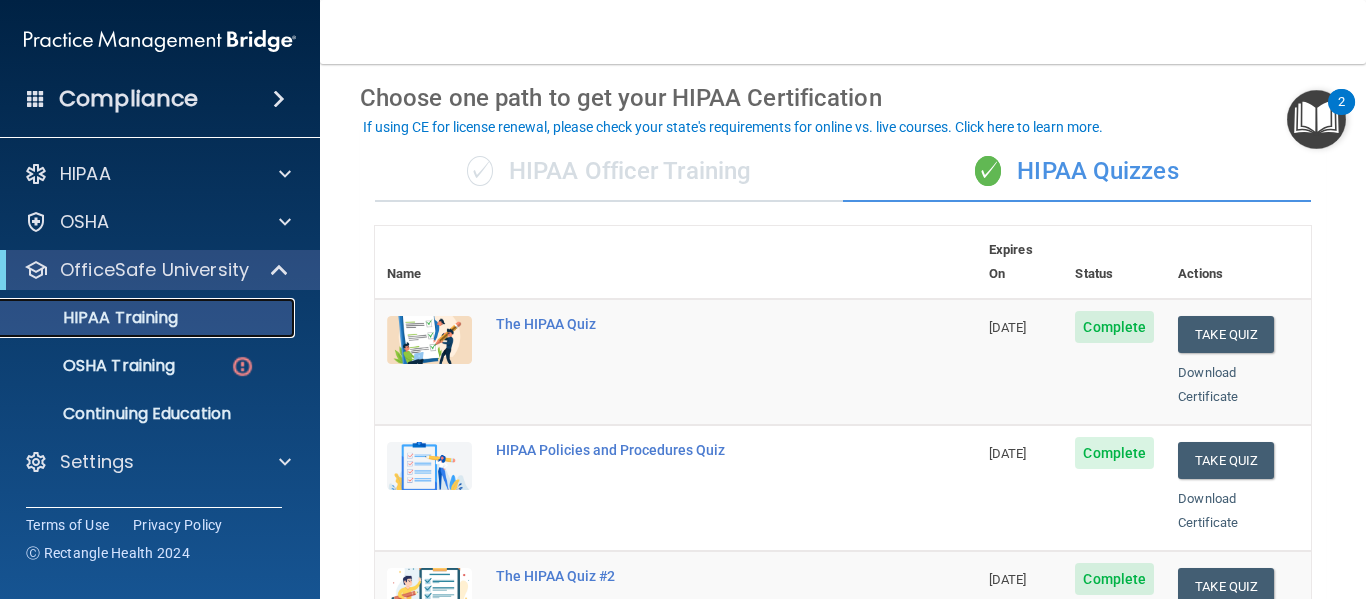 scroll, scrollTop: 76, scrollLeft: 0, axis: vertical 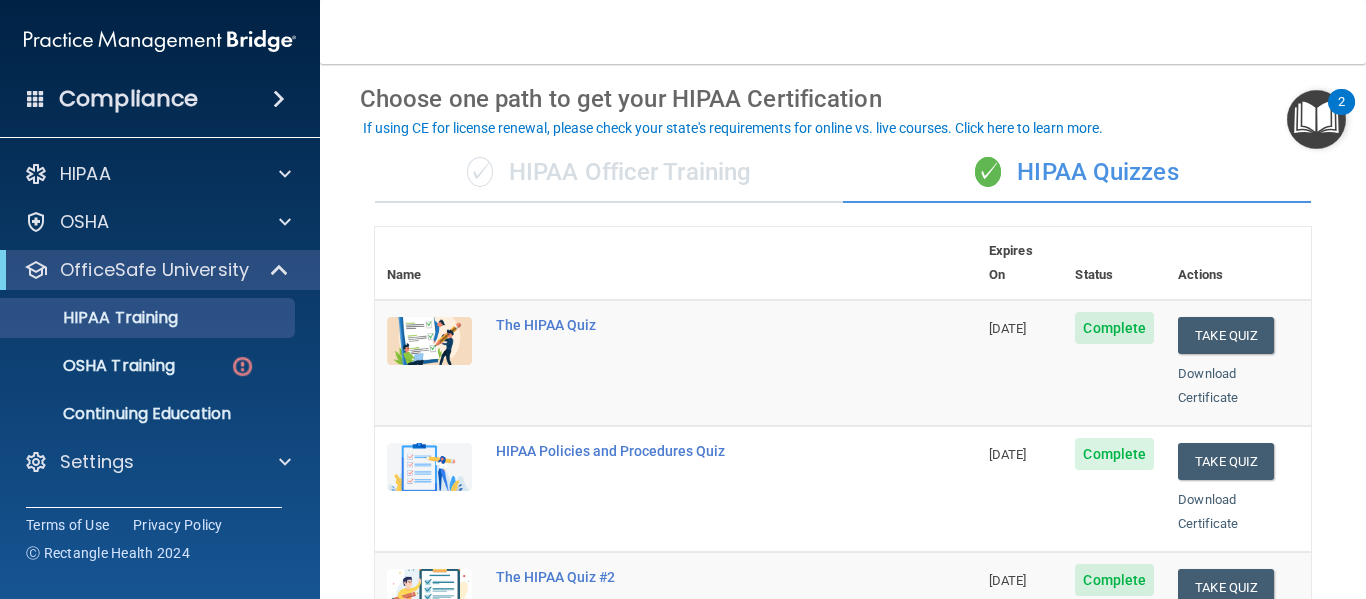click on "✓   HIPAA Officer Training" at bounding box center (609, 173) 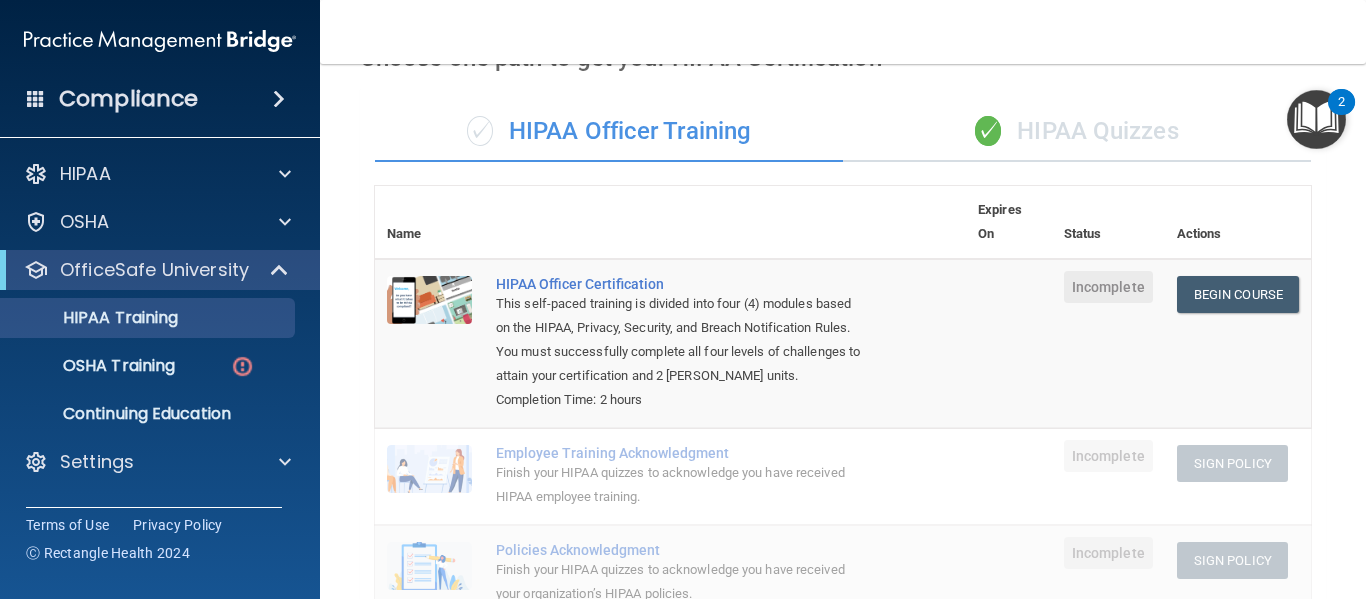 scroll, scrollTop: 102, scrollLeft: 0, axis: vertical 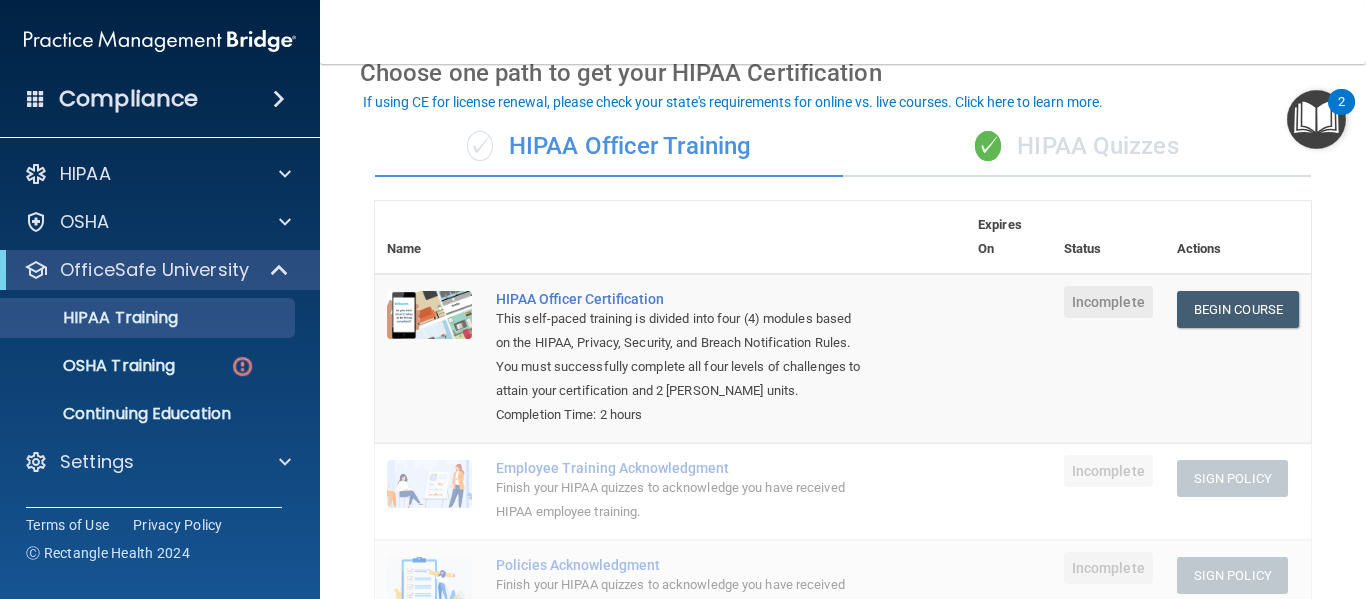 click on "✓   HIPAA Quizzes" at bounding box center [1077, 147] 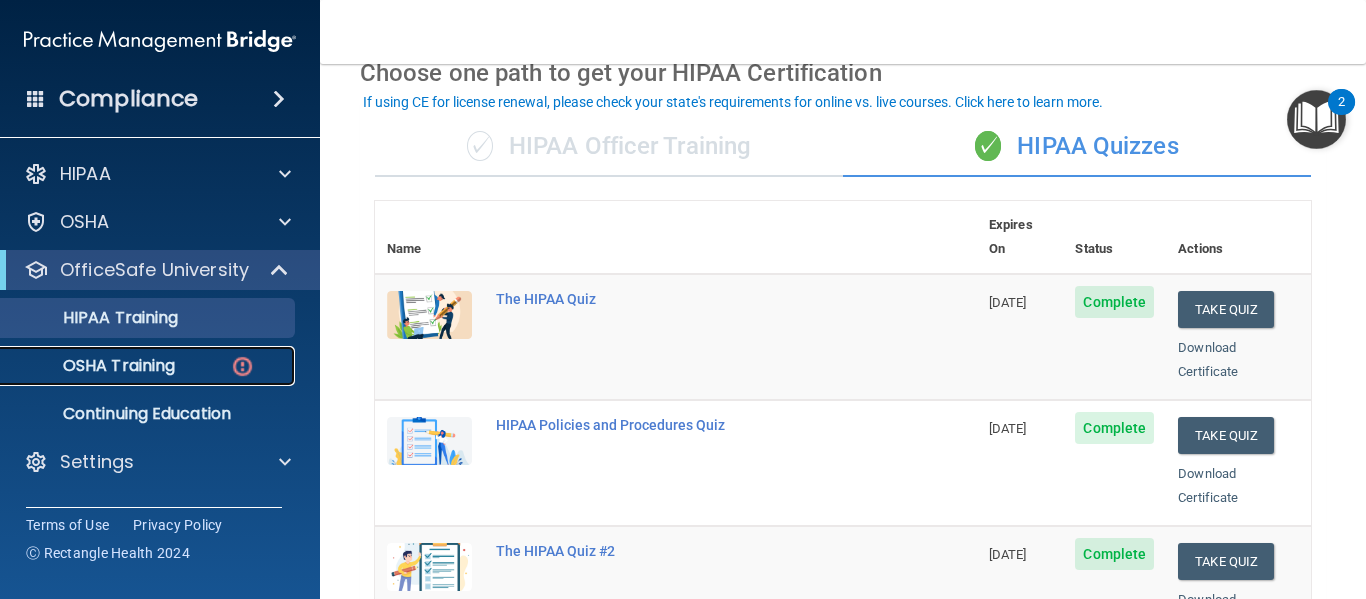 click on "OSHA Training" at bounding box center [94, 366] 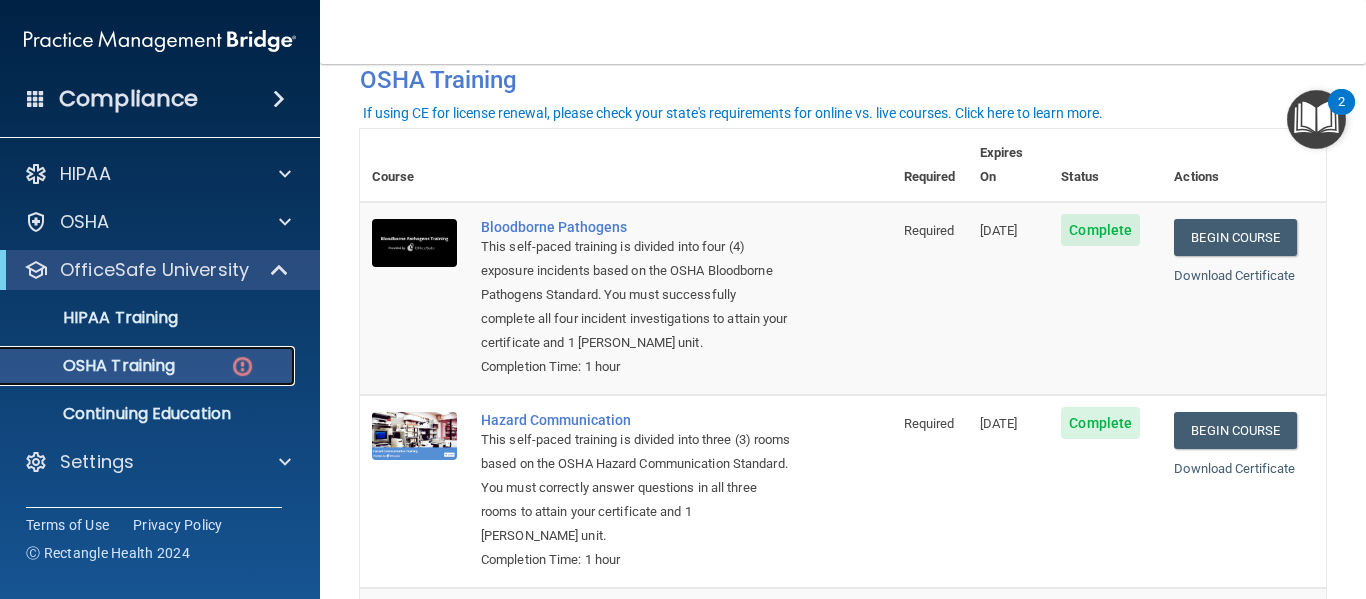 scroll, scrollTop: 283, scrollLeft: 0, axis: vertical 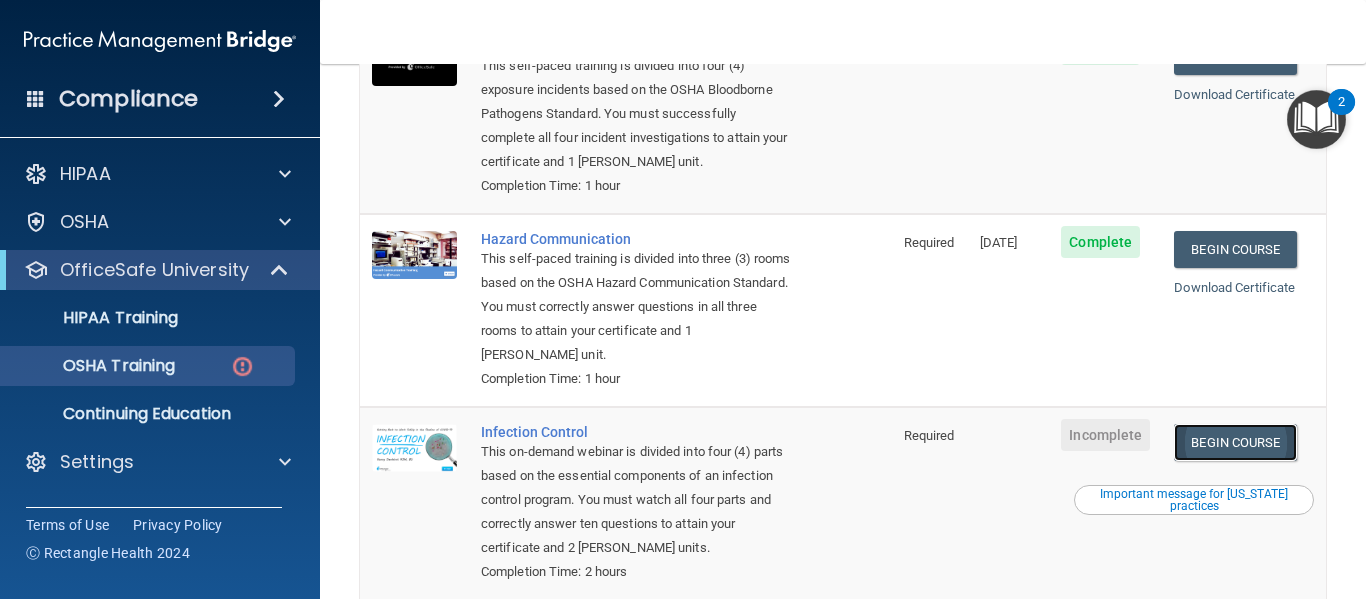 click on "Begin Course" at bounding box center [1235, 442] 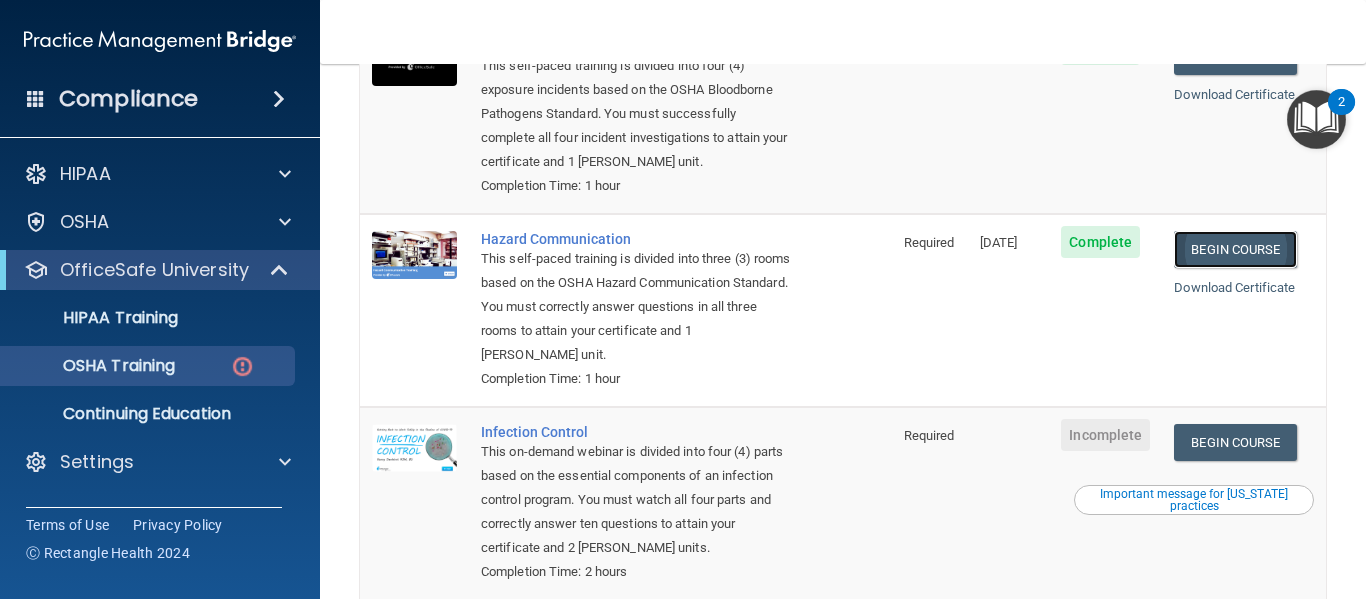 click on "Begin Course" at bounding box center (1235, 249) 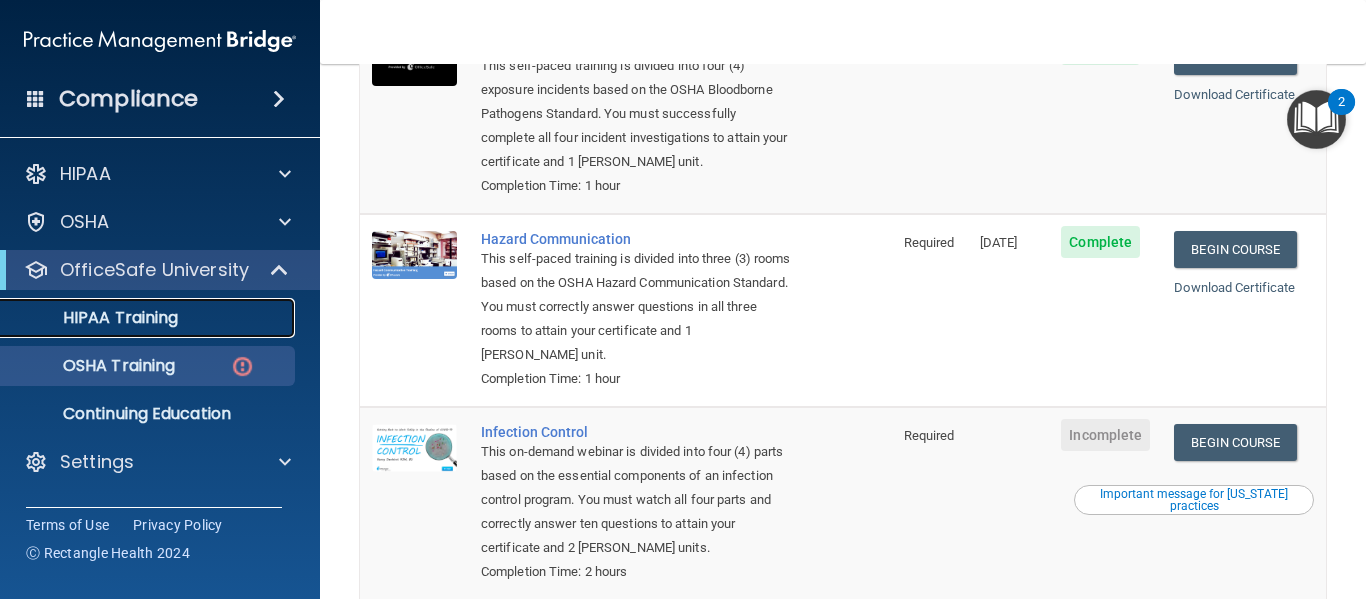 click on "HIPAA Training" at bounding box center [149, 318] 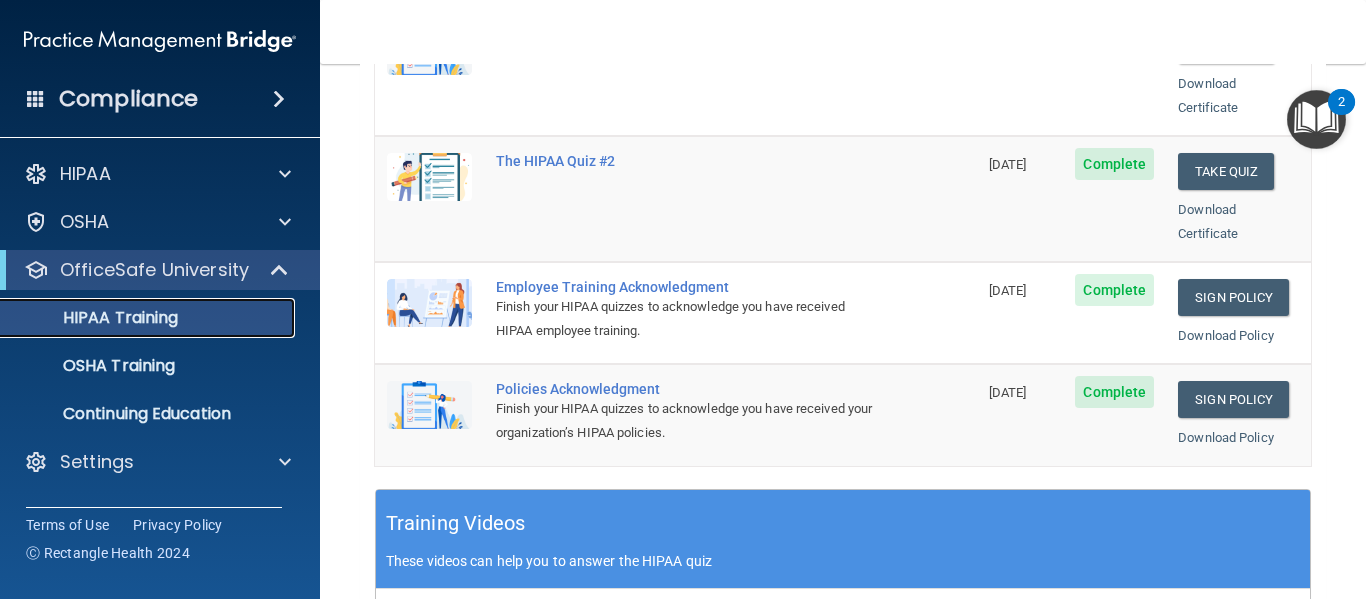 scroll, scrollTop: 519, scrollLeft: 0, axis: vertical 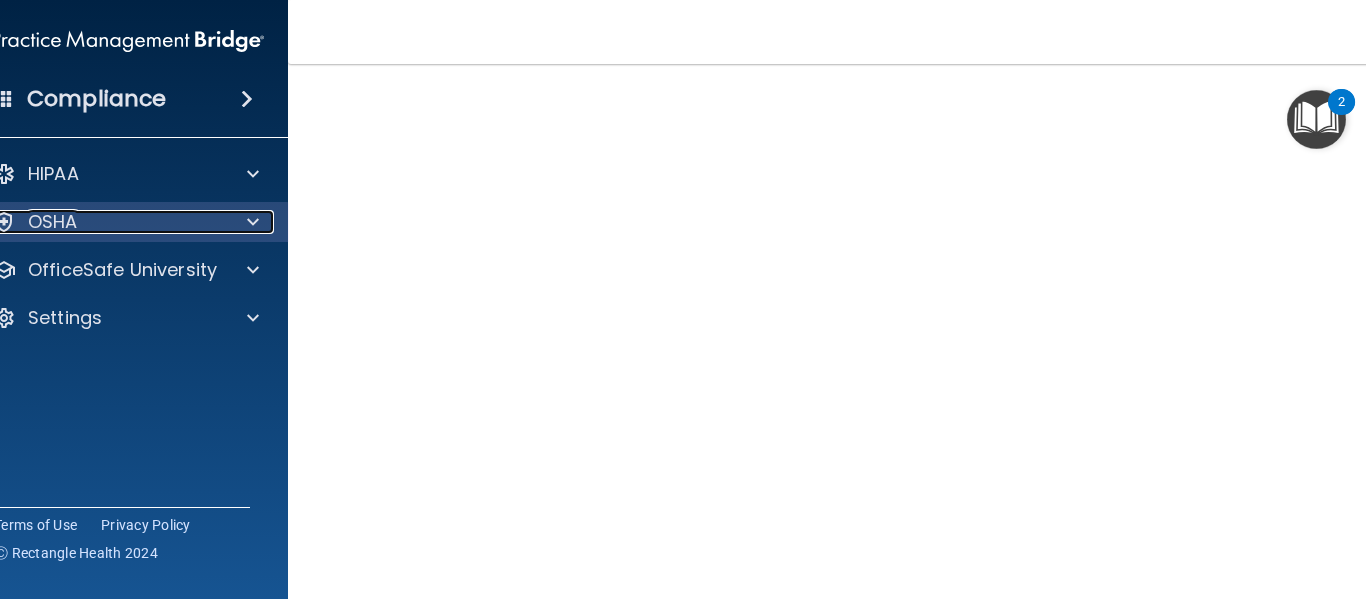 click at bounding box center (250, 222) 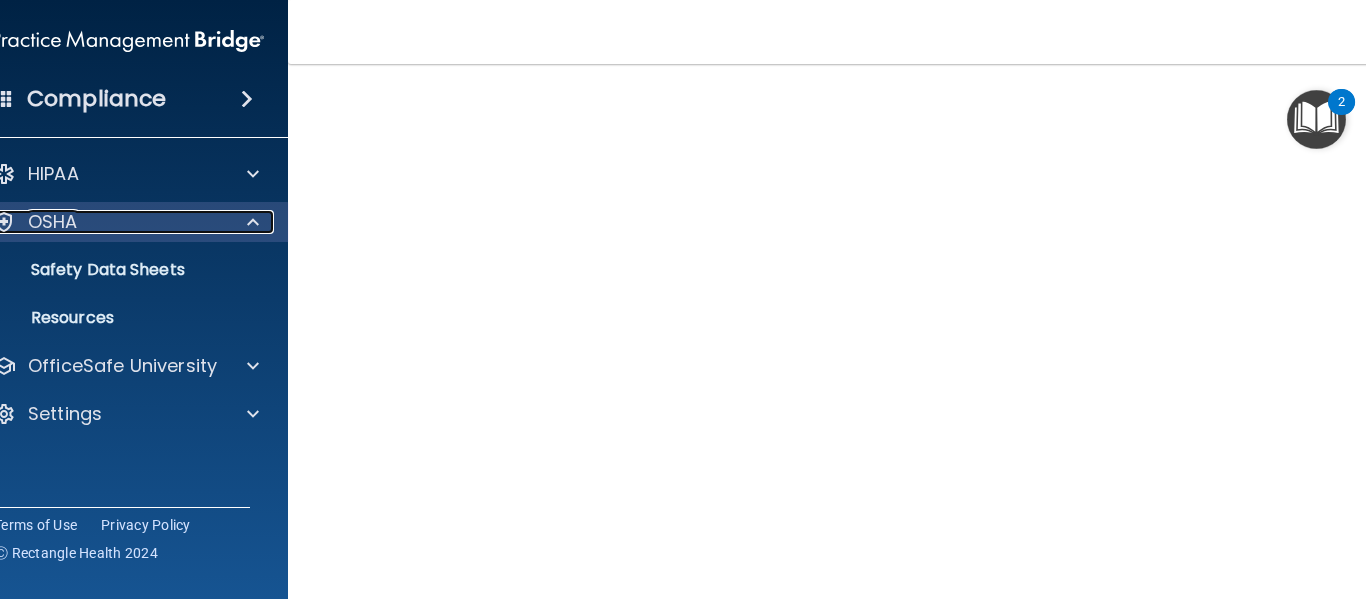 click at bounding box center [250, 222] 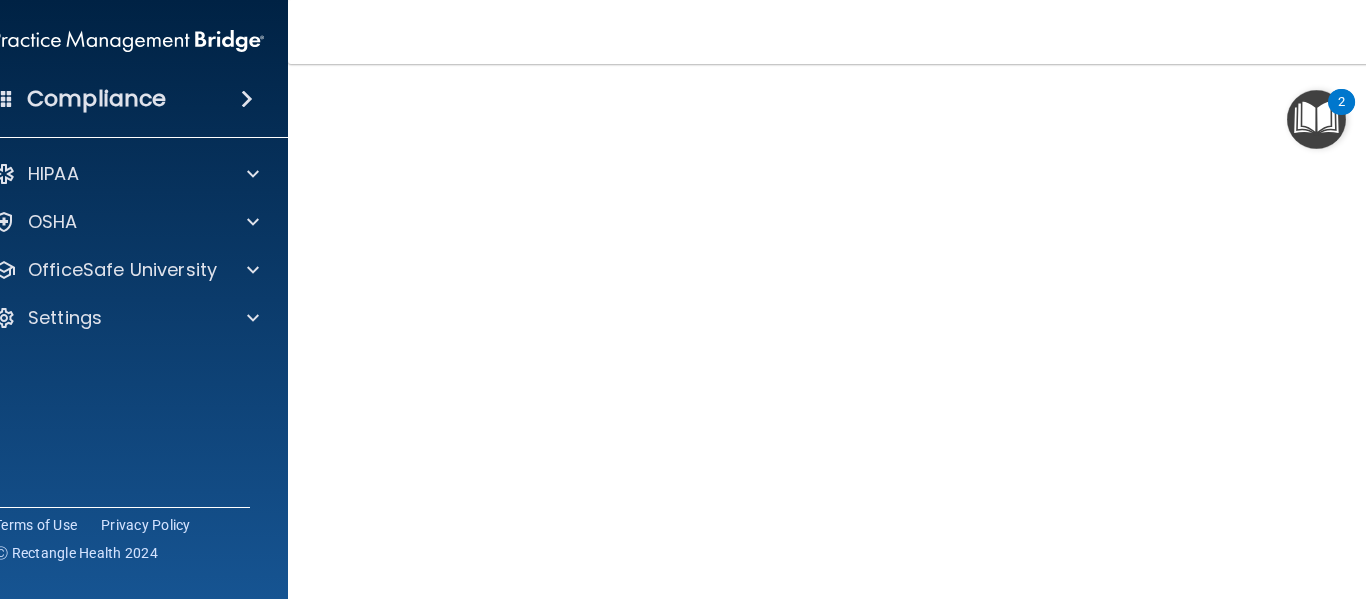 scroll, scrollTop: 114, scrollLeft: 0, axis: vertical 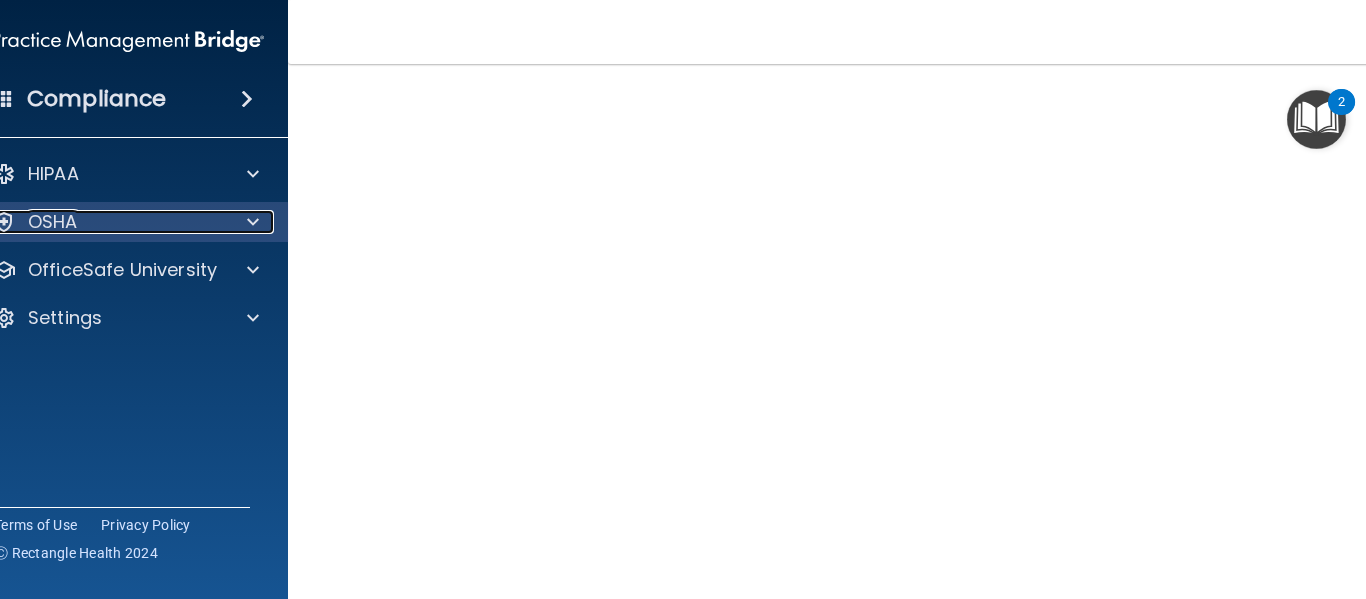 click on "OSHA" at bounding box center (101, 222) 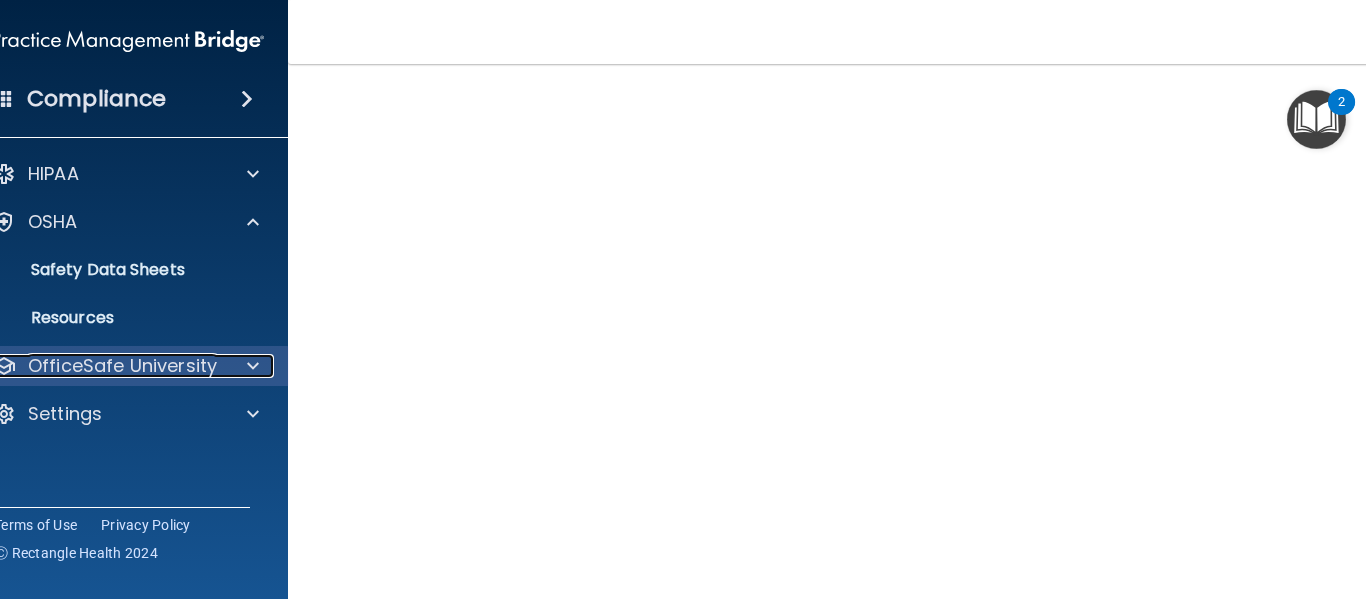 click on "OfficeSafe University" at bounding box center [122, 366] 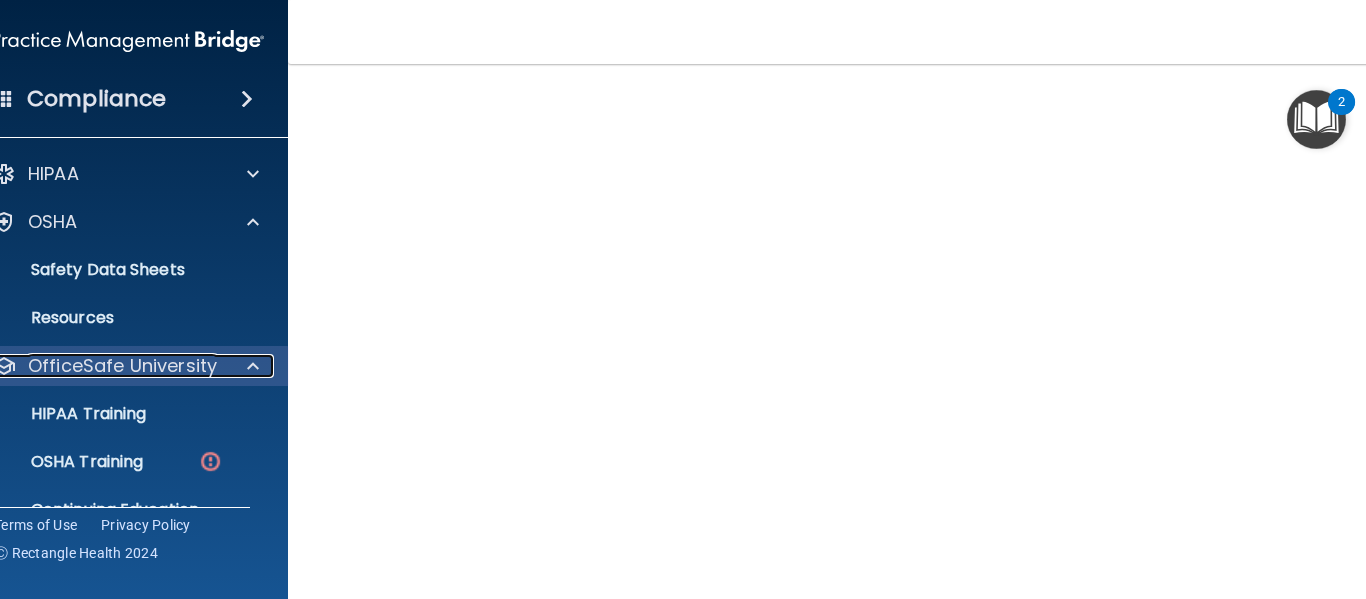 scroll, scrollTop: 0, scrollLeft: 0, axis: both 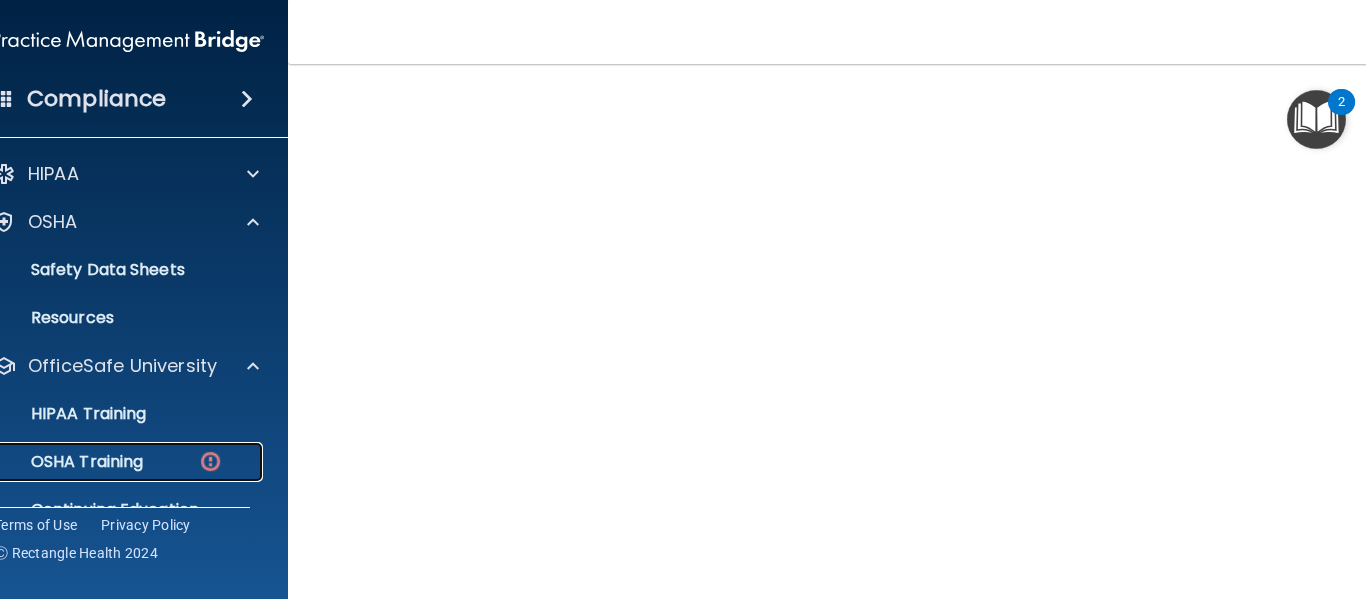 click on "OSHA Training" at bounding box center [117, 462] 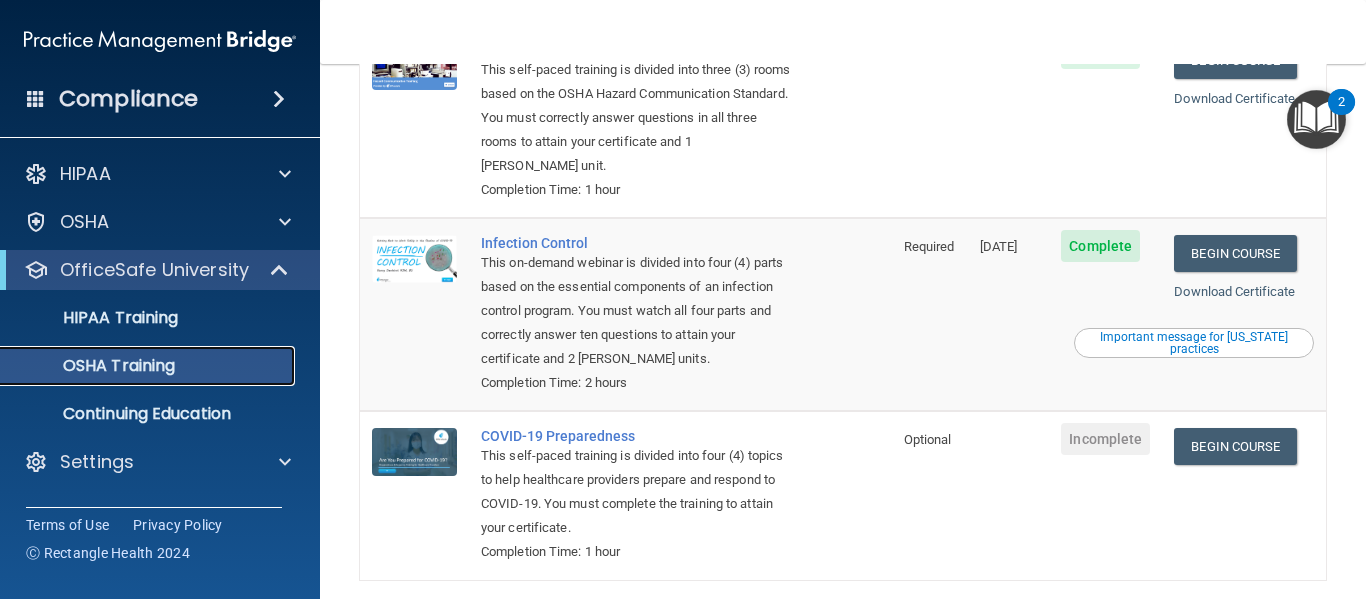 scroll, scrollTop: 505, scrollLeft: 0, axis: vertical 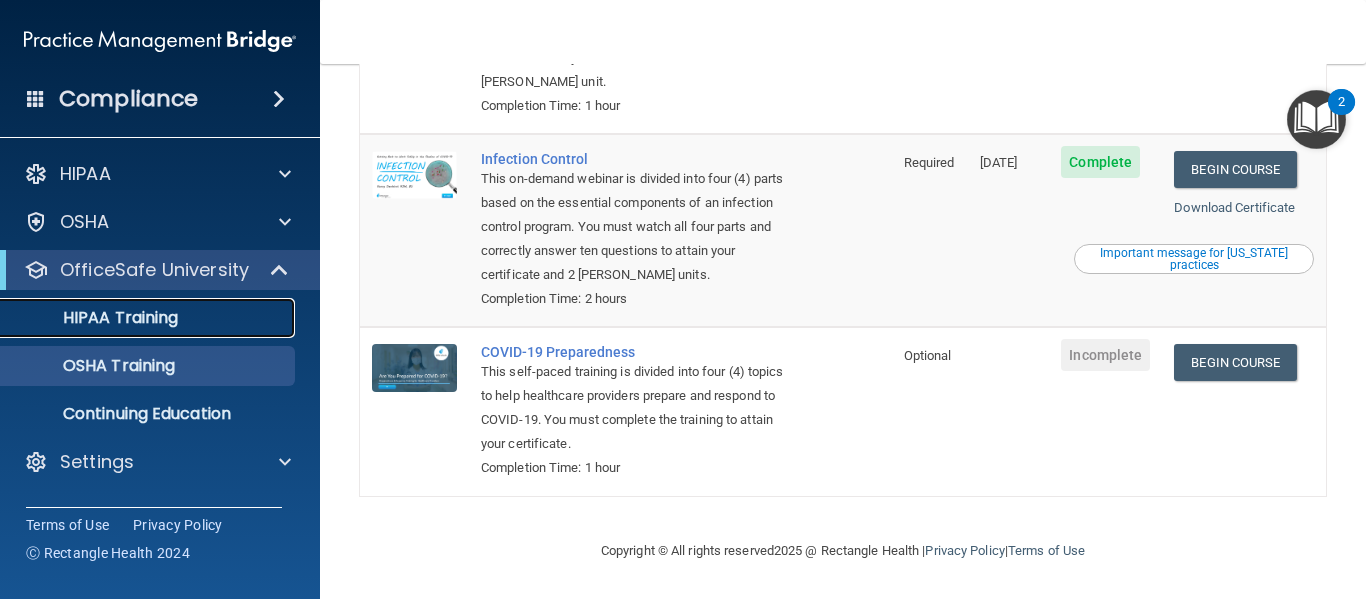 click on "HIPAA Training" at bounding box center (137, 318) 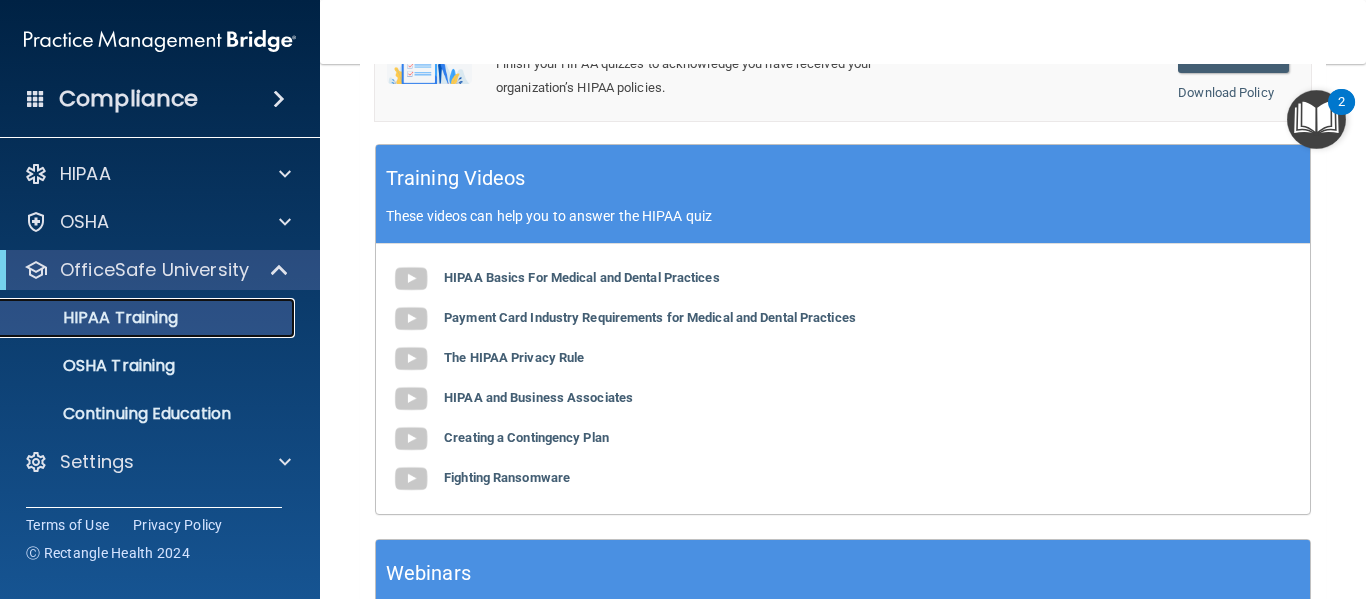 scroll, scrollTop: 836, scrollLeft: 0, axis: vertical 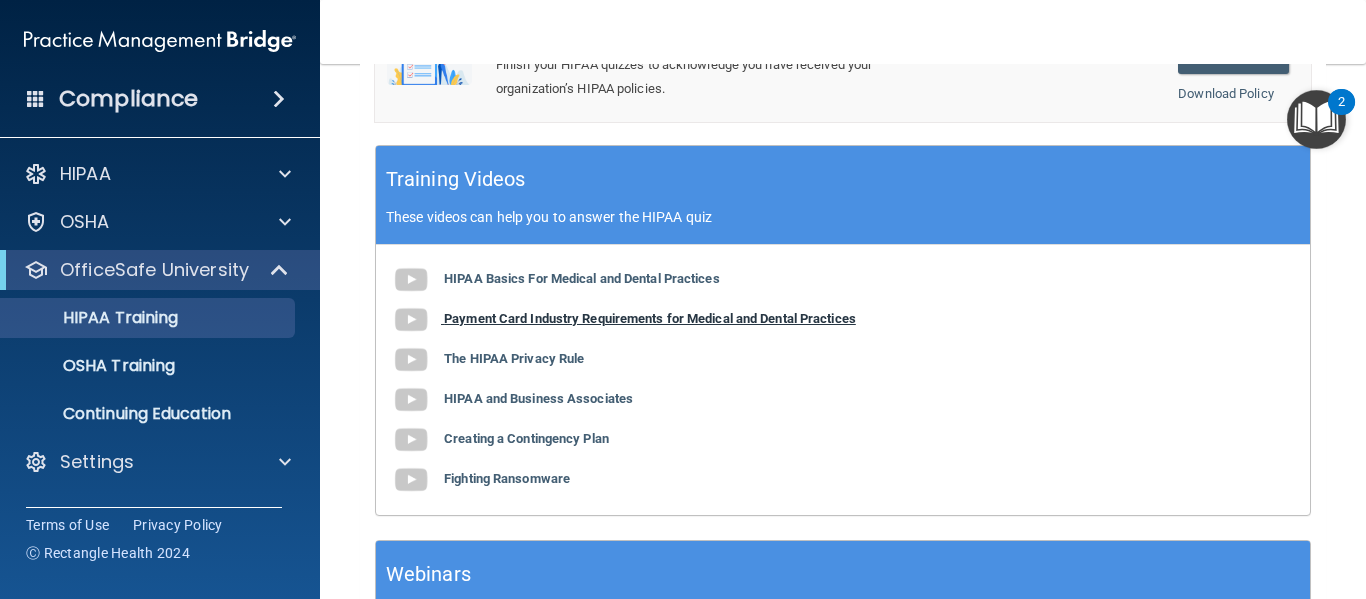 click on "Payment Card Industry Requirements for Medical and Dental Practices" at bounding box center (650, 318) 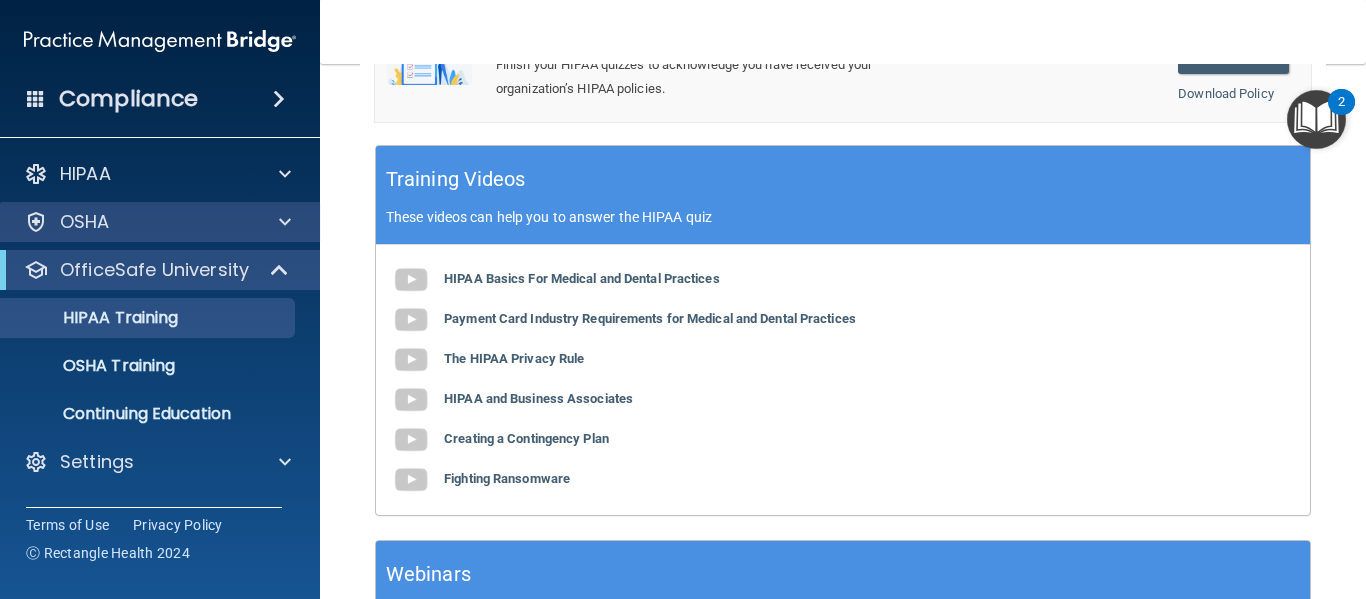 click on "OSHA" at bounding box center (160, 222) 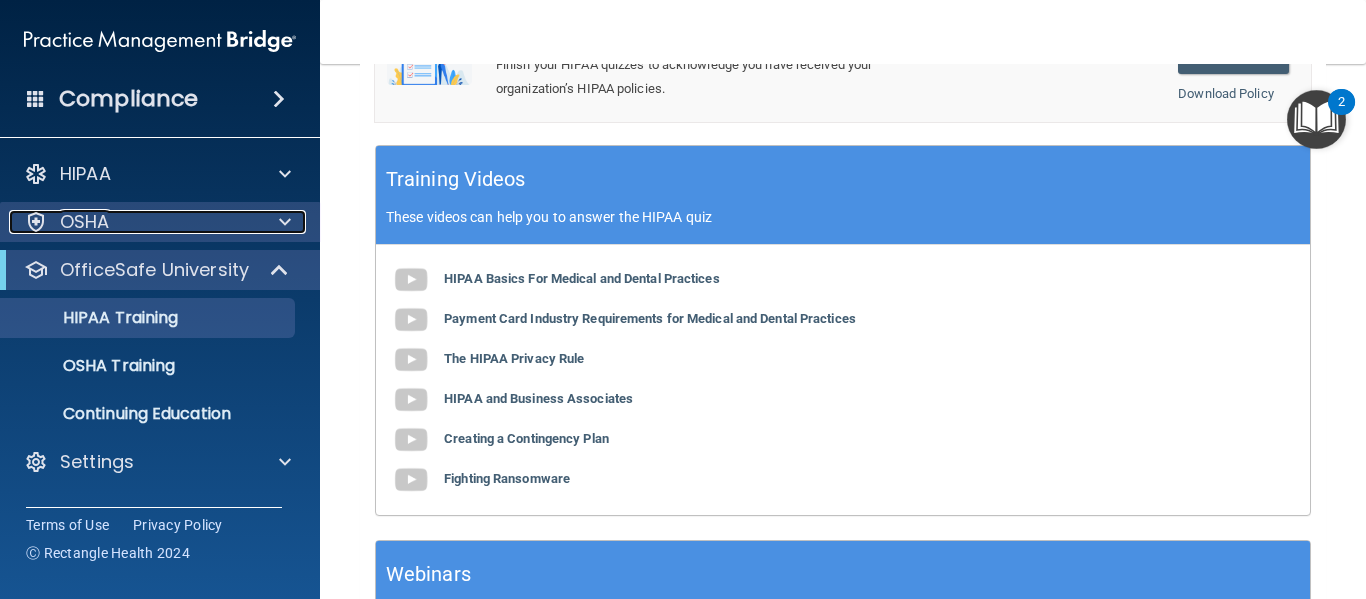 click on "OSHA" at bounding box center [133, 222] 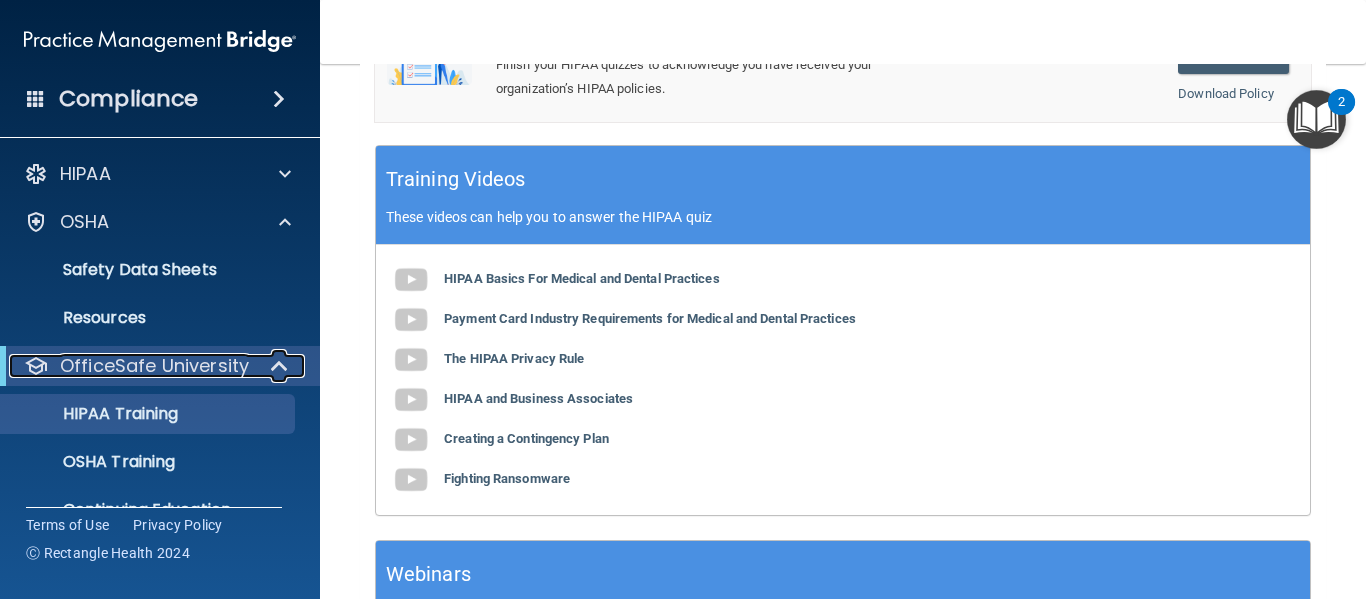 click at bounding box center (281, 366) 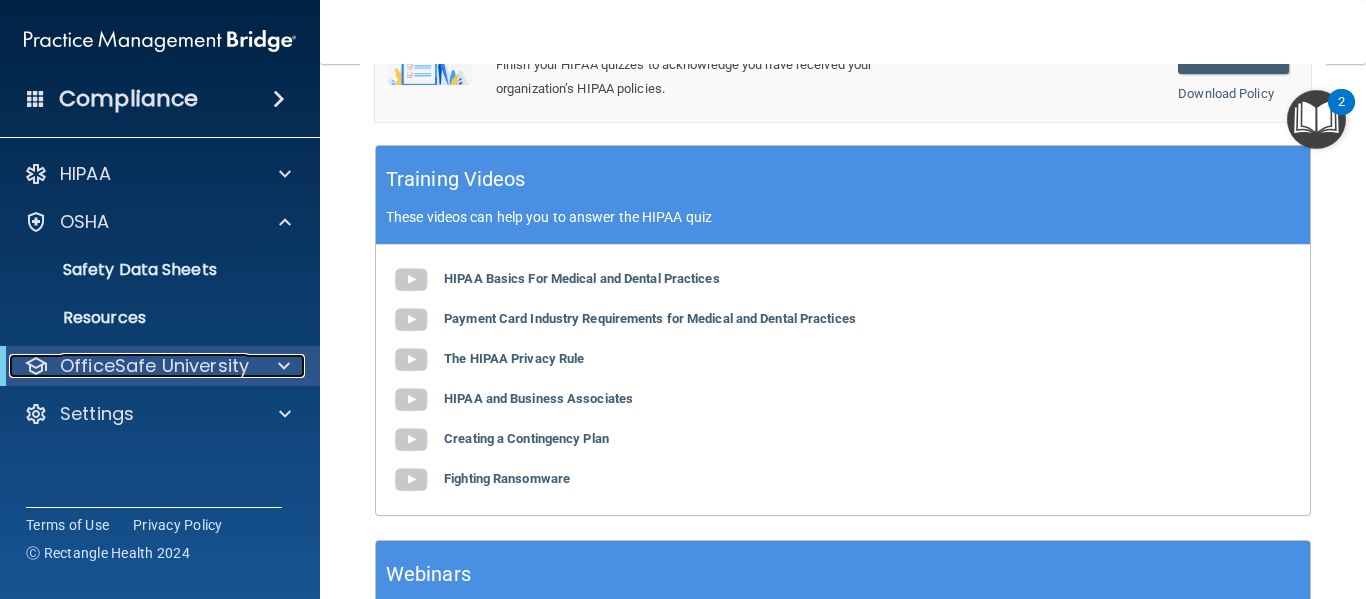 click at bounding box center (284, 366) 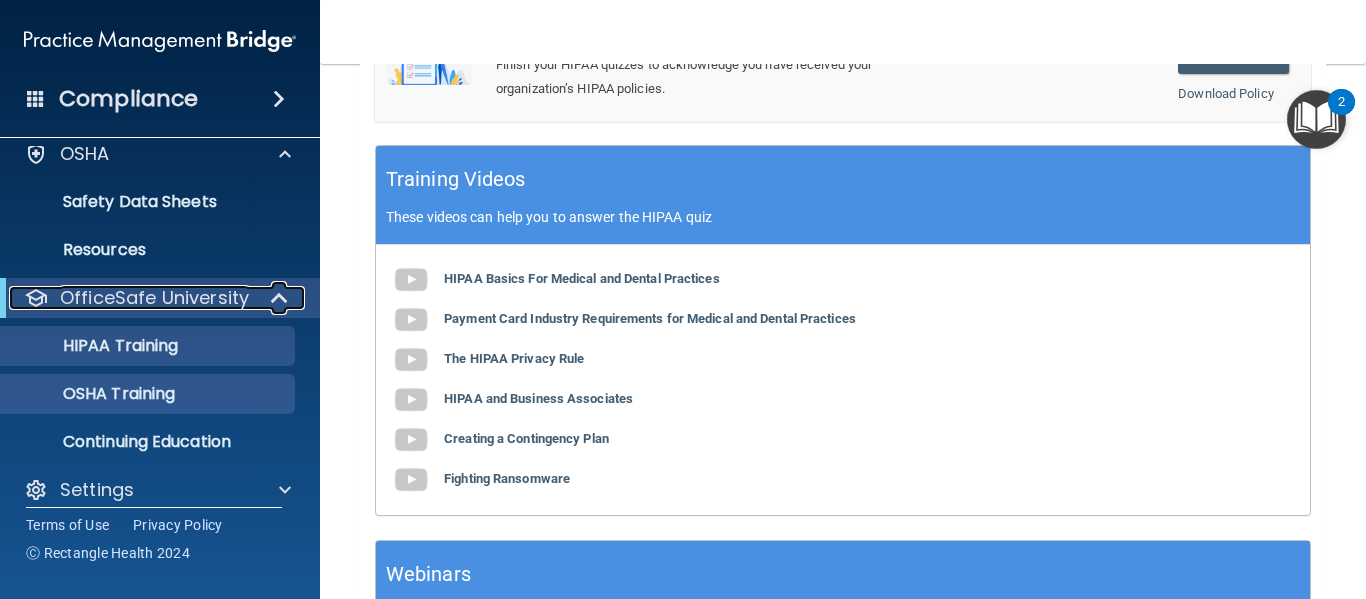 scroll, scrollTop: 87, scrollLeft: 0, axis: vertical 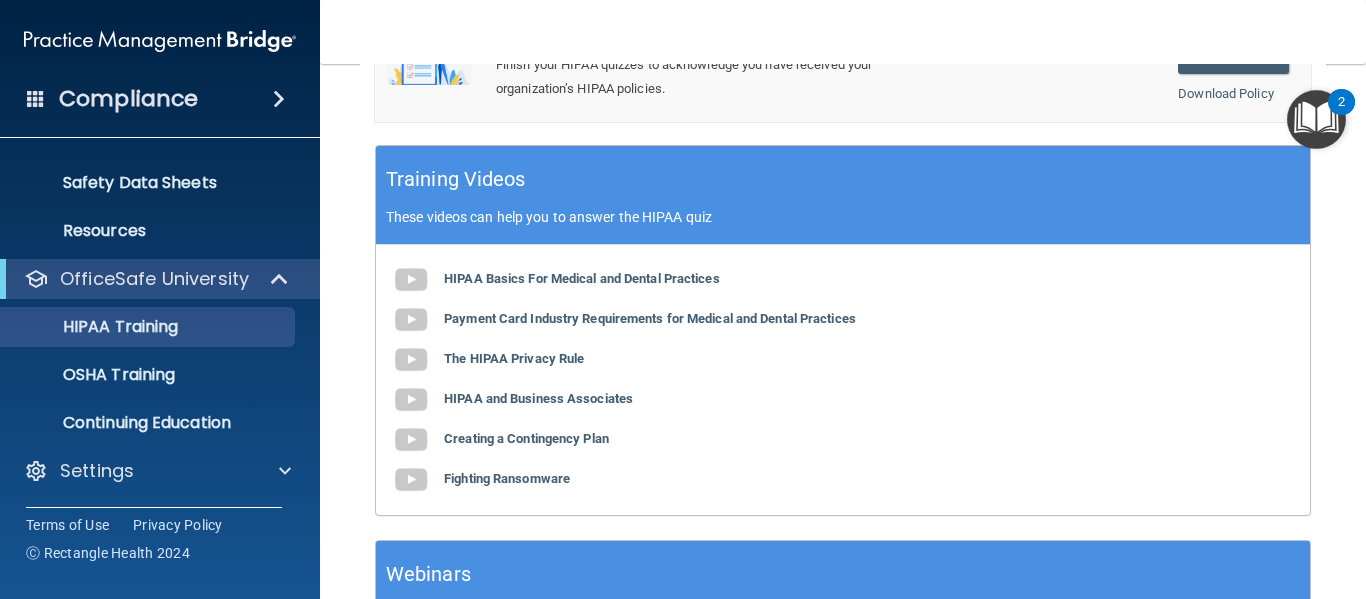 click on "HIPAA
Documents and Policies                 Report an Incident               Business Associates               Emergency Planning               Resources                 HIPAA Risk Assessment
OSHA
Documents               Safety Data Sheets               Self-Assessment                Injury and Illness Report                Resources
PCI
PCI Compliance                Merchant Savings Calculator
OfficeSafe University
HIPAA Training                   OSHA Training                   Continuing Education
Settings
My Account               My Users               Services                 Sign Out" at bounding box center [160, 283] 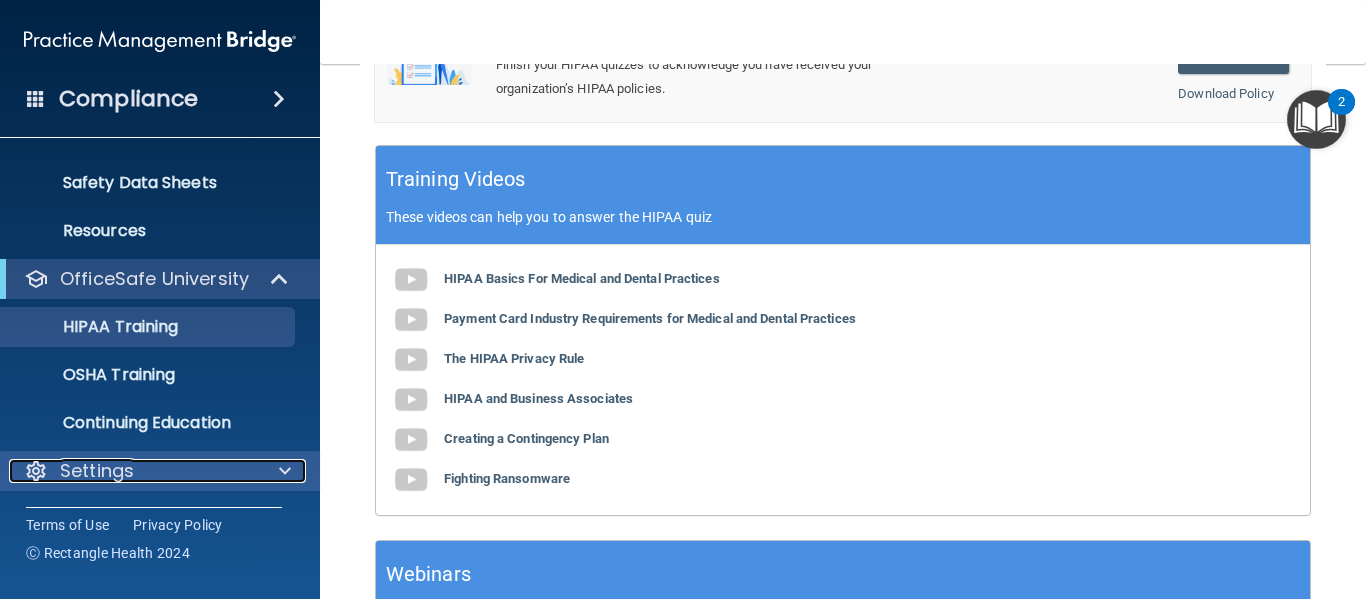 click on "Settings" at bounding box center (97, 471) 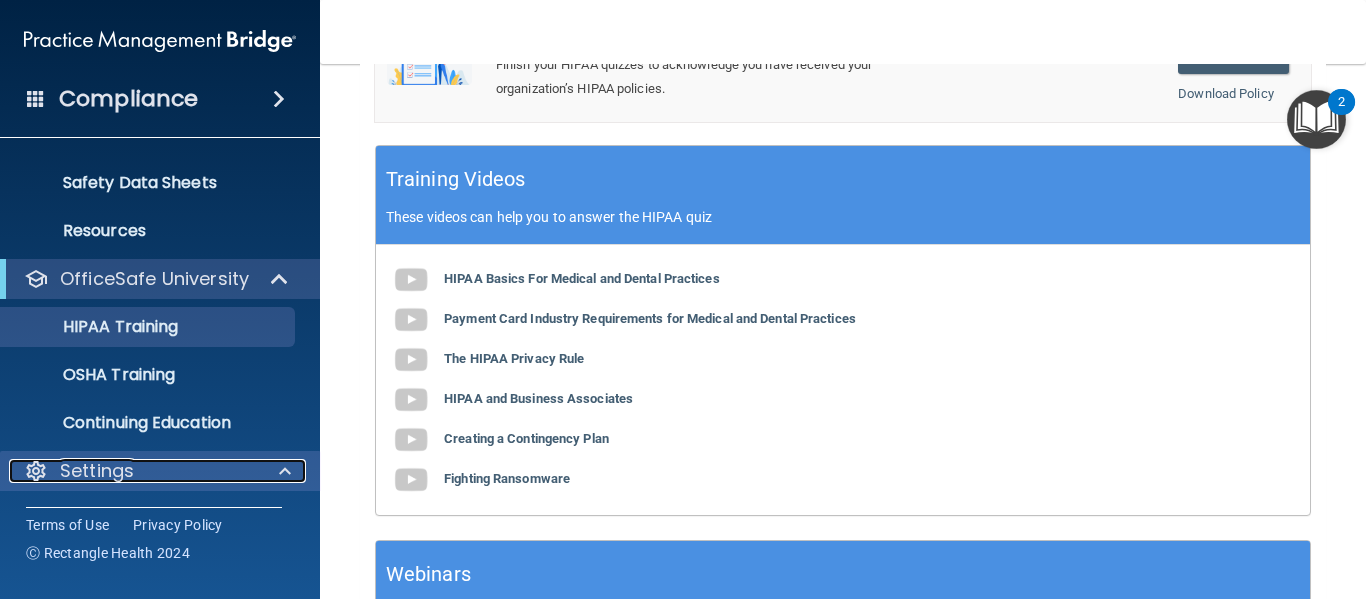 click on "Settings" at bounding box center [97, 471] 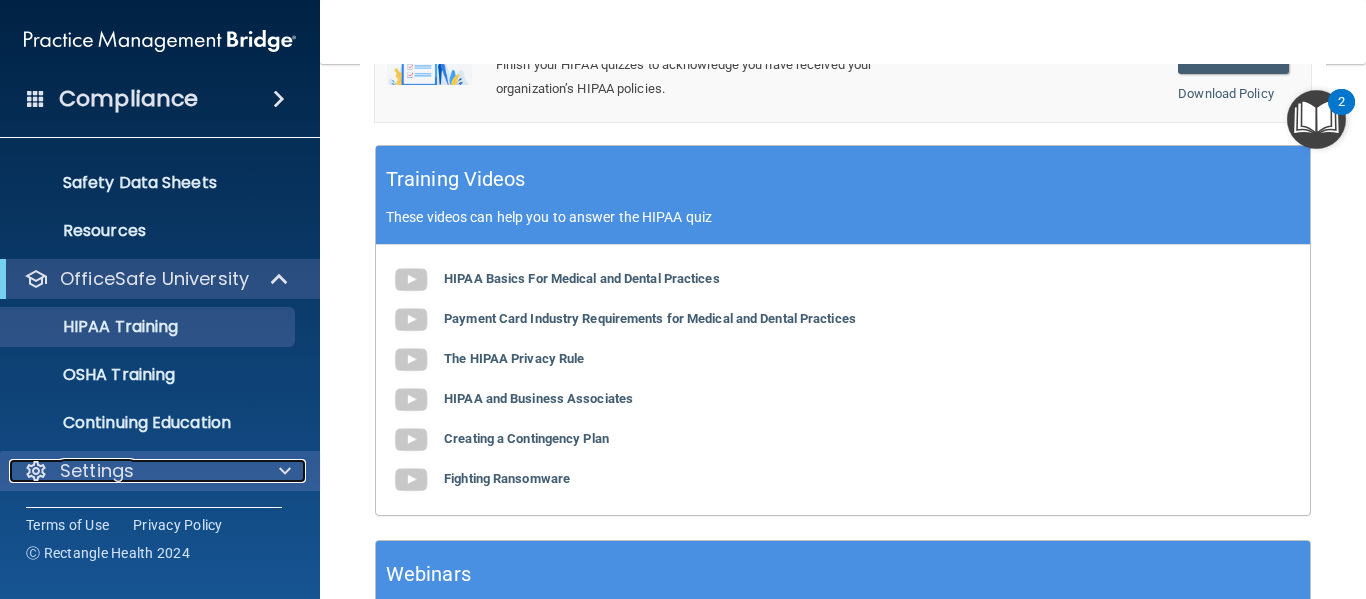 drag, startPoint x: 104, startPoint y: 464, endPoint x: 33, endPoint y: 462, distance: 71.02816 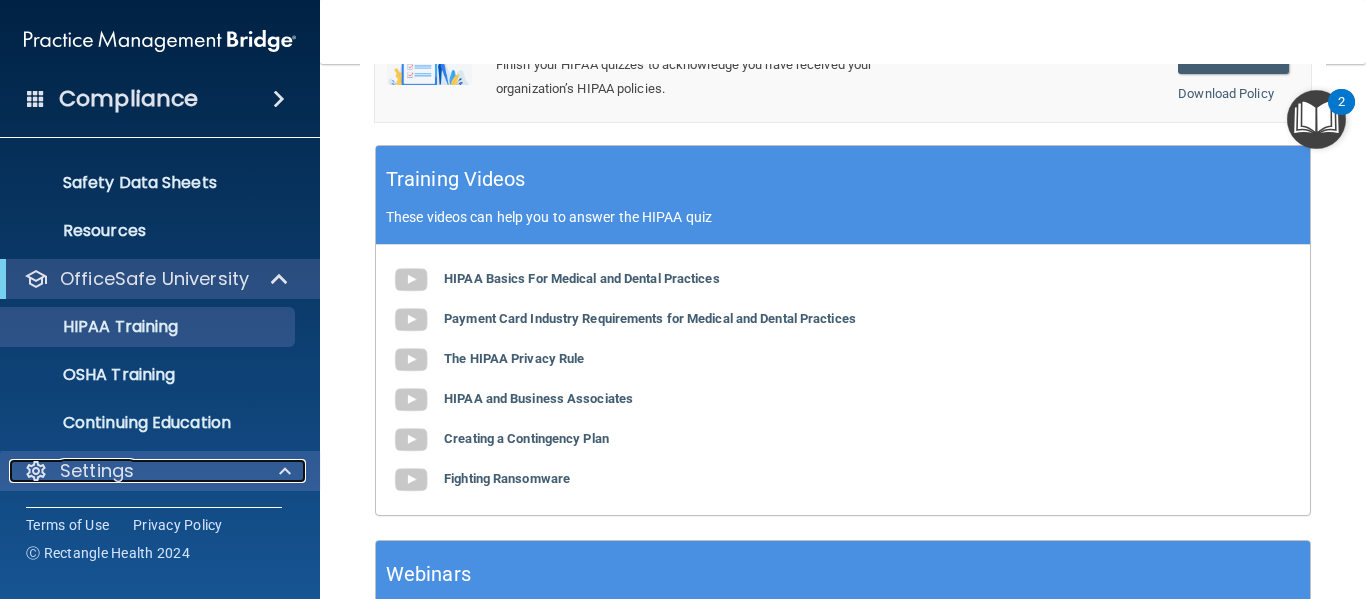 scroll, scrollTop: 183, scrollLeft: 0, axis: vertical 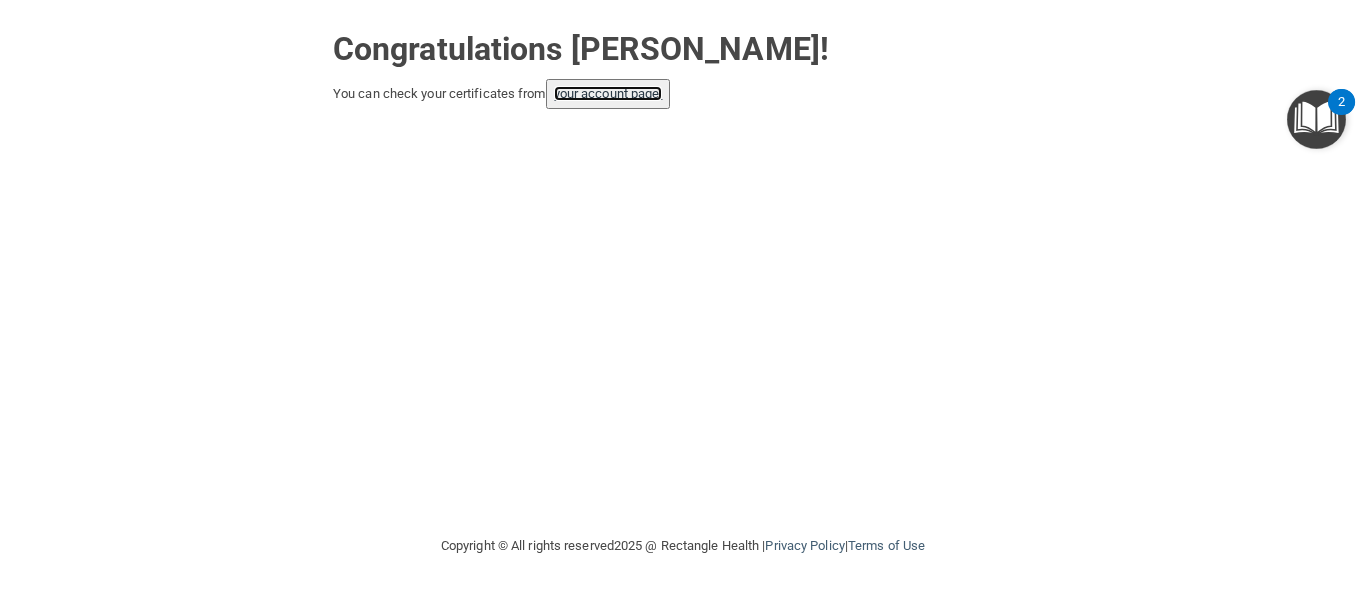 click on "your account page!" at bounding box center (608, 93) 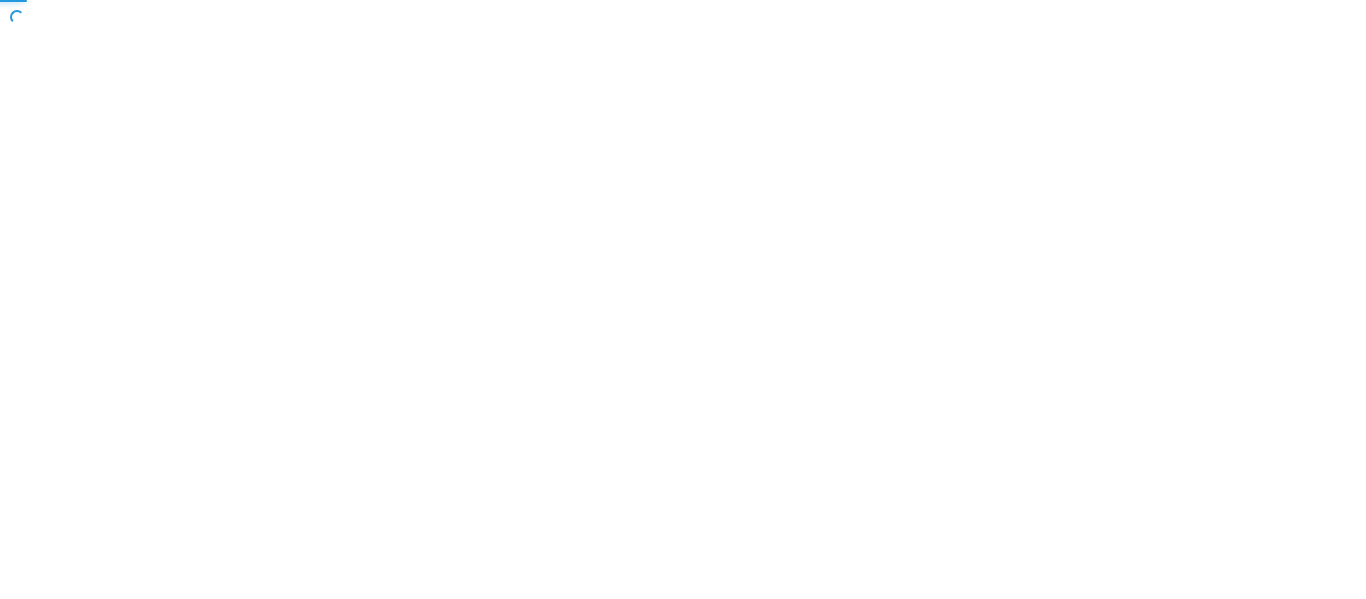 scroll, scrollTop: 0, scrollLeft: 0, axis: both 